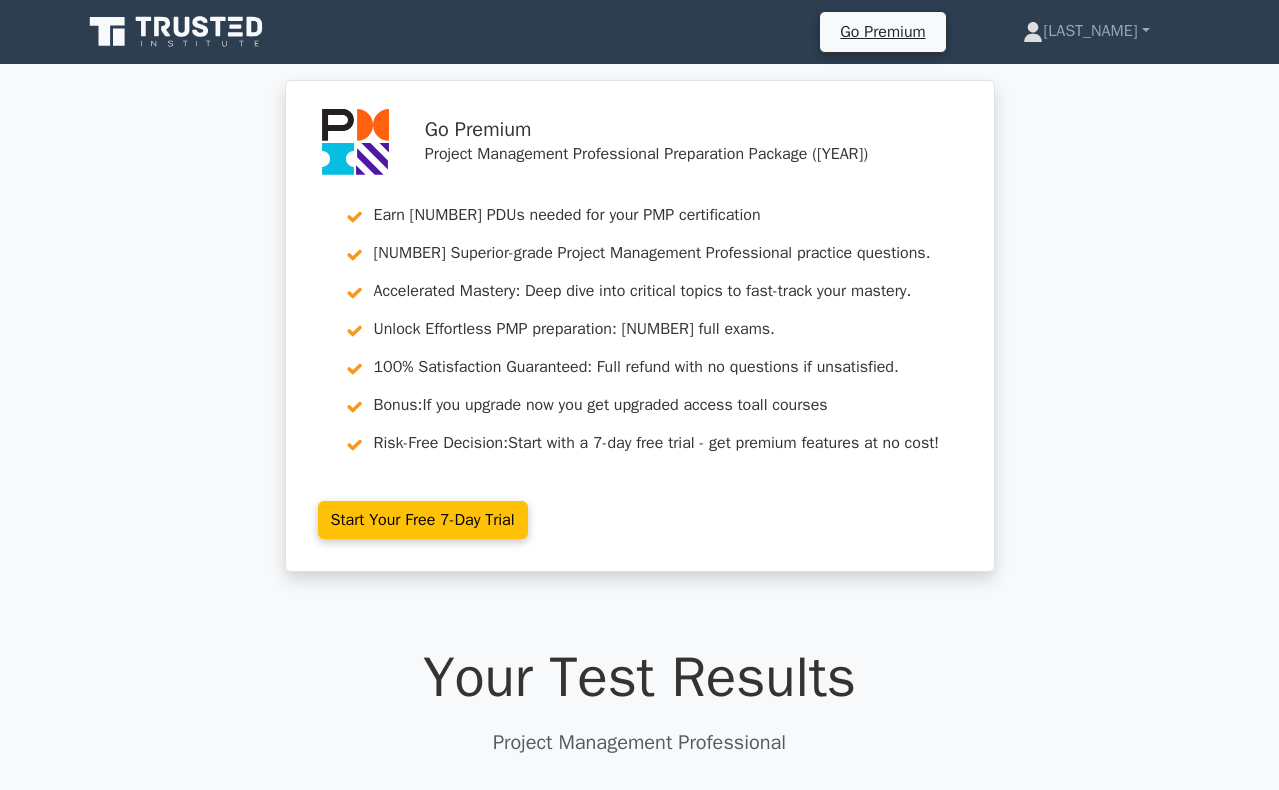 scroll, scrollTop: 700, scrollLeft: 0, axis: vertical 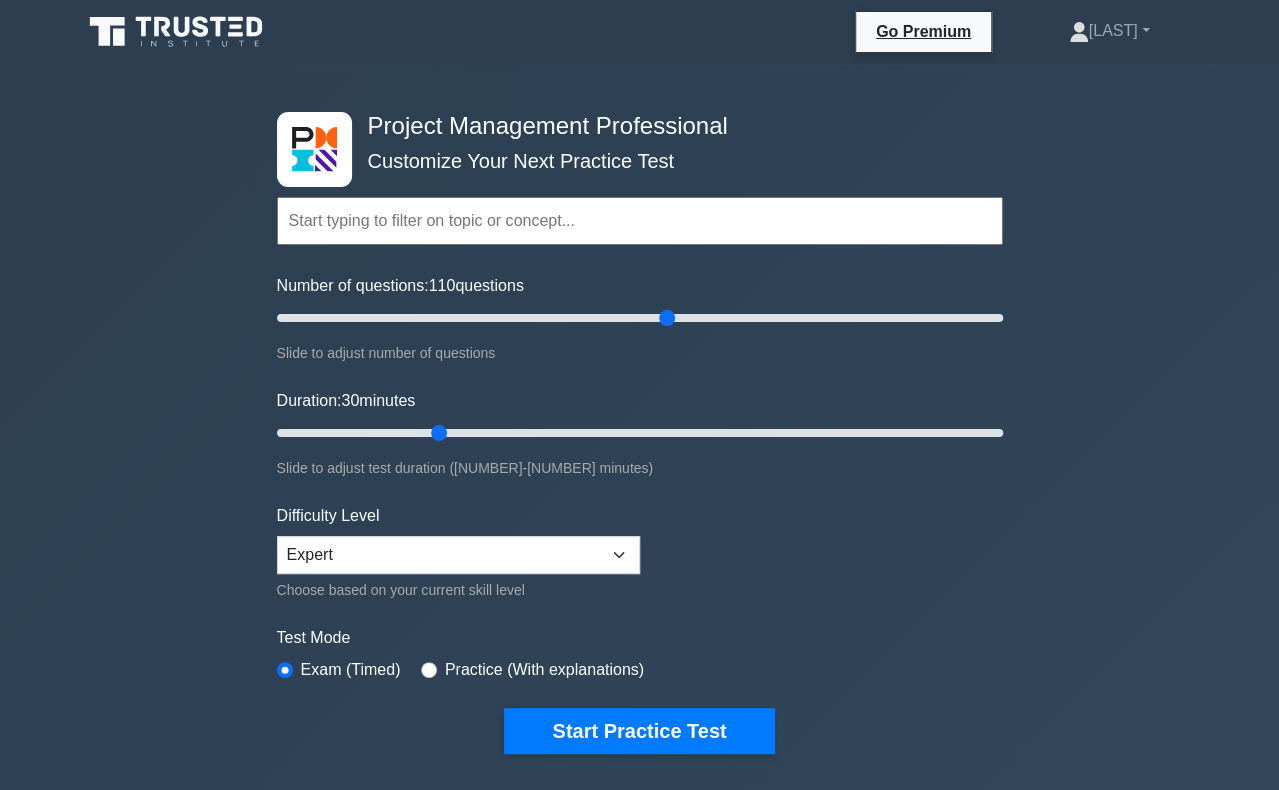 drag, startPoint x: 354, startPoint y: 310, endPoint x: 671, endPoint y: 329, distance: 317.56888 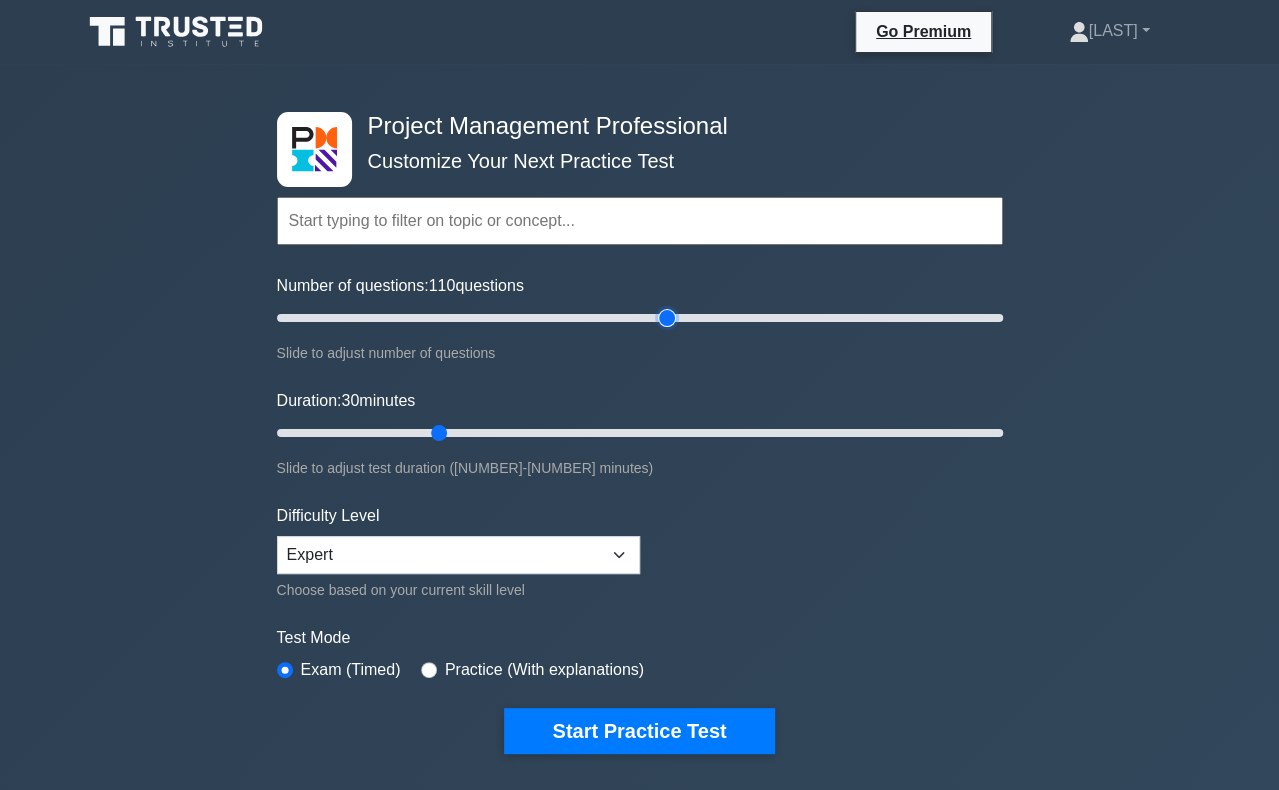type on "110" 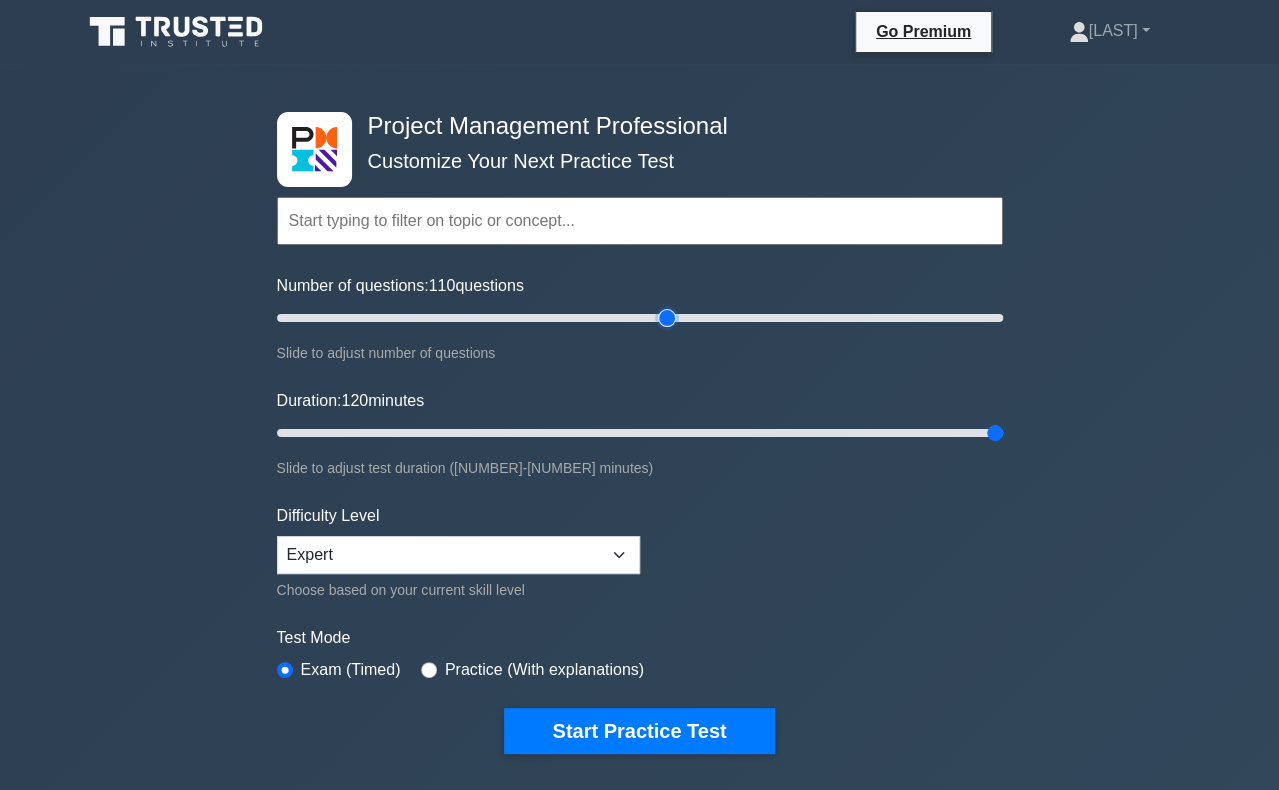 drag, startPoint x: 439, startPoint y: 429, endPoint x: 1226, endPoint y: 510, distance: 791.1574 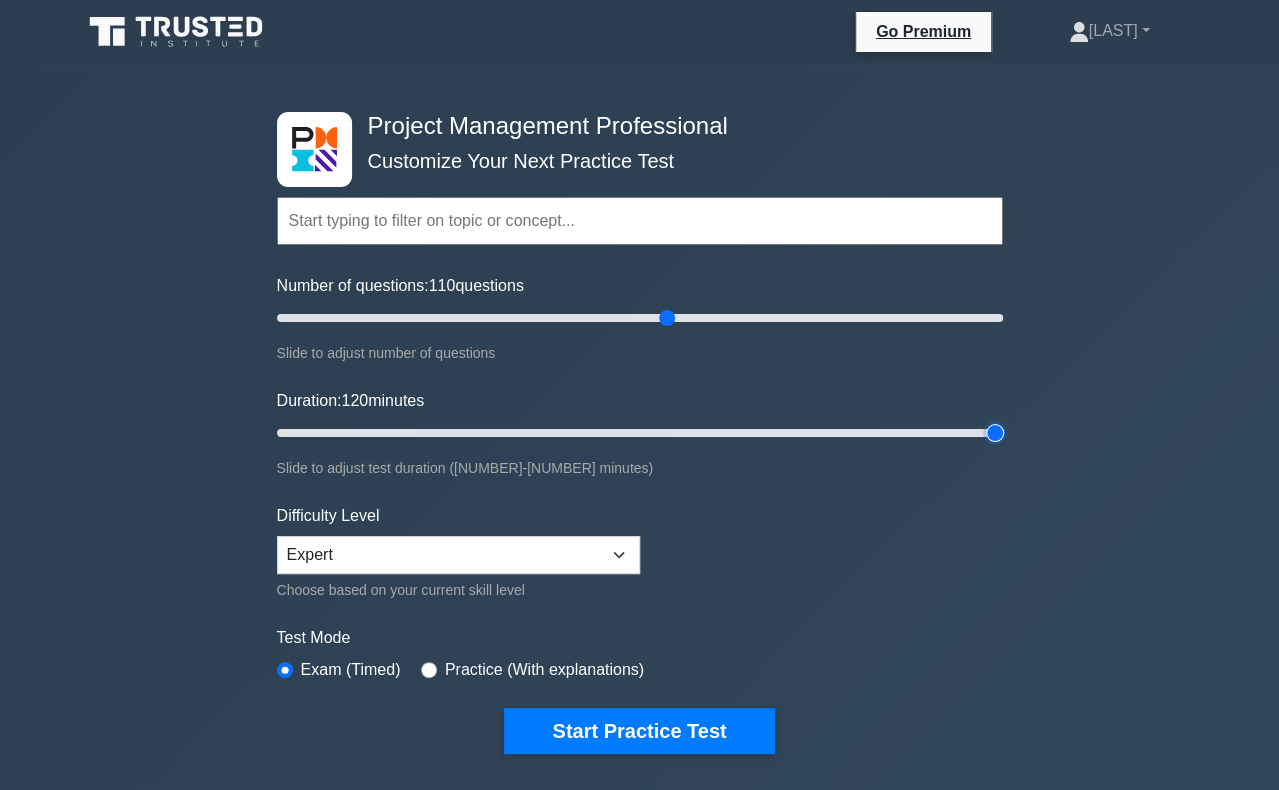 type on "120" 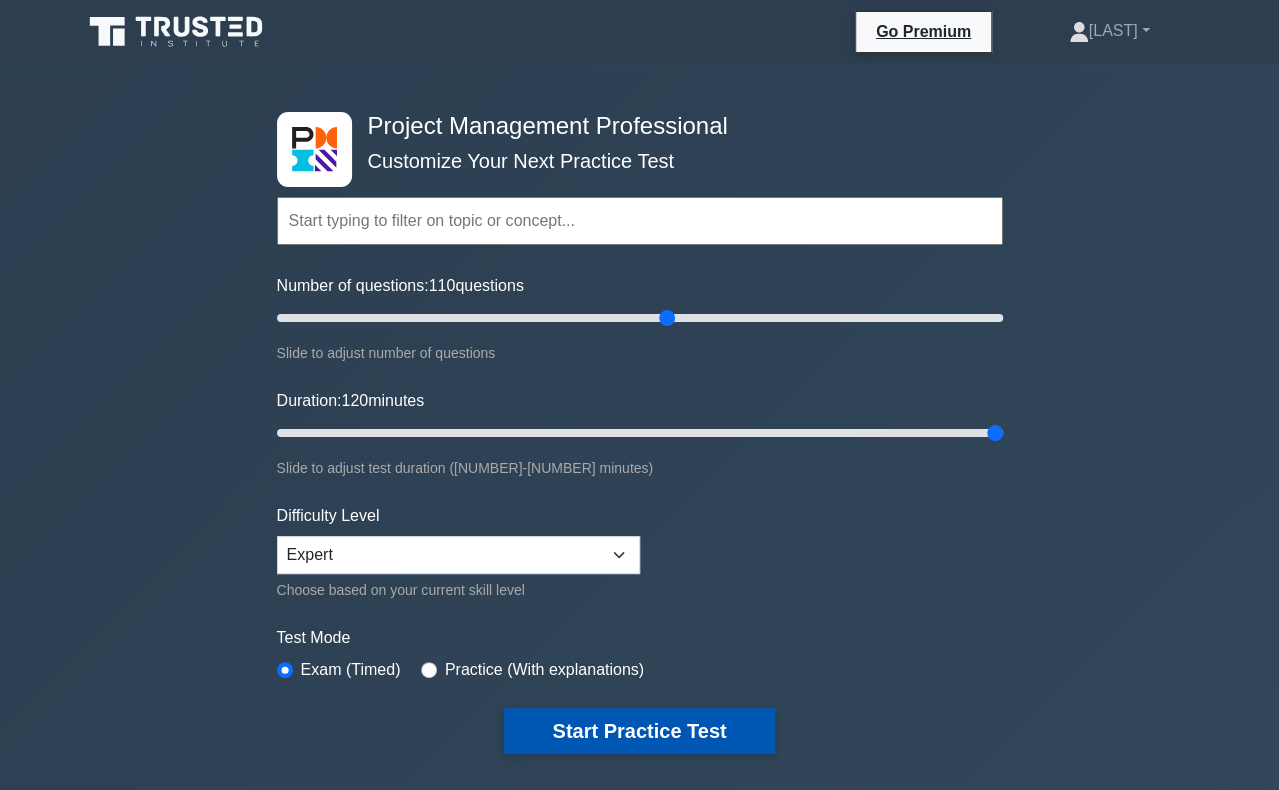 click on "Start Practice Test" at bounding box center [639, 731] 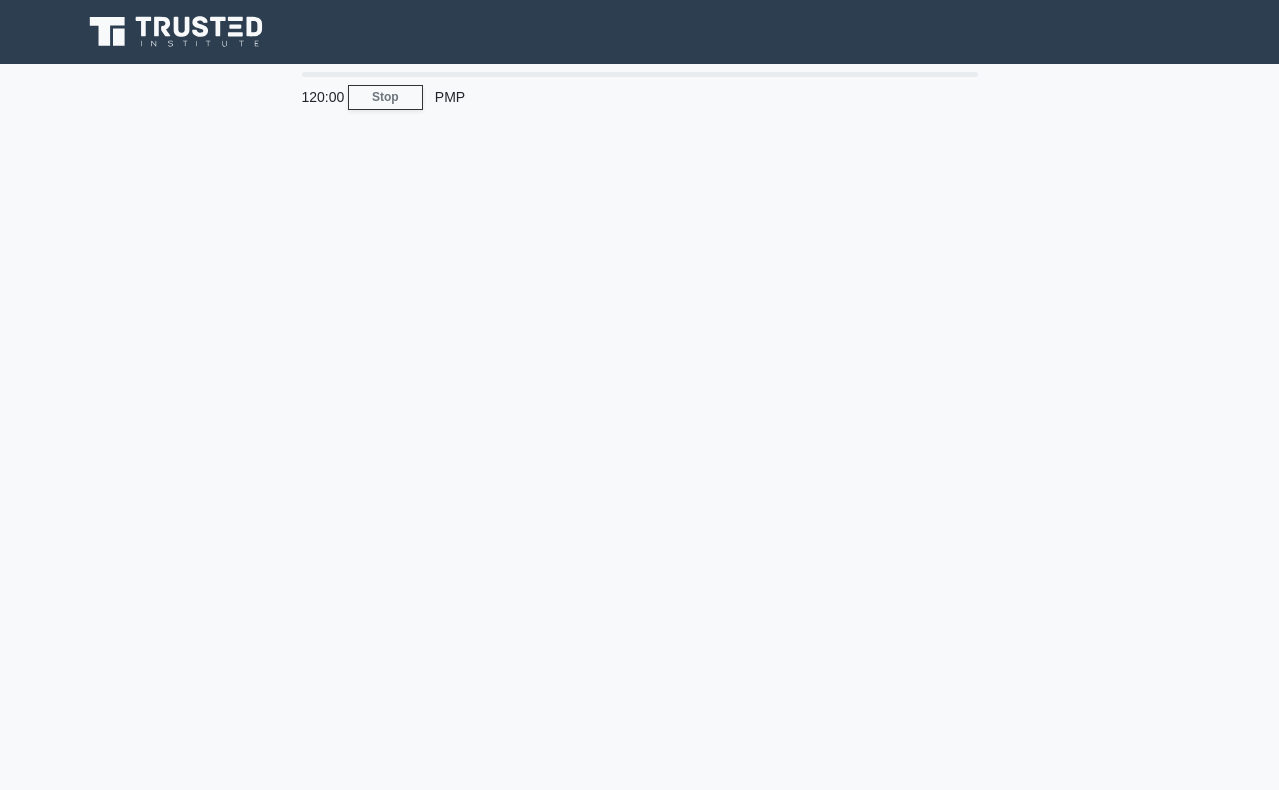 scroll, scrollTop: 0, scrollLeft: 0, axis: both 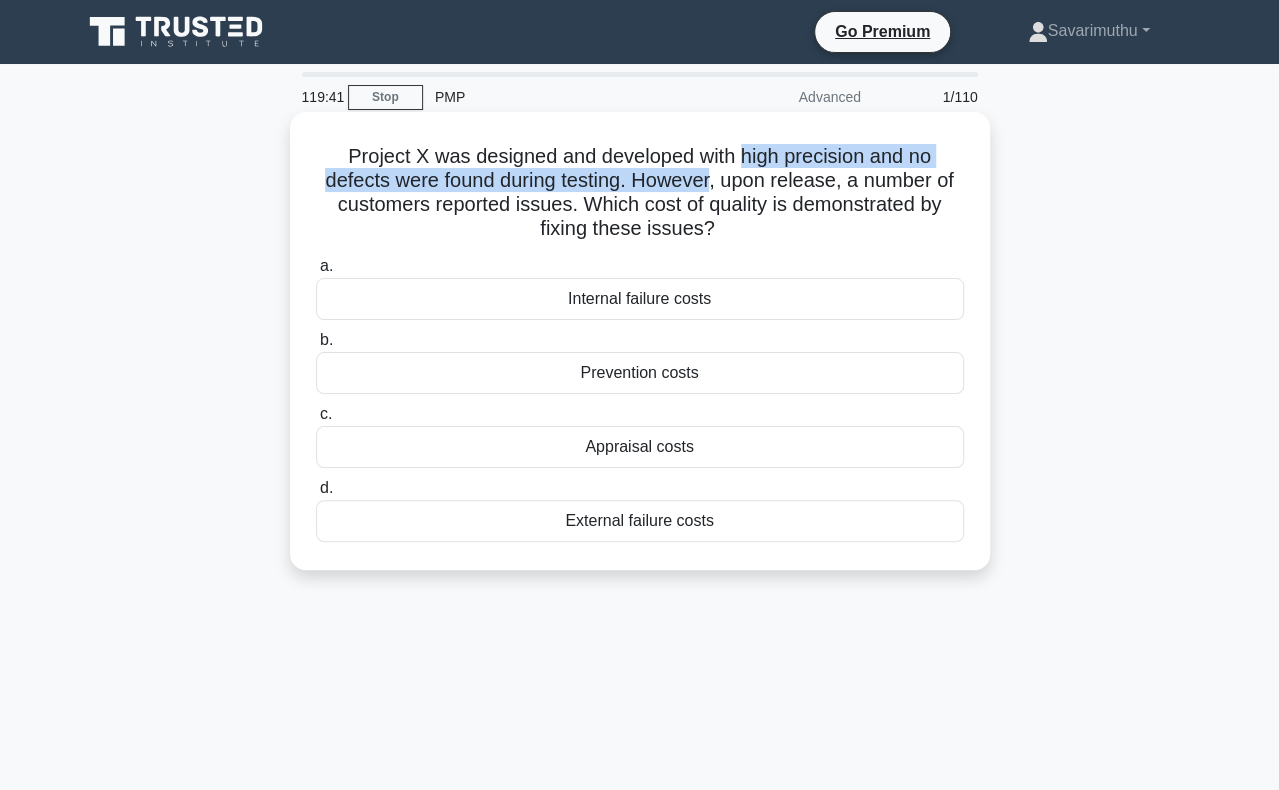 drag, startPoint x: 740, startPoint y: 153, endPoint x: 716, endPoint y: 181, distance: 36.878178 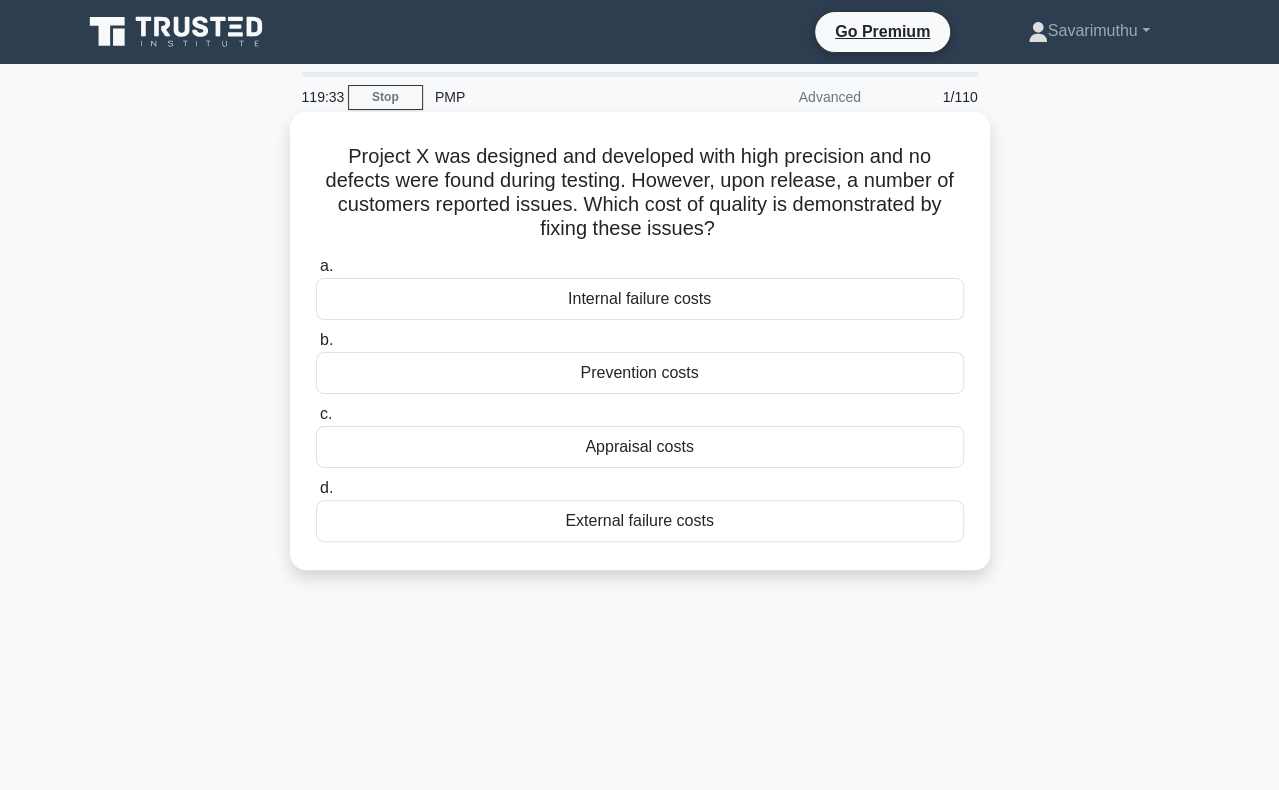 click on "External failure costs" at bounding box center (640, 521) 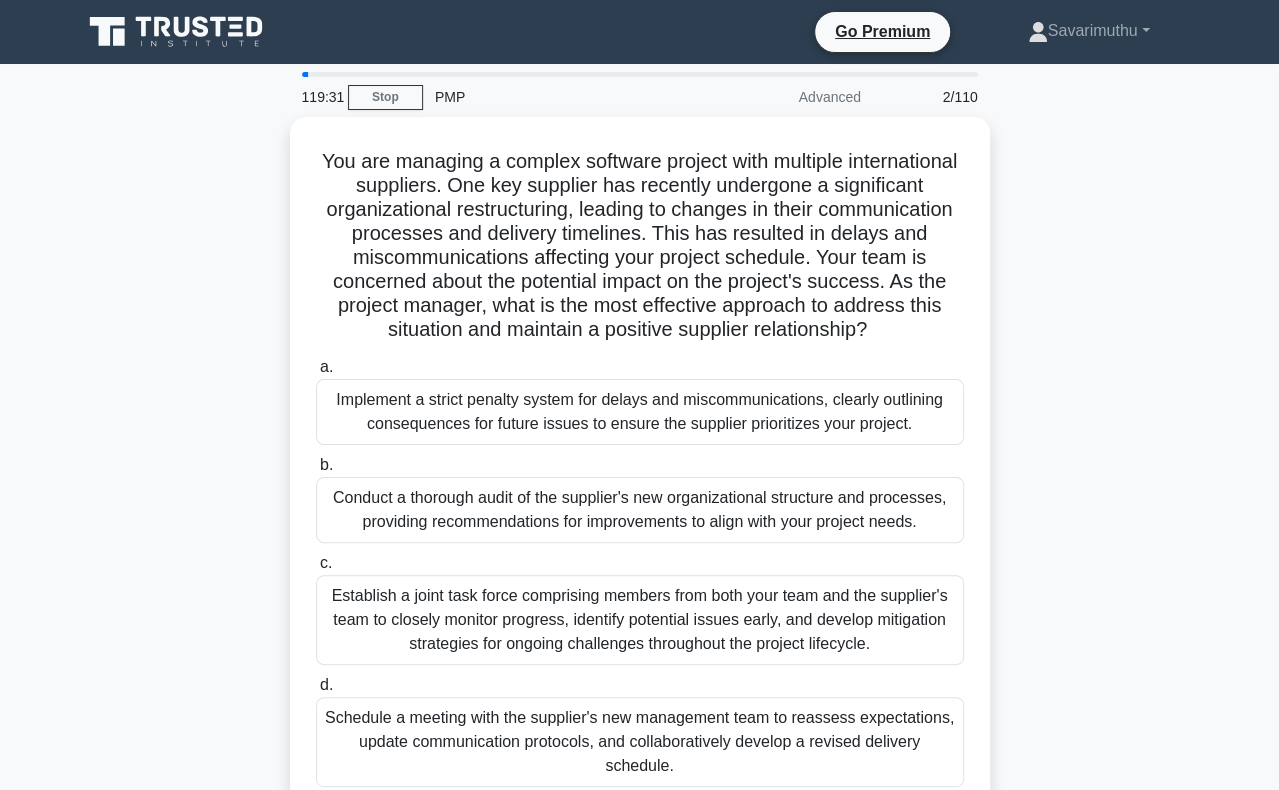scroll, scrollTop: 100, scrollLeft: 0, axis: vertical 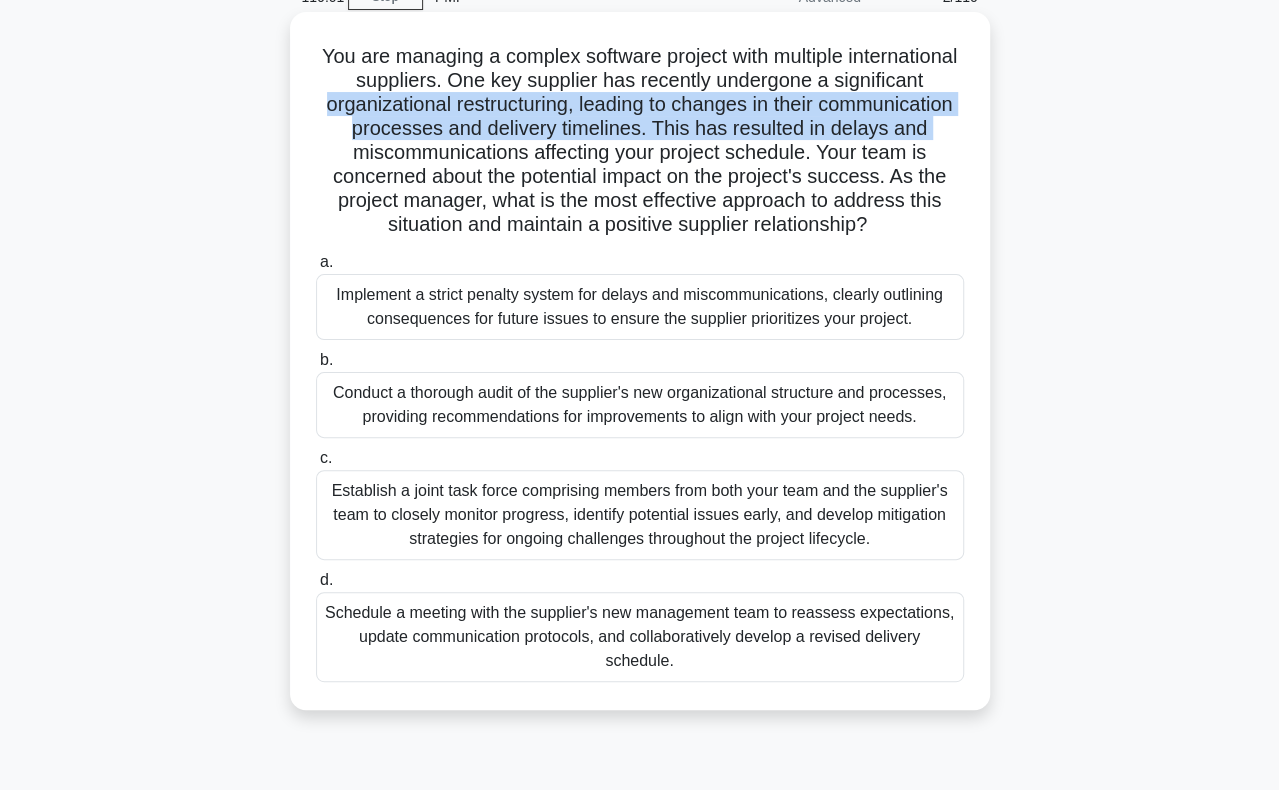 drag, startPoint x: 432, startPoint y: 103, endPoint x: 430, endPoint y: 147, distance: 44.04543 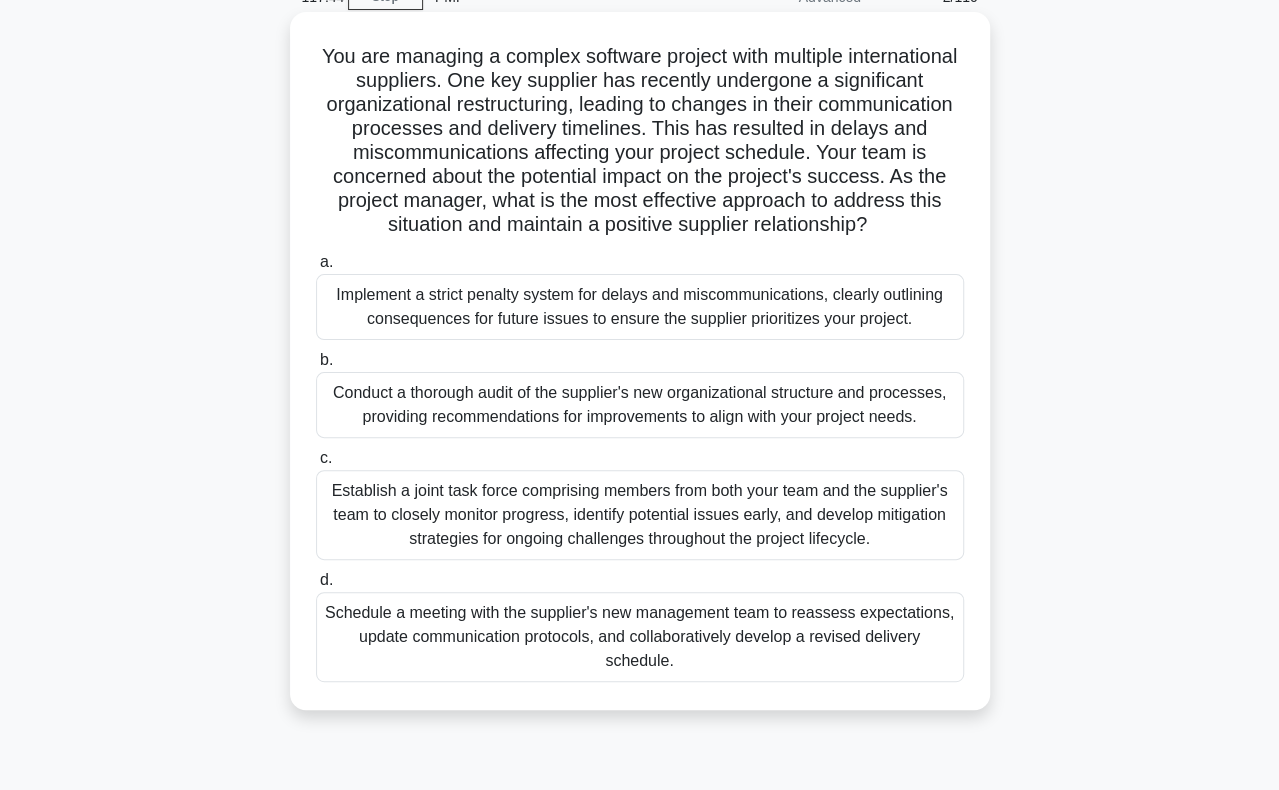 click on "Schedule a meeting with the supplier's new management team to reassess expectations, update communication protocols, and collaboratively develop a revised delivery schedule." at bounding box center (640, 637) 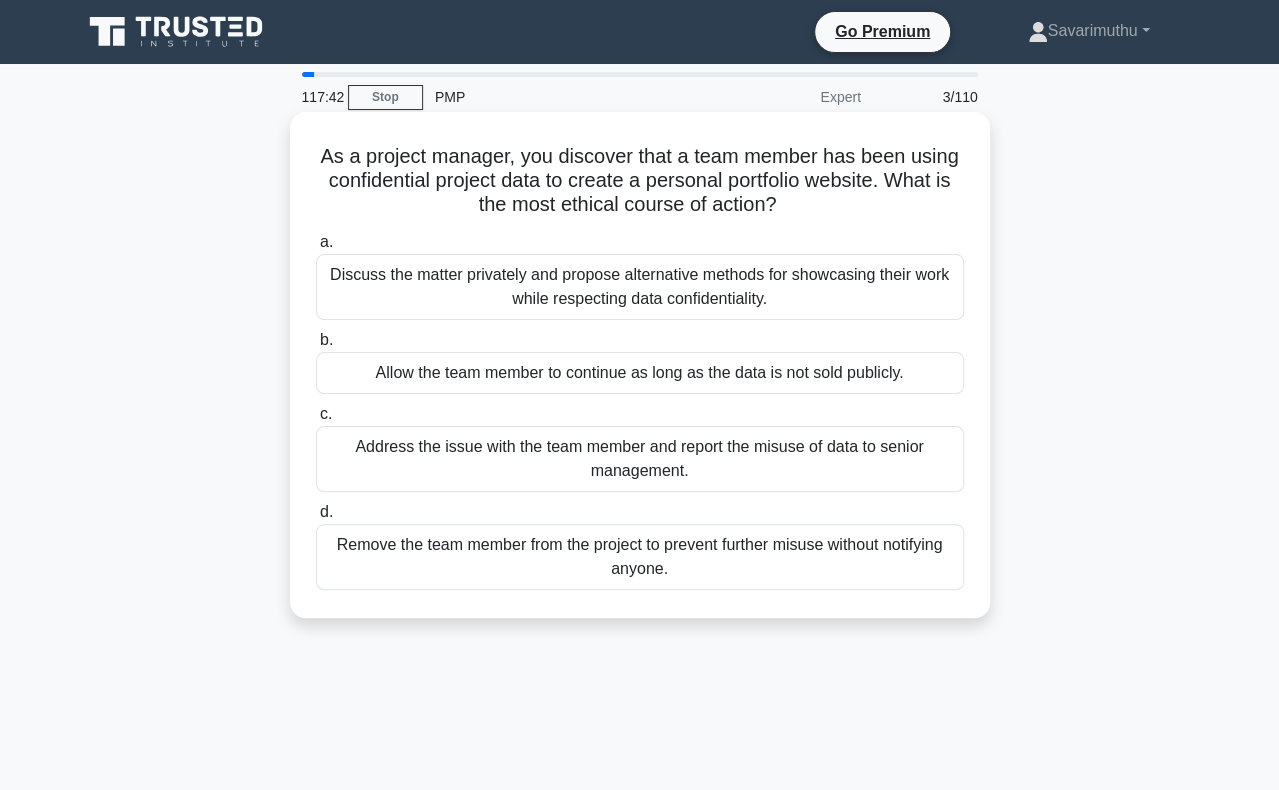 scroll, scrollTop: 100, scrollLeft: 0, axis: vertical 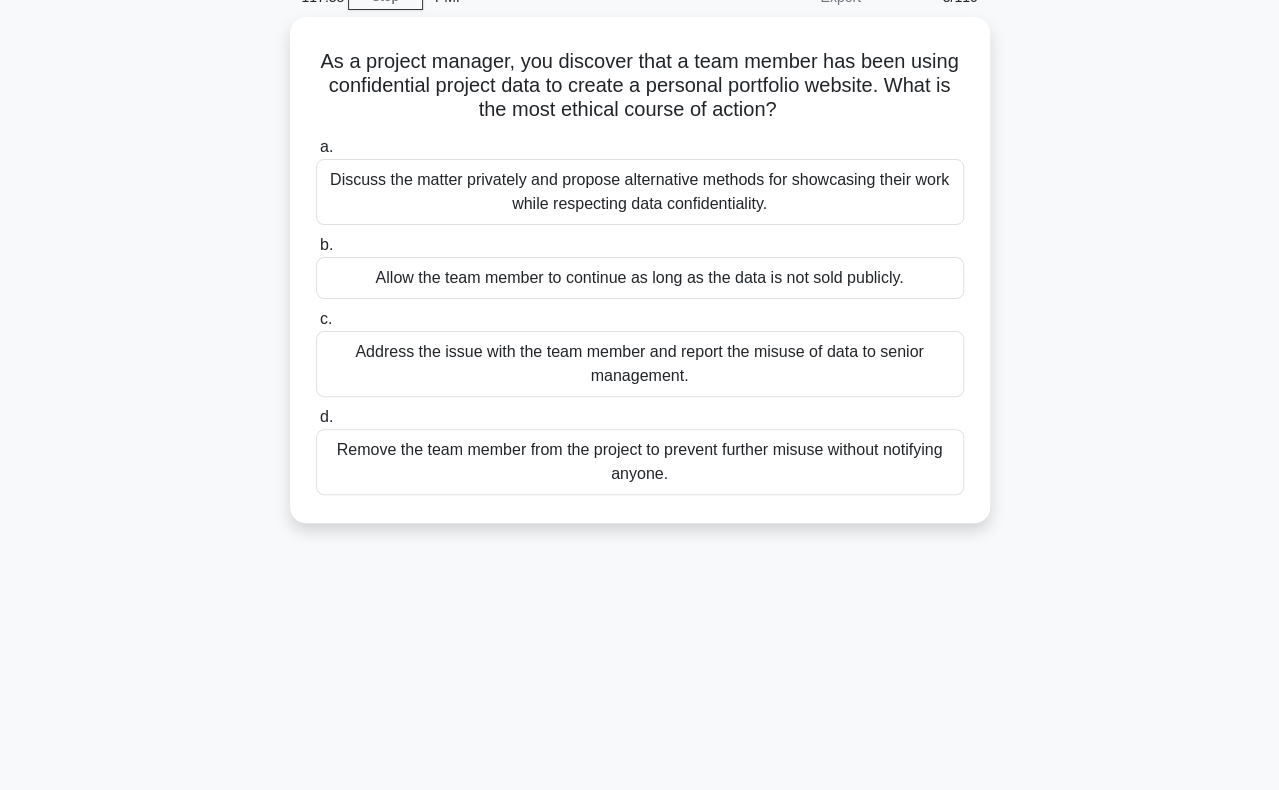 click on "As a project manager, you discover that a team member has been using confidential project data to create a personal portfolio website. What is the most ethical course of action?
.spinner_0XTQ{transform-origin:center;animation:spinner_y6GP .75s linear infinite}@keyframes spinner_y6GP{100%{transform:rotate(360deg)}}
a.
b. c. d." at bounding box center [640, 282] 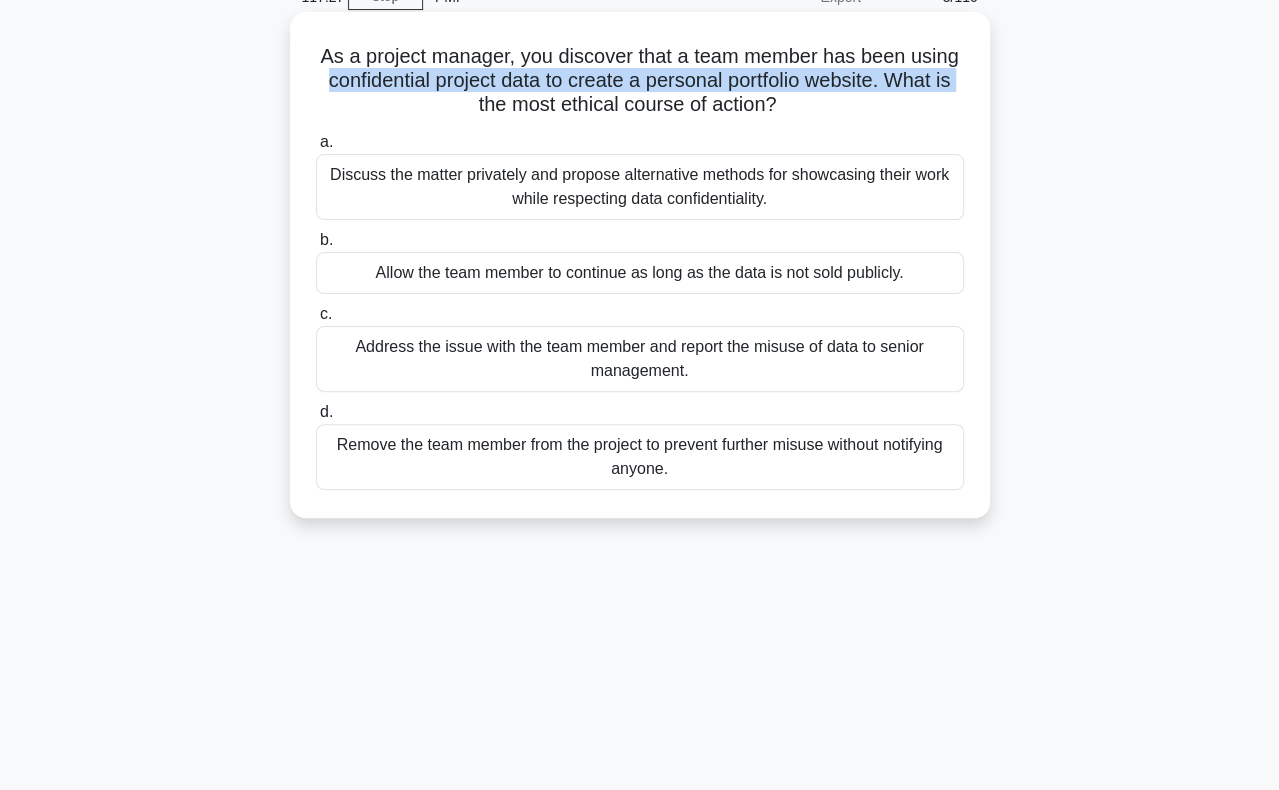 drag, startPoint x: 318, startPoint y: 80, endPoint x: 322, endPoint y: 97, distance: 17.464249 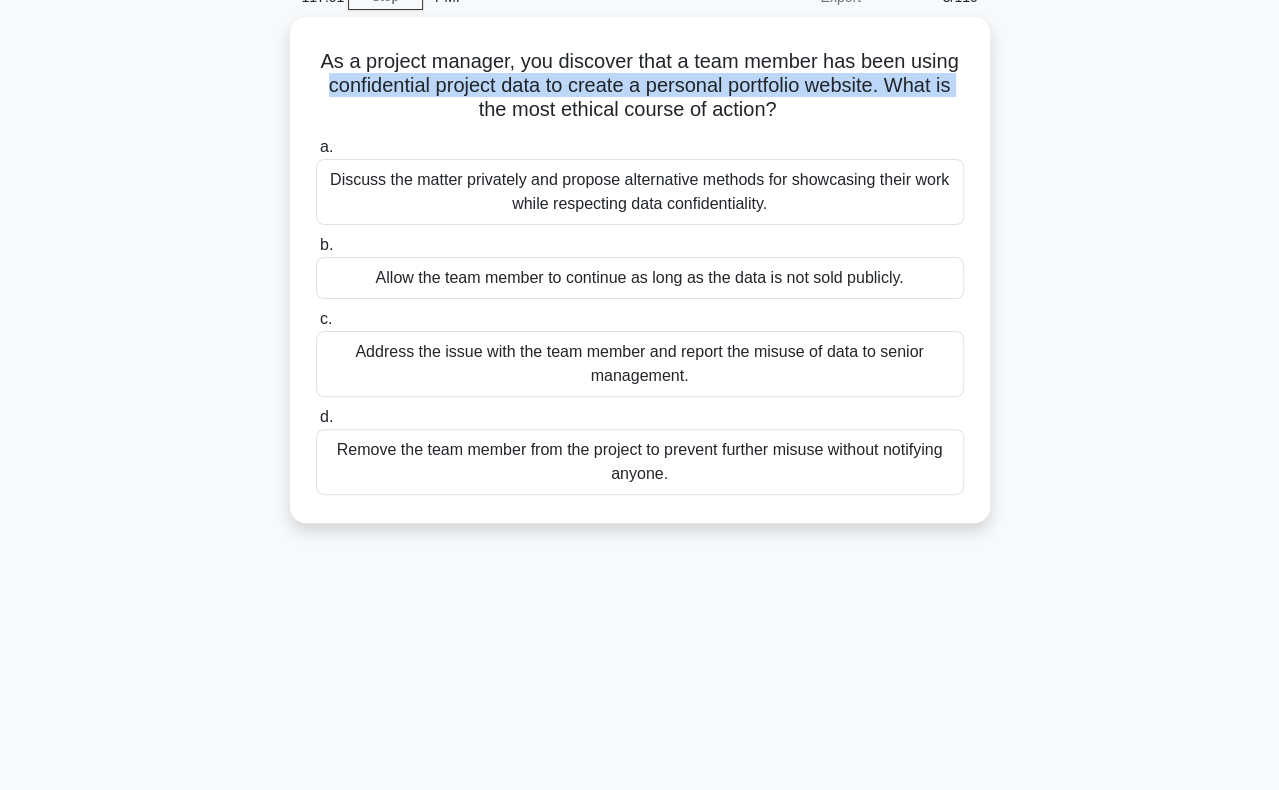 drag, startPoint x: 390, startPoint y: 345, endPoint x: 244, endPoint y: 343, distance: 146.0137 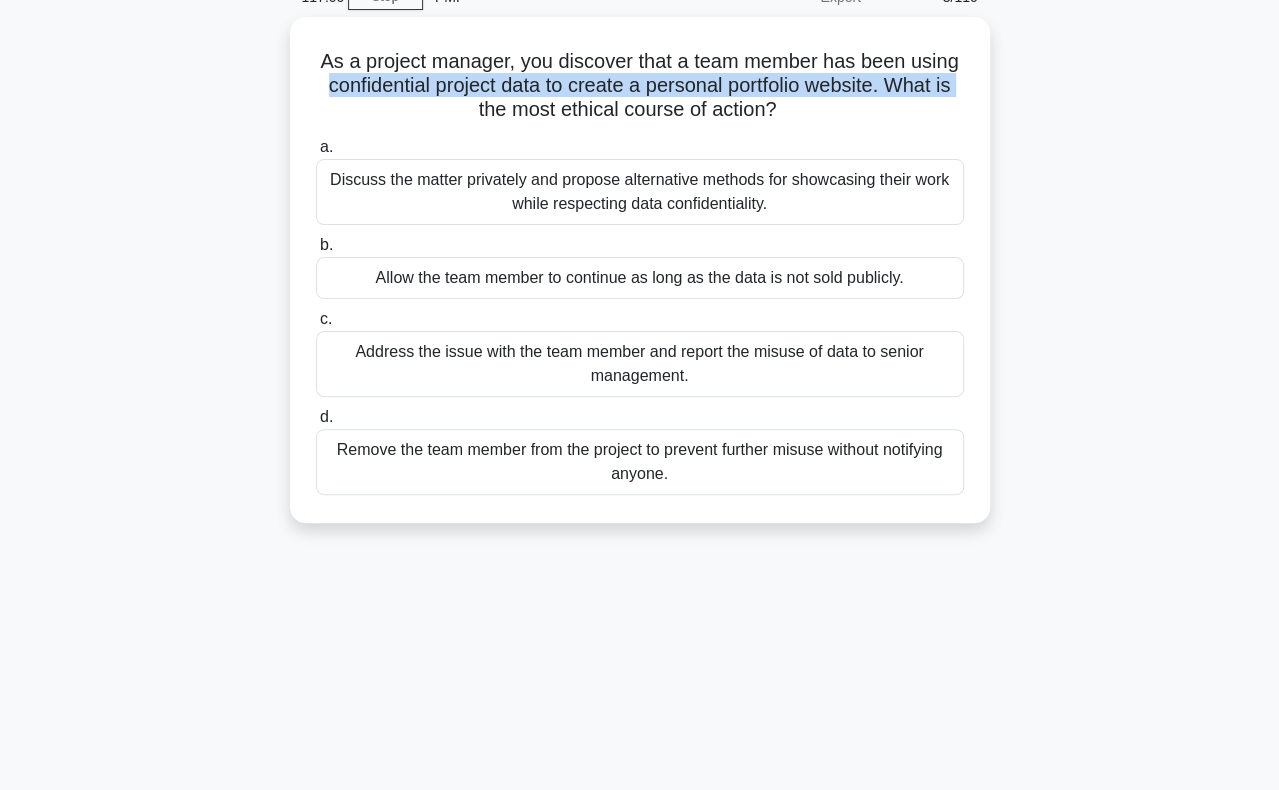 click on "As a project manager, you discover that a team member has been using confidential project data to create a personal portfolio website. What is the most ethical course of action?
.spinner_0XTQ{transform-origin:center;animation:spinner_y6GP .75s linear infinite}@keyframes spinner_y6GP{100%{transform:rotate(360deg)}}
a.
b. c. d." at bounding box center [640, 282] 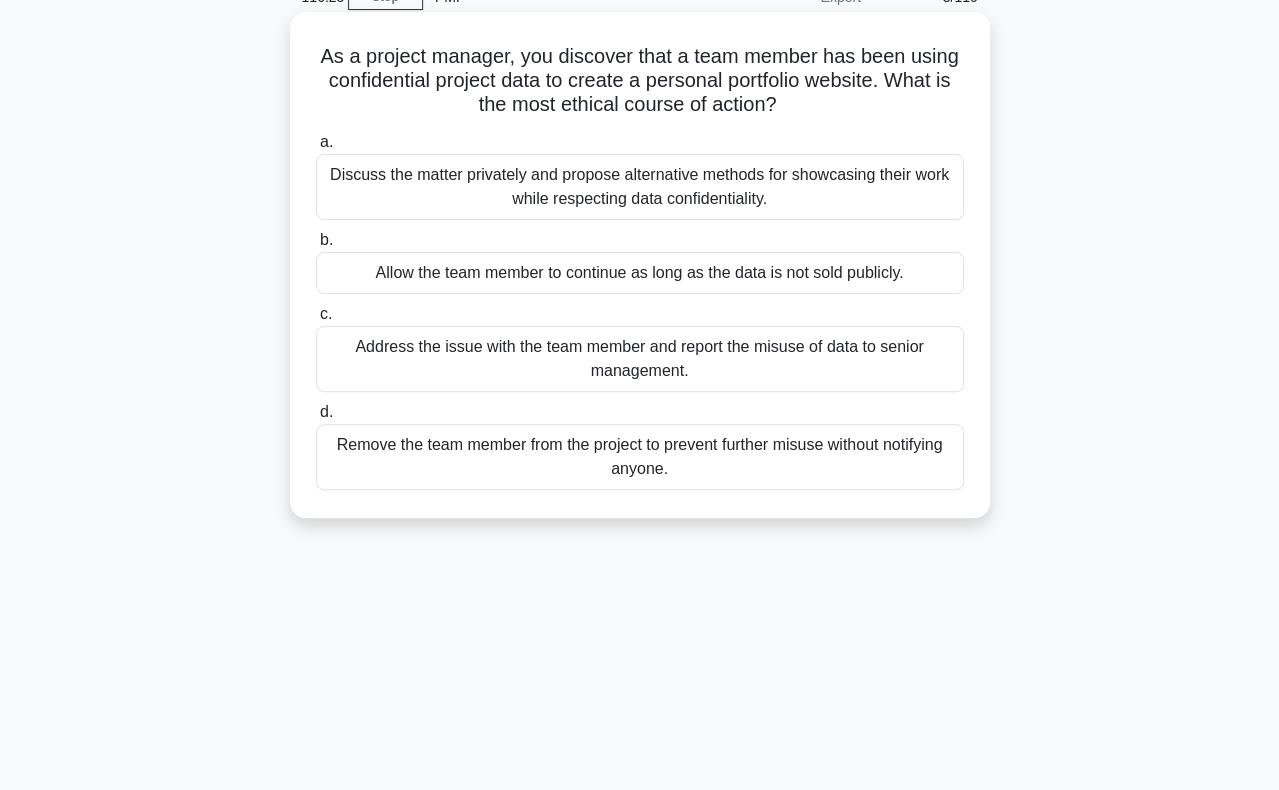 click on "Address the issue with the team member and report the misuse of data to senior management." at bounding box center [640, 359] 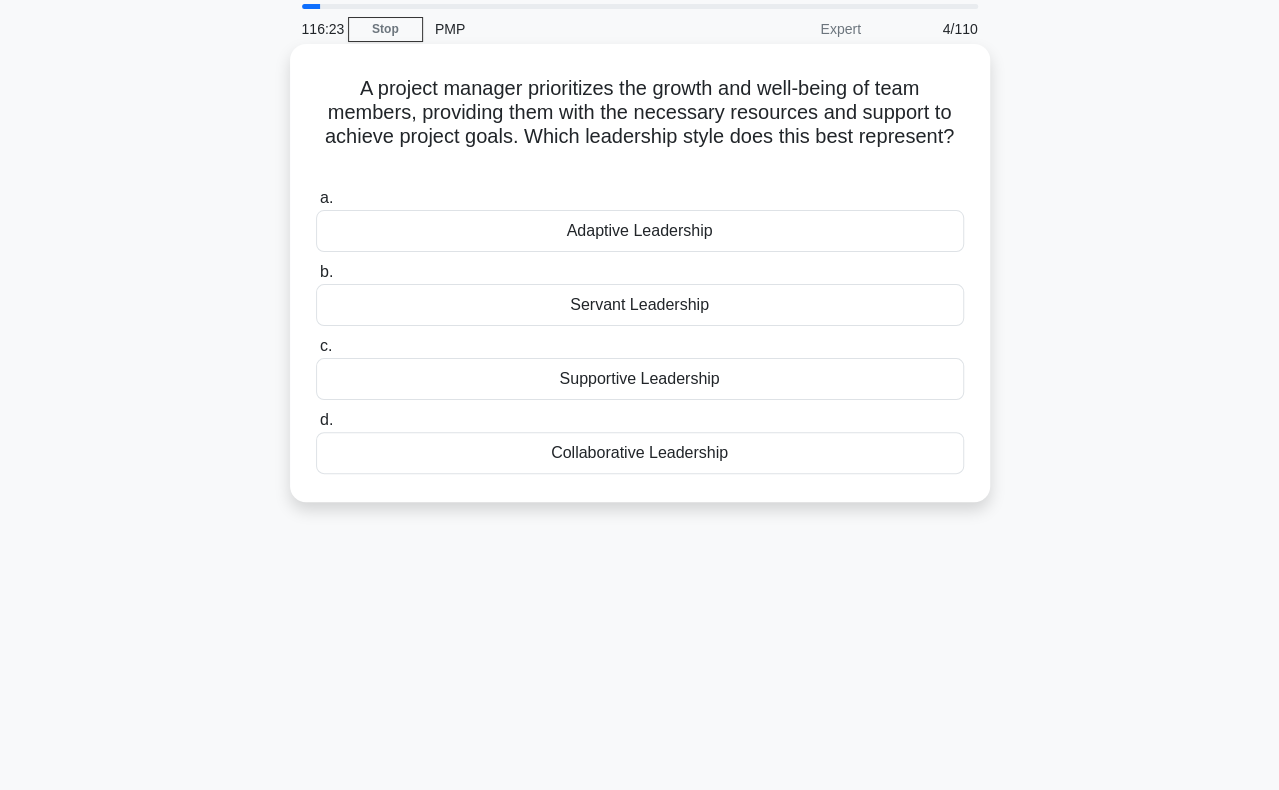 scroll, scrollTop: 100, scrollLeft: 0, axis: vertical 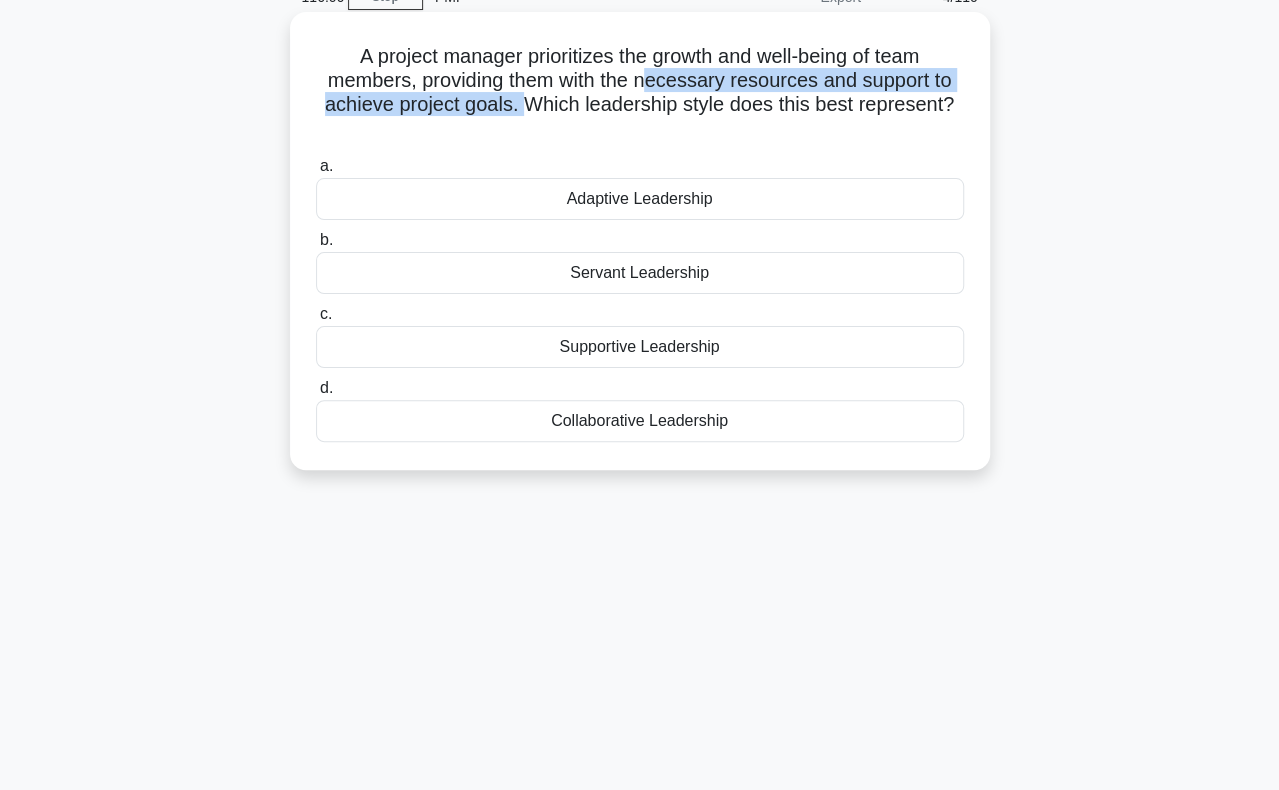 drag, startPoint x: 647, startPoint y: 75, endPoint x: 522, endPoint y: 103, distance: 128.09763 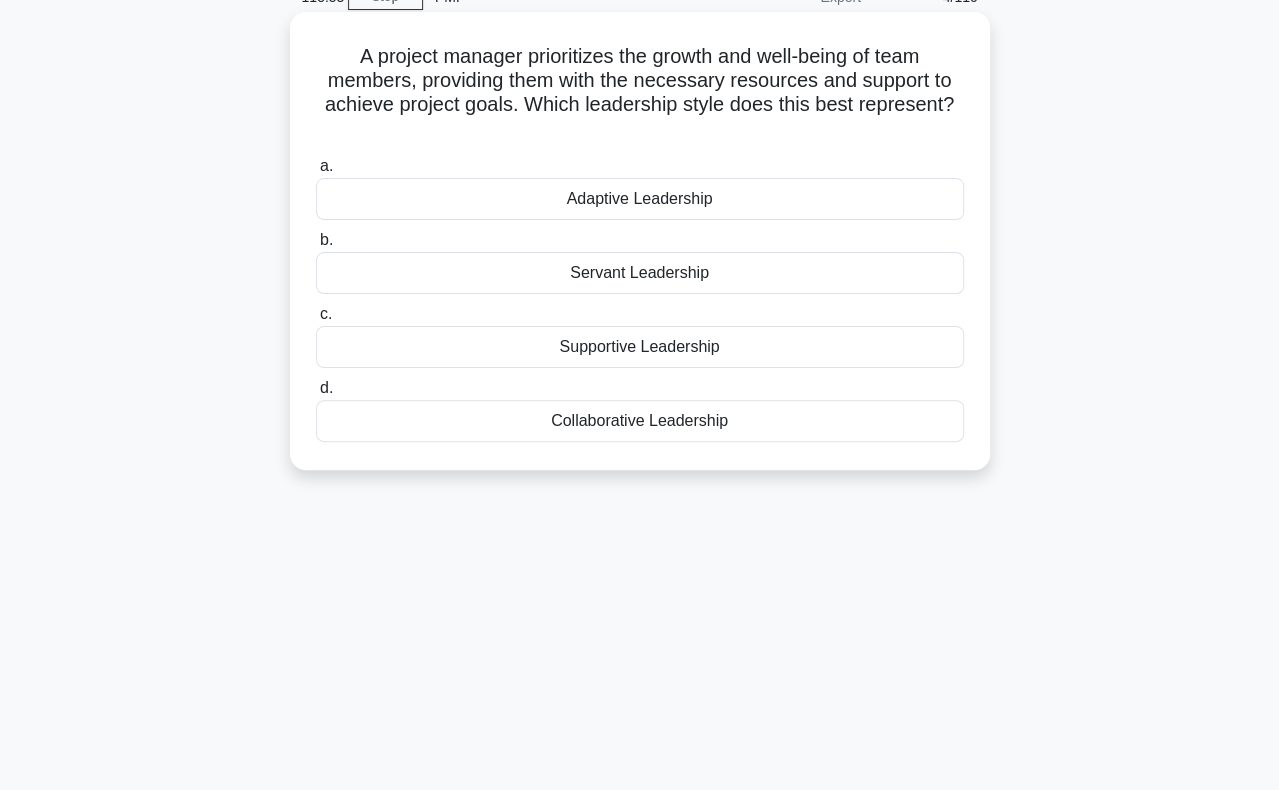 click on "Supportive Leadership" at bounding box center (640, 347) 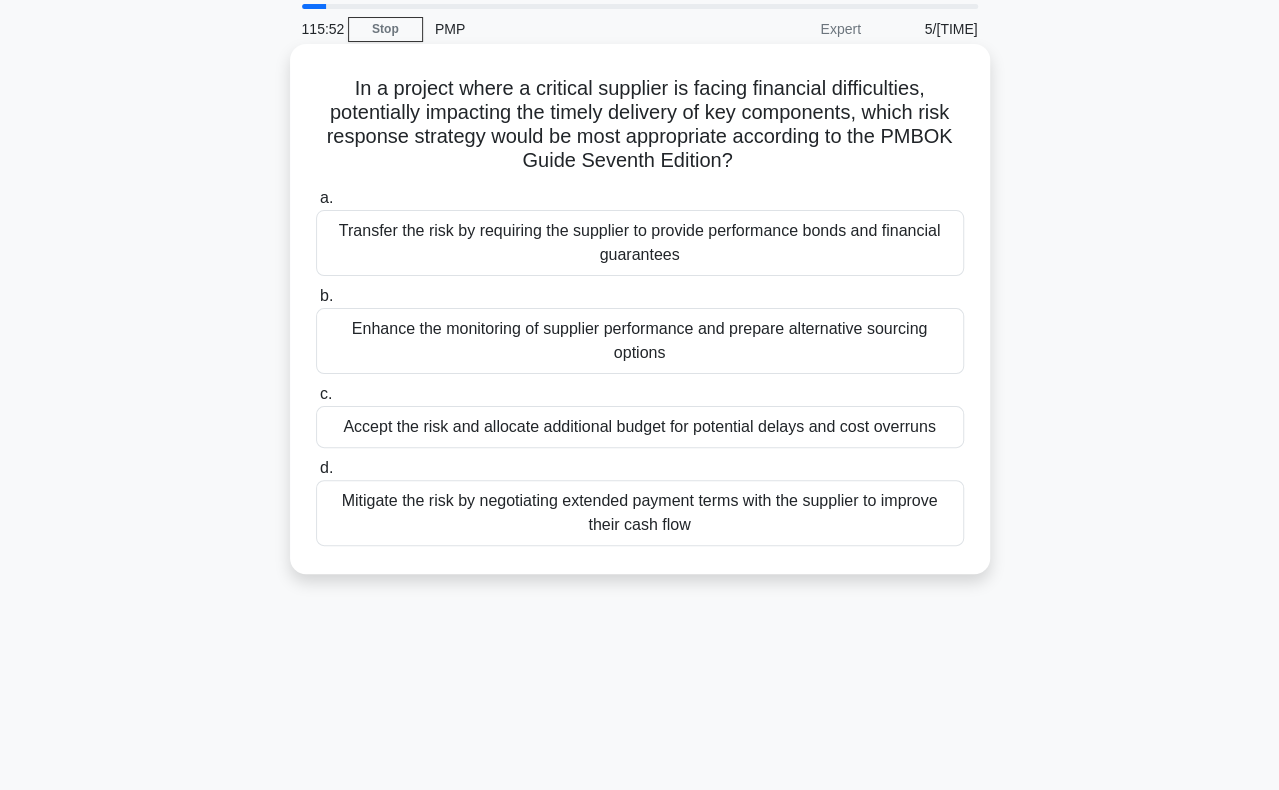 scroll, scrollTop: 100, scrollLeft: 0, axis: vertical 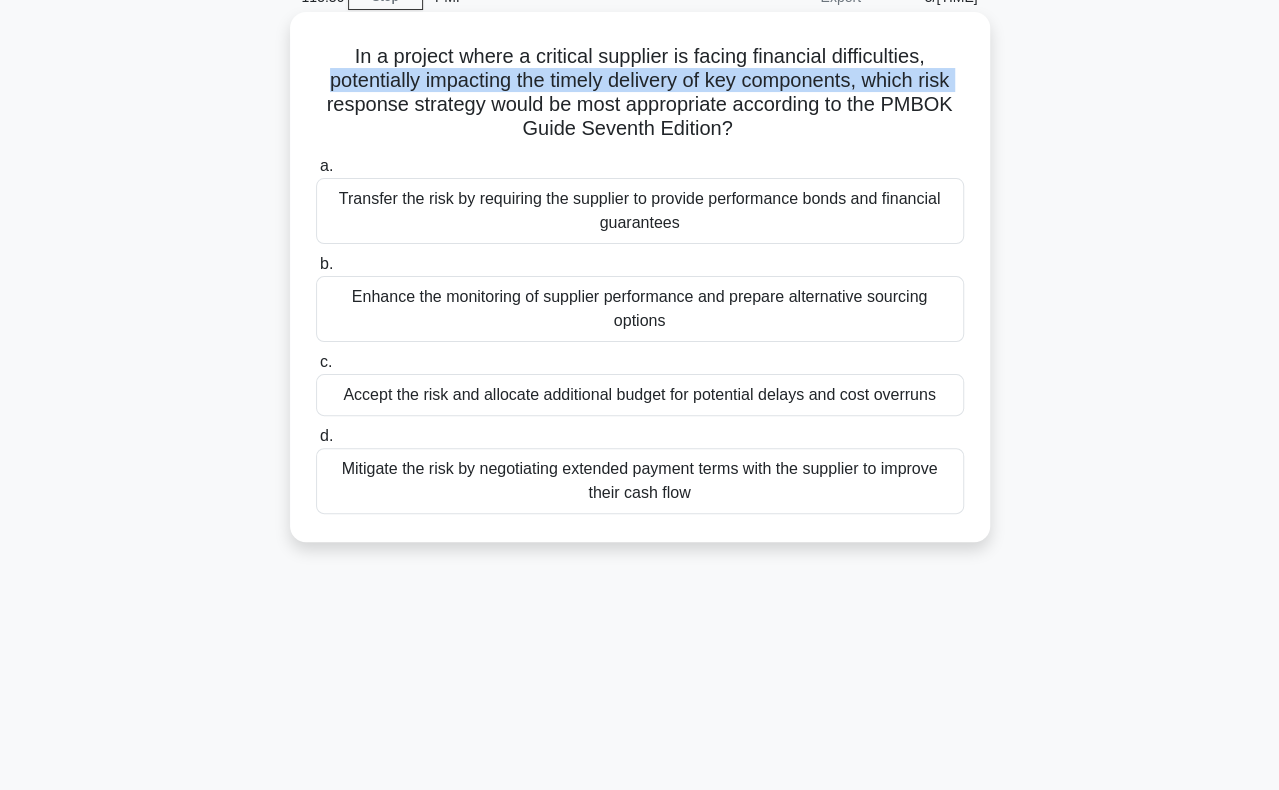 drag, startPoint x: 319, startPoint y: 81, endPoint x: 316, endPoint y: 98, distance: 17.262676 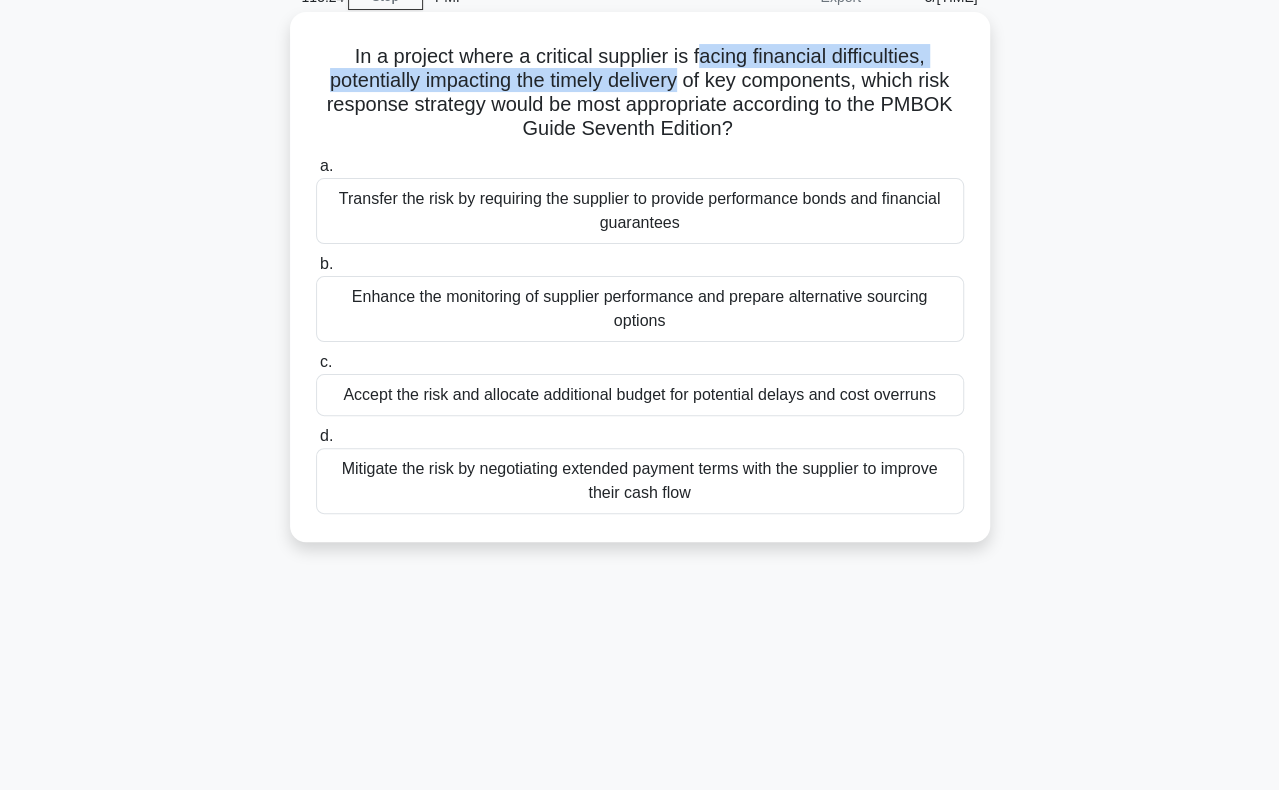 drag, startPoint x: 699, startPoint y: 51, endPoint x: 684, endPoint y: 77, distance: 30.016663 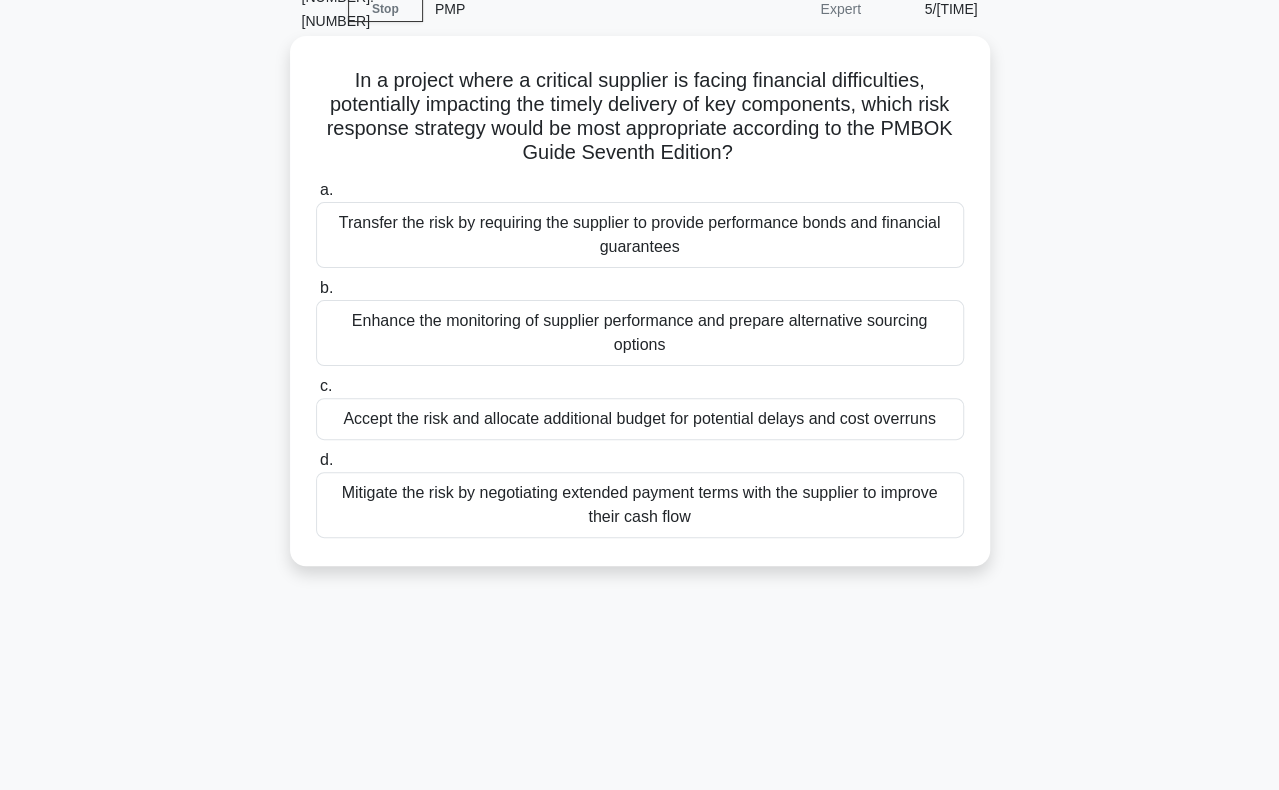 click on "Mitigate the risk by negotiating extended payment terms with the supplier to improve their cash flow" at bounding box center (640, 505) 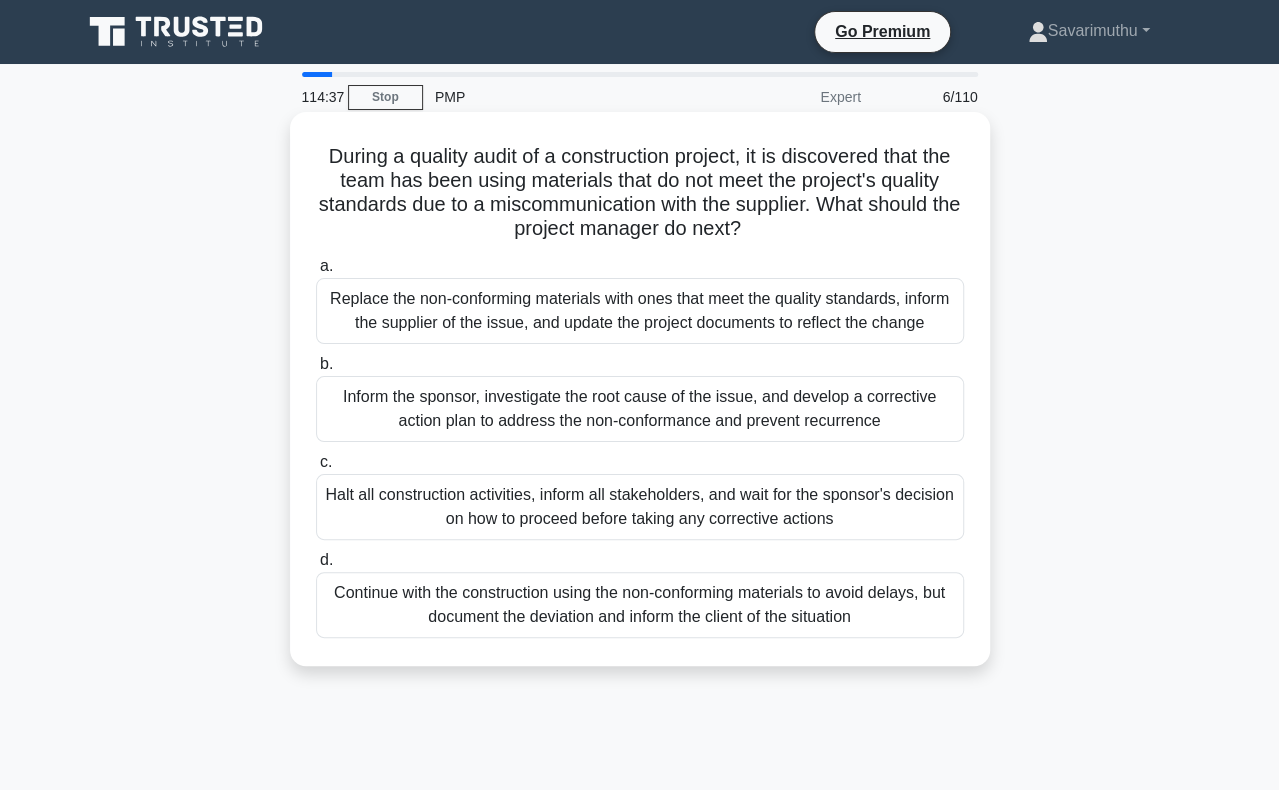 scroll, scrollTop: 100, scrollLeft: 0, axis: vertical 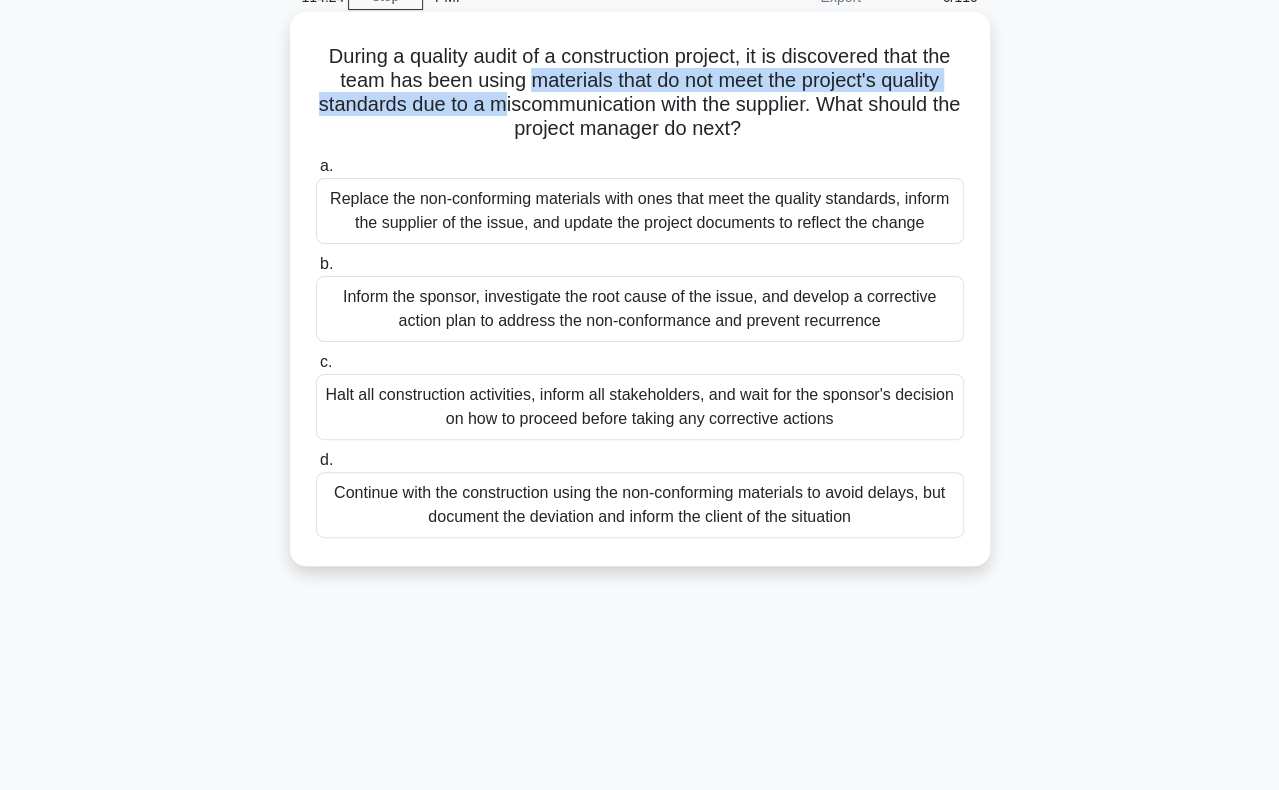drag, startPoint x: 528, startPoint y: 81, endPoint x: 513, endPoint y: 108, distance: 30.88689 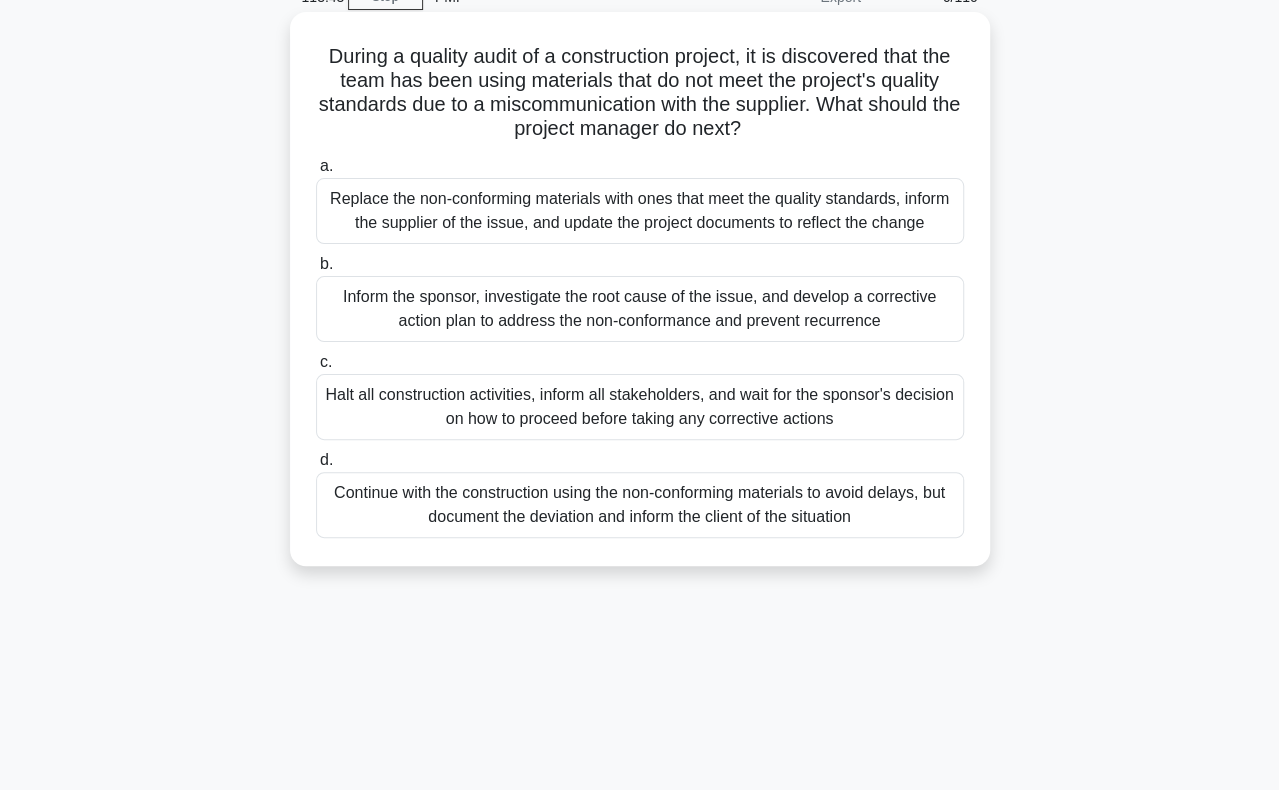 click on "Replace the non-conforming materials with ones that meet the quality standards, inform the supplier of the issue, and update the project documents to reflect the change" at bounding box center [640, 211] 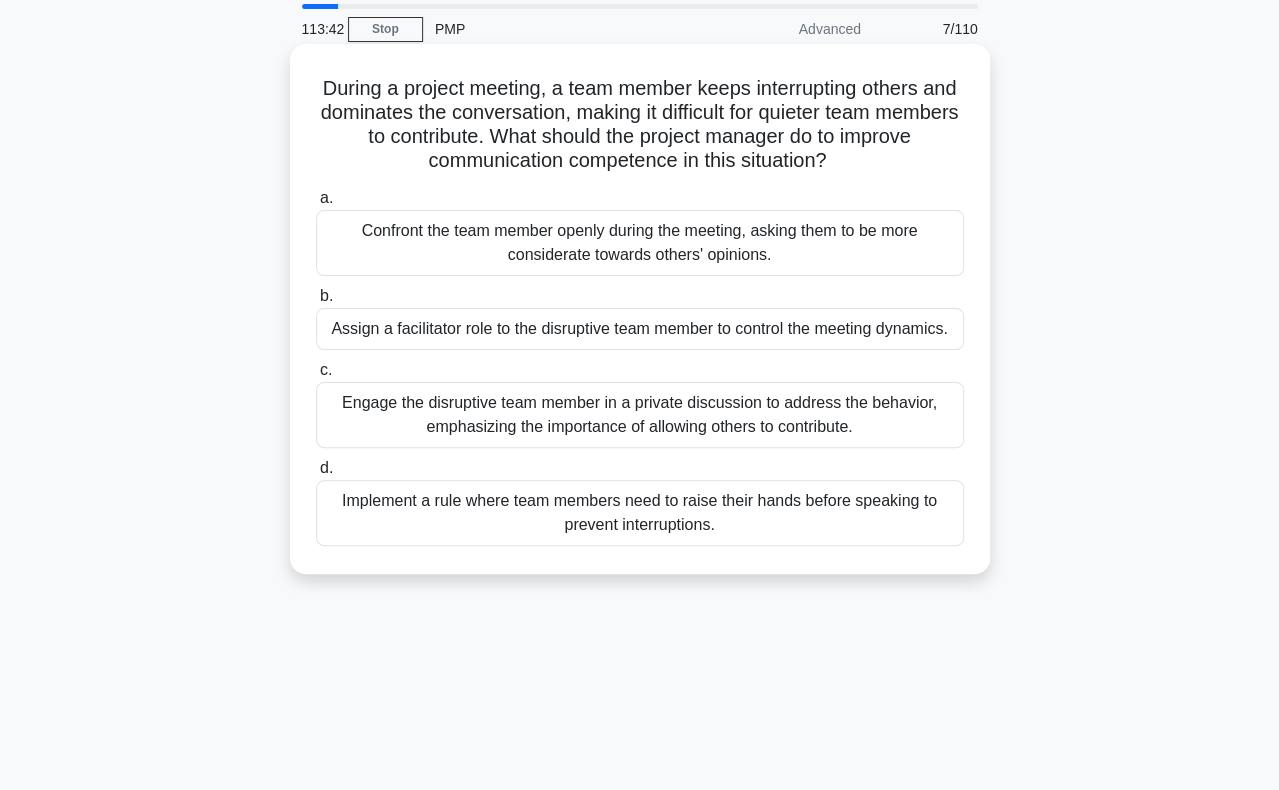 scroll, scrollTop: 100, scrollLeft: 0, axis: vertical 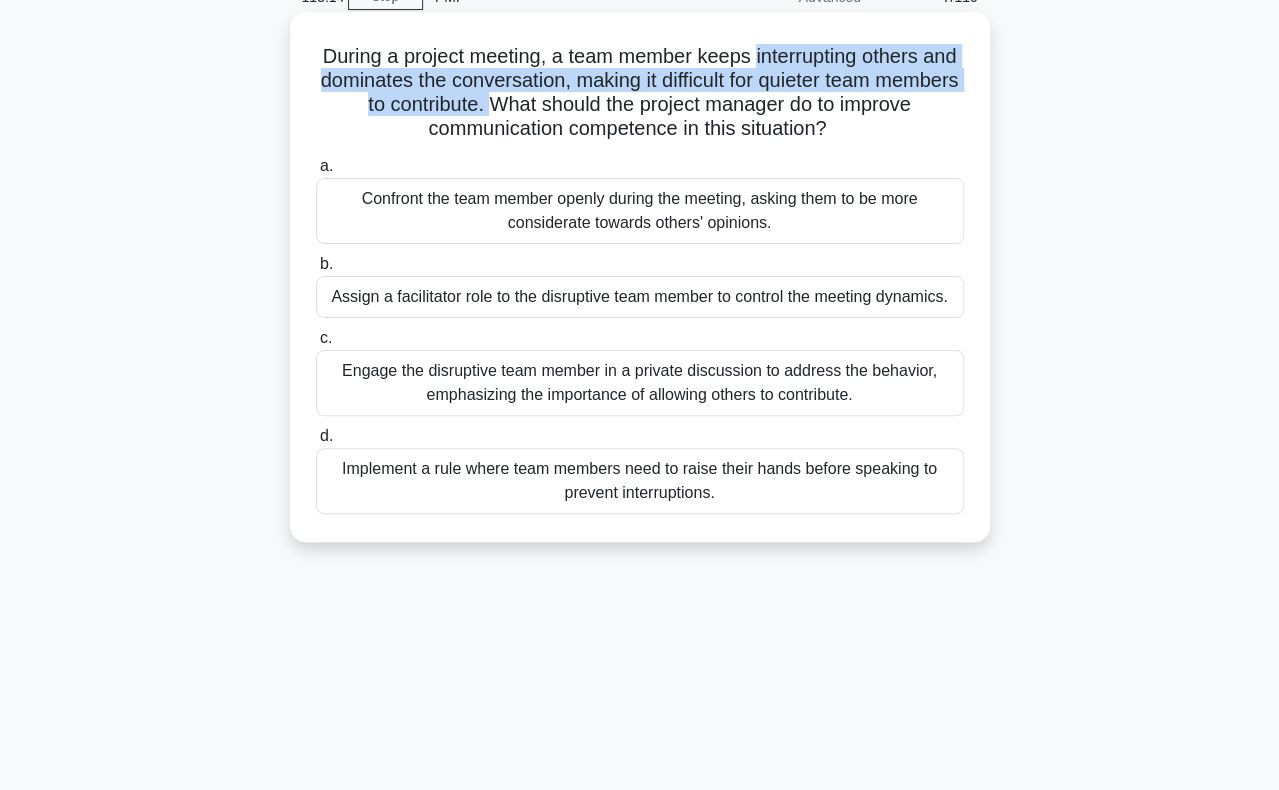 drag, startPoint x: 776, startPoint y: 53, endPoint x: 572, endPoint y: 103, distance: 210.03809 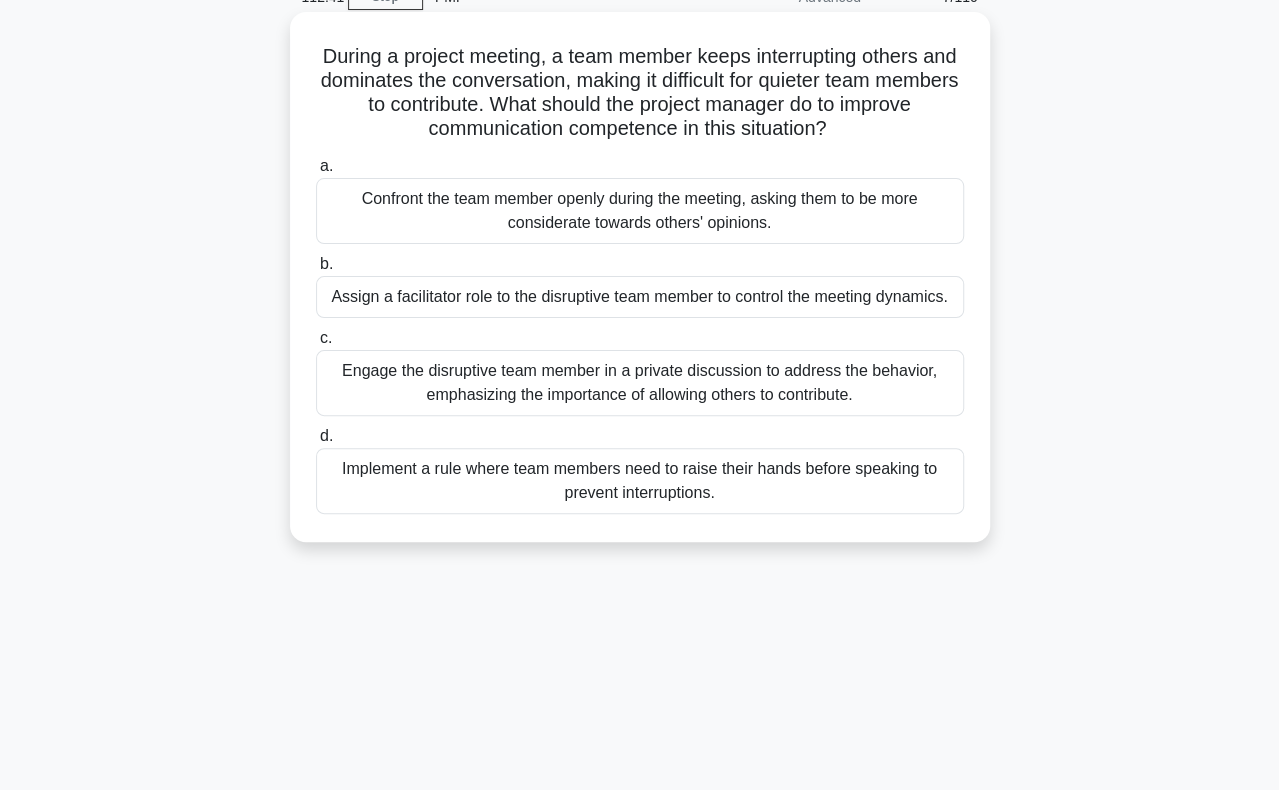 click on "Engage the disruptive team member in a private discussion to address the behavior, emphasizing the importance of allowing others to contribute." at bounding box center [640, 383] 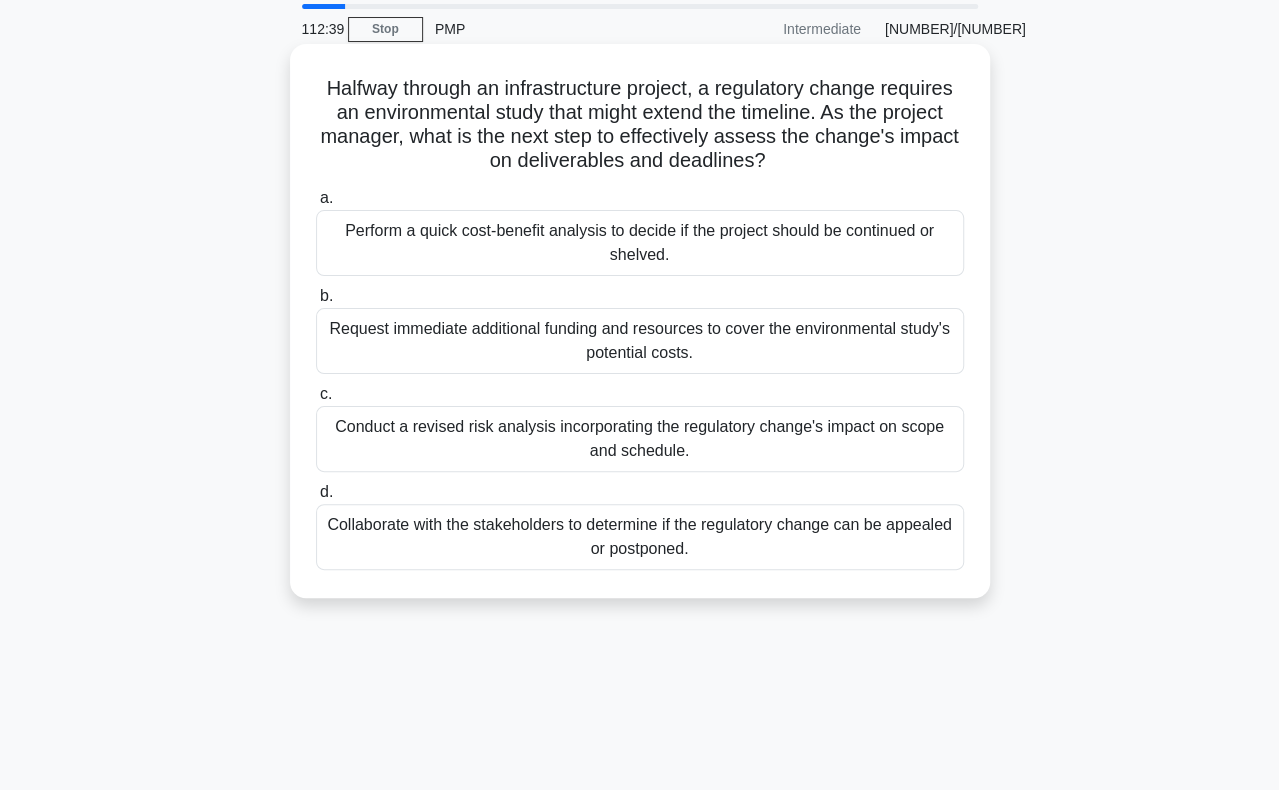 scroll, scrollTop: 100, scrollLeft: 0, axis: vertical 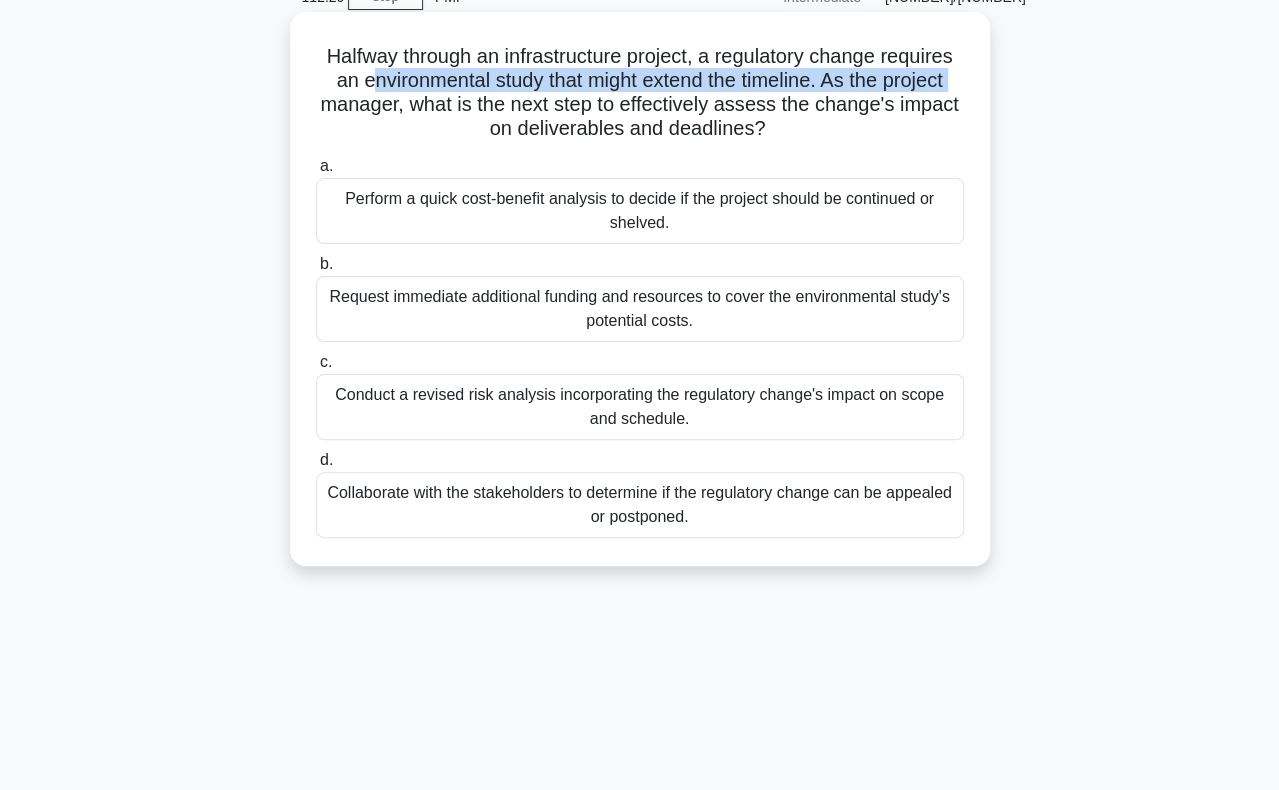 drag, startPoint x: 360, startPoint y: 80, endPoint x: 303, endPoint y: 99, distance: 60.083275 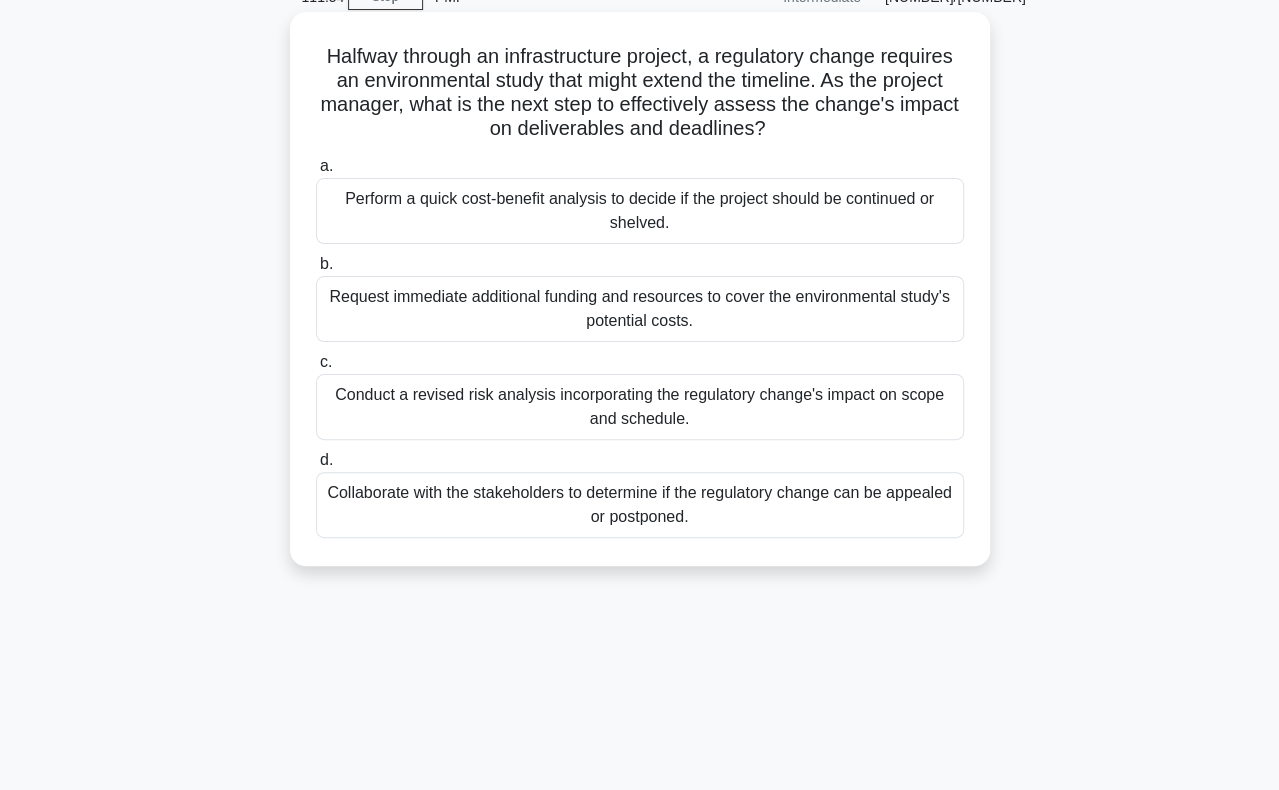 click on "Conduct a revised risk analysis incorporating the regulatory change's impact on scope and schedule." at bounding box center [640, 407] 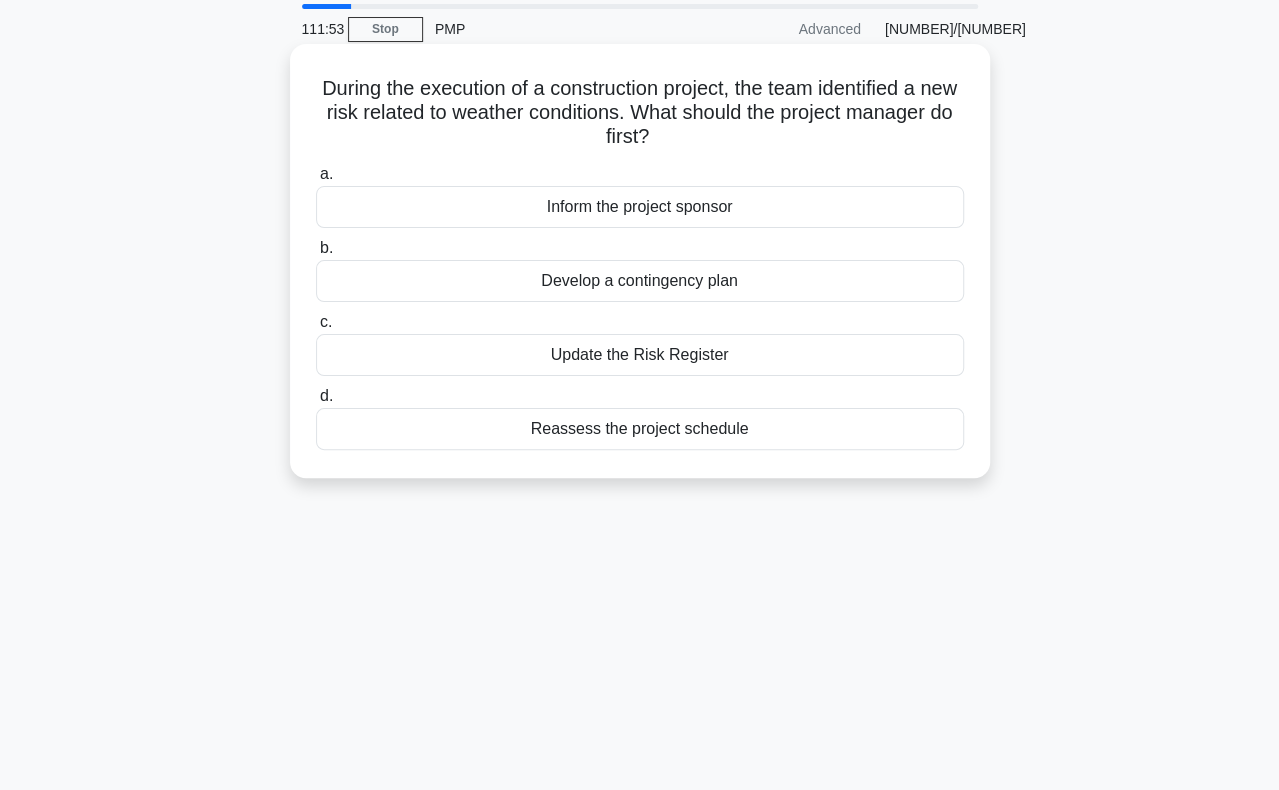 scroll, scrollTop: 100, scrollLeft: 0, axis: vertical 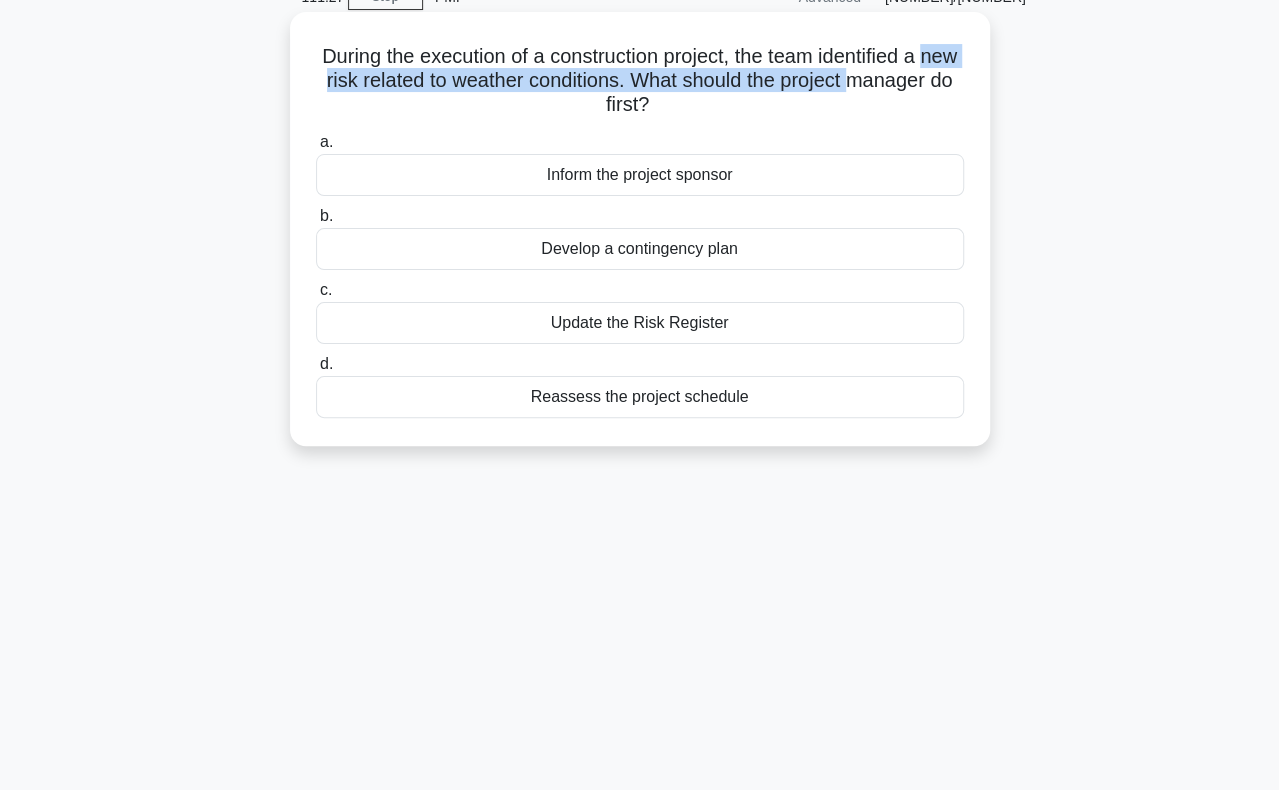 drag, startPoint x: 351, startPoint y: 81, endPoint x: 353, endPoint y: 101, distance: 20.09975 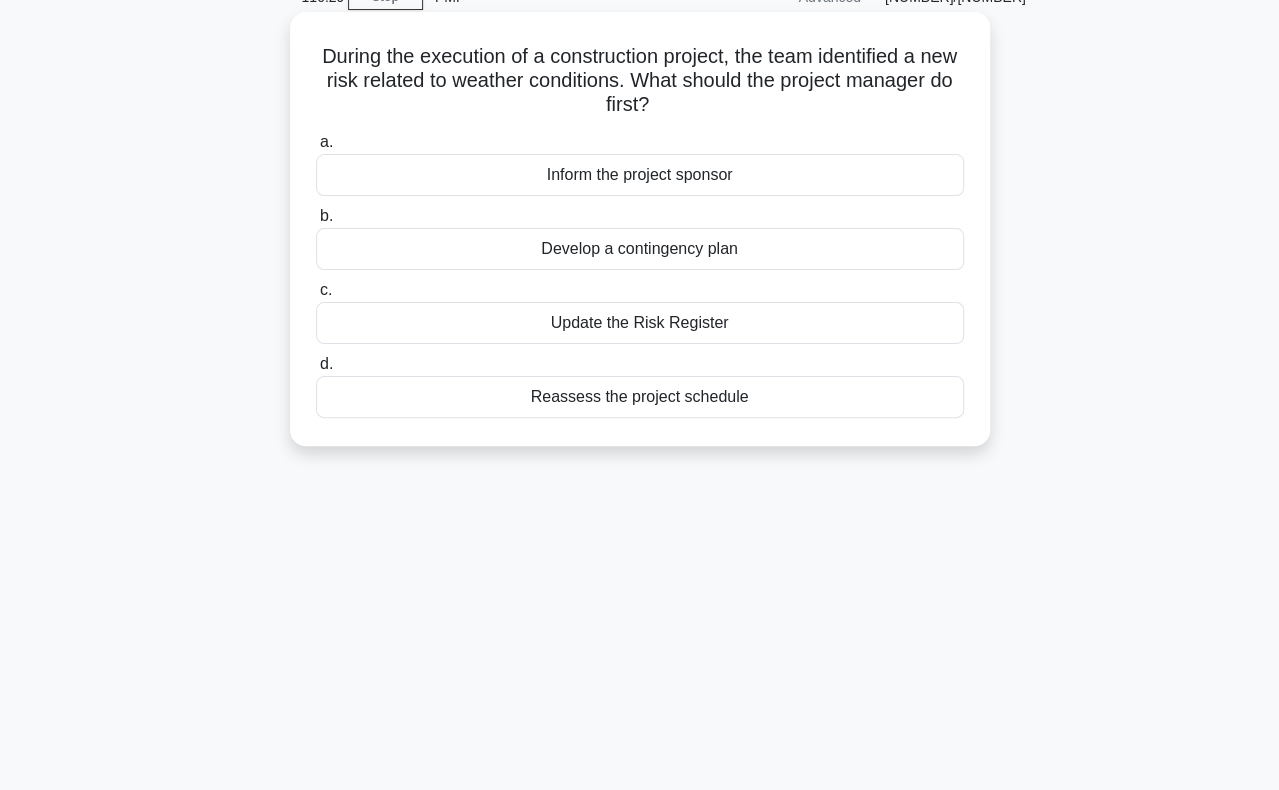 click on "Develop a contingency plan" at bounding box center (640, 249) 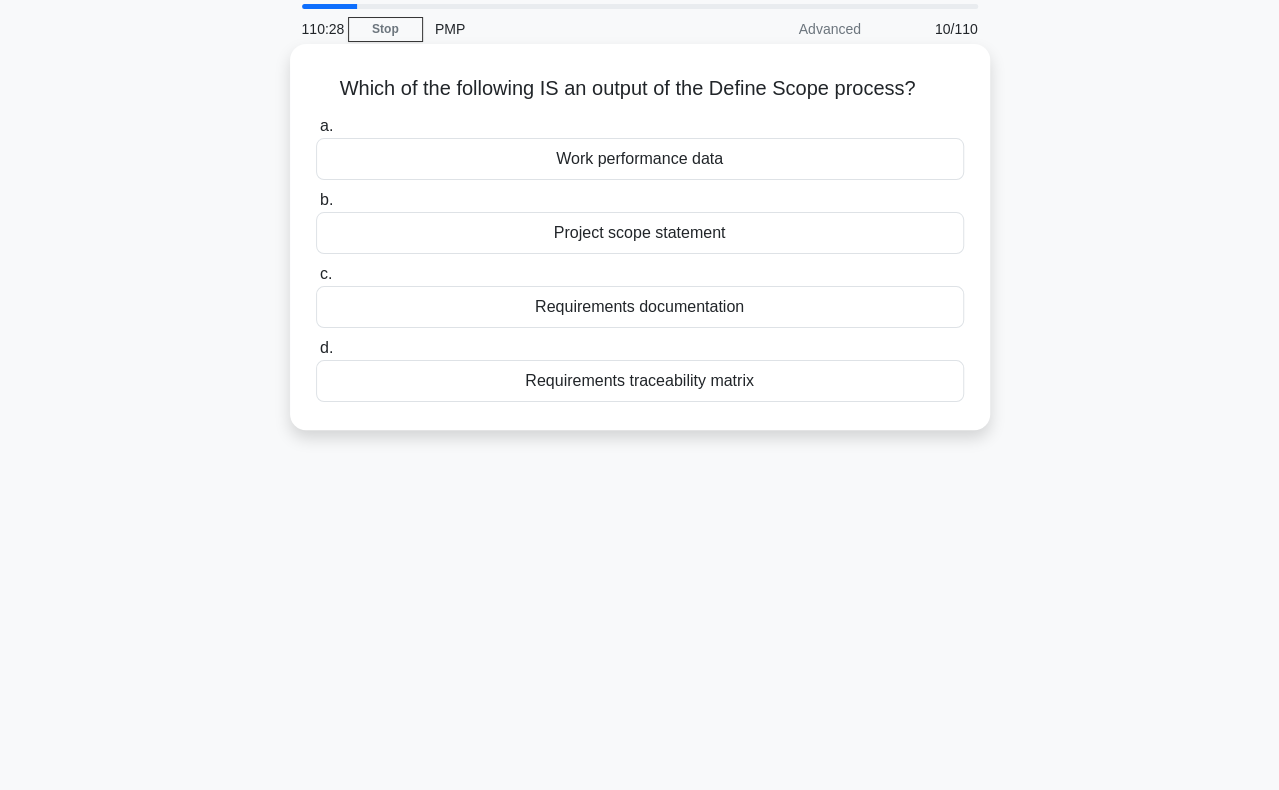 scroll, scrollTop: 100, scrollLeft: 0, axis: vertical 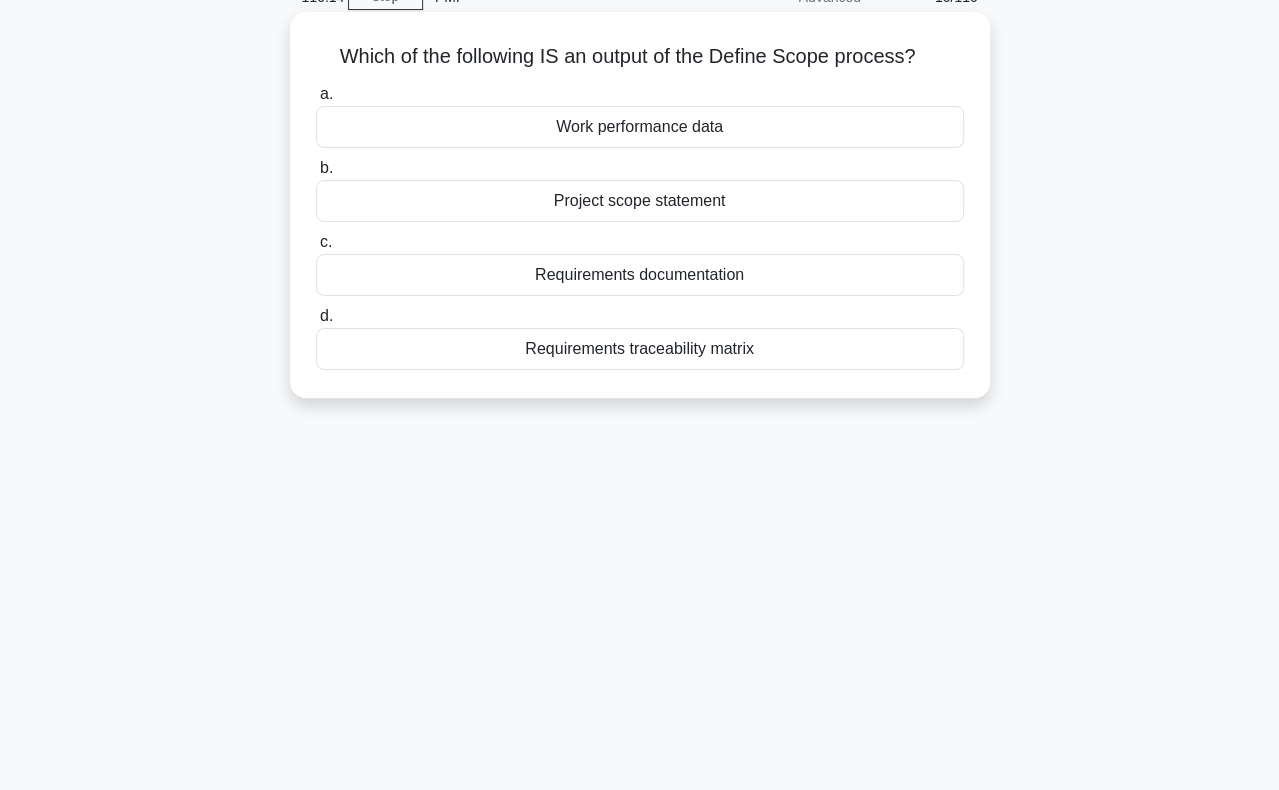 click on "Project scope statement" at bounding box center (640, 201) 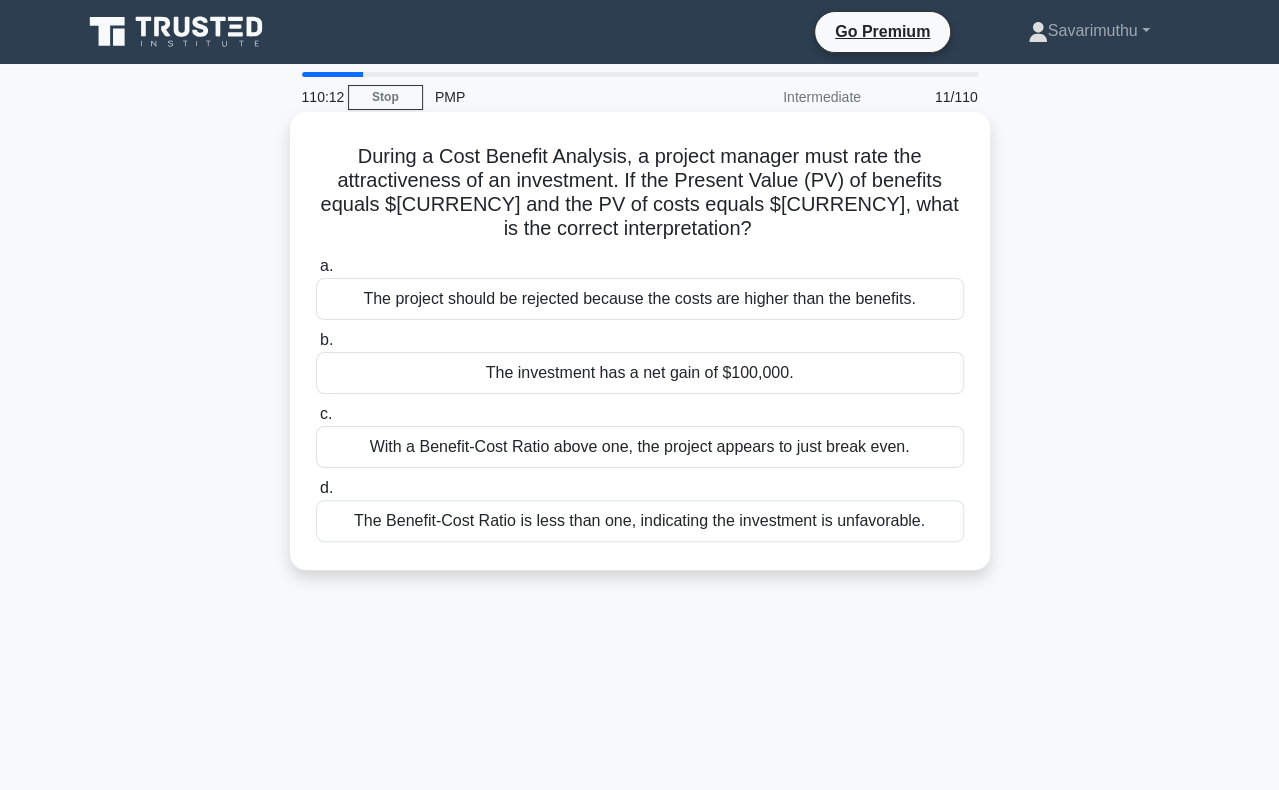 scroll, scrollTop: 100, scrollLeft: 0, axis: vertical 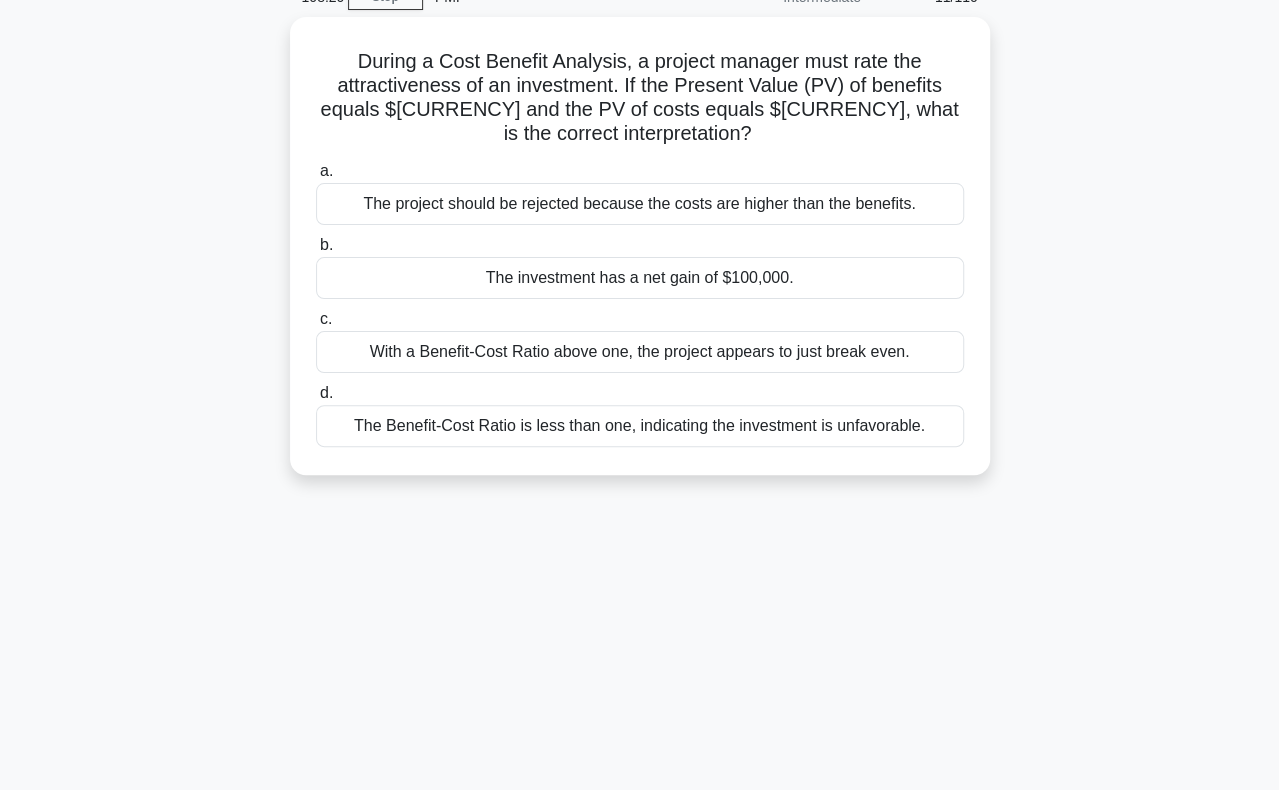 drag, startPoint x: 412, startPoint y: 349, endPoint x: 234, endPoint y: 279, distance: 191.26944 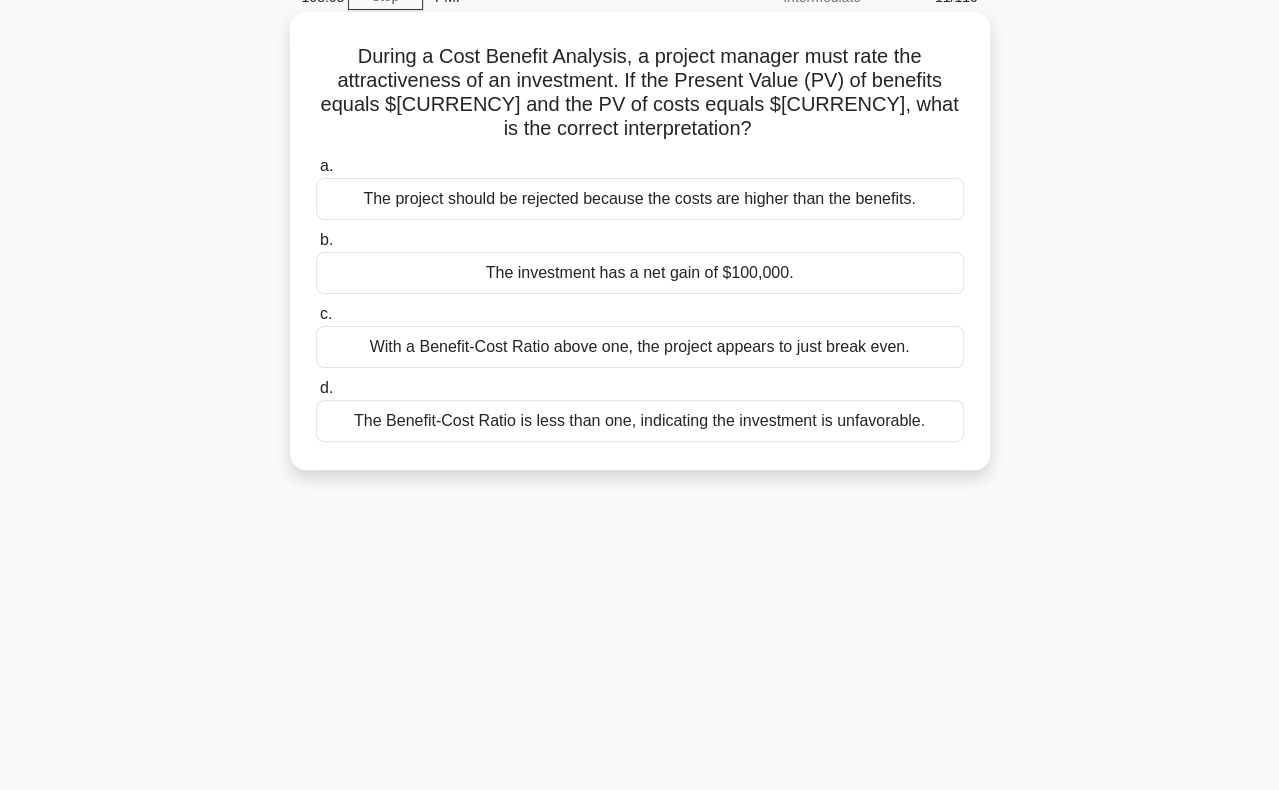 click on "The investment has a net gain of $100,000." at bounding box center [640, 273] 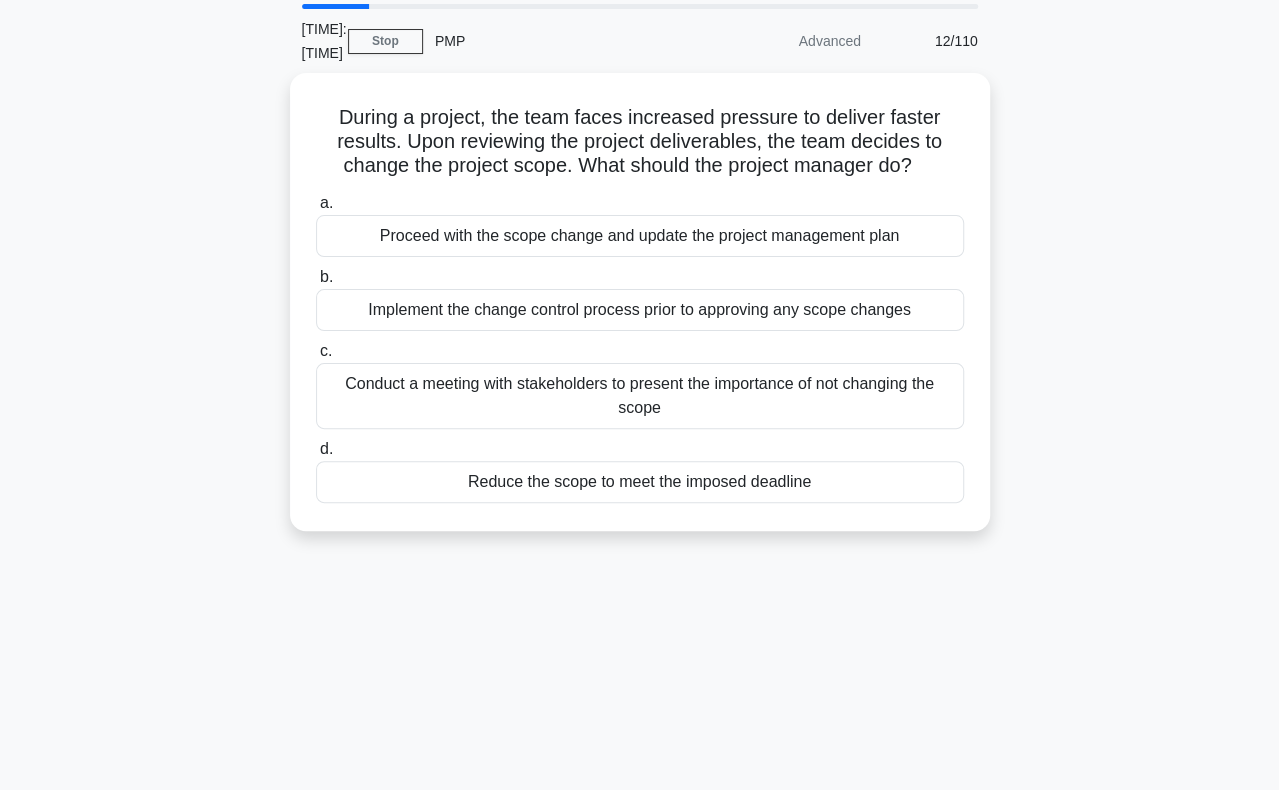 scroll, scrollTop: 100, scrollLeft: 0, axis: vertical 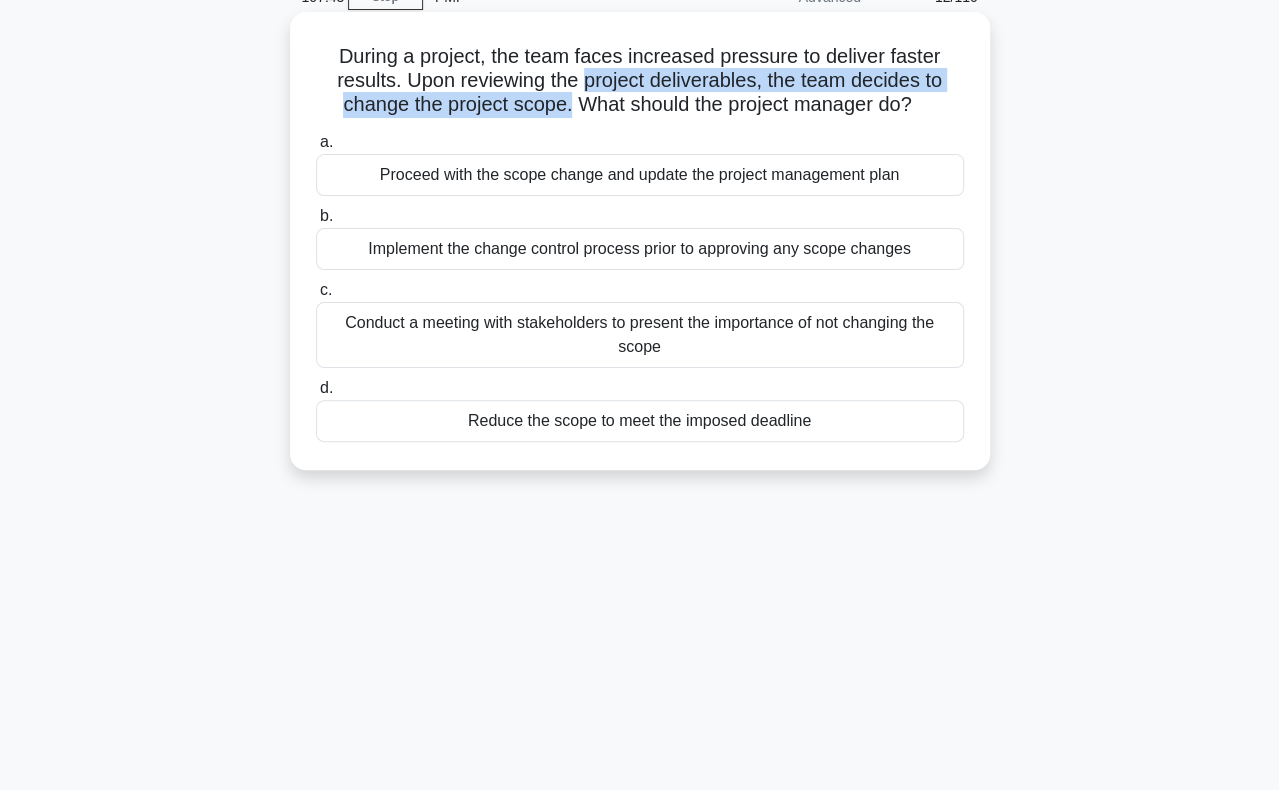 drag, startPoint x: 584, startPoint y: 79, endPoint x: 568, endPoint y: 99, distance: 25.612497 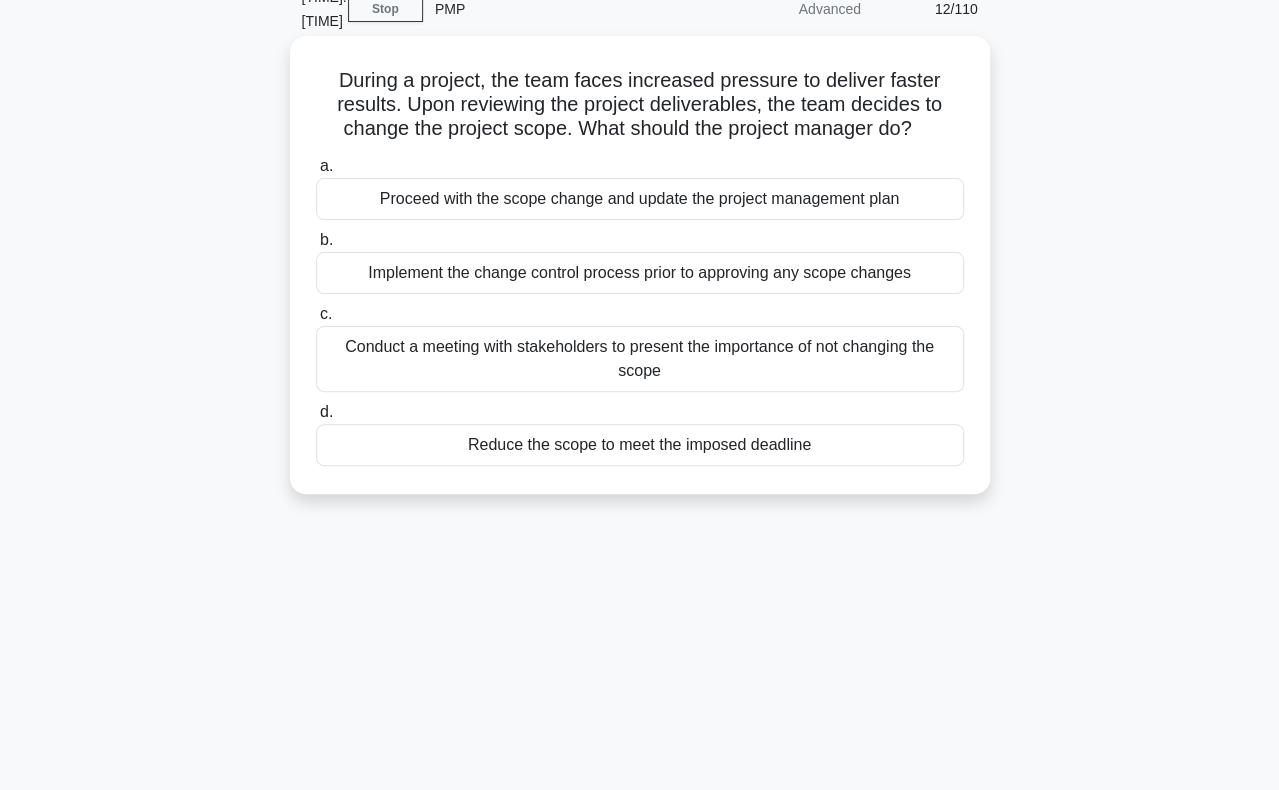 click on "Implement the change control process prior to approving any scope changes" at bounding box center (640, 273) 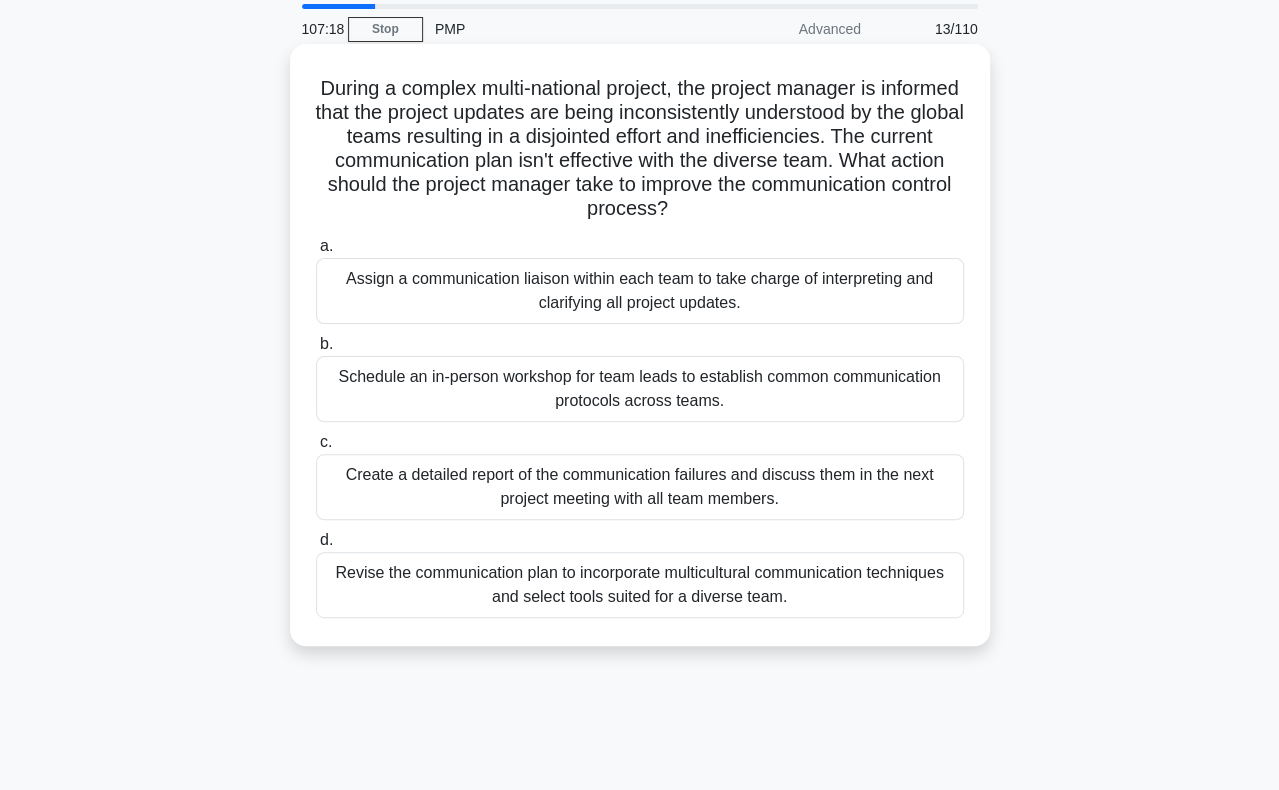 scroll, scrollTop: 100, scrollLeft: 0, axis: vertical 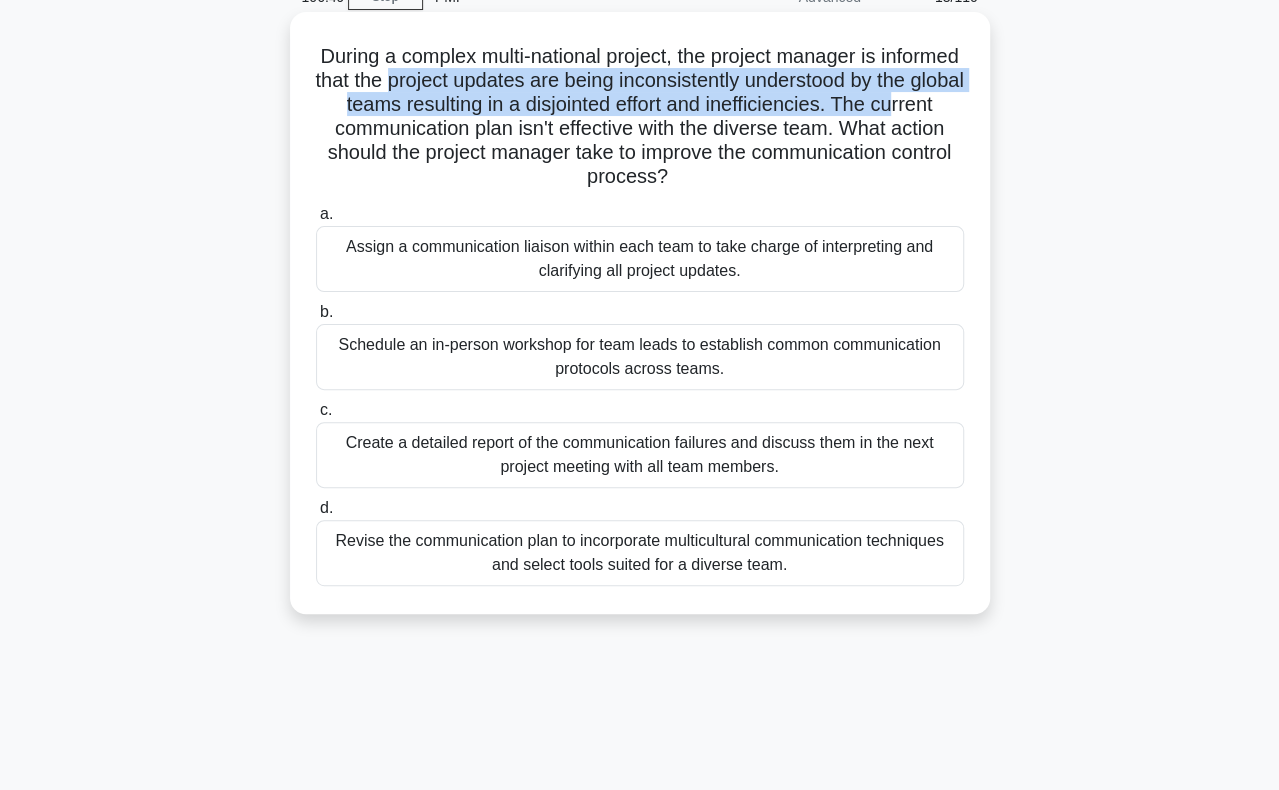 drag, startPoint x: 486, startPoint y: 83, endPoint x: 382, endPoint y: 123, distance: 111.42711 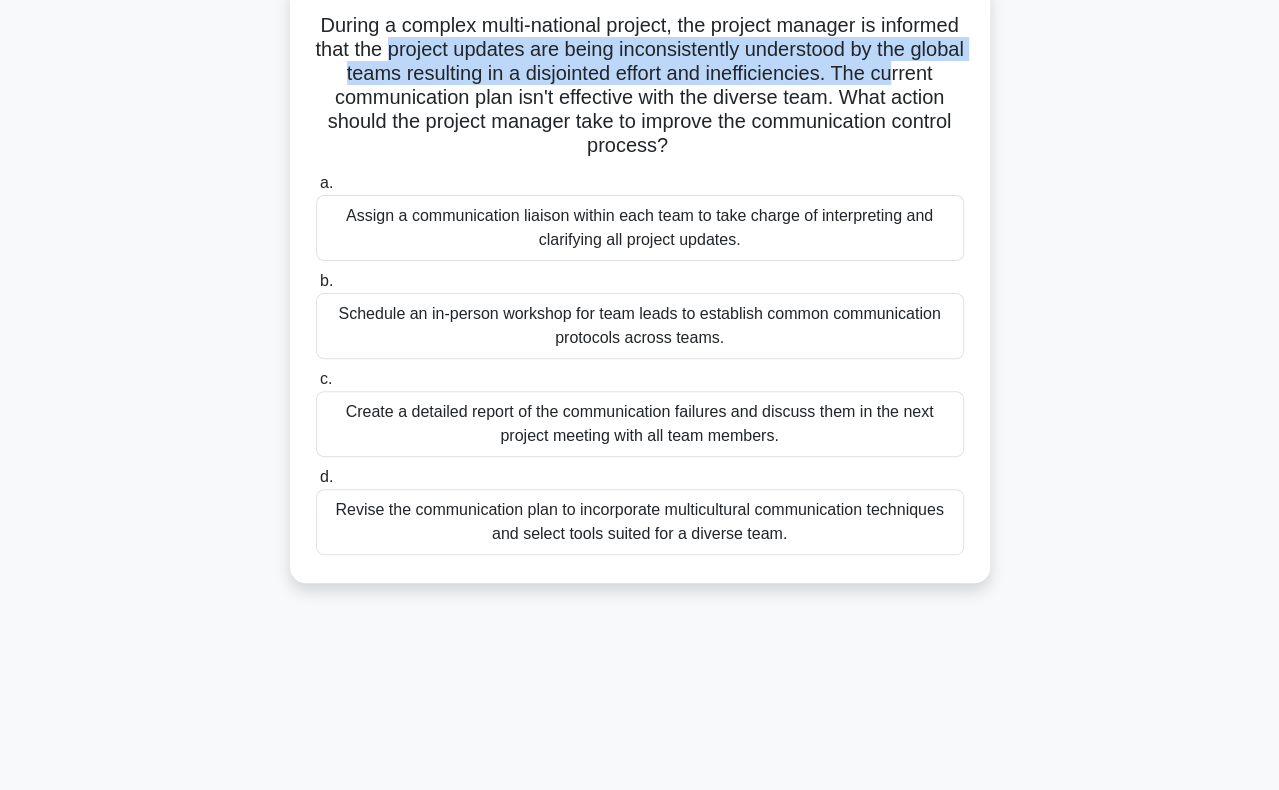 scroll, scrollTop: 100, scrollLeft: 0, axis: vertical 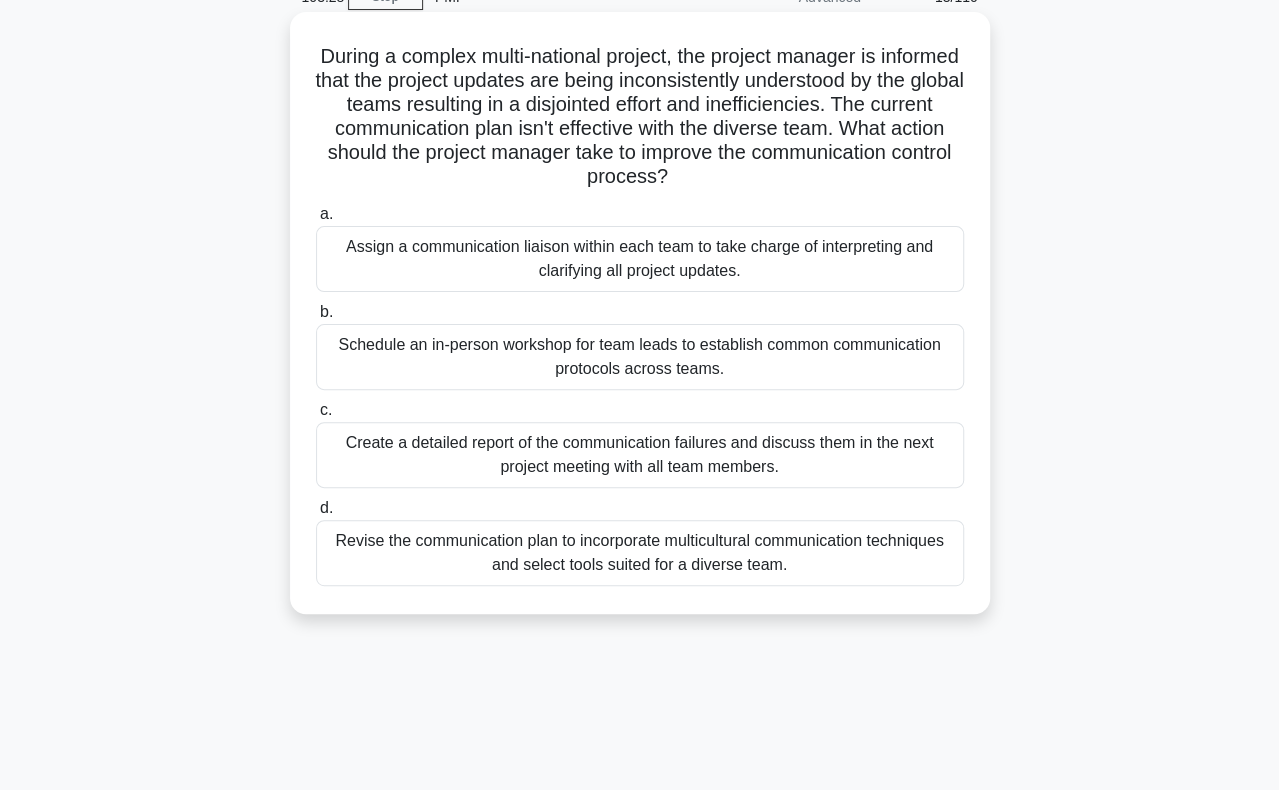 click on "Schedule an in-person workshop for team leads to establish common communication protocols across teams." at bounding box center (640, 357) 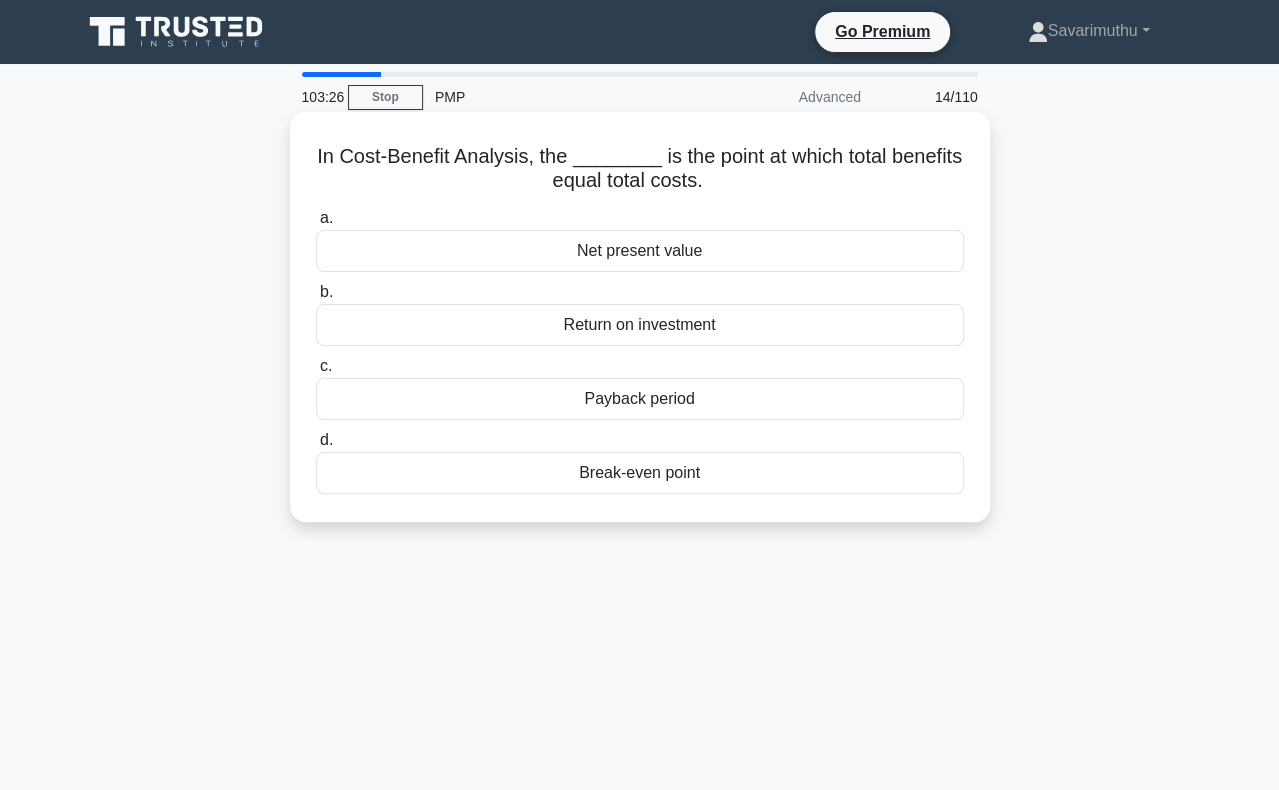 scroll, scrollTop: 100, scrollLeft: 0, axis: vertical 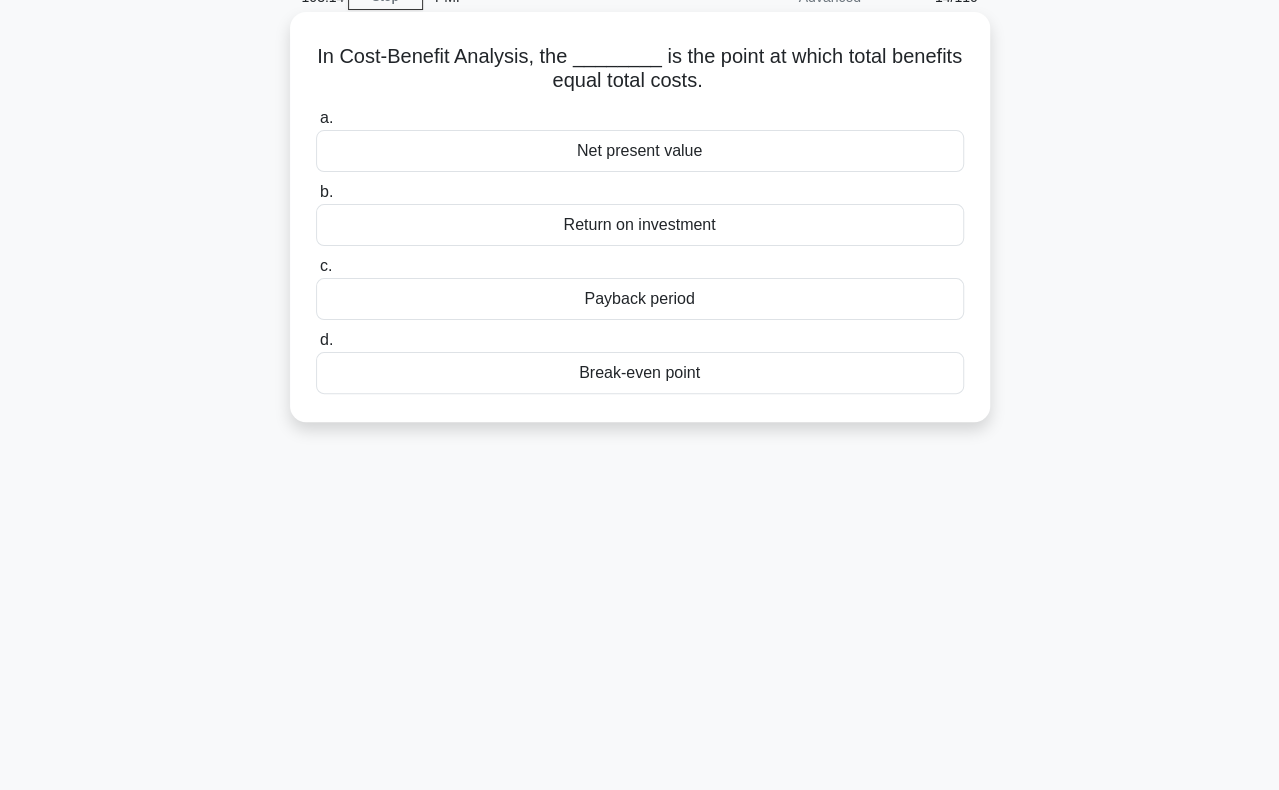 click on "Break-even point" at bounding box center [640, 373] 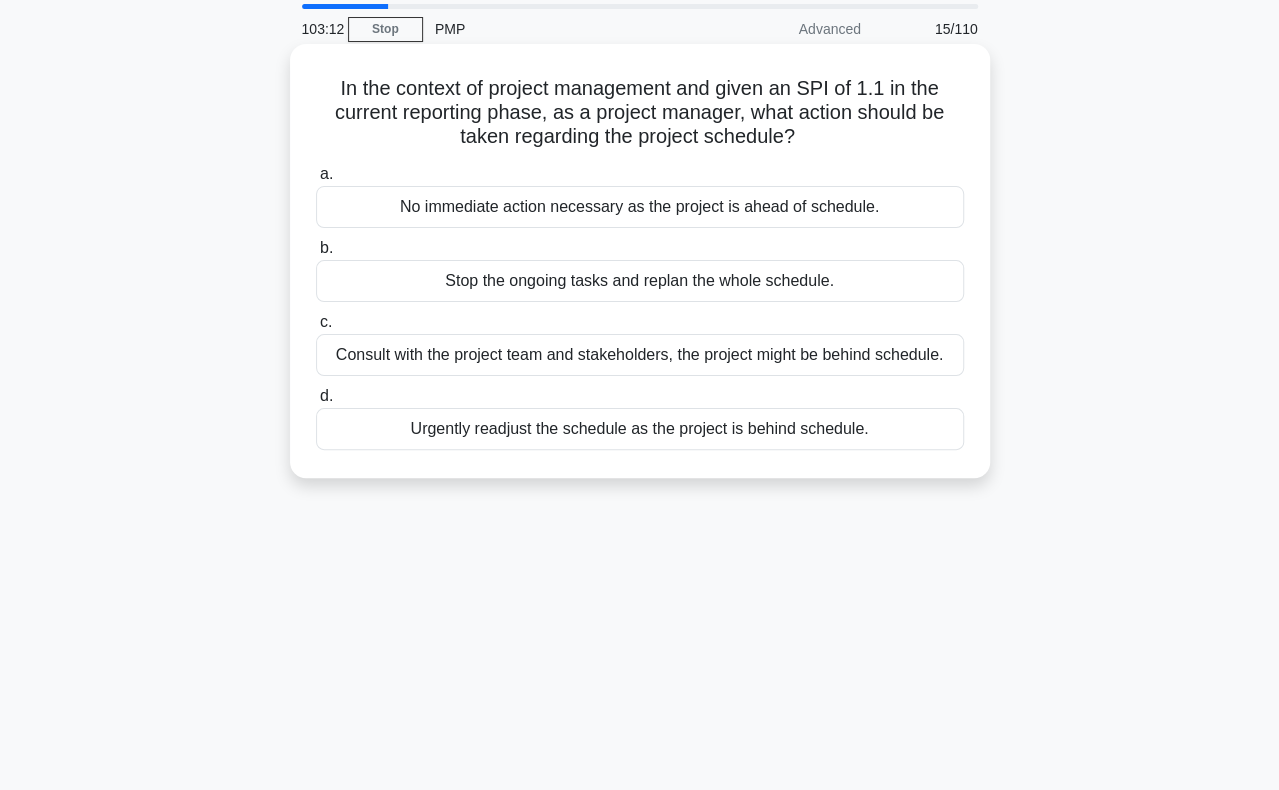 scroll, scrollTop: 100, scrollLeft: 0, axis: vertical 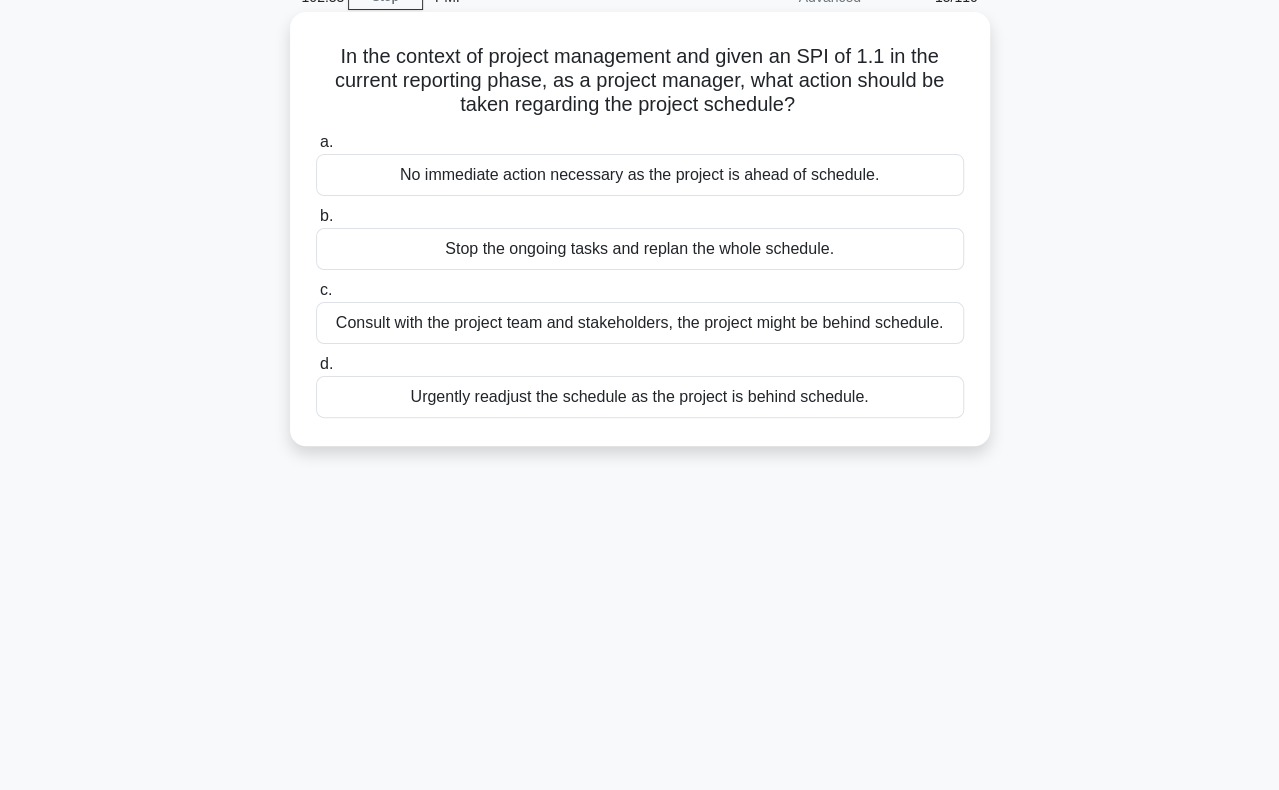 click on "No immediate action necessary as the project is ahead of schedule." at bounding box center (640, 175) 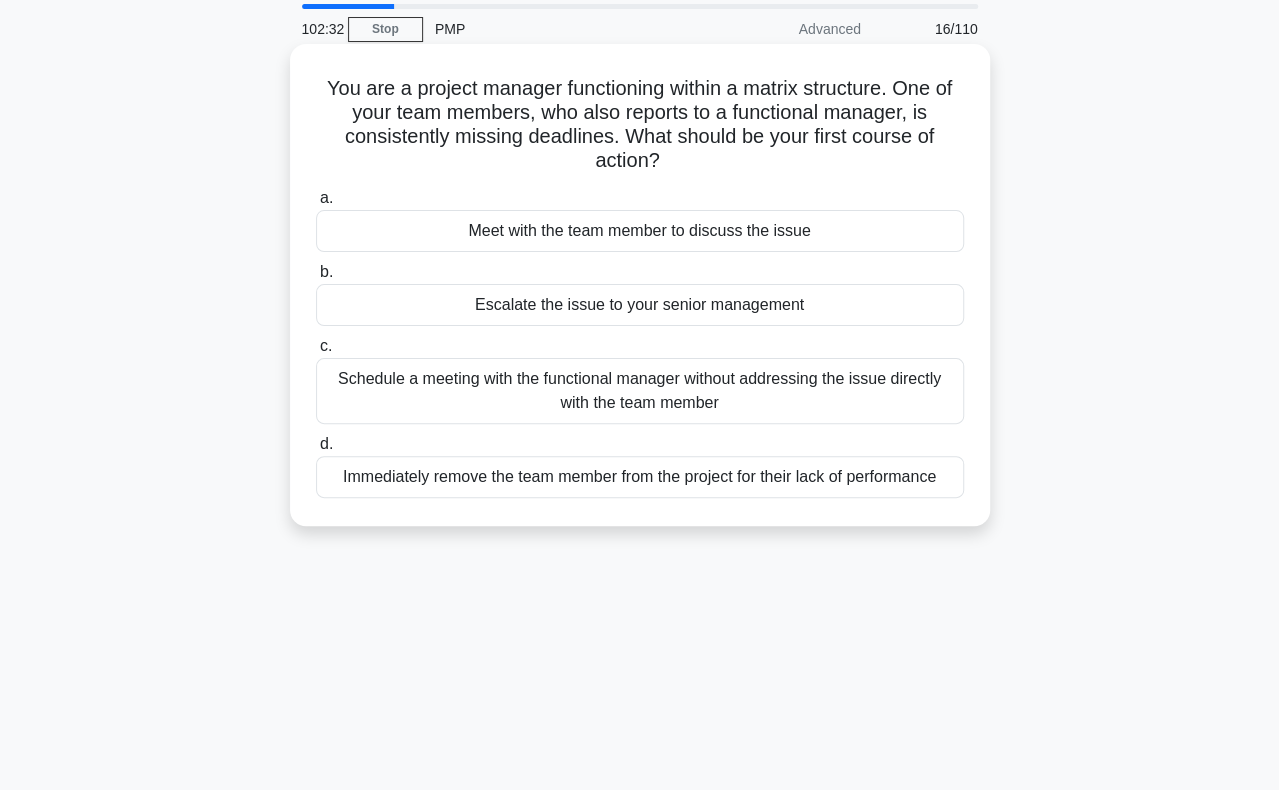 scroll, scrollTop: 100, scrollLeft: 0, axis: vertical 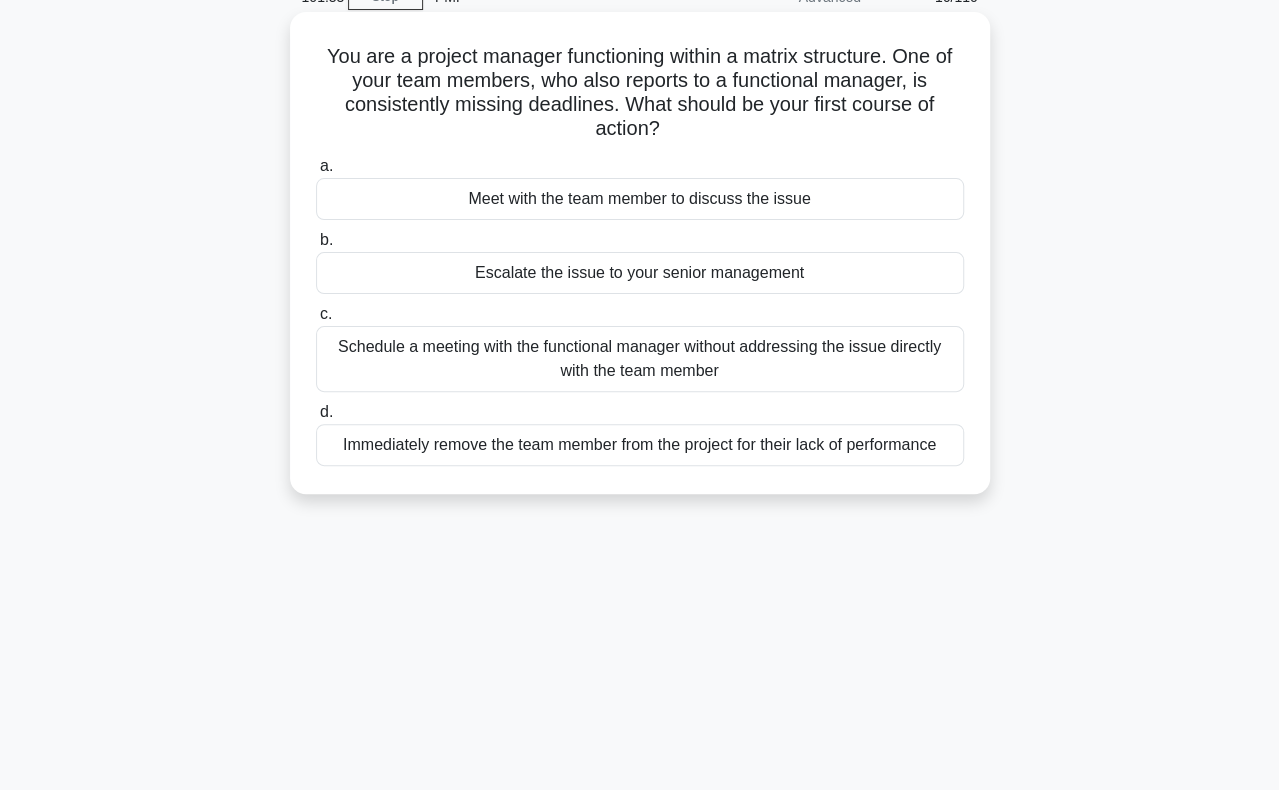 click on "Meet with the team member to discuss the issue" at bounding box center (640, 199) 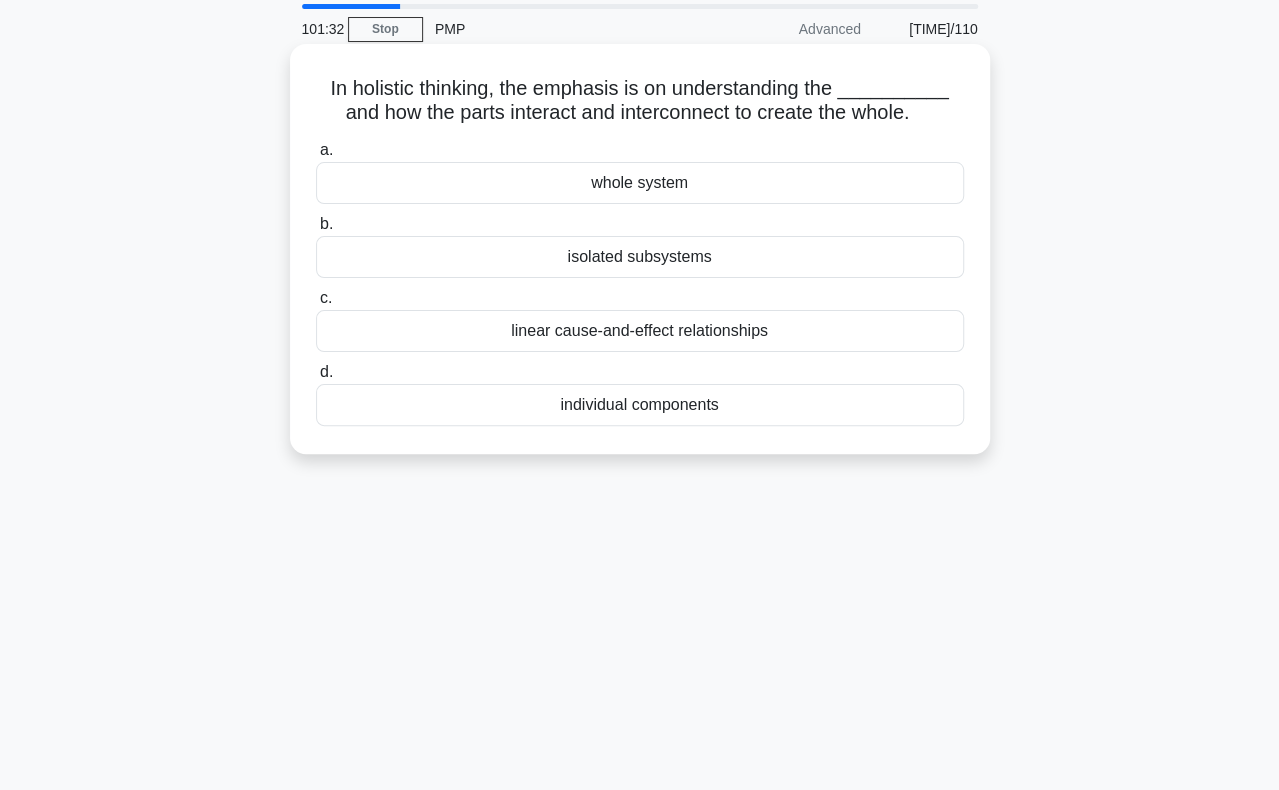 scroll, scrollTop: 100, scrollLeft: 0, axis: vertical 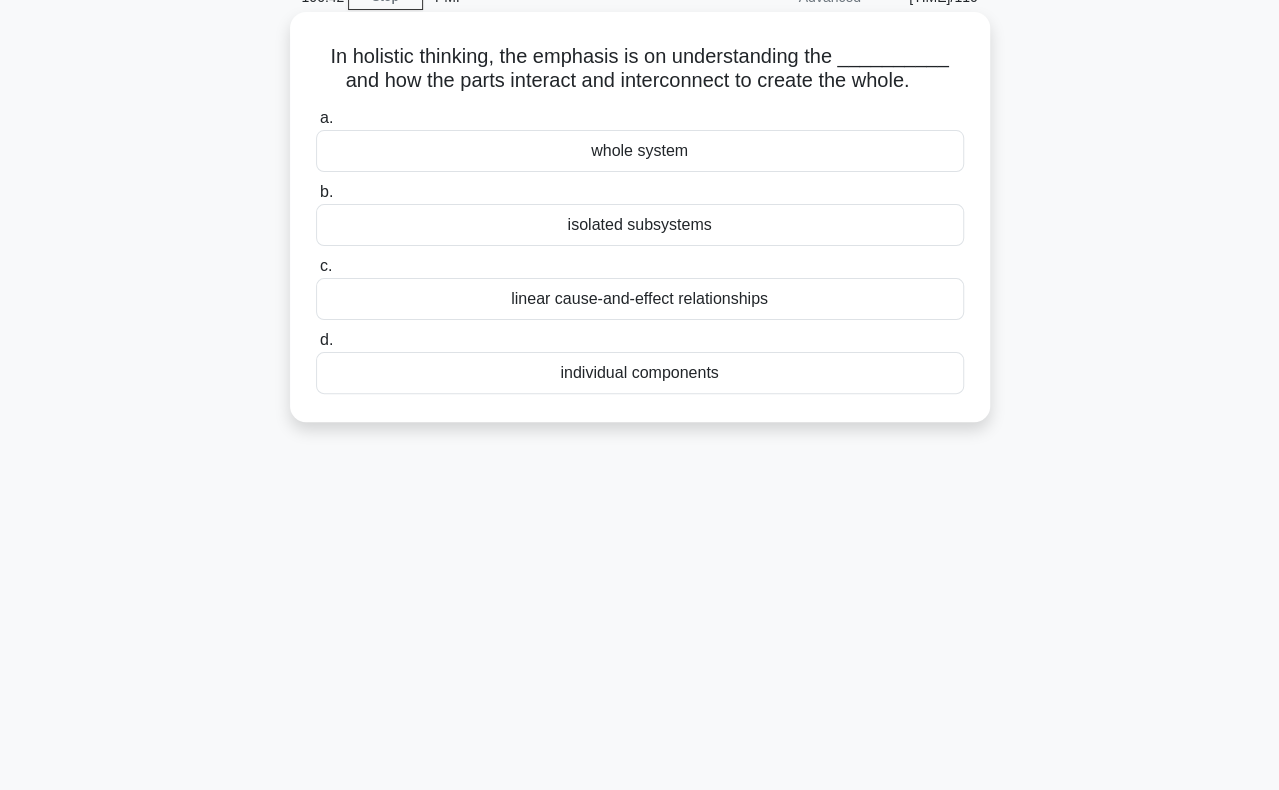 click on "individual components" at bounding box center [640, 373] 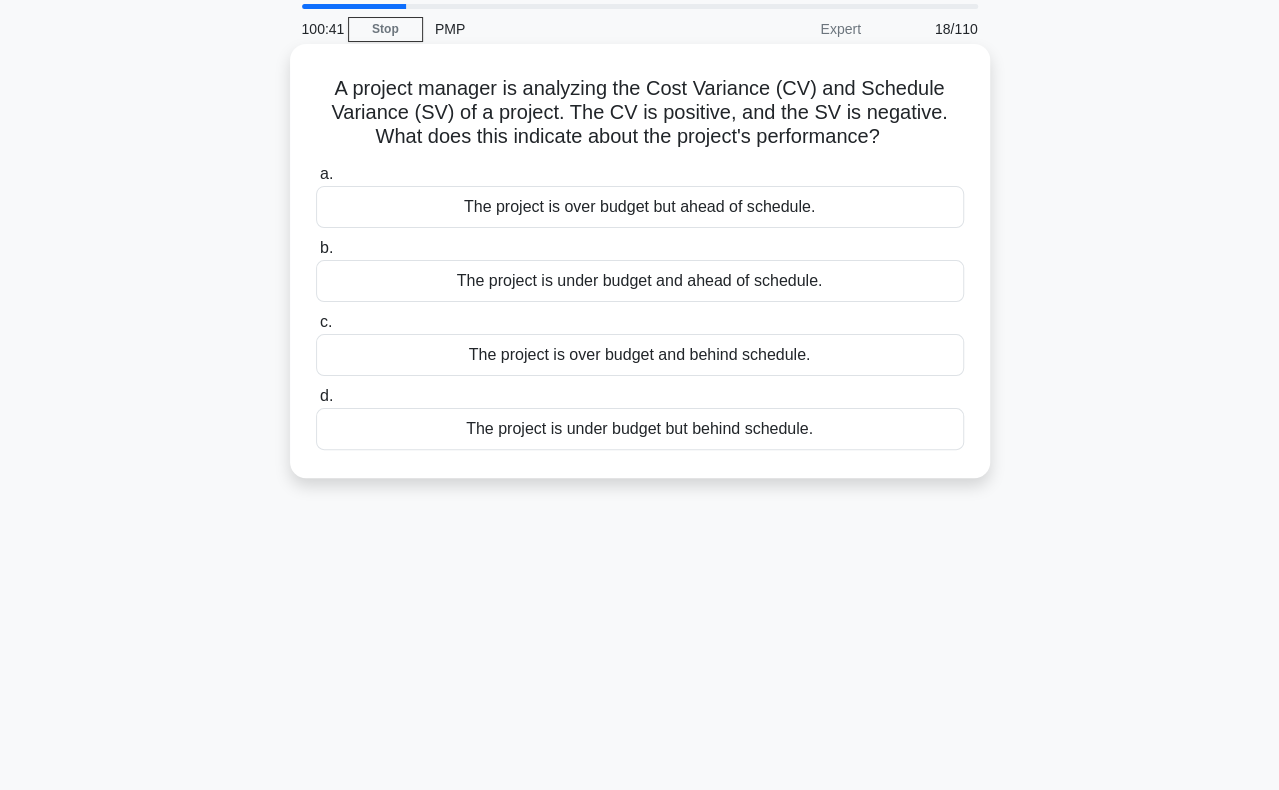 scroll, scrollTop: 100, scrollLeft: 0, axis: vertical 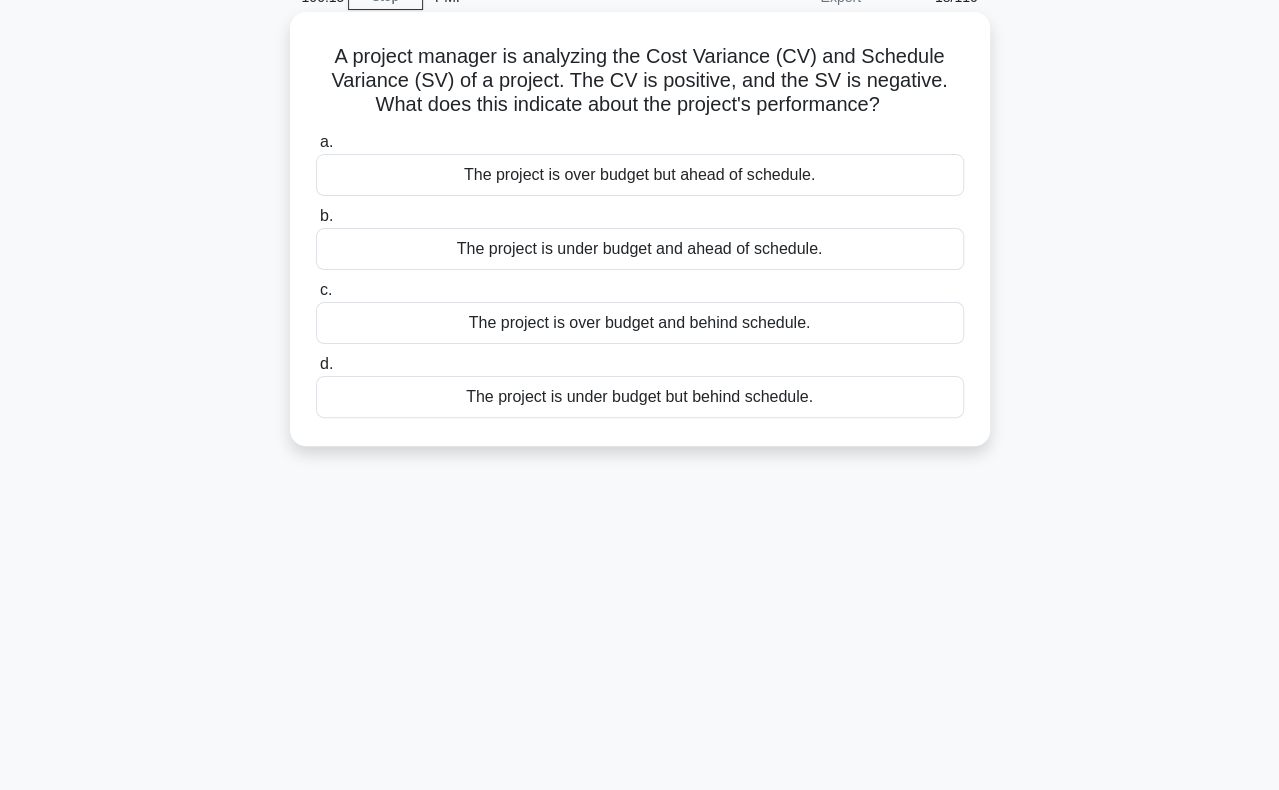 click on "The project is under budget but behind schedule." at bounding box center (640, 397) 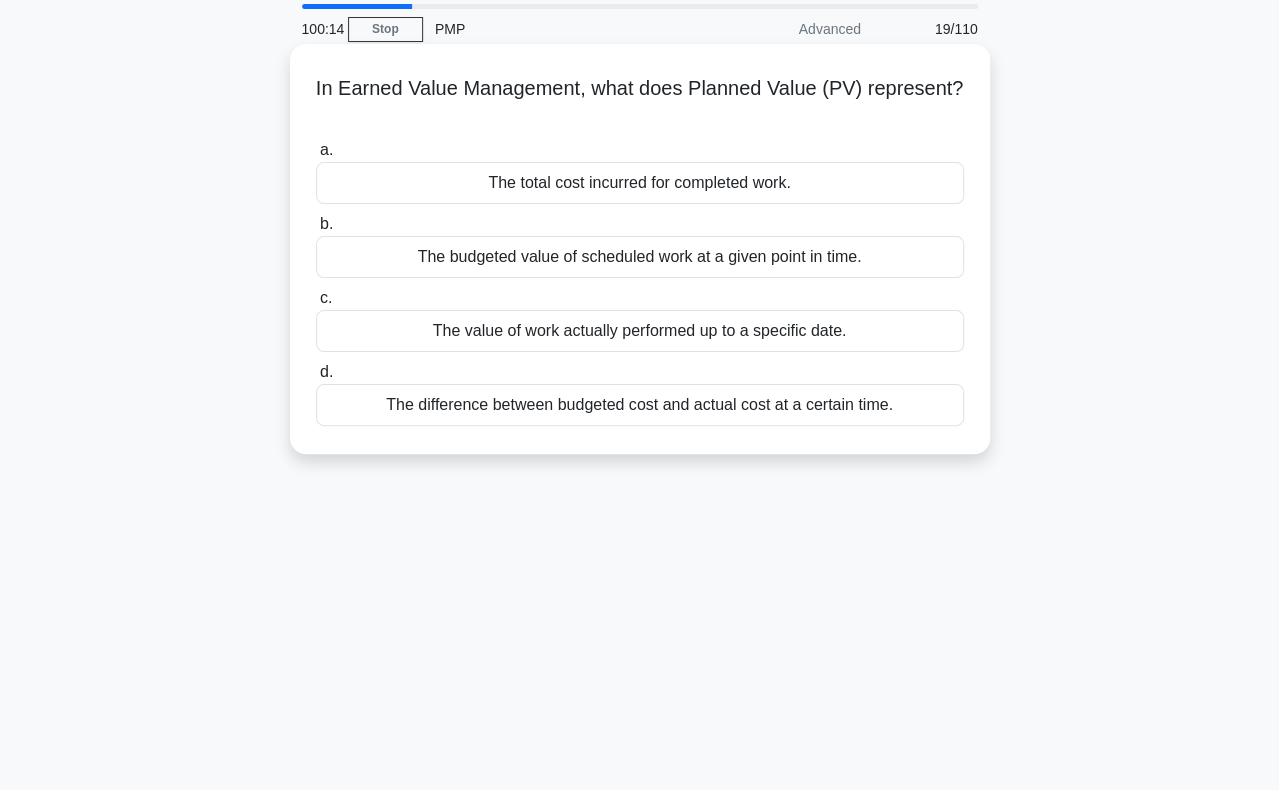 scroll, scrollTop: 100, scrollLeft: 0, axis: vertical 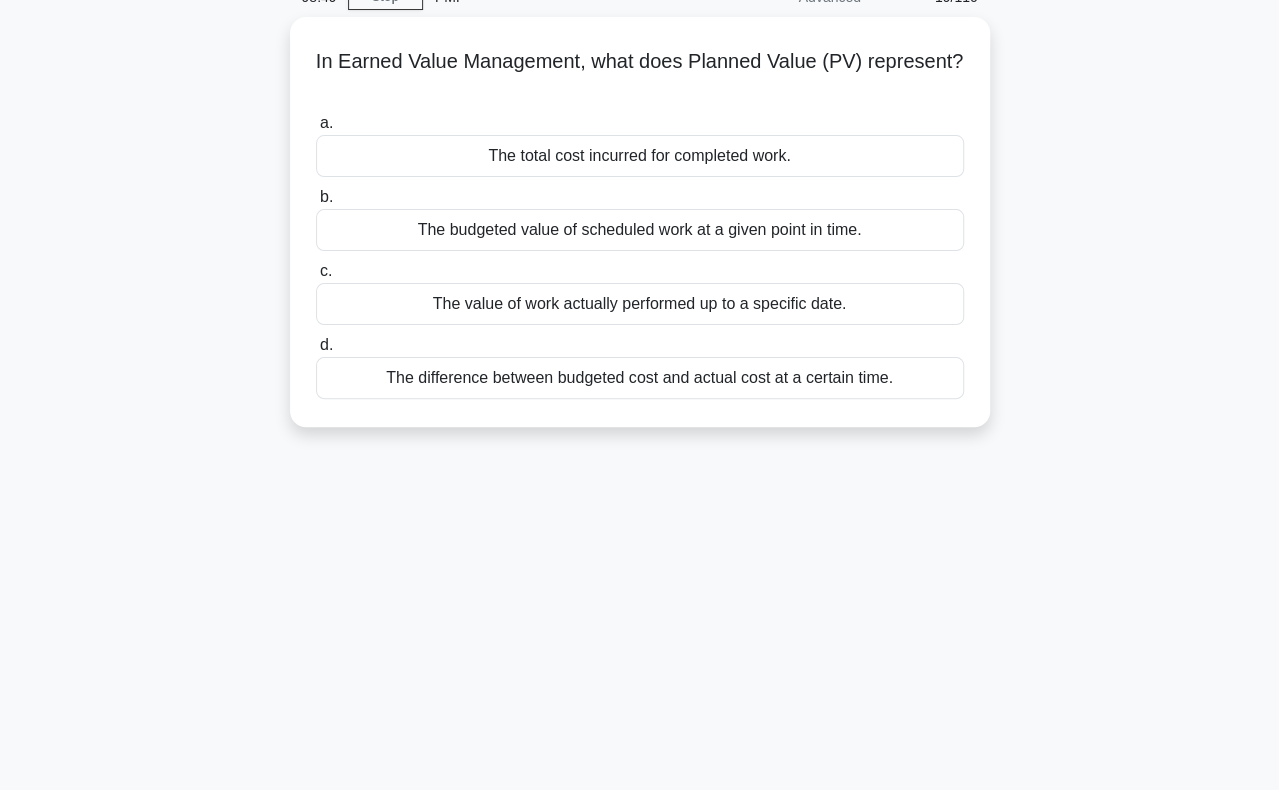 drag, startPoint x: 458, startPoint y: 371, endPoint x: 477, endPoint y: 431, distance: 62.936478 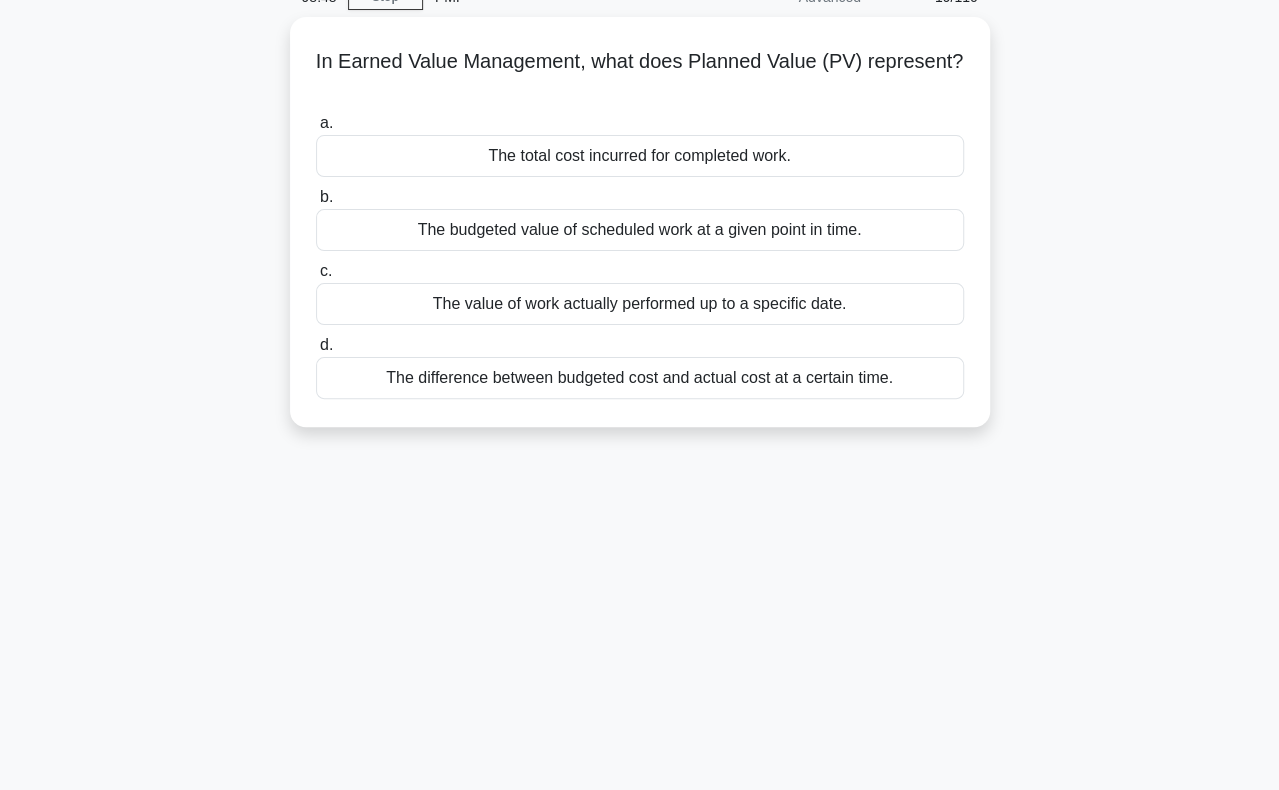 click on "In Earned Value Management, what does Planned Value (PV) represent?
.spinner_0XTQ{transform-origin:center;animation:spinner_y6GP .75s linear infinite}@keyframes spinner_y6GP{100%{transform:rotate(360deg)}}
a.
b. c. d." at bounding box center (640, 472) 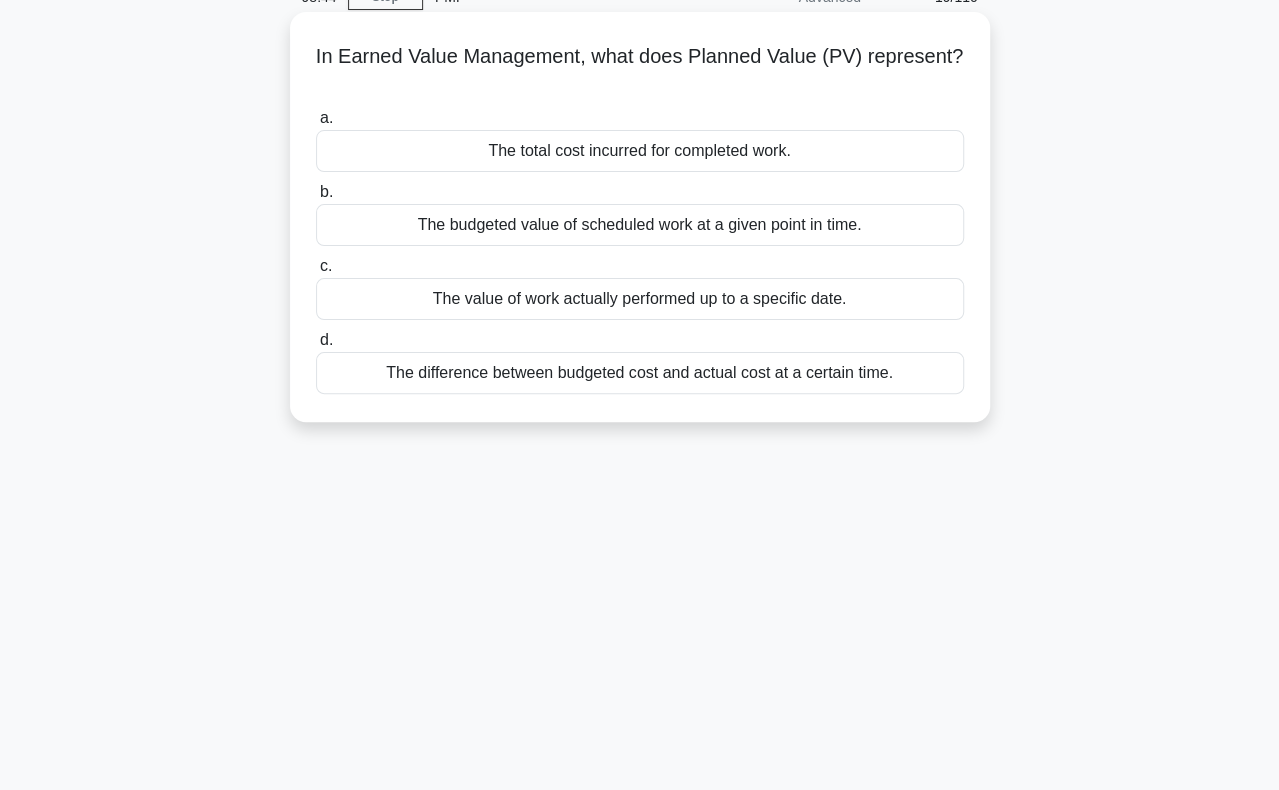 click on "The budgeted value of scheduled work at a given point in time." at bounding box center [640, 225] 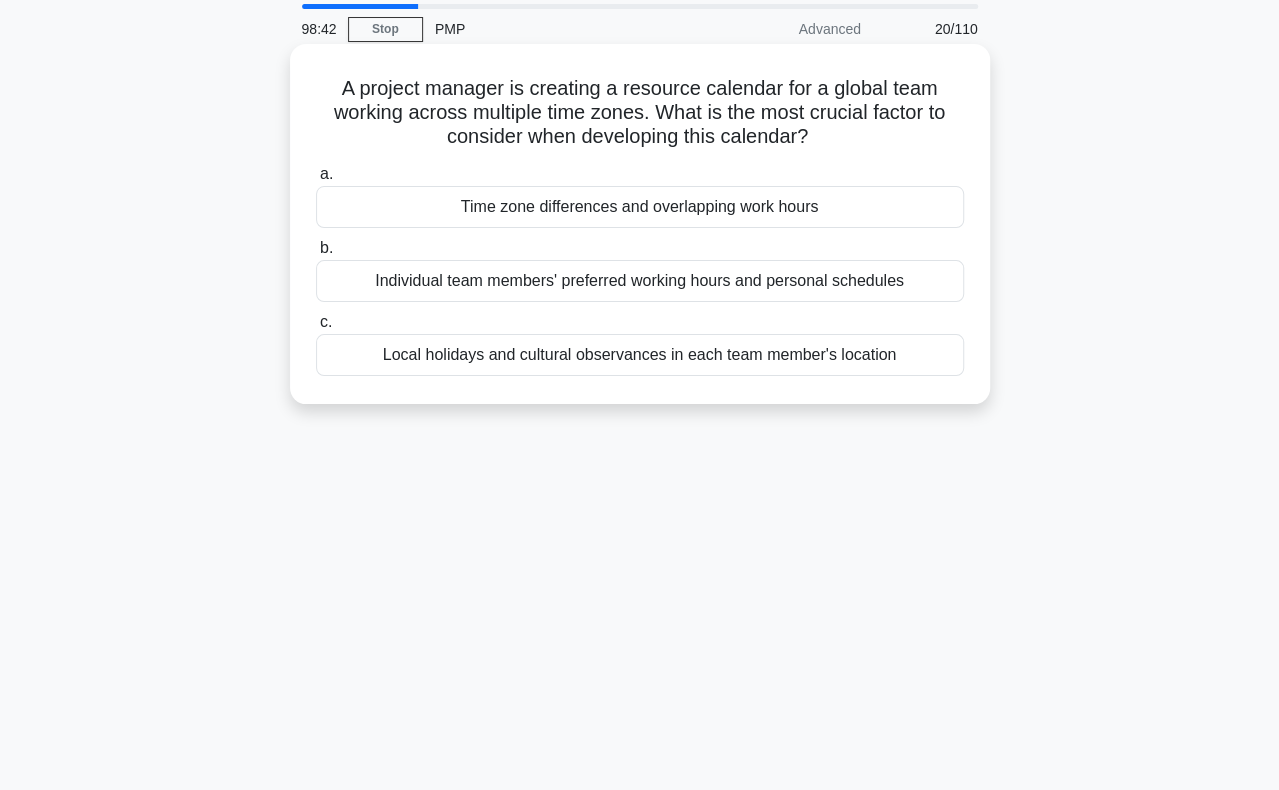 scroll, scrollTop: 100, scrollLeft: 0, axis: vertical 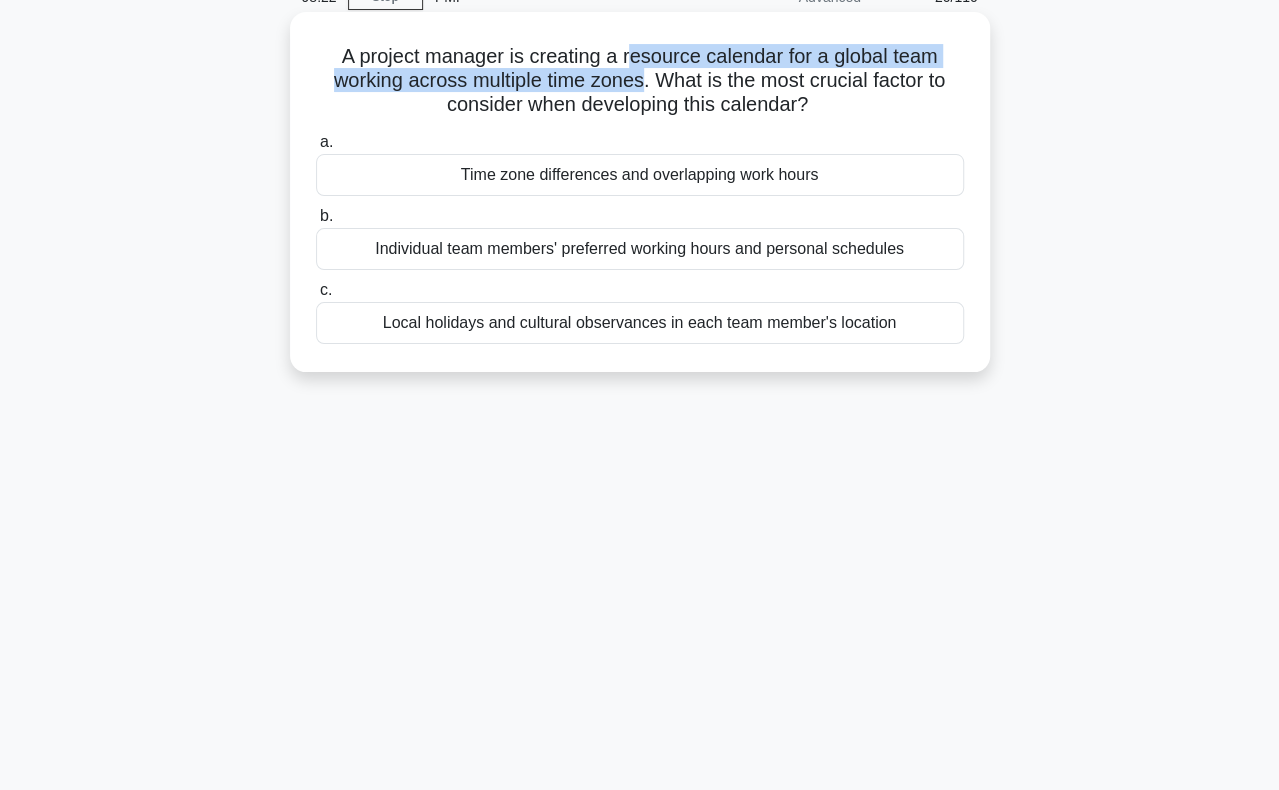 drag, startPoint x: 632, startPoint y: 55, endPoint x: 639, endPoint y: 85, distance: 30.805843 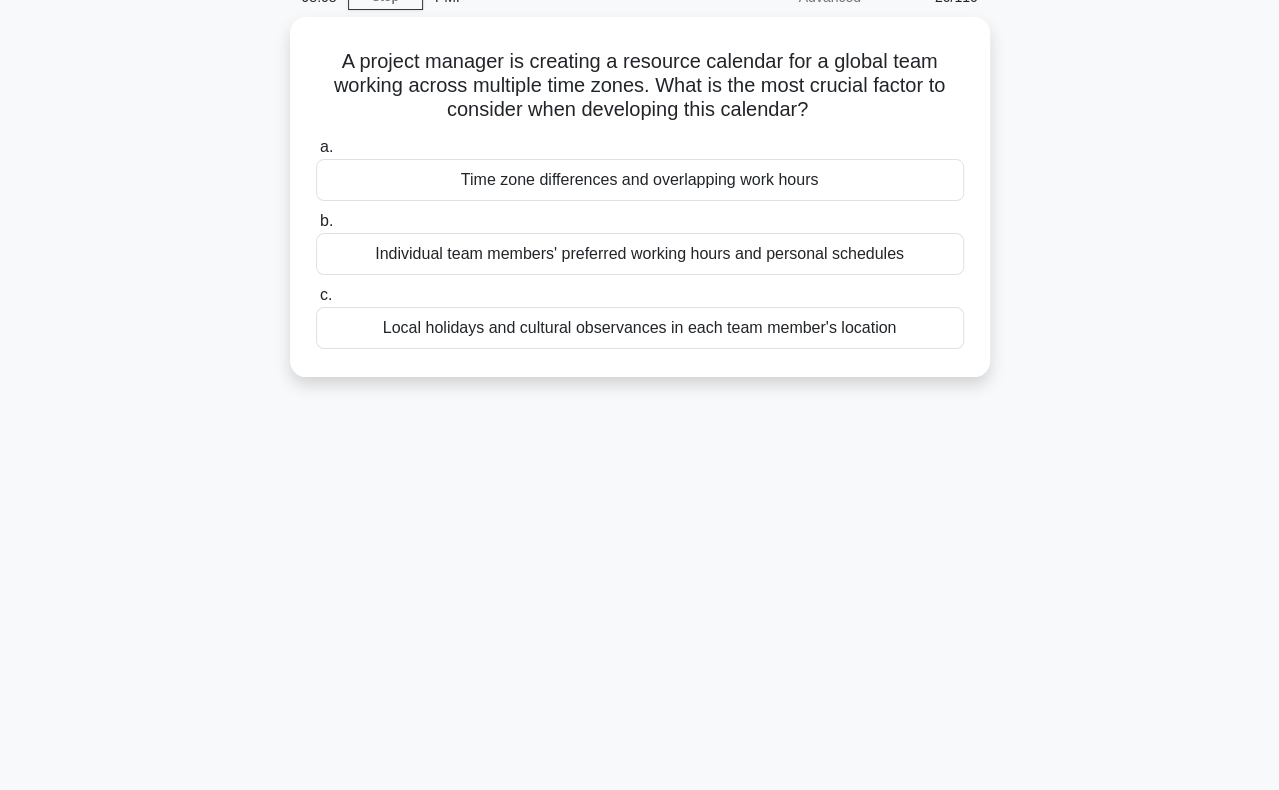 click on "A project manager is creating a resource calendar for a global team working across multiple time zones. What is the most crucial factor to consider when developing this calendar?
.spinner_0XTQ{transform-origin:center;animation:spinner_y6GP .75s linear infinite}@keyframes spinner_y6GP{100%{transform:rotate(360deg)}}
a.
Time zone differences and overlapping work hours" at bounding box center (640, 209) 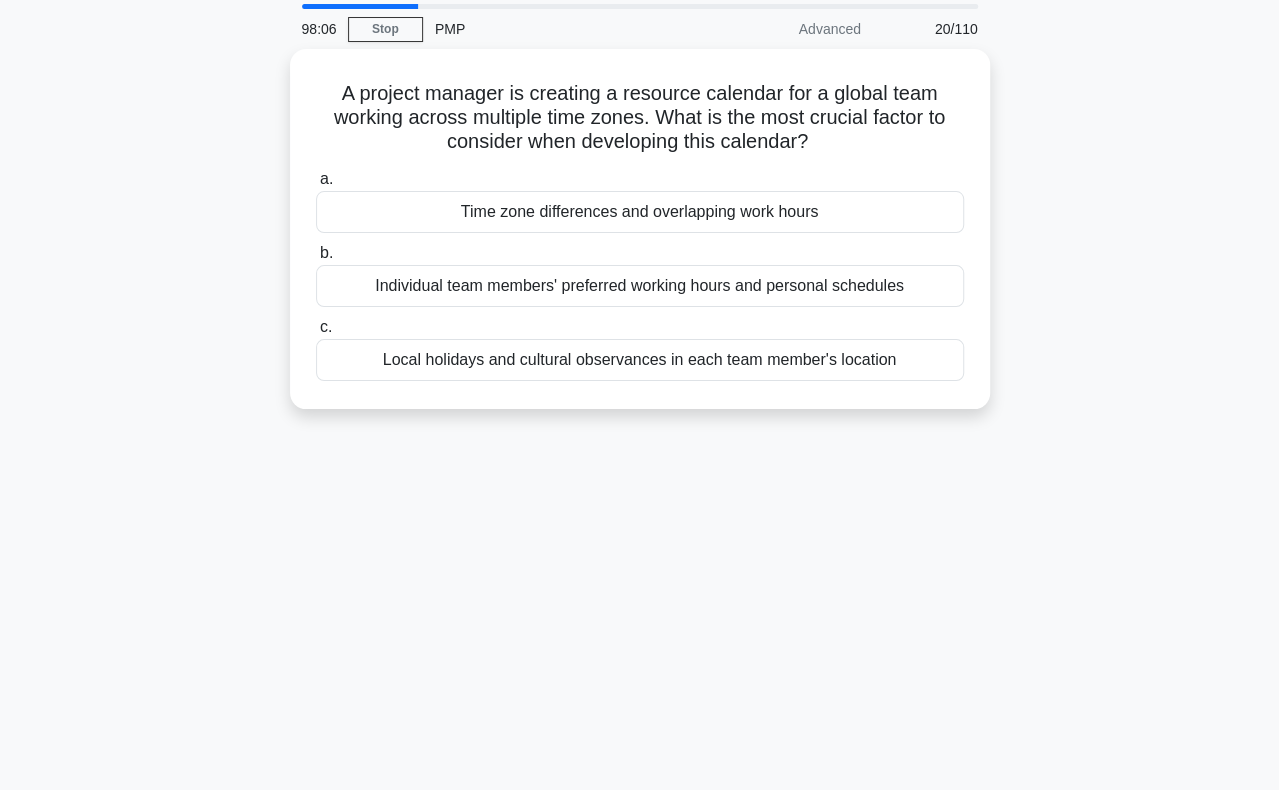 scroll, scrollTop: 100, scrollLeft: 0, axis: vertical 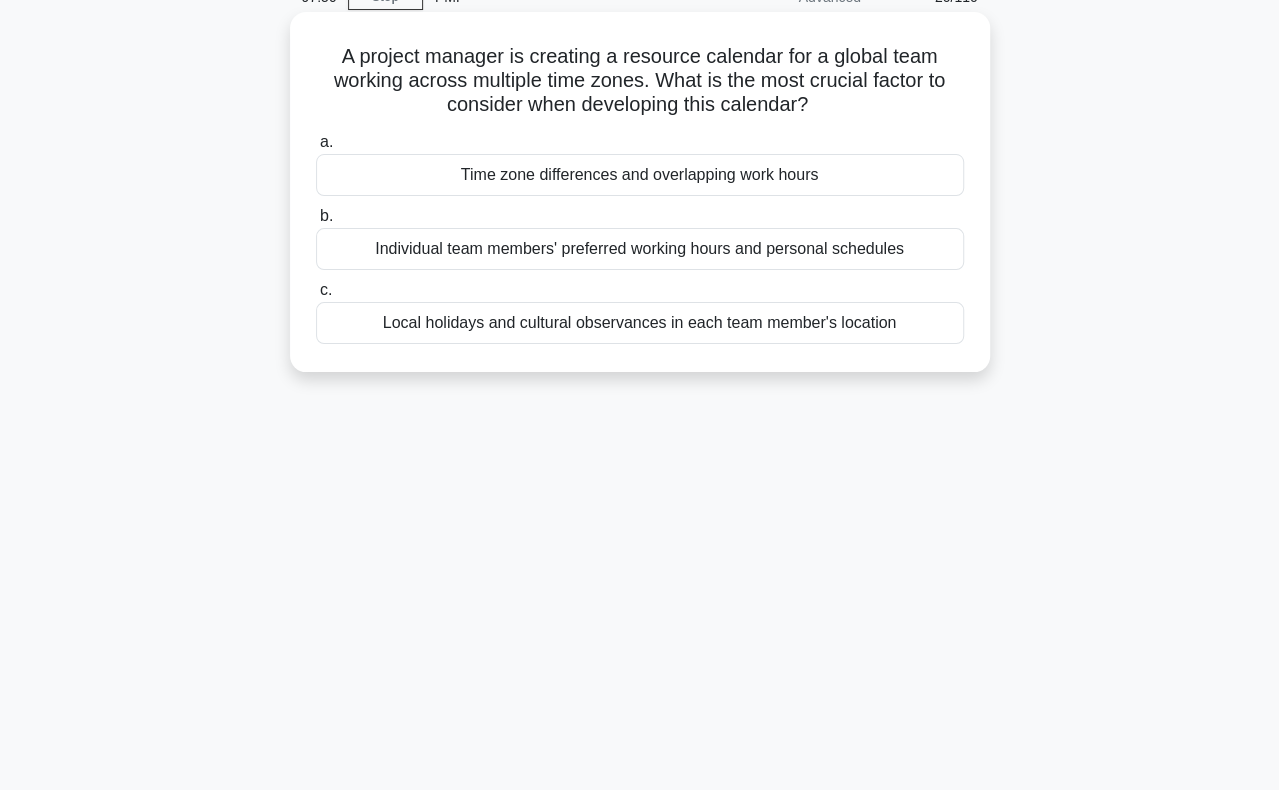 click on "Time zone differences and overlapping work hours" at bounding box center (640, 175) 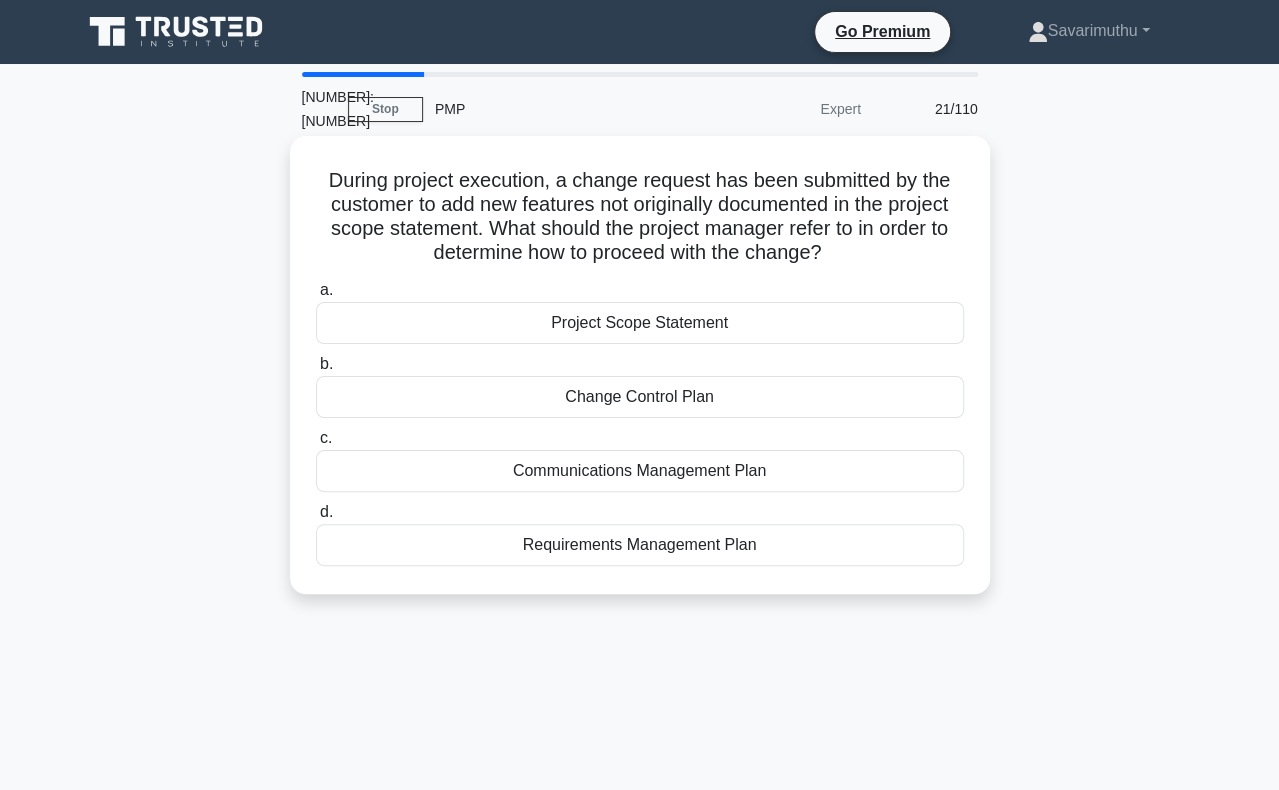 scroll, scrollTop: 100, scrollLeft: 0, axis: vertical 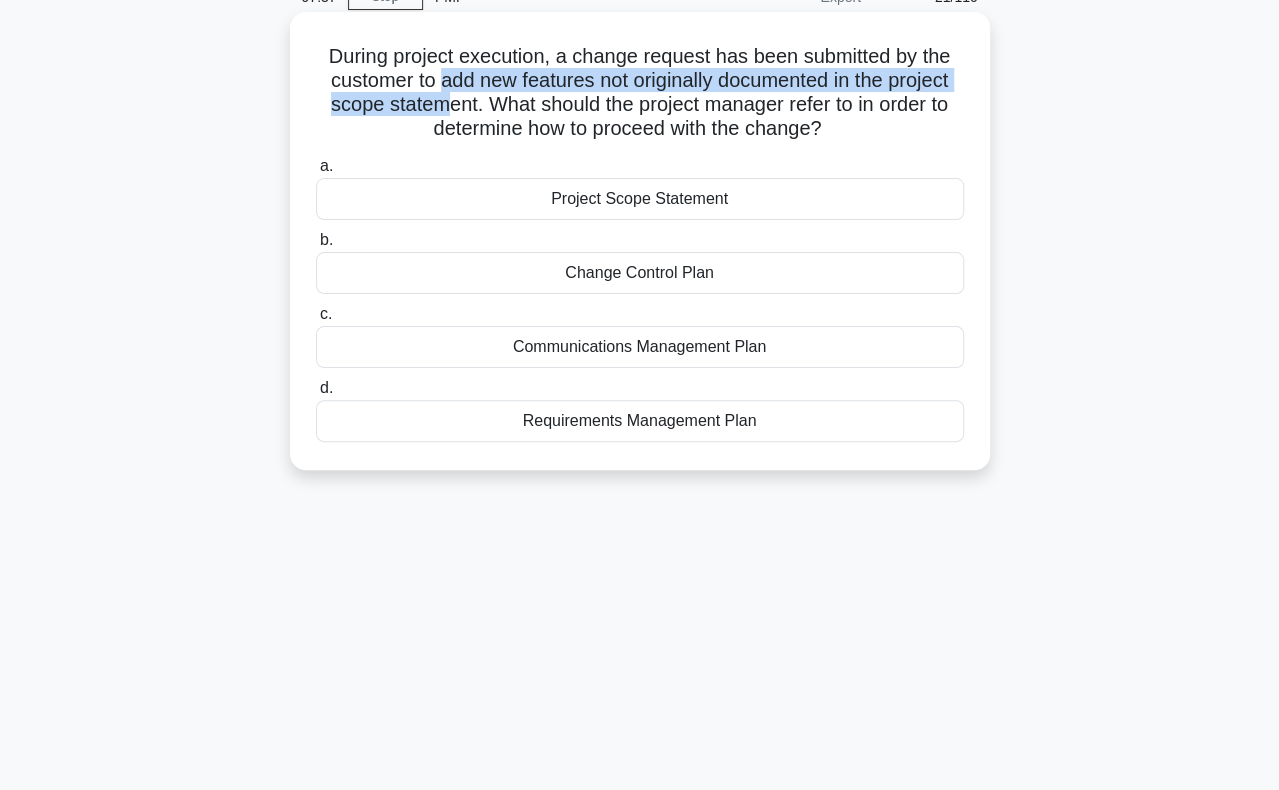 drag, startPoint x: 436, startPoint y: 89, endPoint x: 441, endPoint y: 117, distance: 28.442924 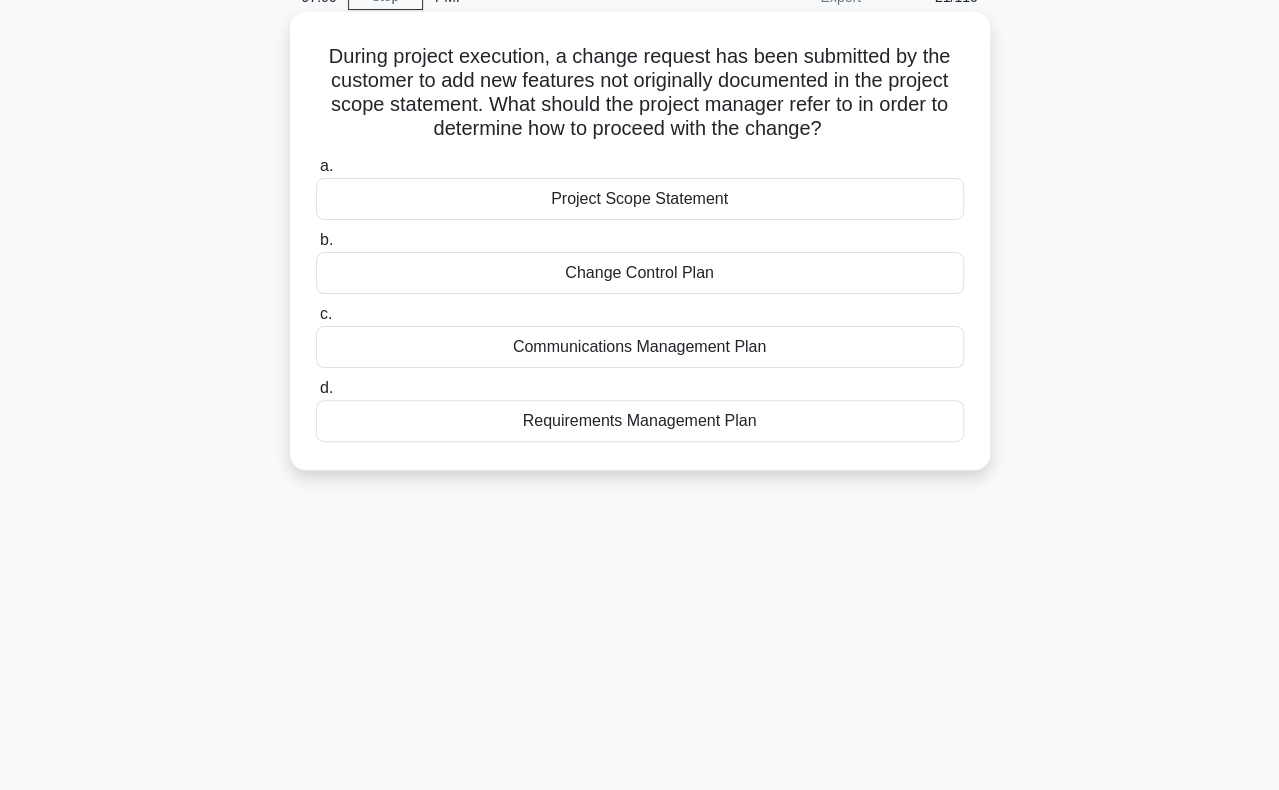 click on "Change Control Plan" at bounding box center (640, 273) 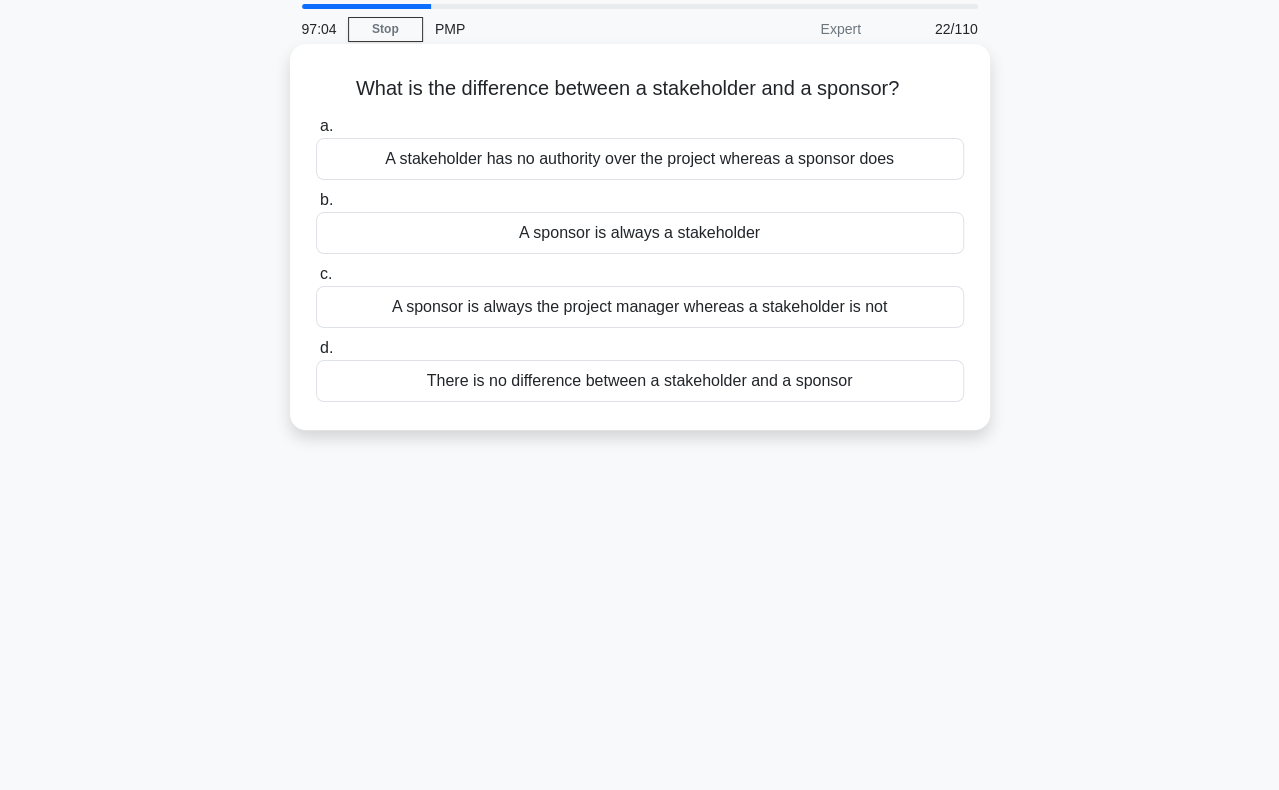 scroll, scrollTop: 100, scrollLeft: 0, axis: vertical 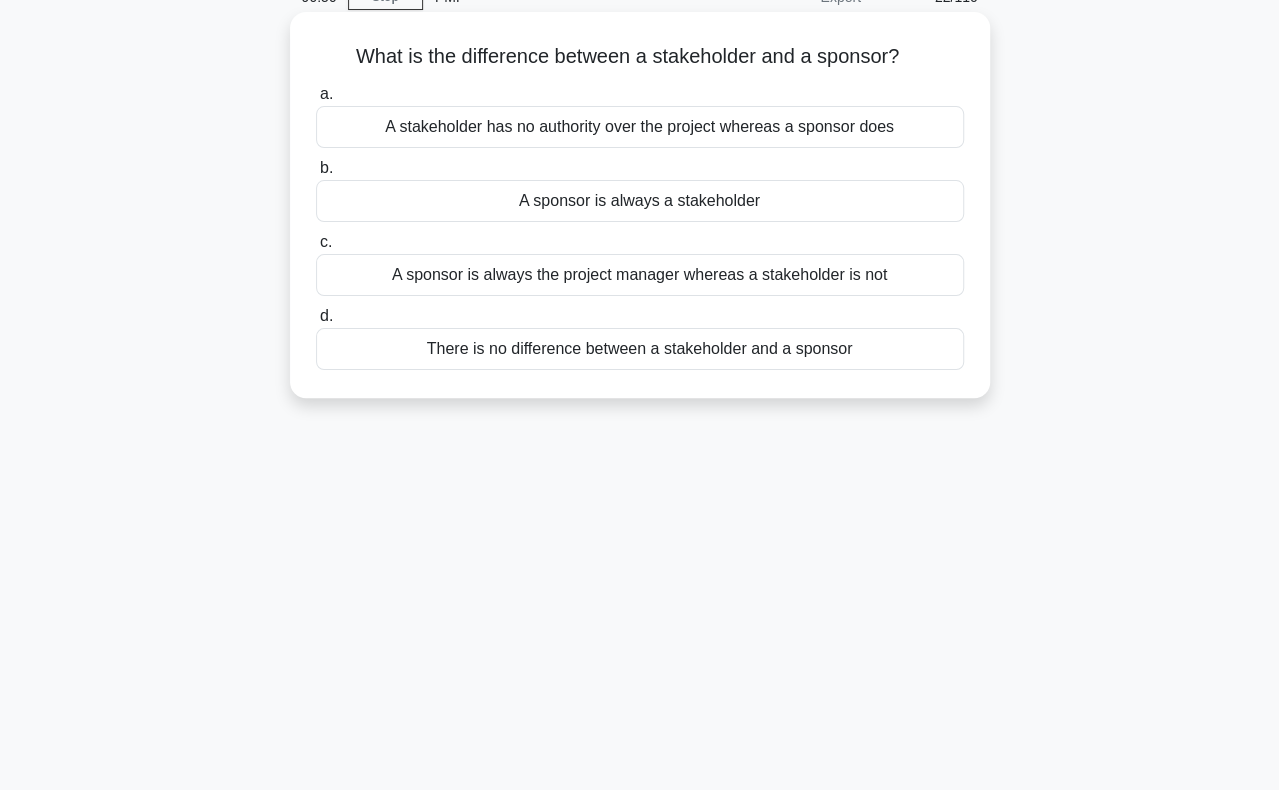 click on "A sponsor is always a stakeholder" at bounding box center (640, 201) 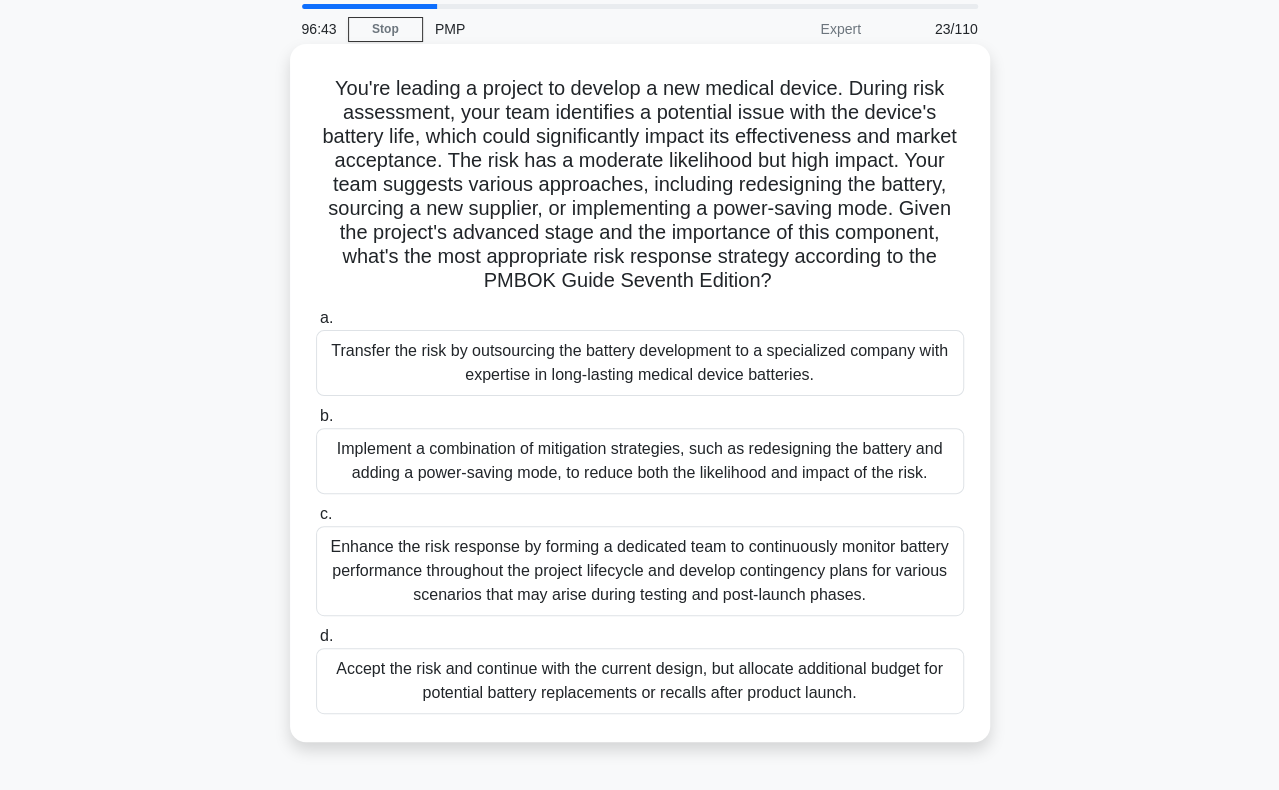 scroll, scrollTop: 100, scrollLeft: 0, axis: vertical 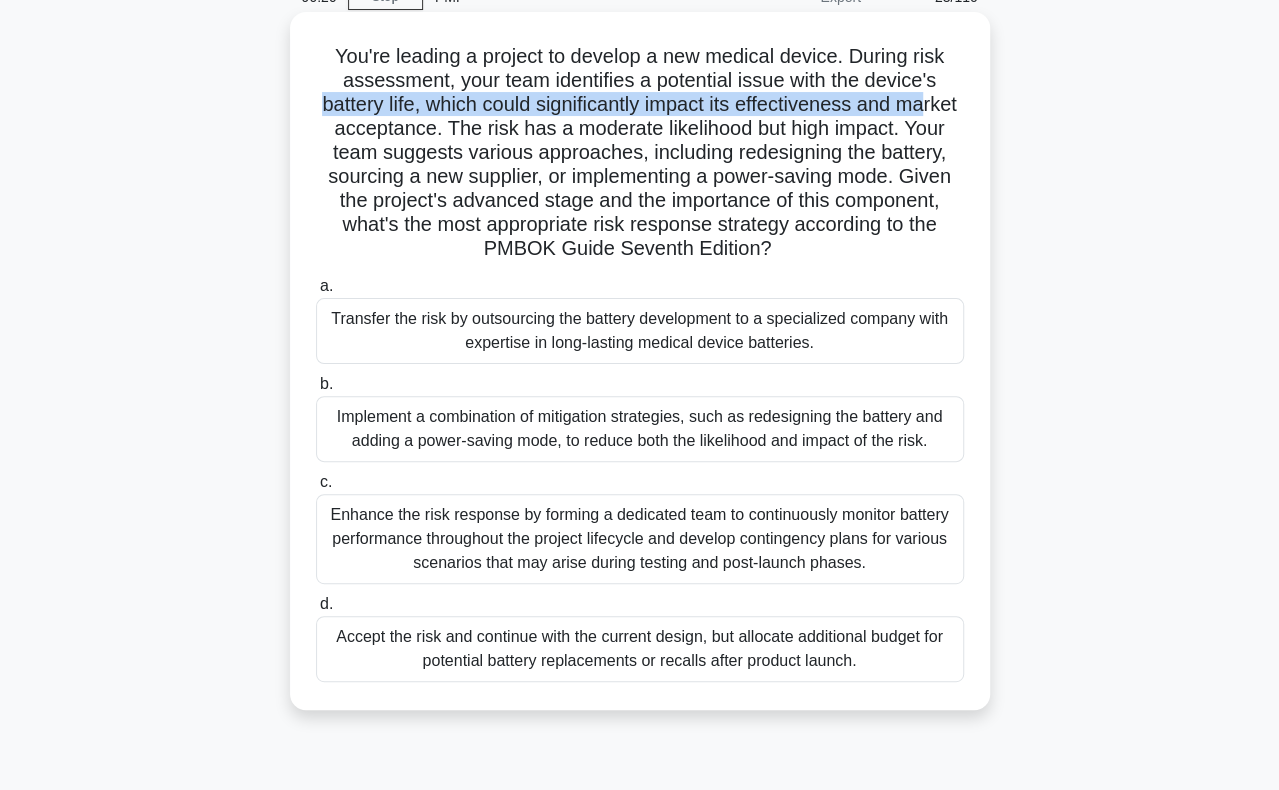 drag, startPoint x: 344, startPoint y: 105, endPoint x: 343, endPoint y: 123, distance: 18.027756 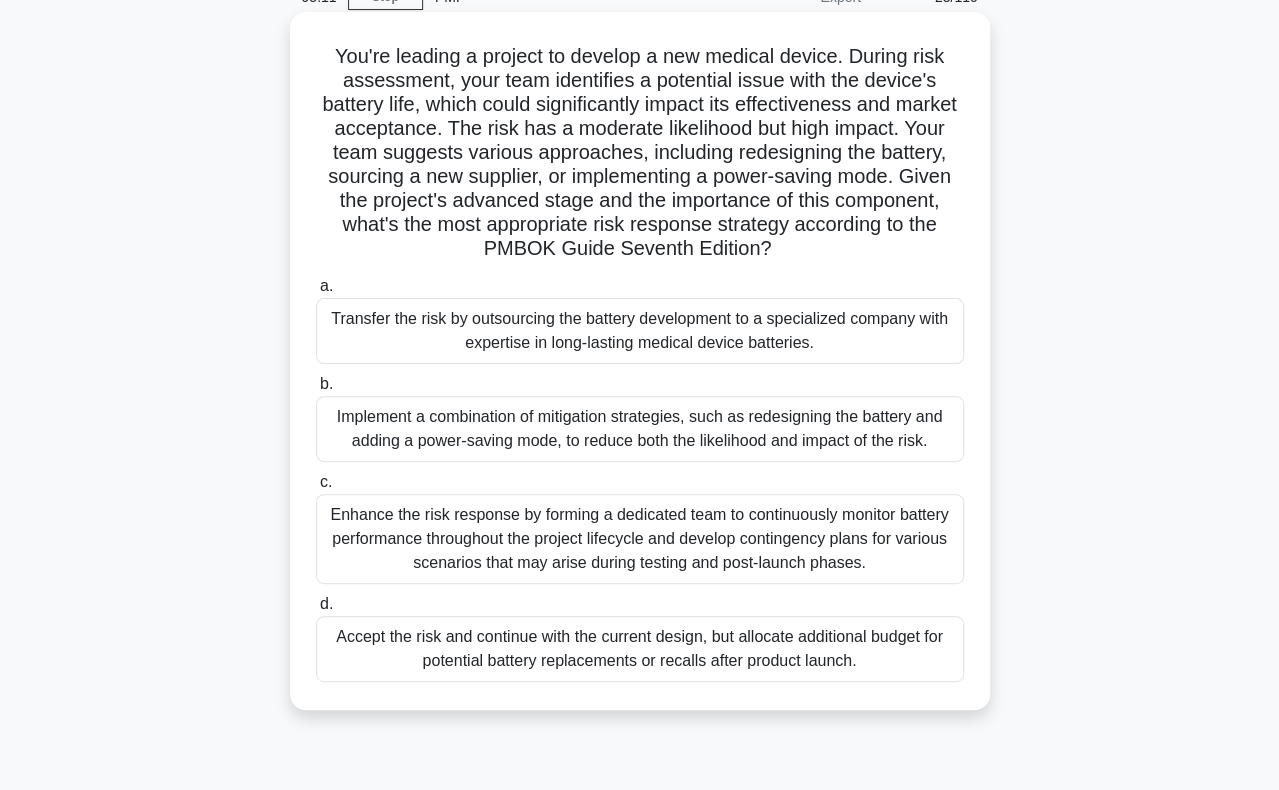 click on "Implement a combination of mitigation strategies, such as redesigning the battery and adding a power-saving mode, to reduce both the likelihood and impact of the risk." at bounding box center [640, 429] 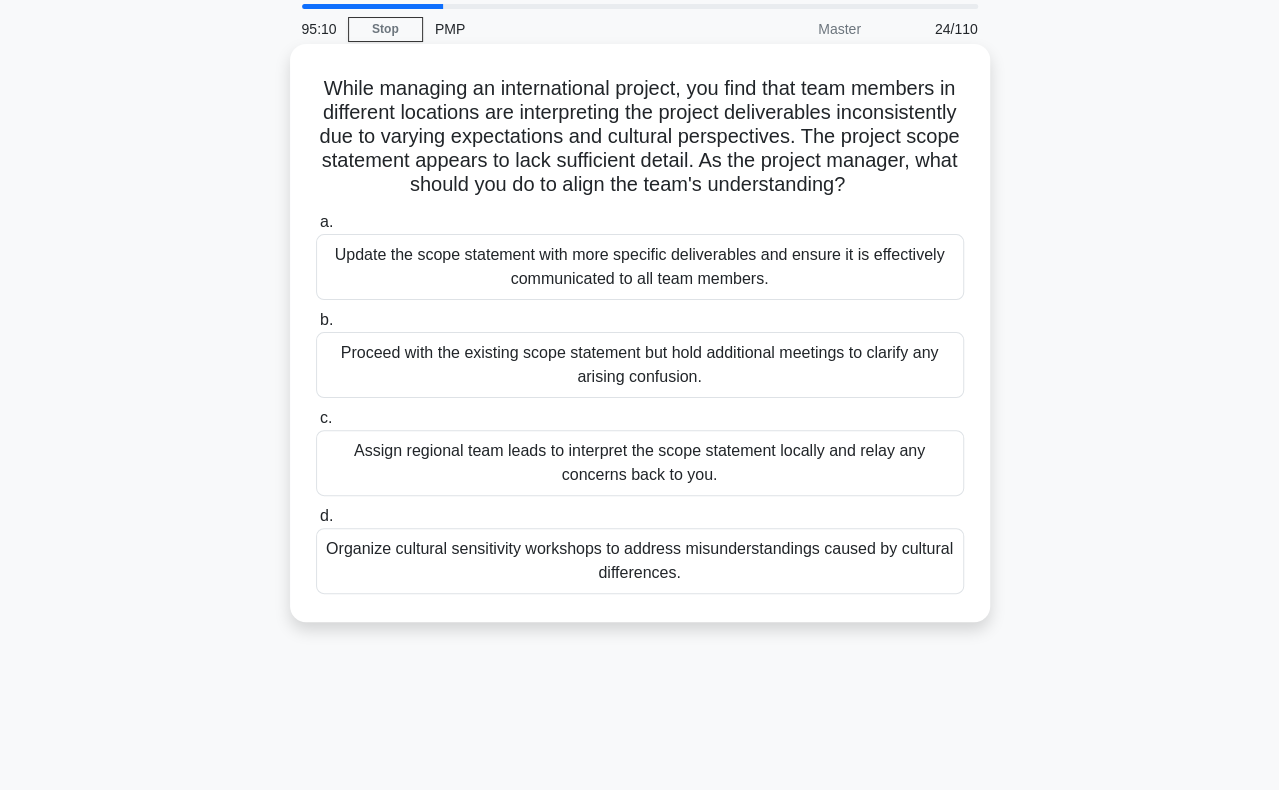 scroll, scrollTop: 100, scrollLeft: 0, axis: vertical 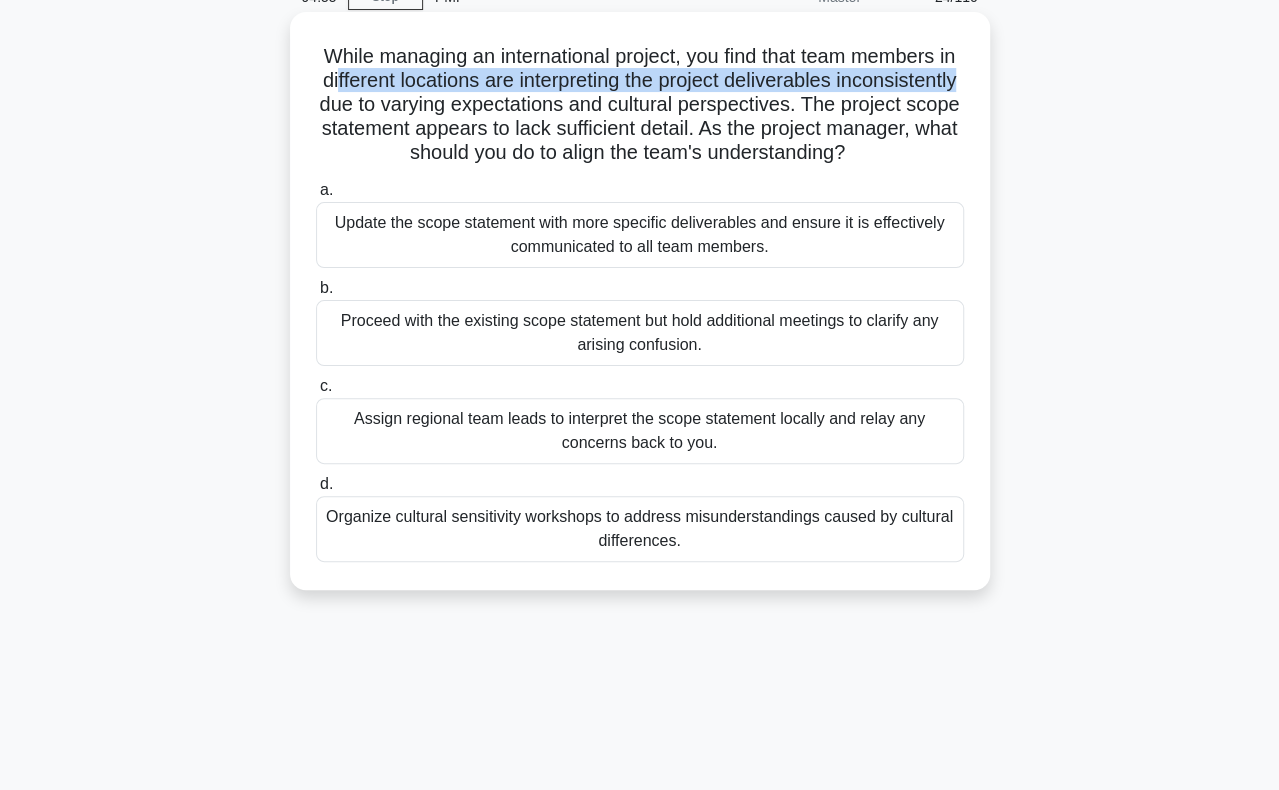 drag, startPoint x: 402, startPoint y: 75, endPoint x: 452, endPoint y: 111, distance: 61.611687 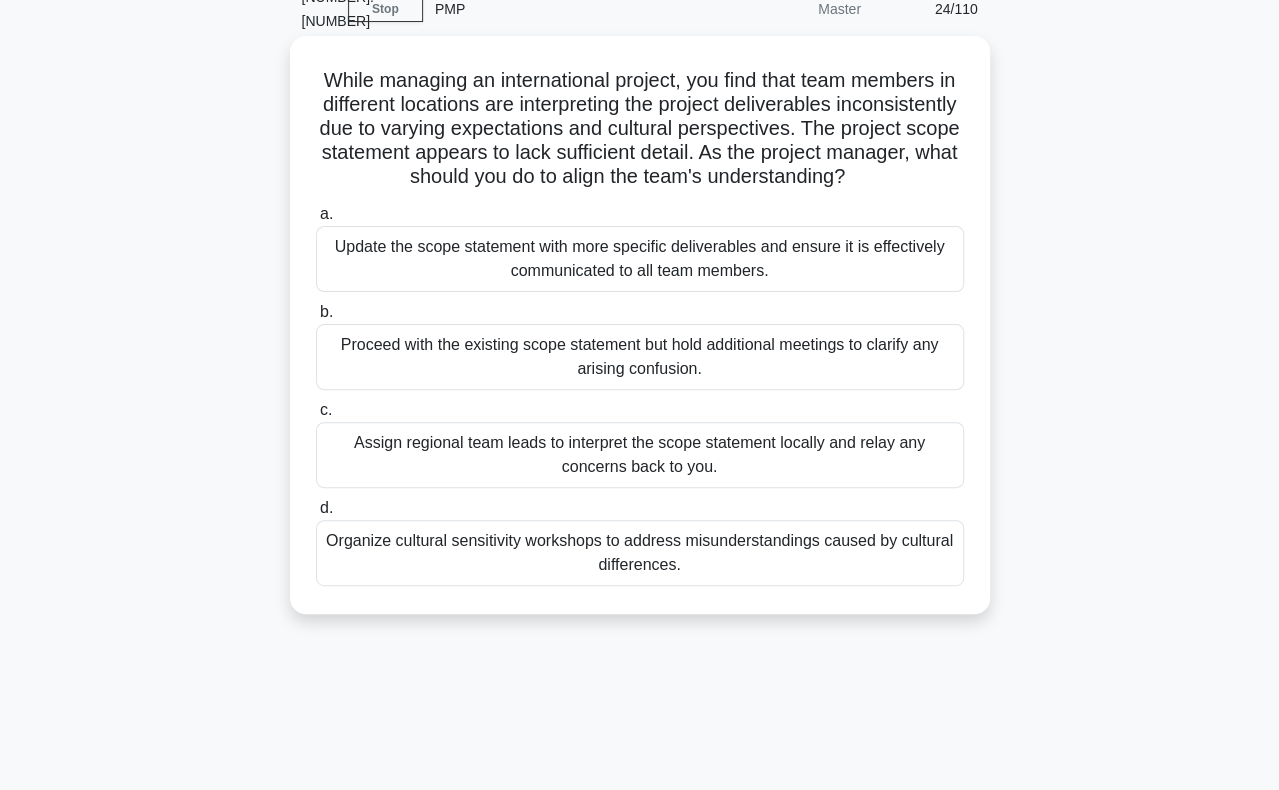 click on "Update the scope statement with more specific deliverables and ensure it is effectively communicated to all team members." at bounding box center (640, 259) 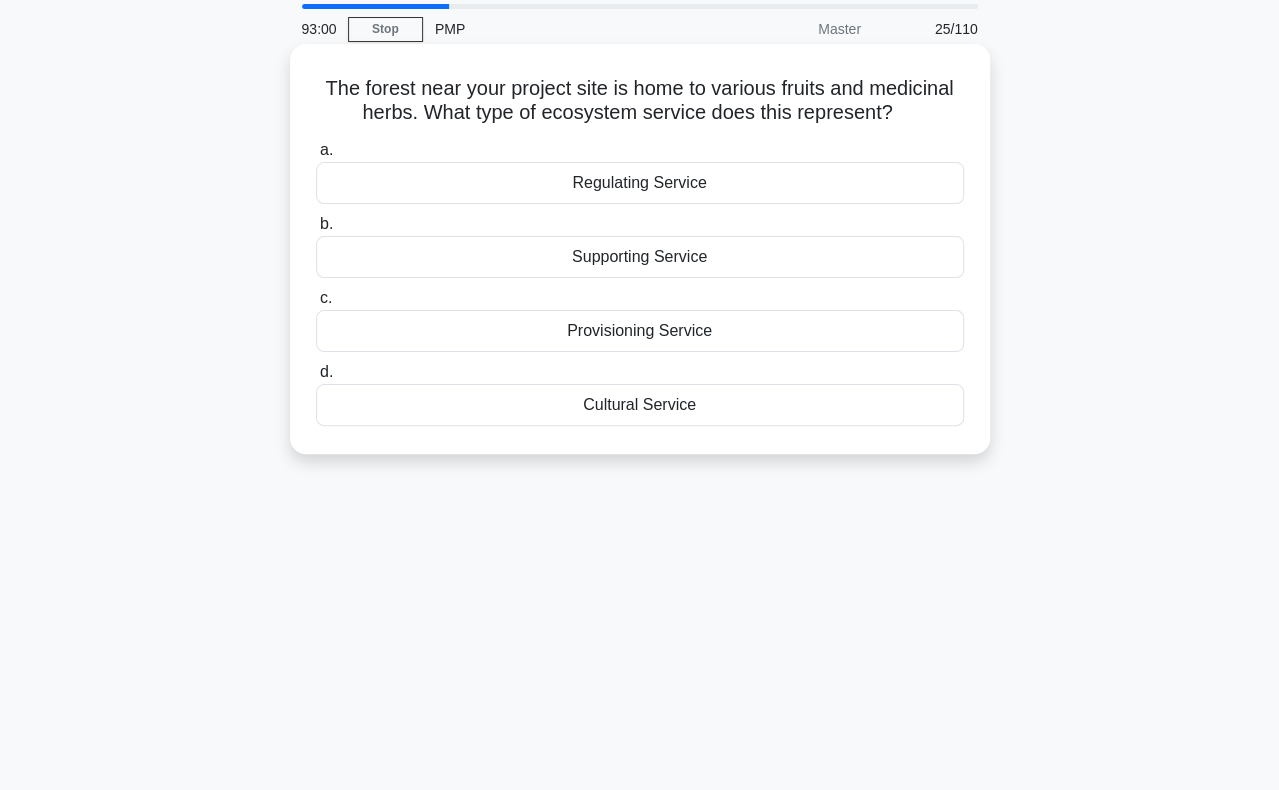 scroll, scrollTop: 100, scrollLeft: 0, axis: vertical 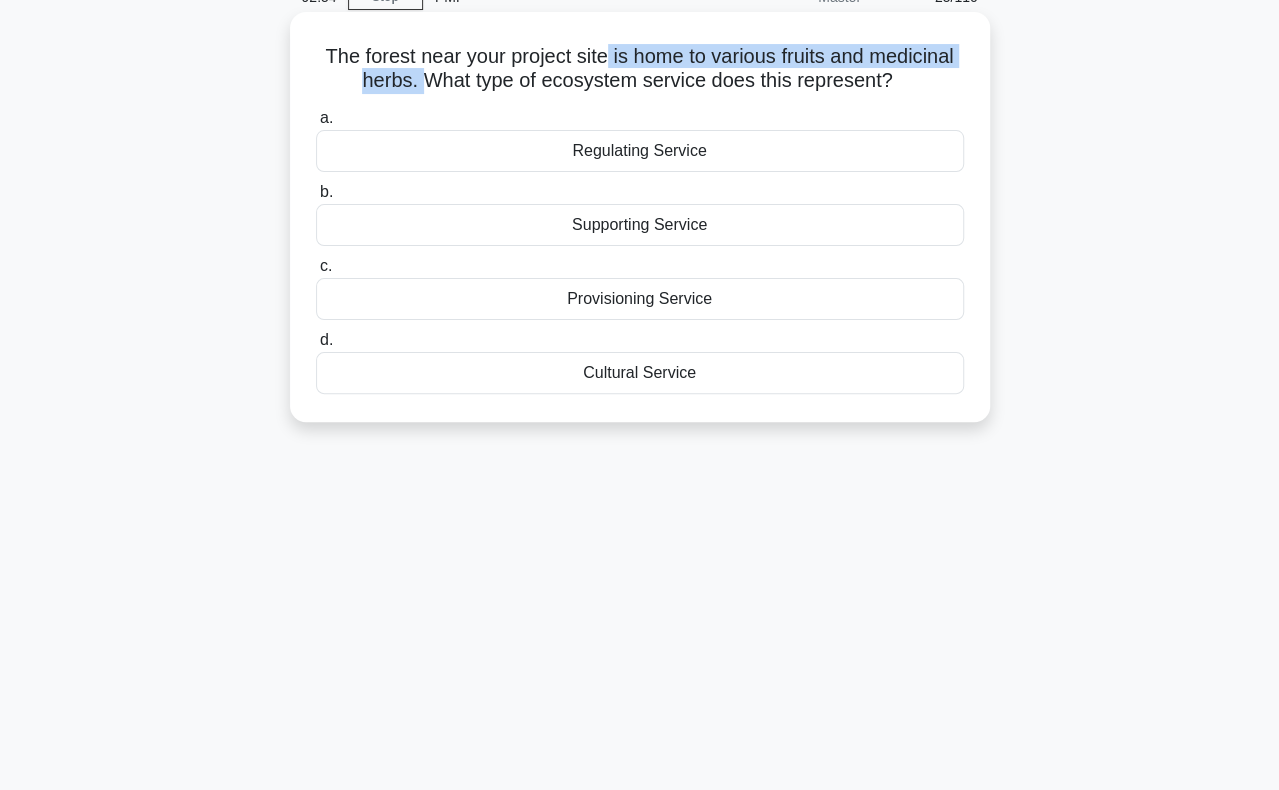 drag, startPoint x: 602, startPoint y: 59, endPoint x: 416, endPoint y: 84, distance: 187.67259 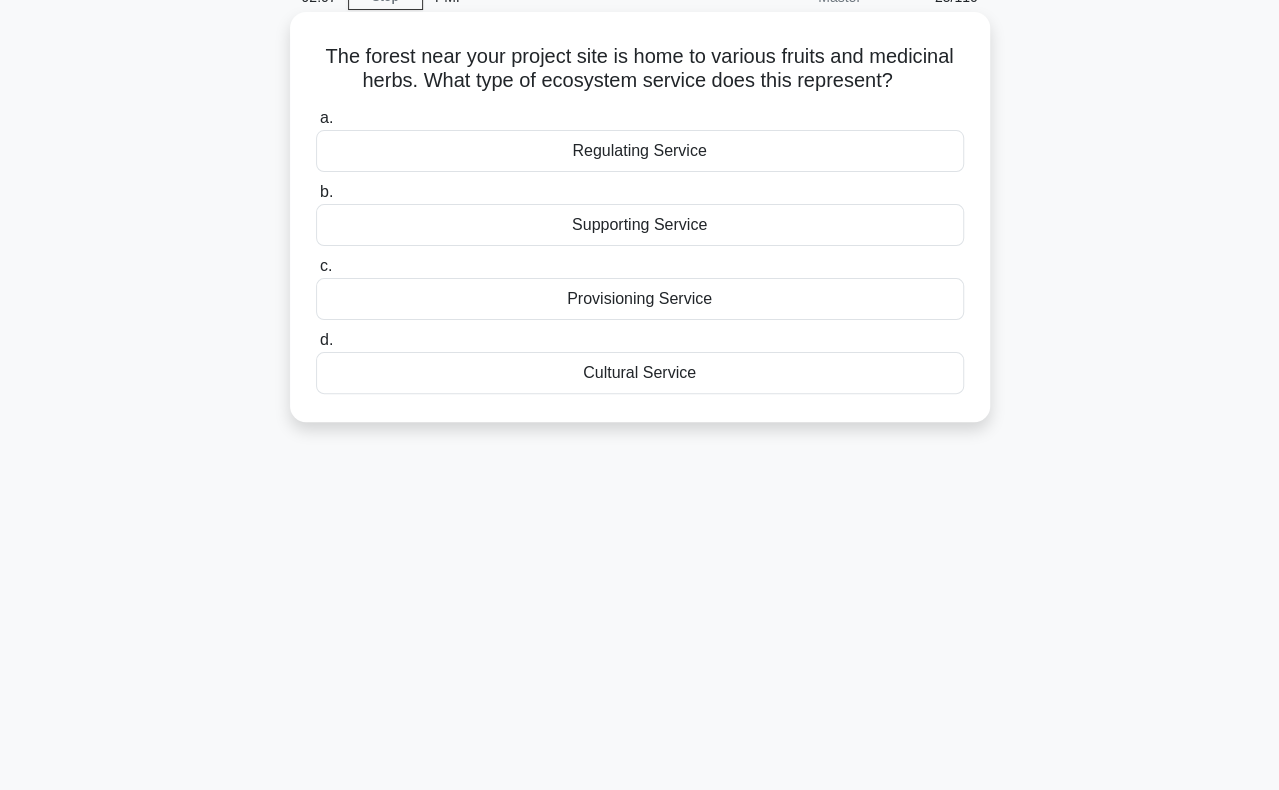 click on "Supporting Service" at bounding box center [640, 225] 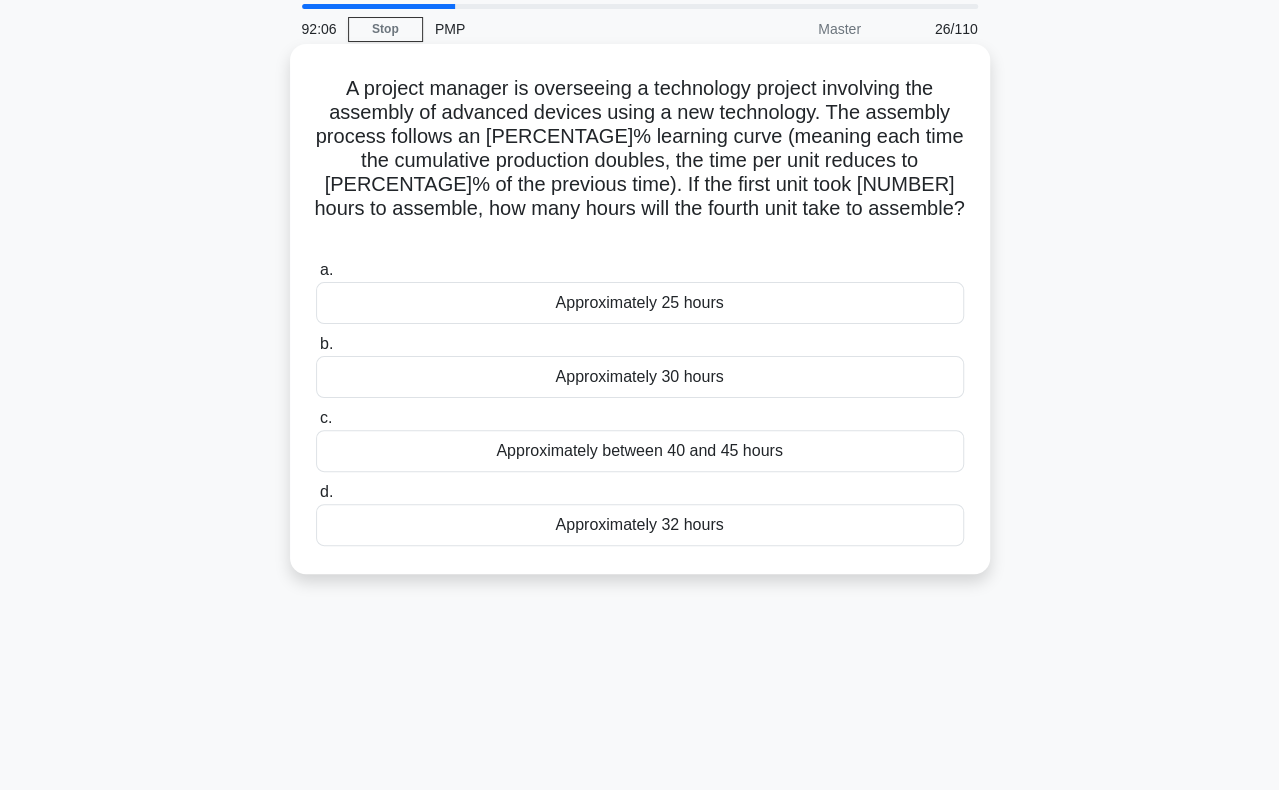 scroll, scrollTop: 100, scrollLeft: 0, axis: vertical 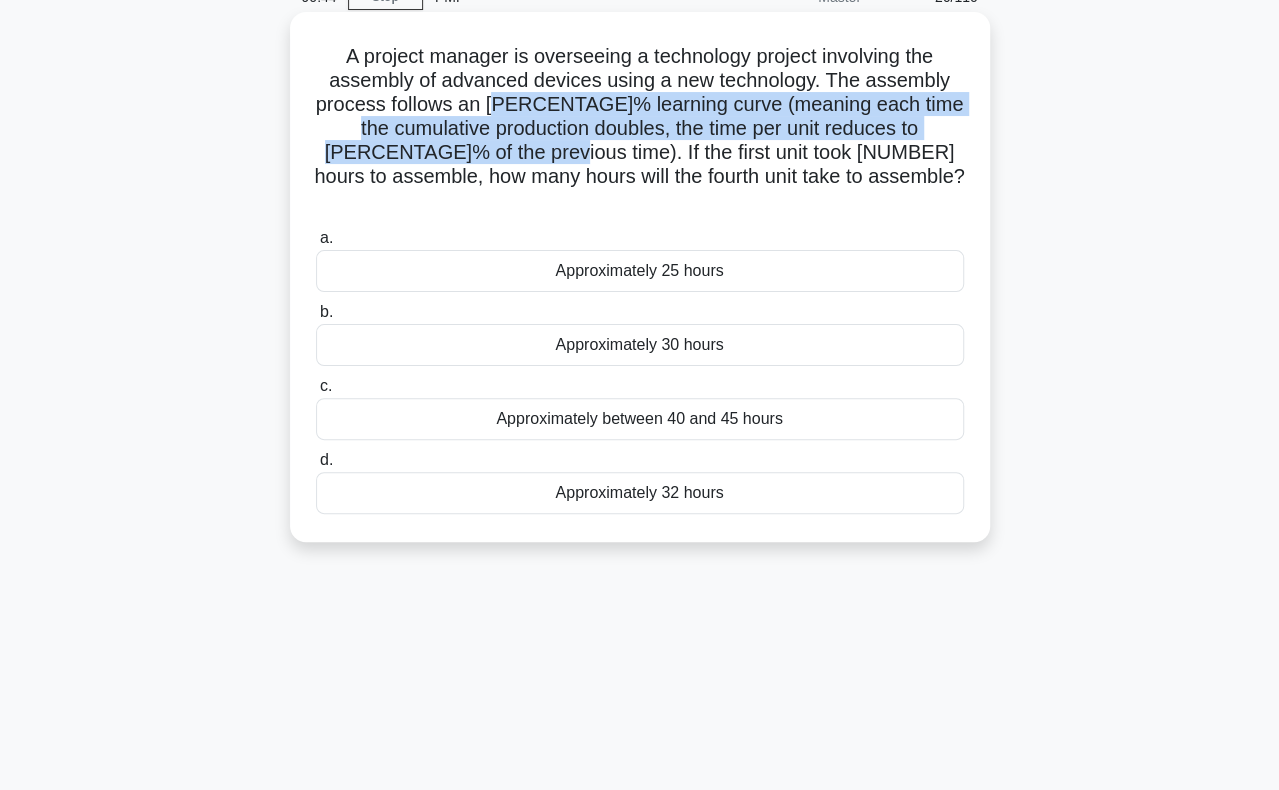 drag, startPoint x: 534, startPoint y: 105, endPoint x: 528, endPoint y: 145, distance: 40.4475 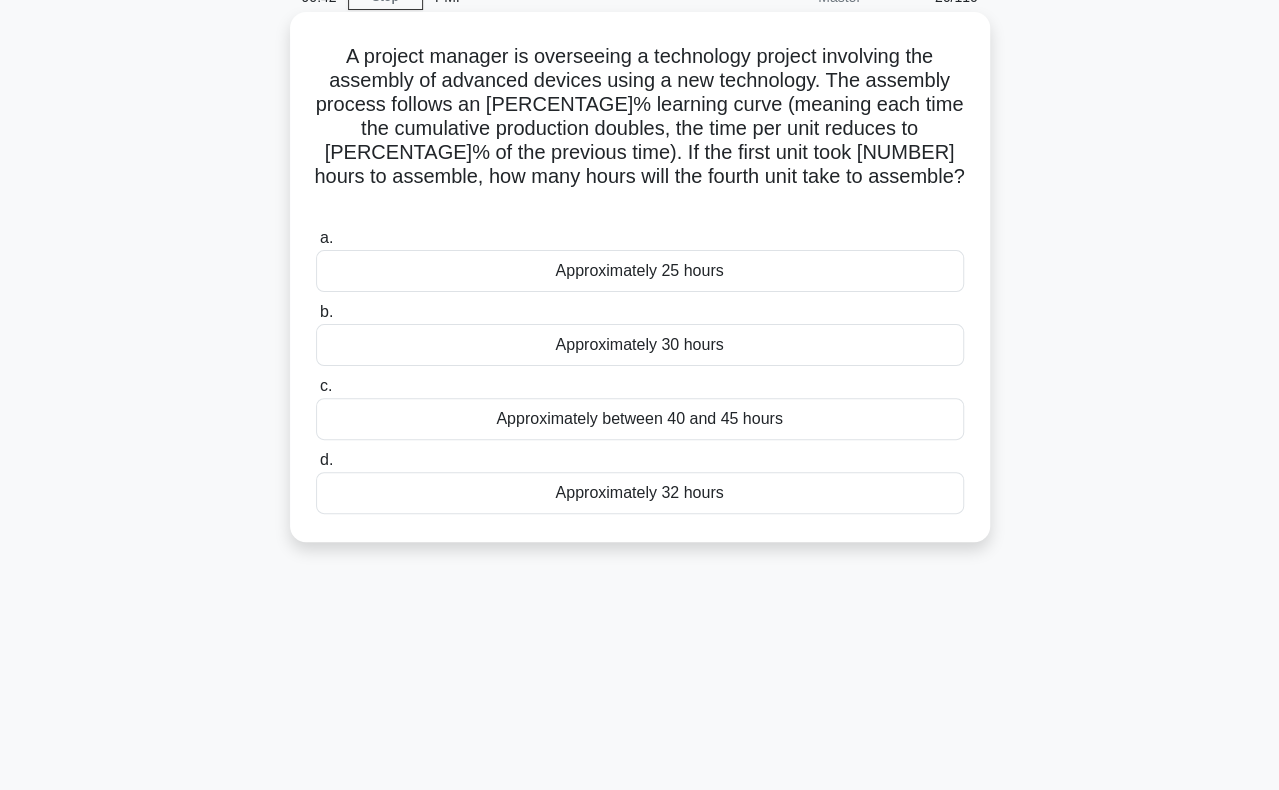 click on "A project manager is overseeing a technology project involving the assembly of advanced devices using a new technology. The assembly process follows an 80% learning curve (meaning each time the cumulative production doubles, the time per unit reduces to 80% of the previous time). If the first unit took 50 hours to assemble, how many hours will the fourth unit take to assemble?" at bounding box center [640, 129] 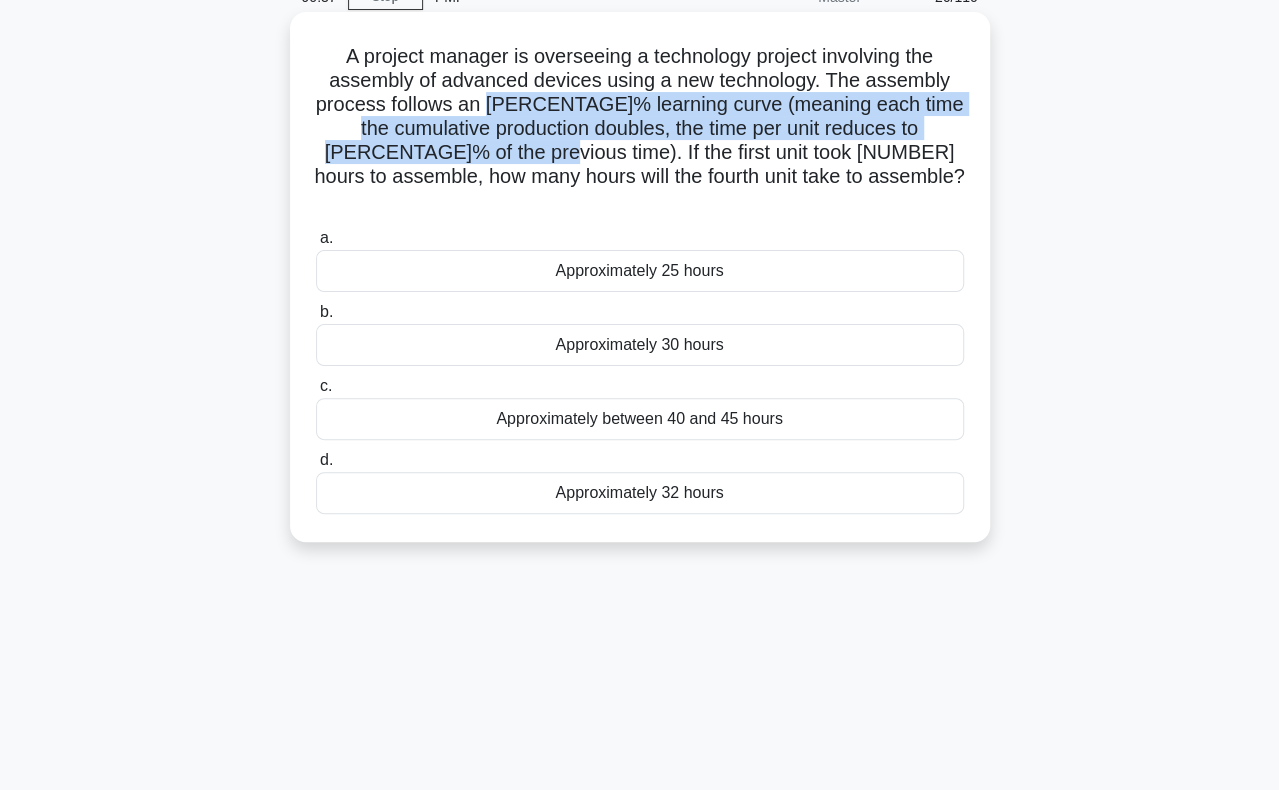 drag, startPoint x: 526, startPoint y: 100, endPoint x: 526, endPoint y: 145, distance: 45 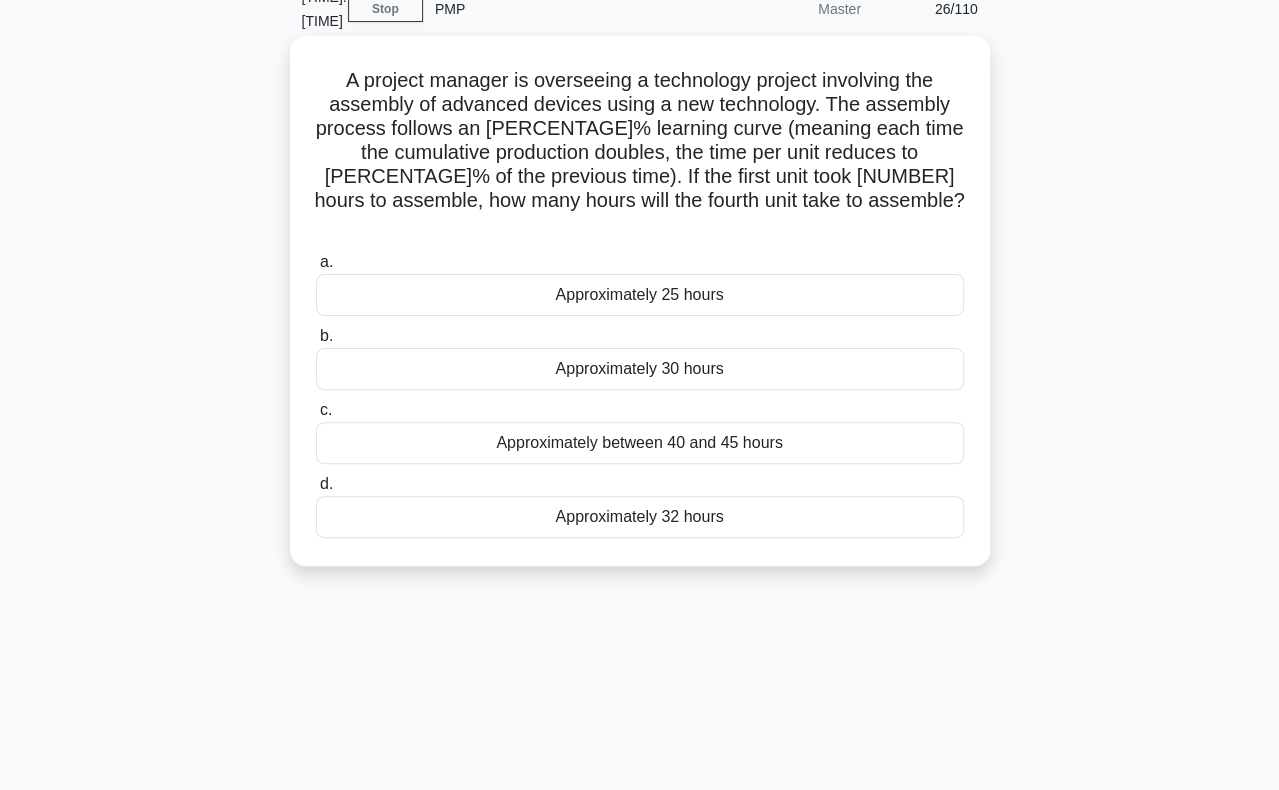 click on "Approximately 25 hours" at bounding box center (640, 295) 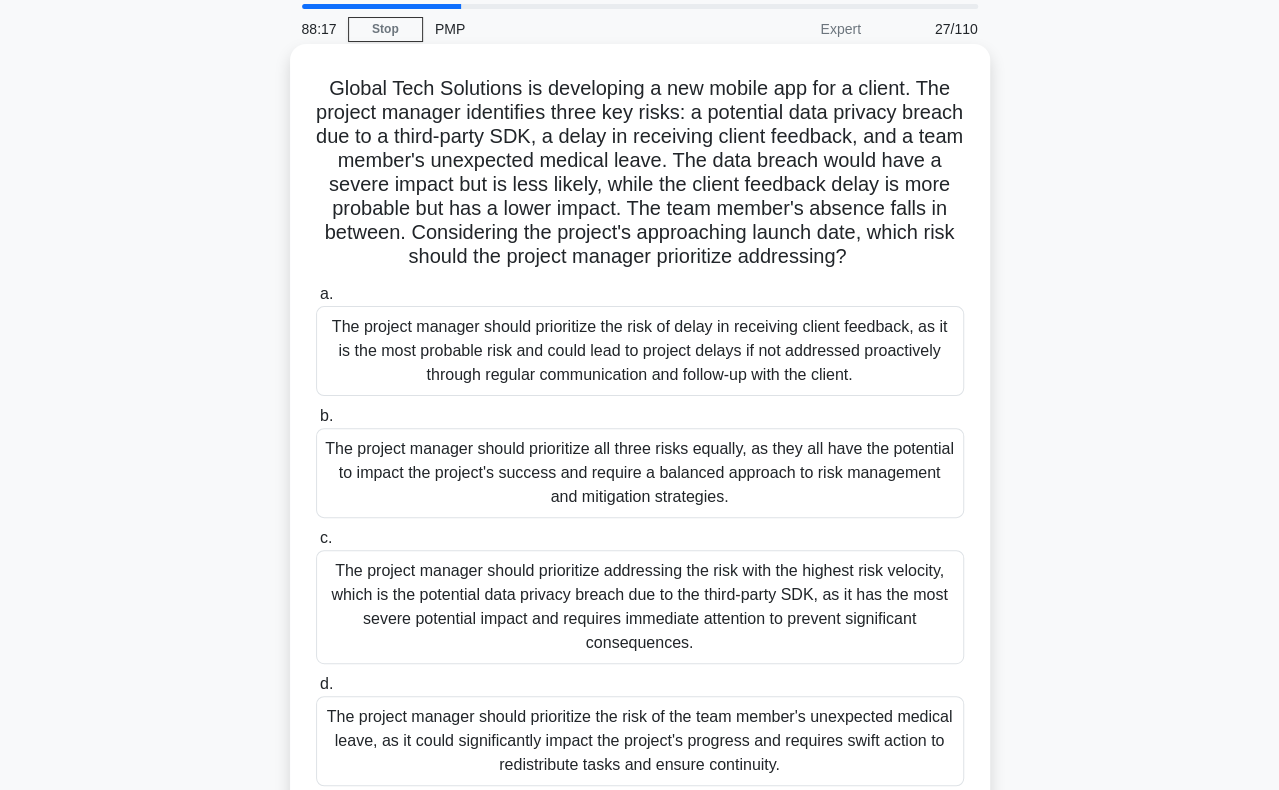 scroll, scrollTop: 100, scrollLeft: 0, axis: vertical 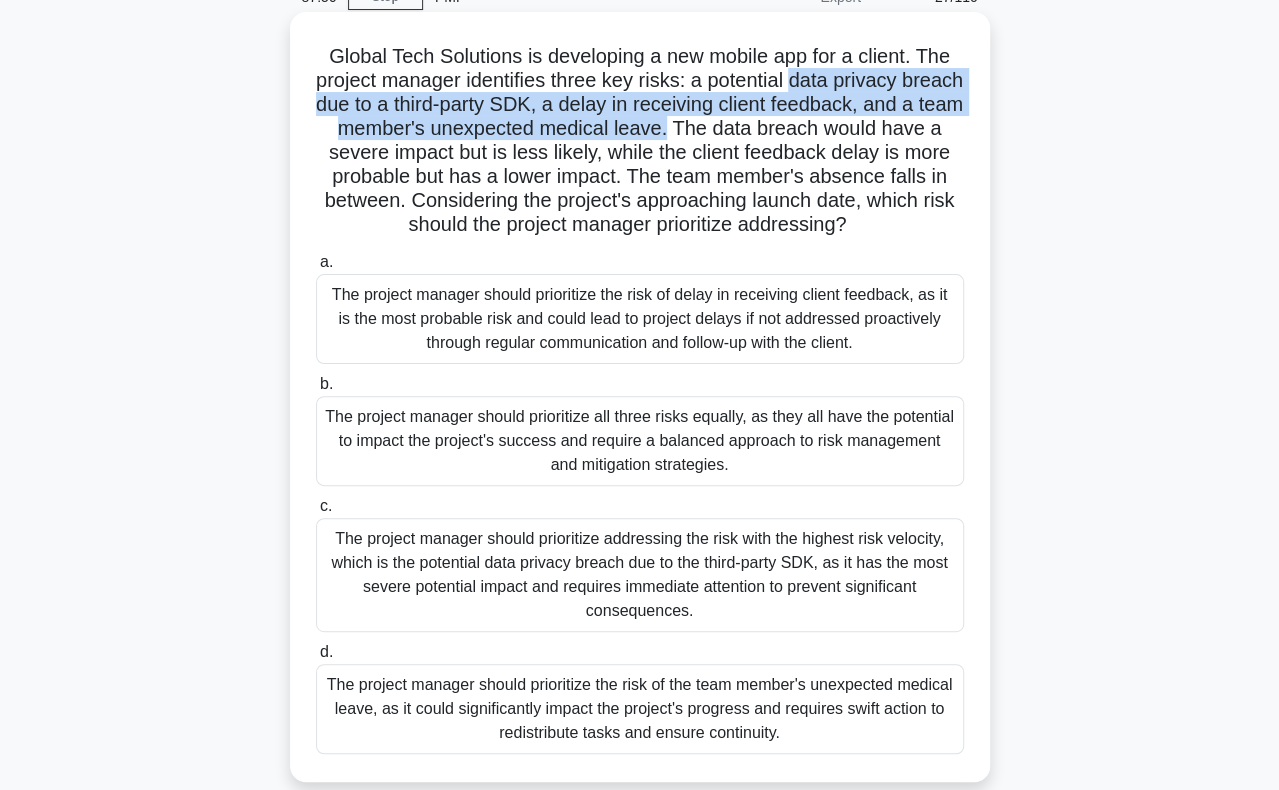 drag, startPoint x: 827, startPoint y: 81, endPoint x: 786, endPoint y: 129, distance: 63.126858 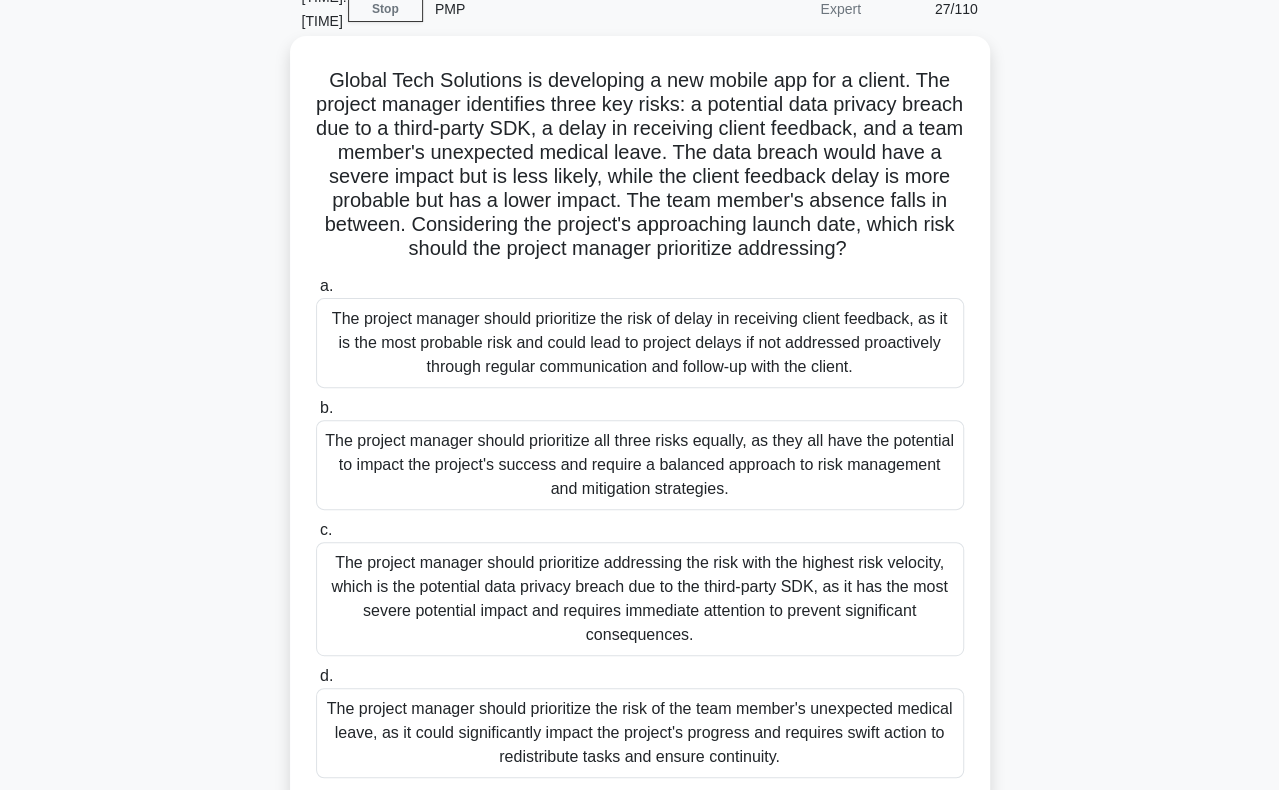 click on "The project manager should prioritize the risk of the team member's unexpected medical leave, as it could significantly impact the project's progress and requires swift action to redistribute tasks and ensure continuity." at bounding box center [640, 733] 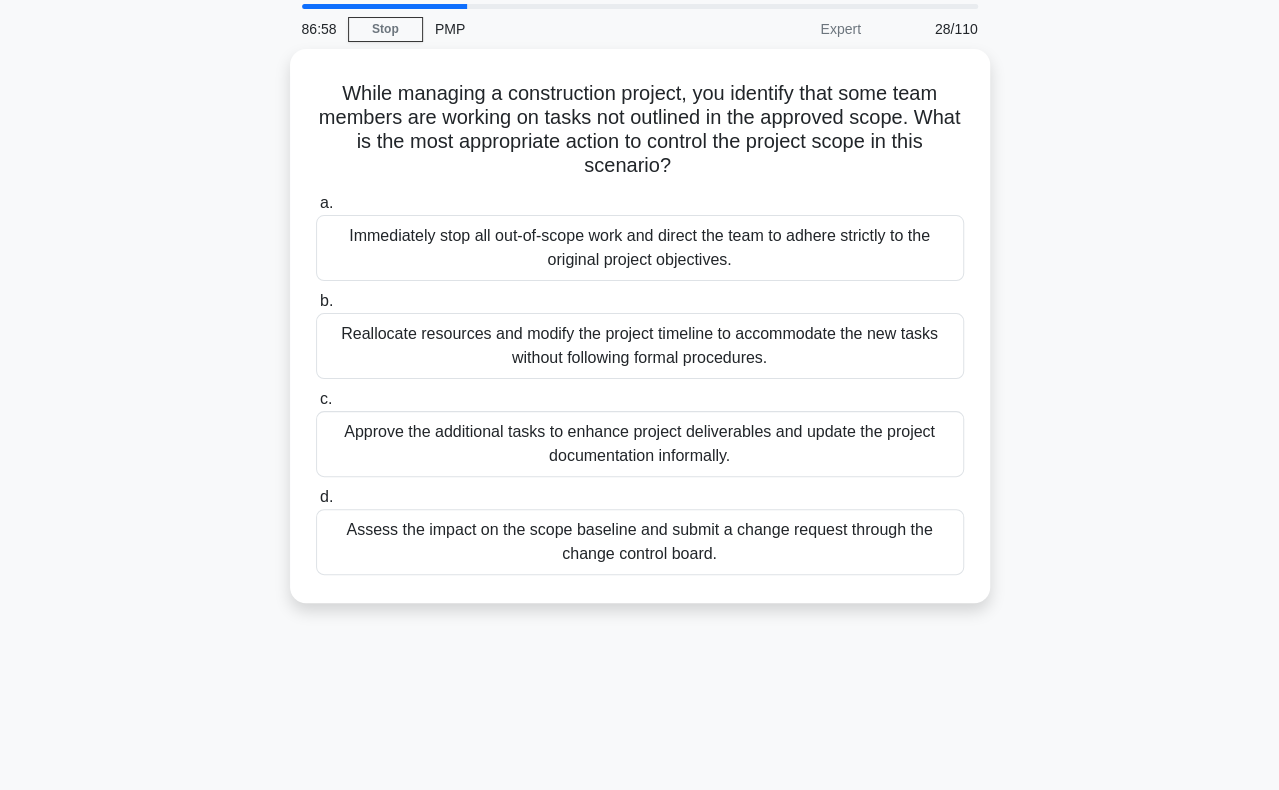 scroll, scrollTop: 100, scrollLeft: 0, axis: vertical 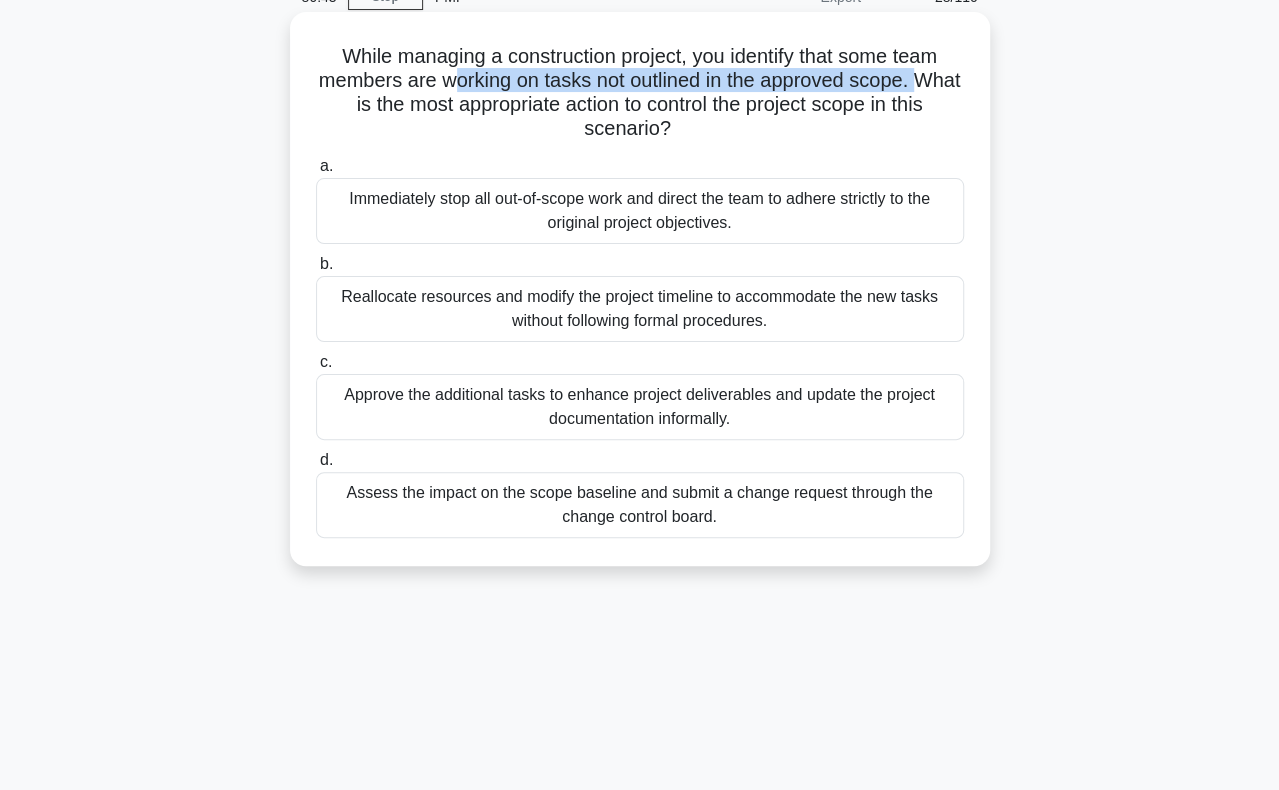 drag, startPoint x: 468, startPoint y: 83, endPoint x: 314, endPoint y: 113, distance: 156.89487 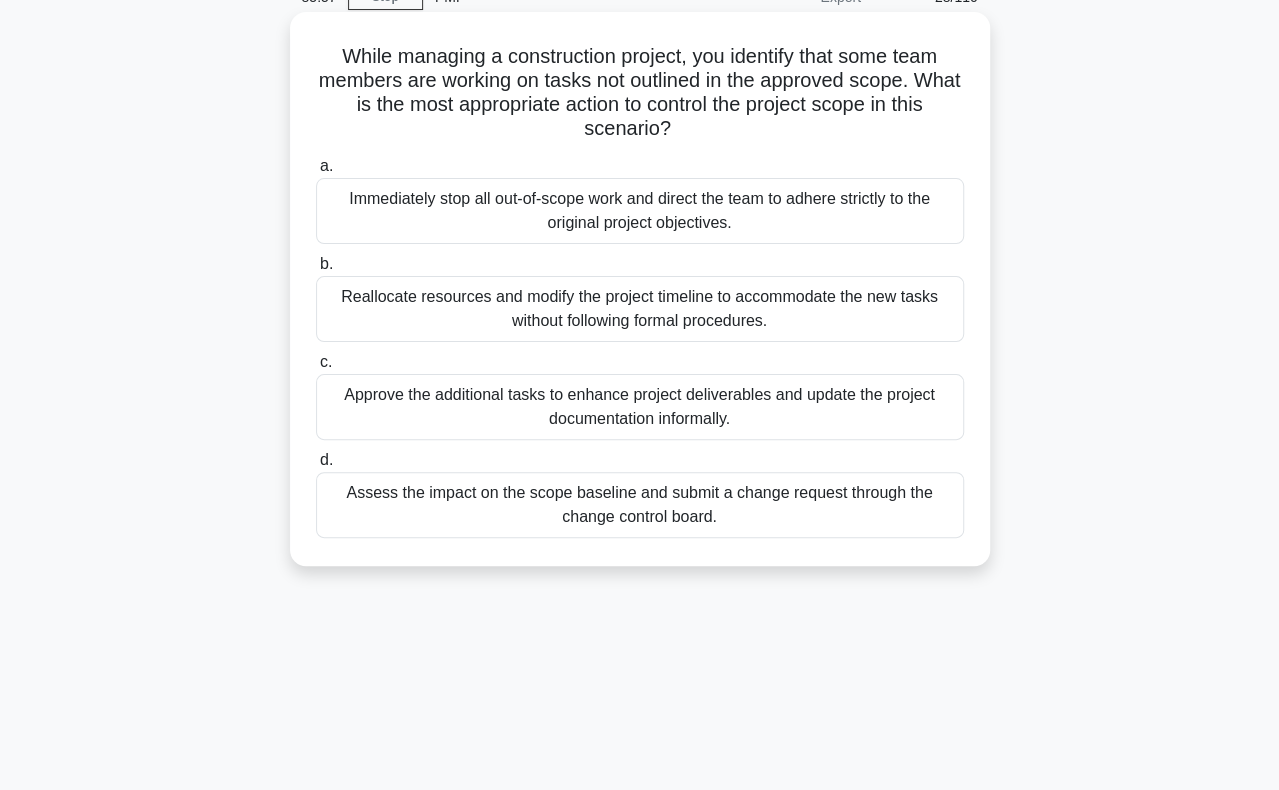 click on "Assess the impact on the scope baseline and submit a change request through the change control board." at bounding box center (640, 505) 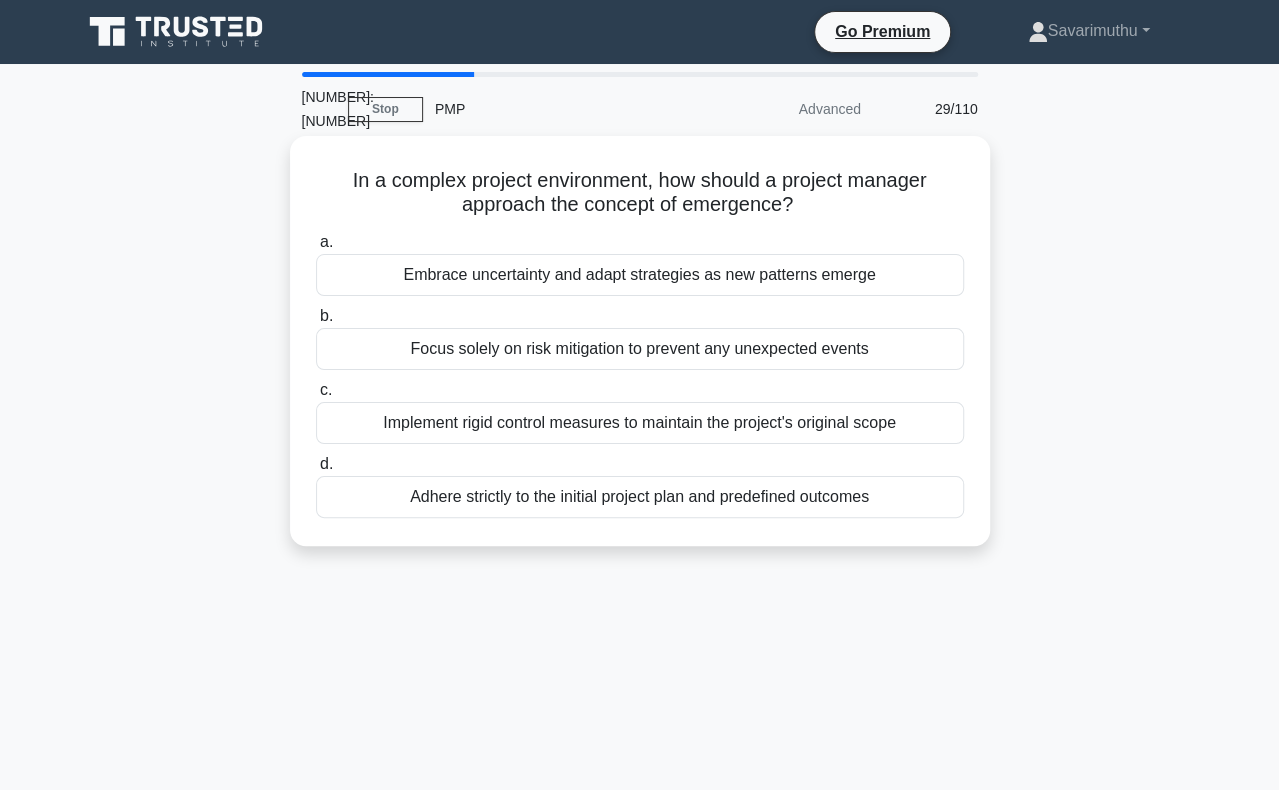 scroll, scrollTop: 100, scrollLeft: 0, axis: vertical 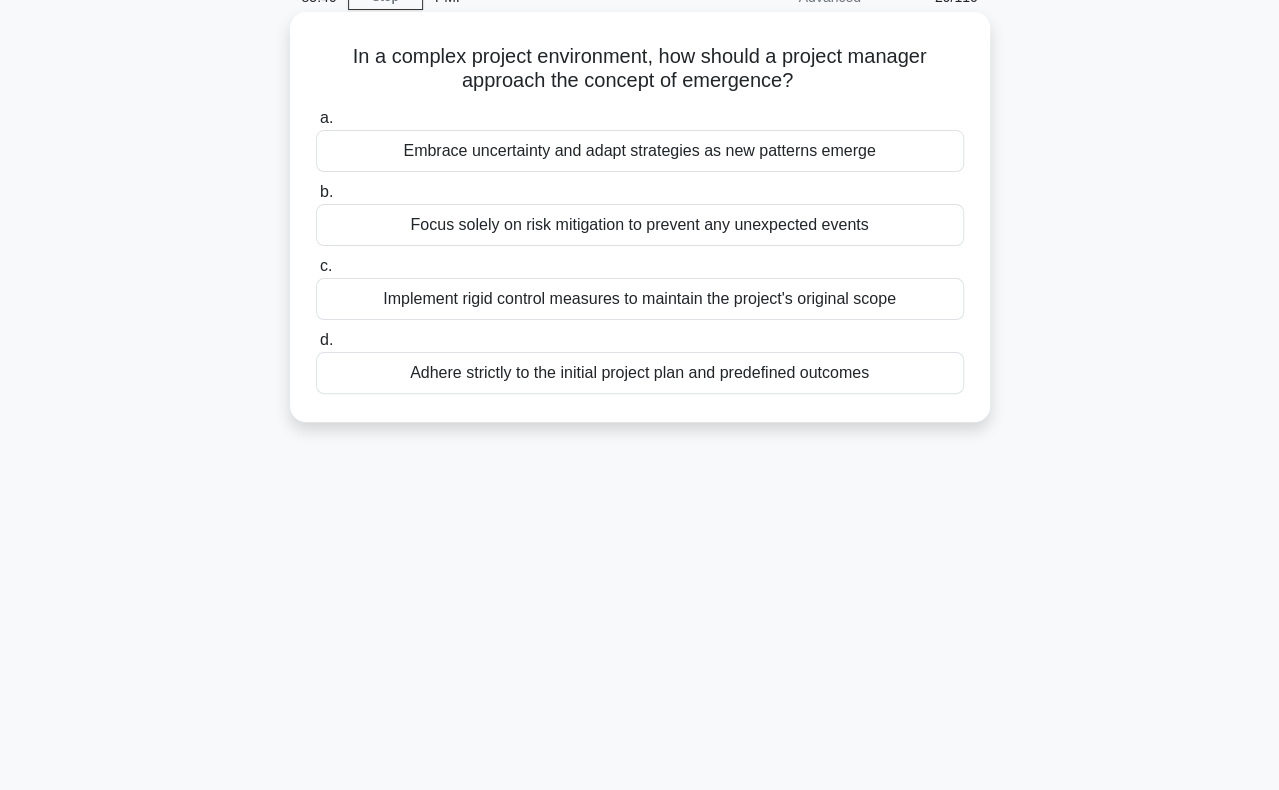 click on "In a complex project environment, how should a project manager approach the concept of emergence?
.spinner_0XTQ{transform-origin:center;animation:spinner_y6GP .75s linear infinite}@keyframes spinner_y6GP{100%{transform:rotate(360deg)}}" at bounding box center [640, 69] 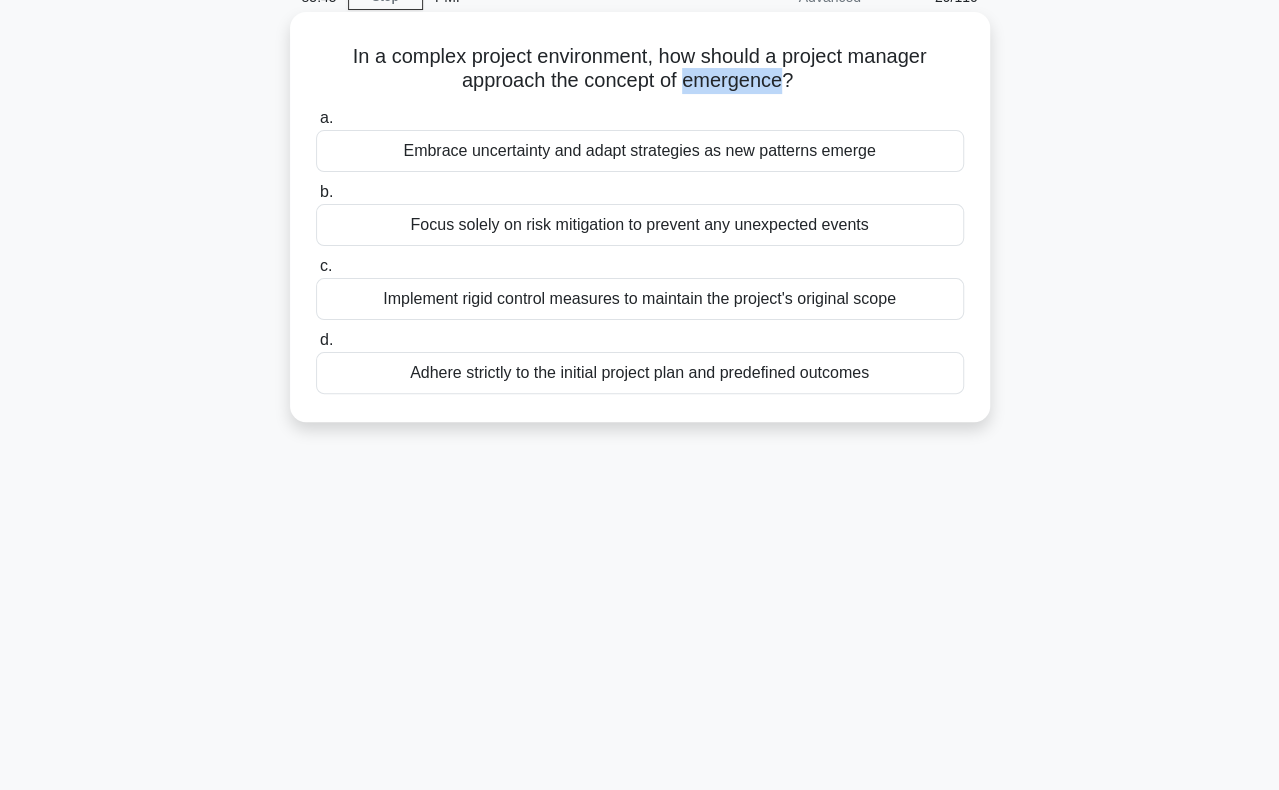 click on "In a complex project environment, how should a project manager approach the concept of emergence?
.spinner_0XTQ{transform-origin:center;animation:spinner_y6GP .75s linear infinite}@keyframes spinner_y6GP{100%{transform:rotate(360deg)}}" at bounding box center (640, 69) 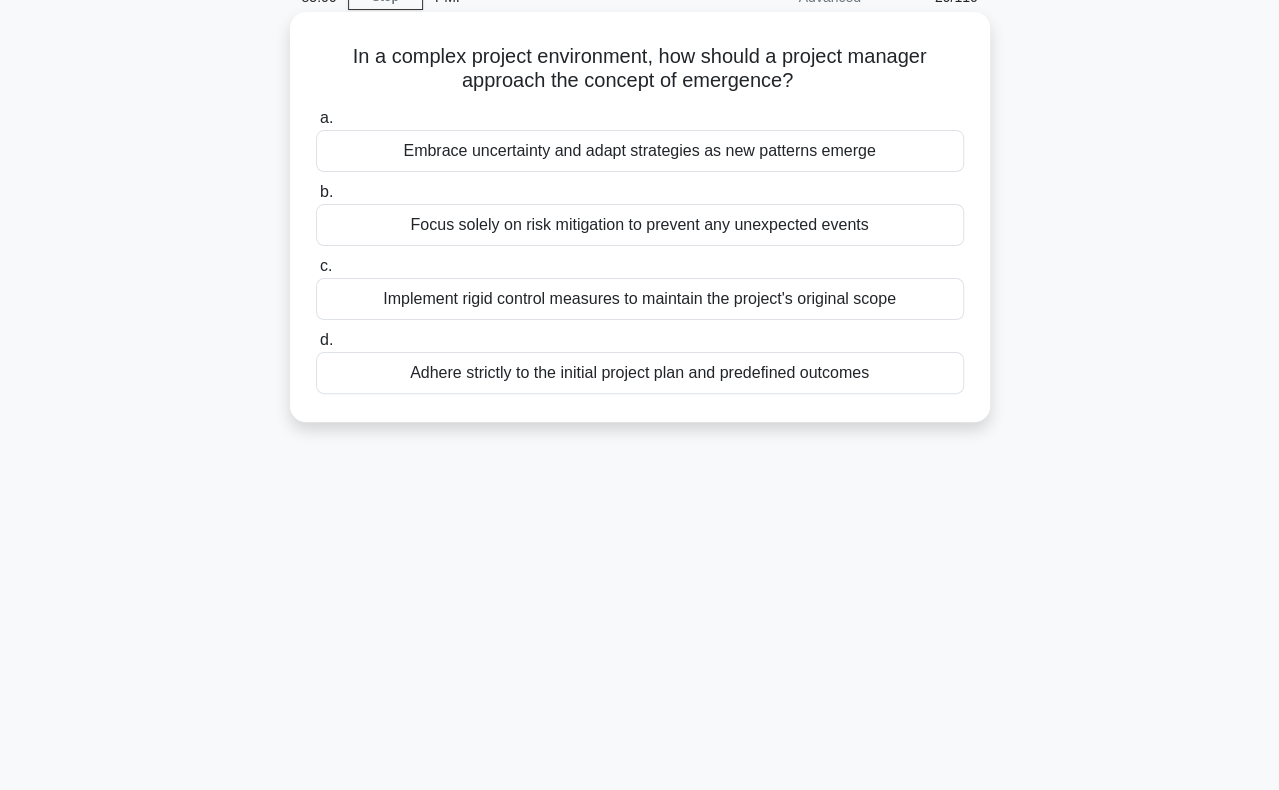 click on "Embrace uncertainty and adapt strategies as new patterns emerge" at bounding box center (640, 151) 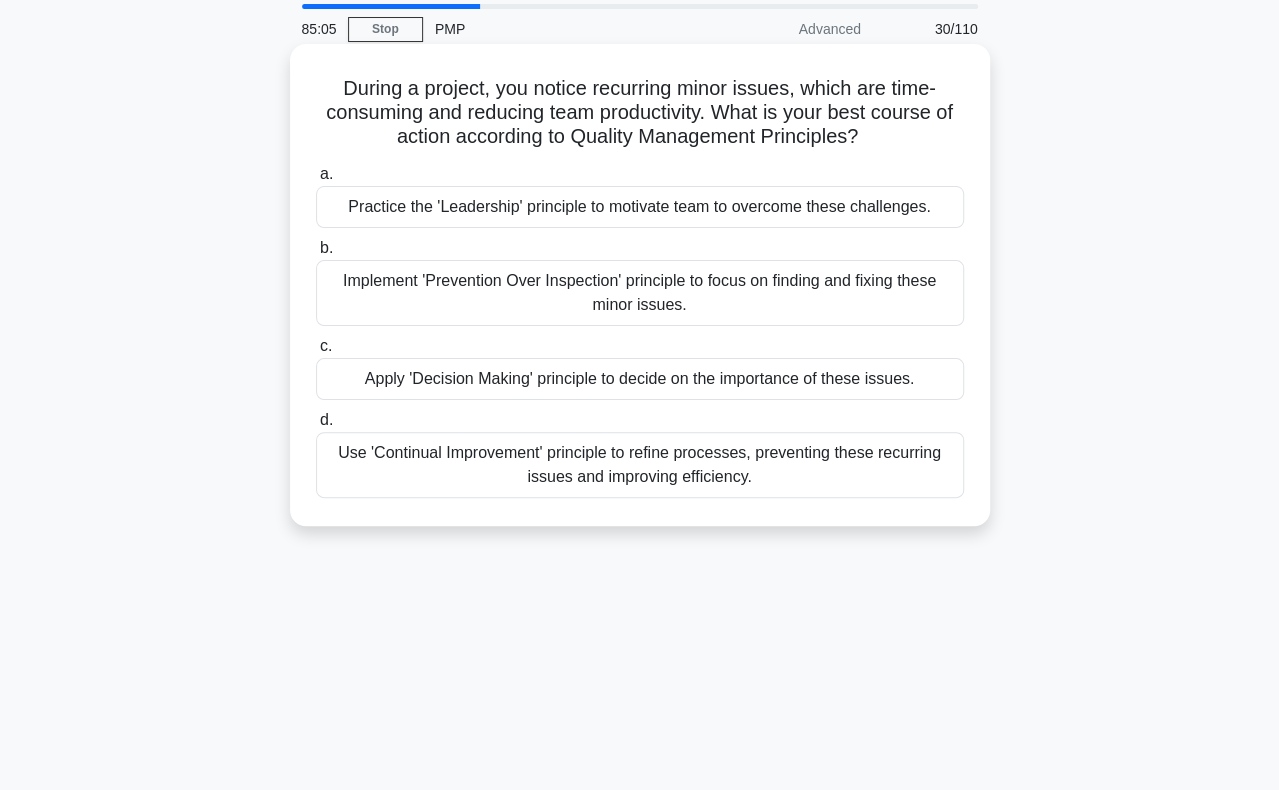 scroll, scrollTop: 100, scrollLeft: 0, axis: vertical 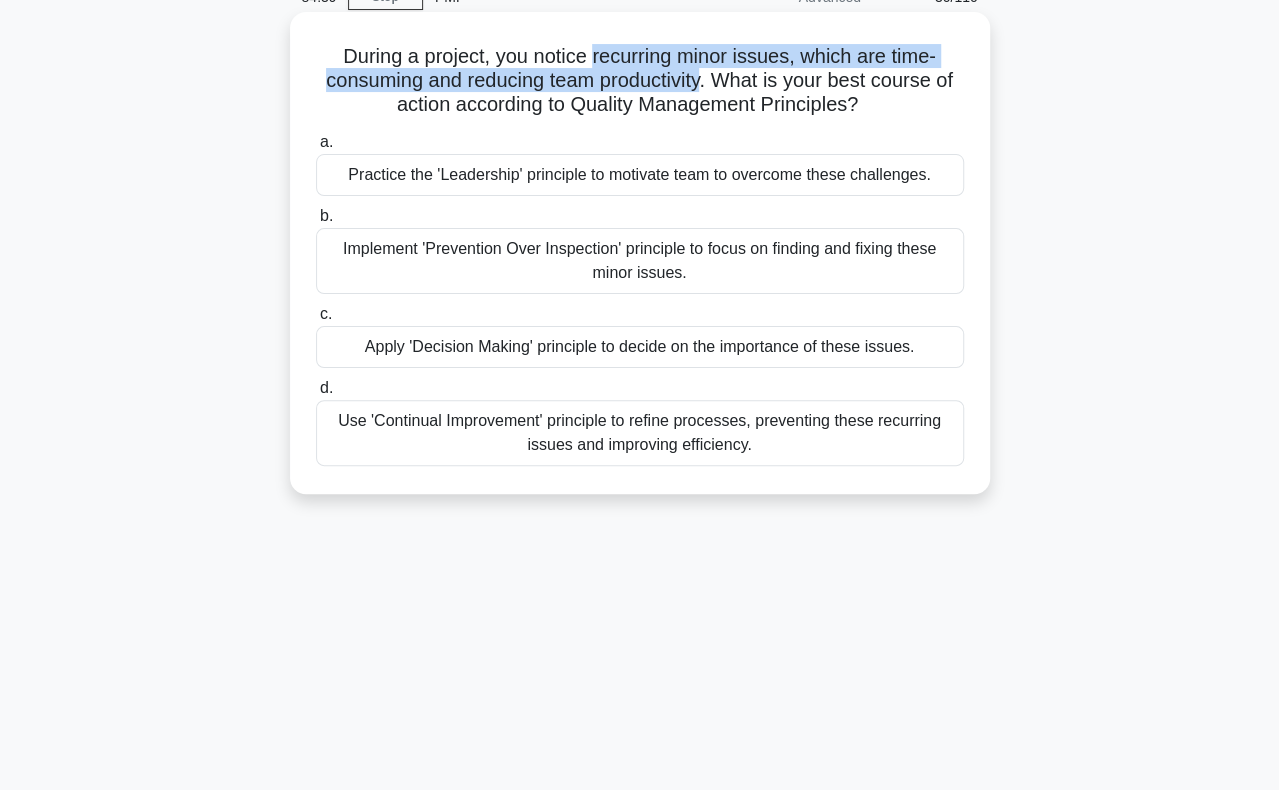 drag, startPoint x: 591, startPoint y: 54, endPoint x: 703, endPoint y: 80, distance: 114.97826 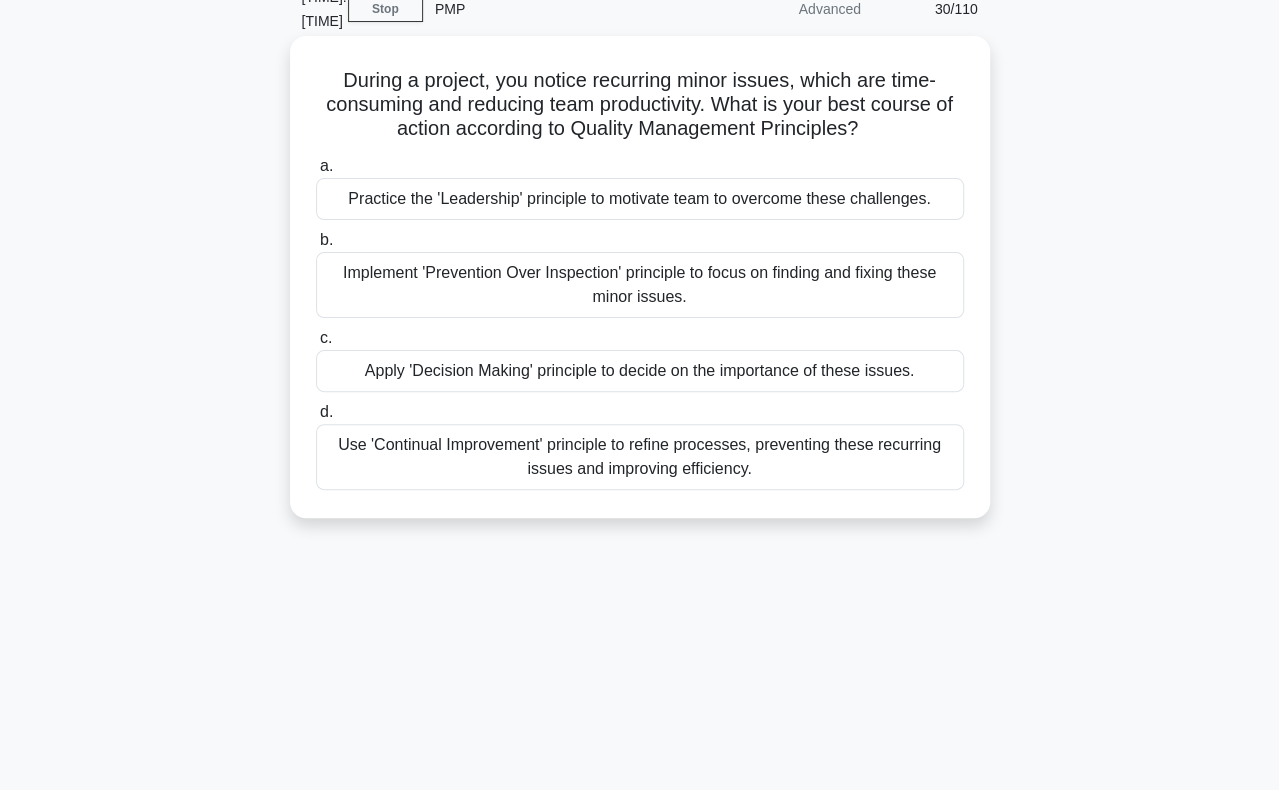 click on "Use 'Continual Improvement' principle to refine processes, preventing these recurring issues and improving efficiency." at bounding box center [640, 457] 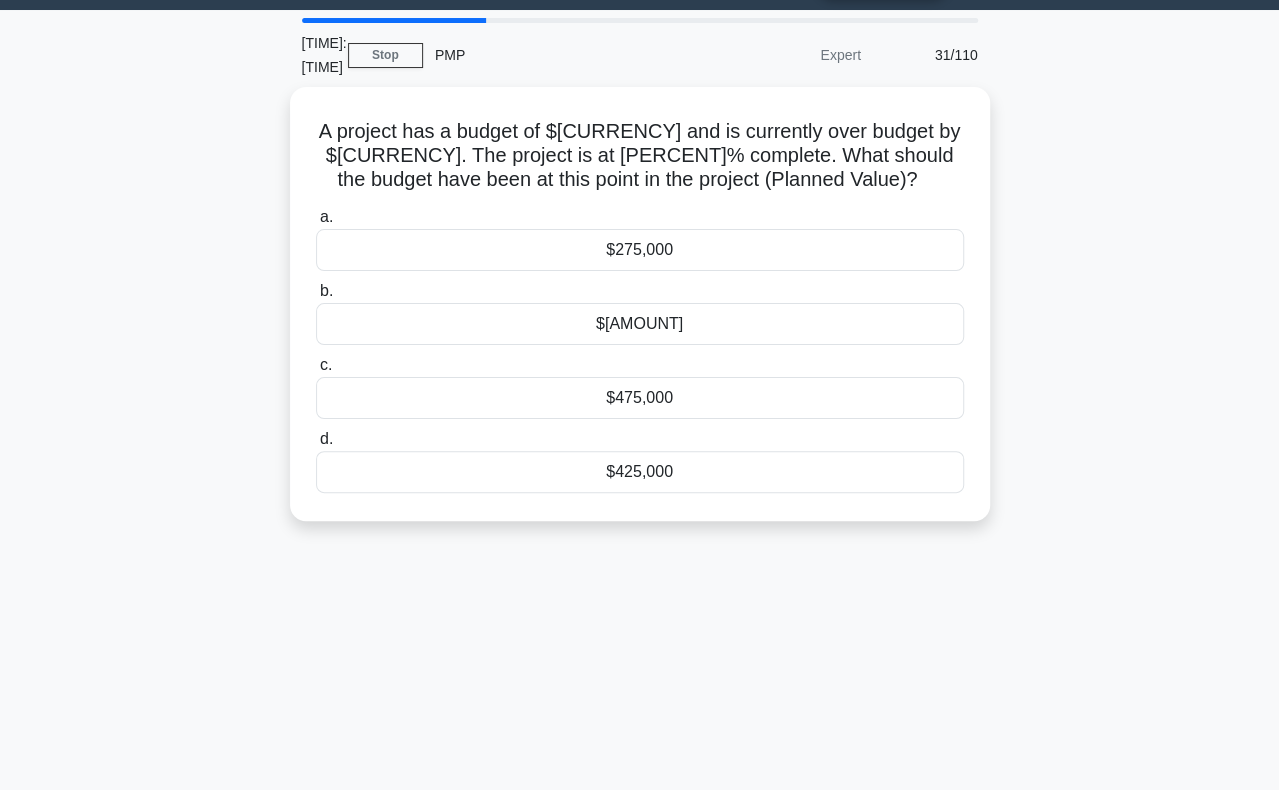 scroll, scrollTop: 100, scrollLeft: 0, axis: vertical 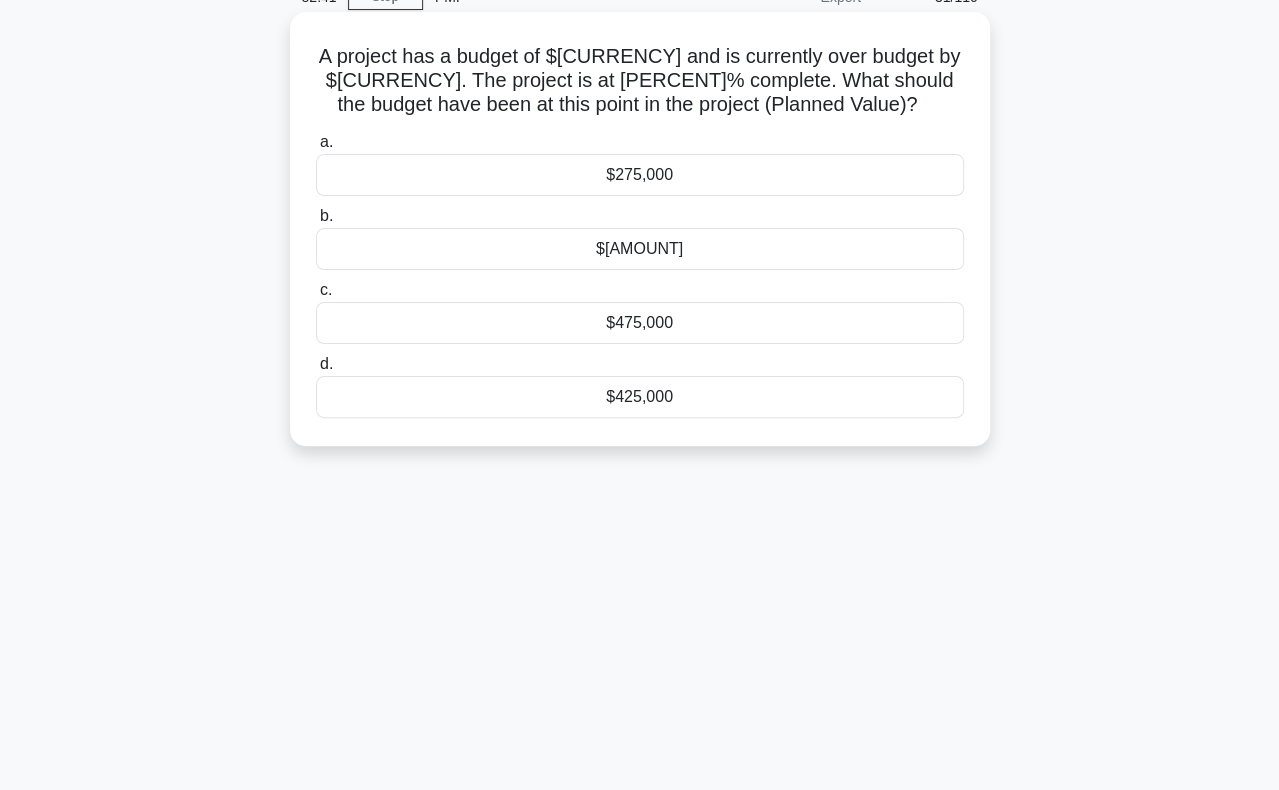 click on "$475,000" at bounding box center [640, 323] 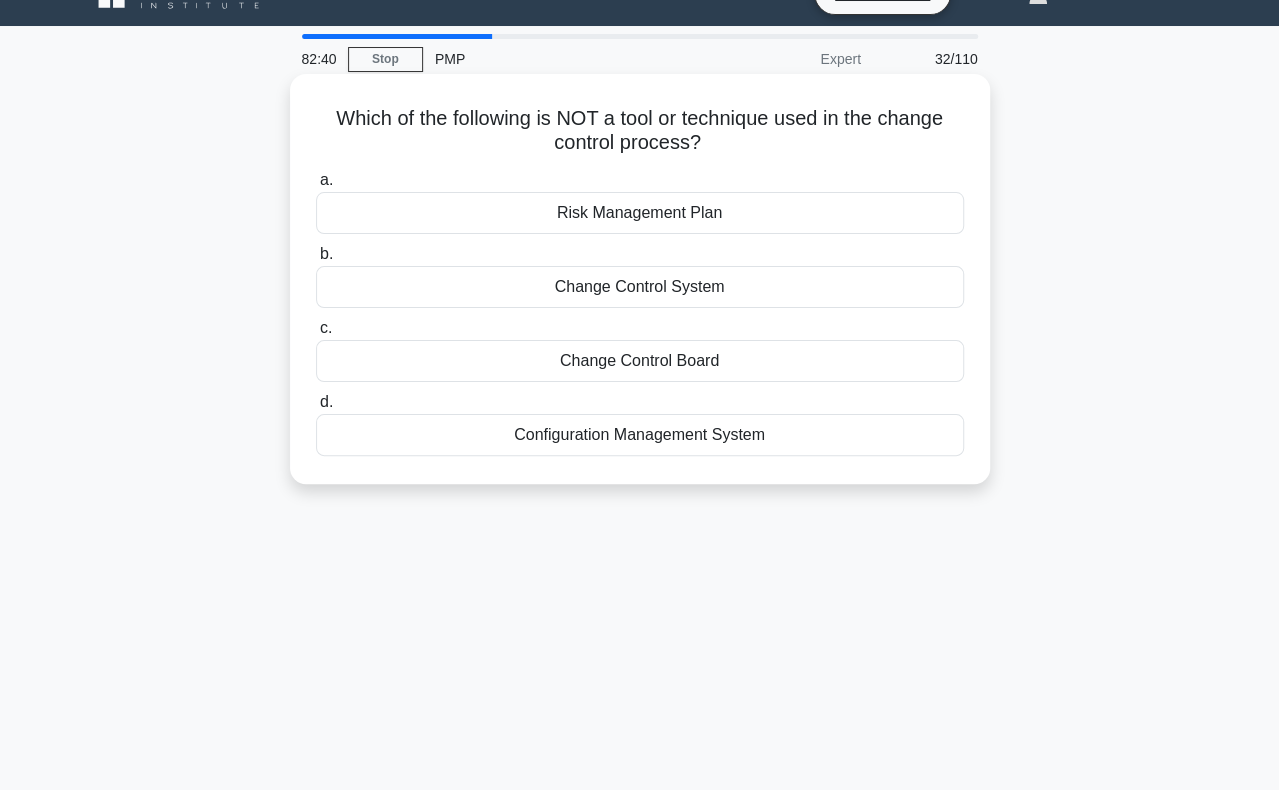 scroll, scrollTop: 0, scrollLeft: 0, axis: both 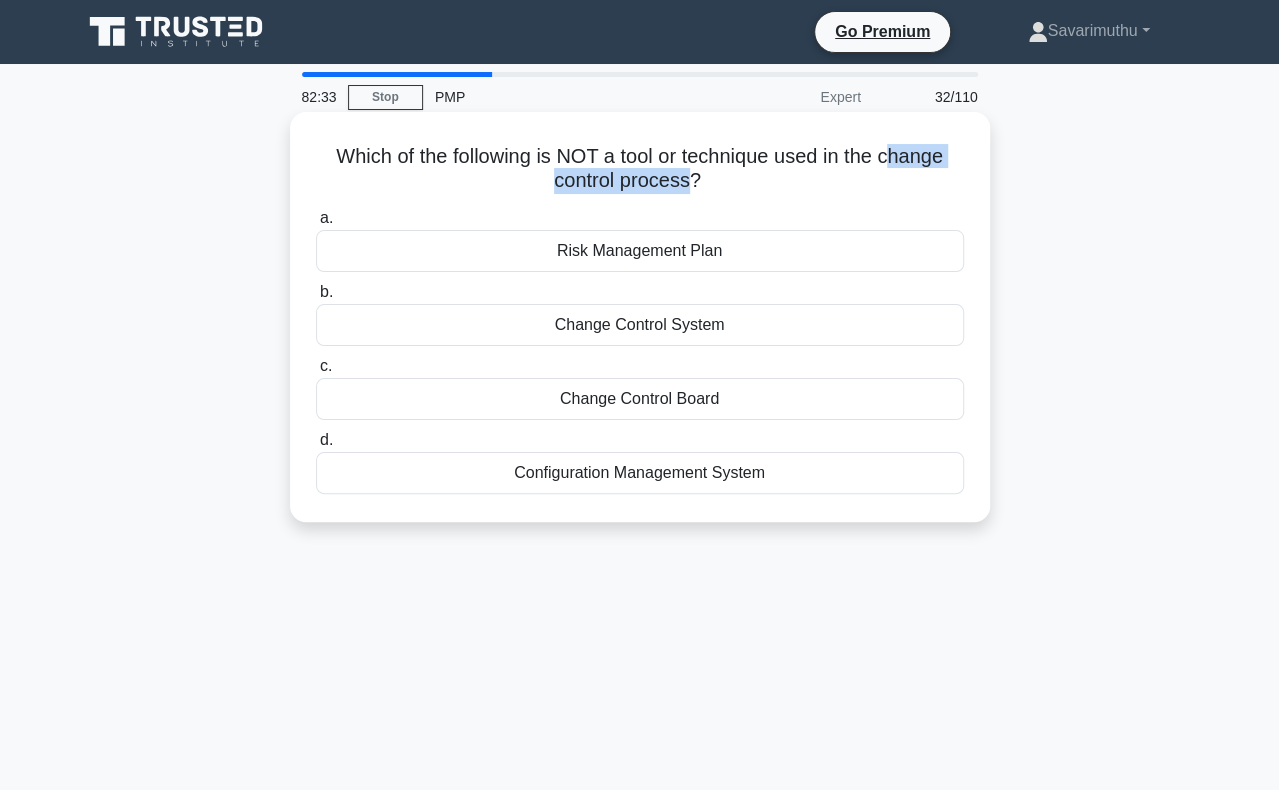 drag, startPoint x: 894, startPoint y: 157, endPoint x: 691, endPoint y: 174, distance: 203.71059 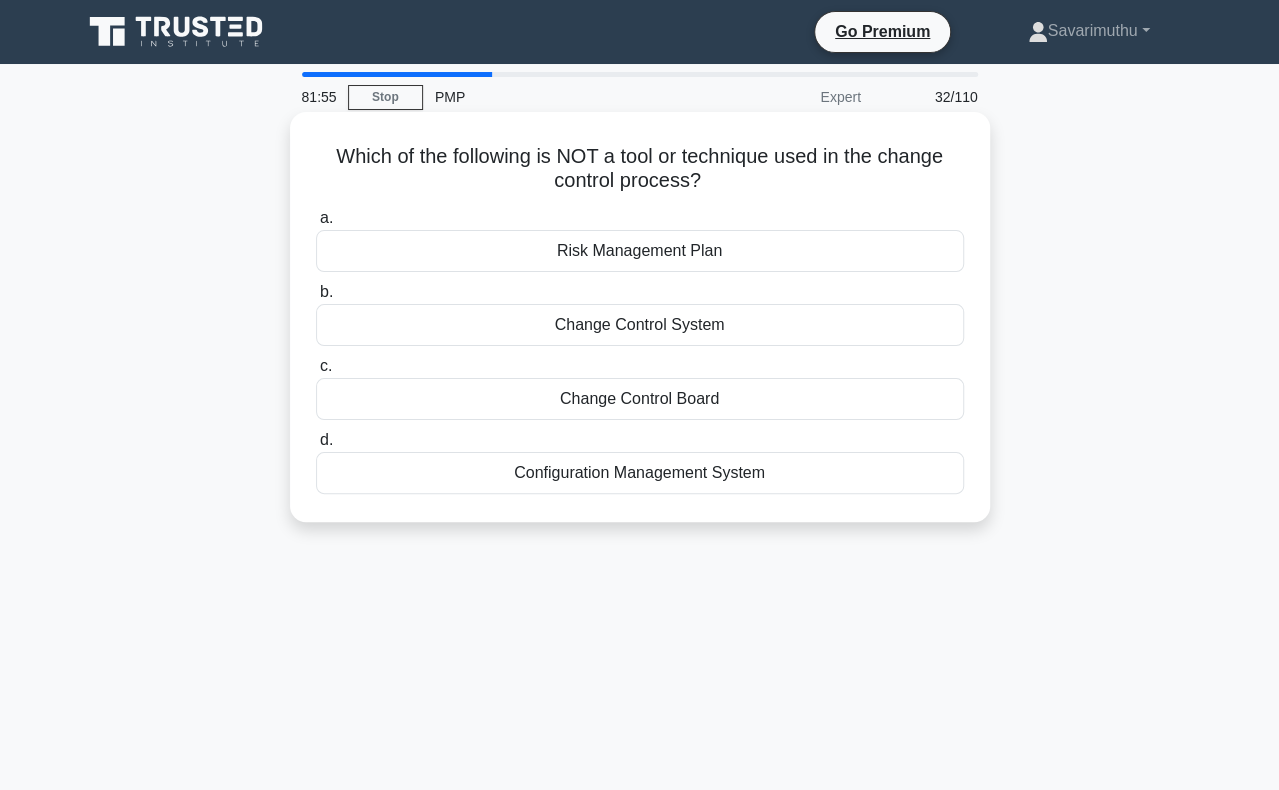 click on "Change Control Board" at bounding box center [640, 399] 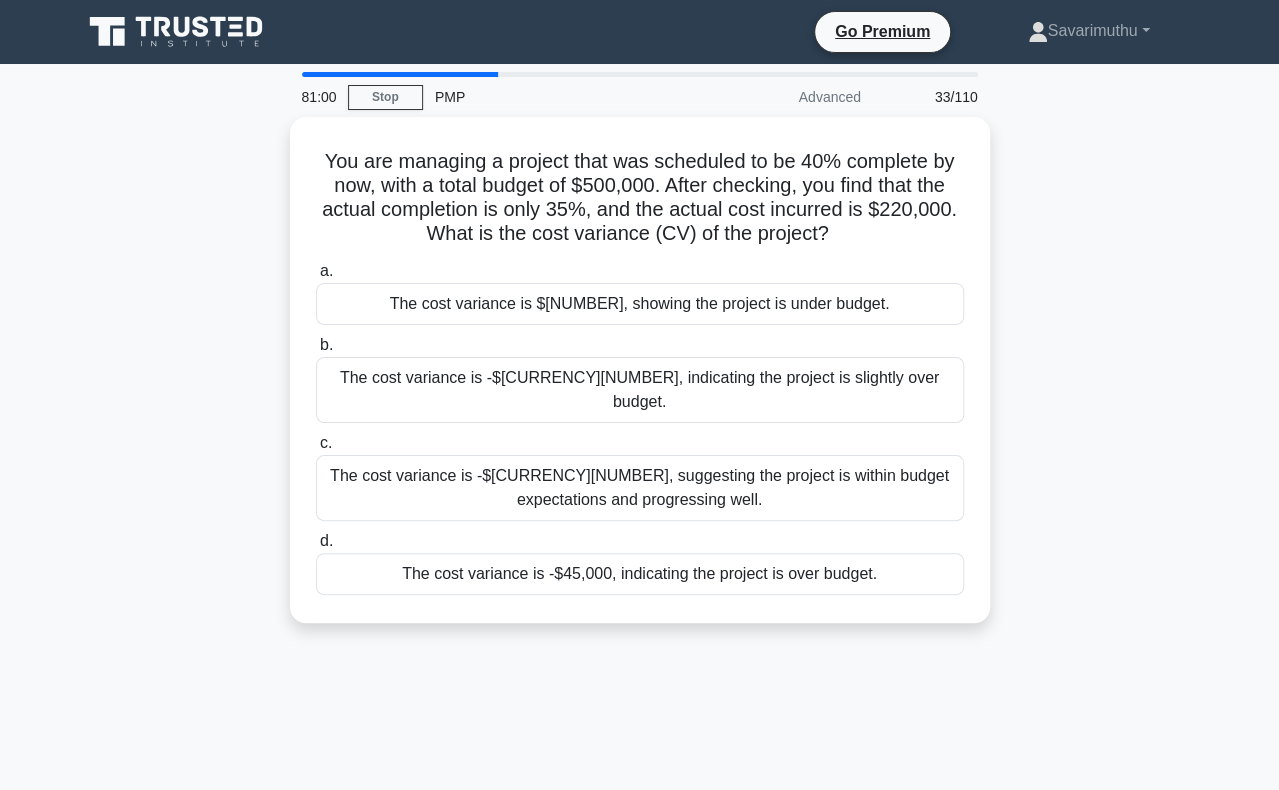 scroll, scrollTop: 100, scrollLeft: 0, axis: vertical 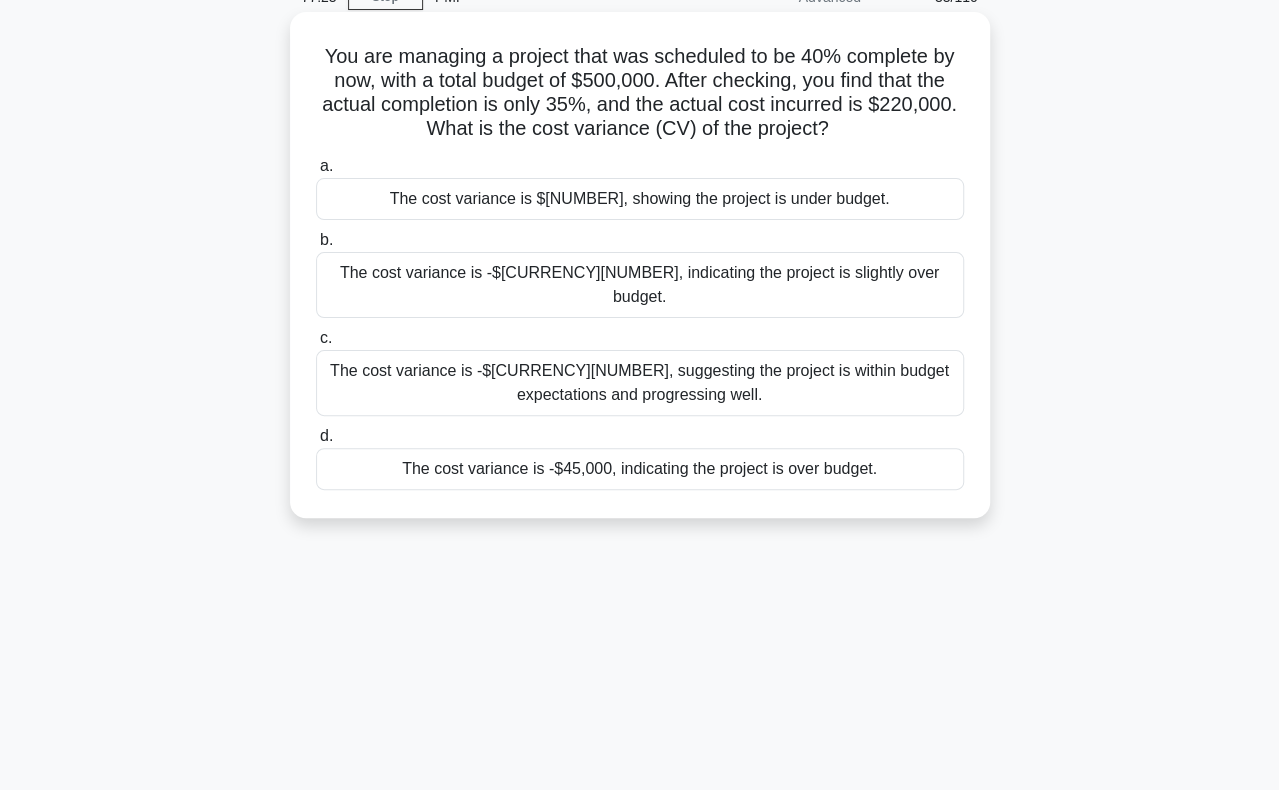 click on "The cost variance is -$45,000, indicating the project is over budget." at bounding box center (640, 469) 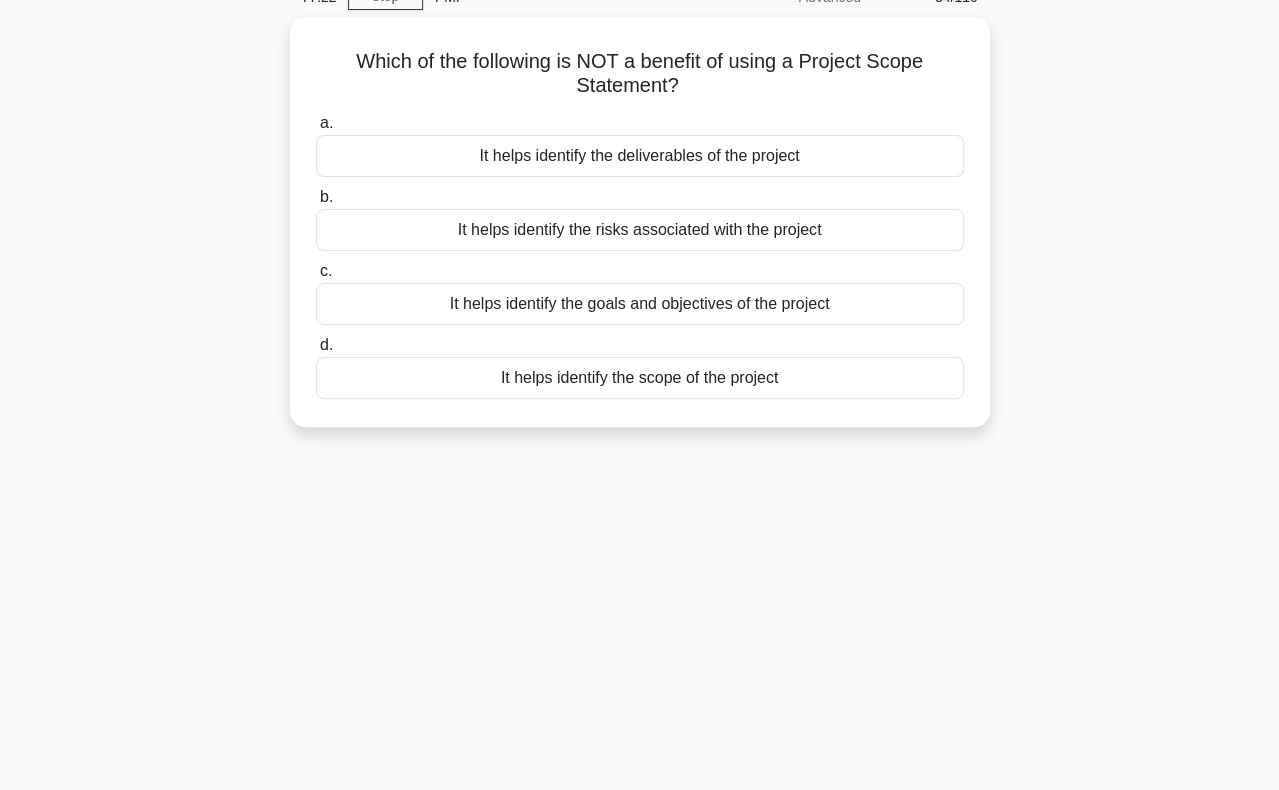 scroll, scrollTop: 0, scrollLeft: 0, axis: both 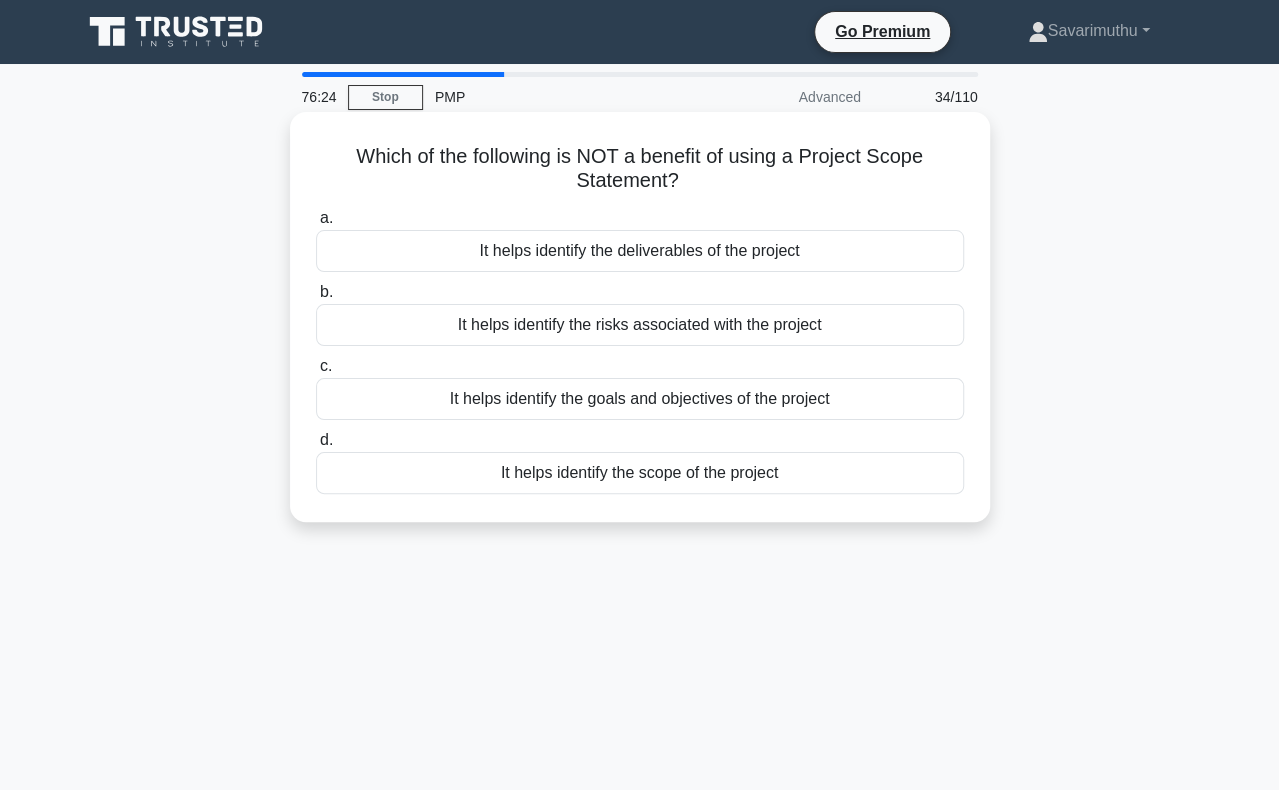click on "It helps identify the risks associated with the project" at bounding box center (640, 325) 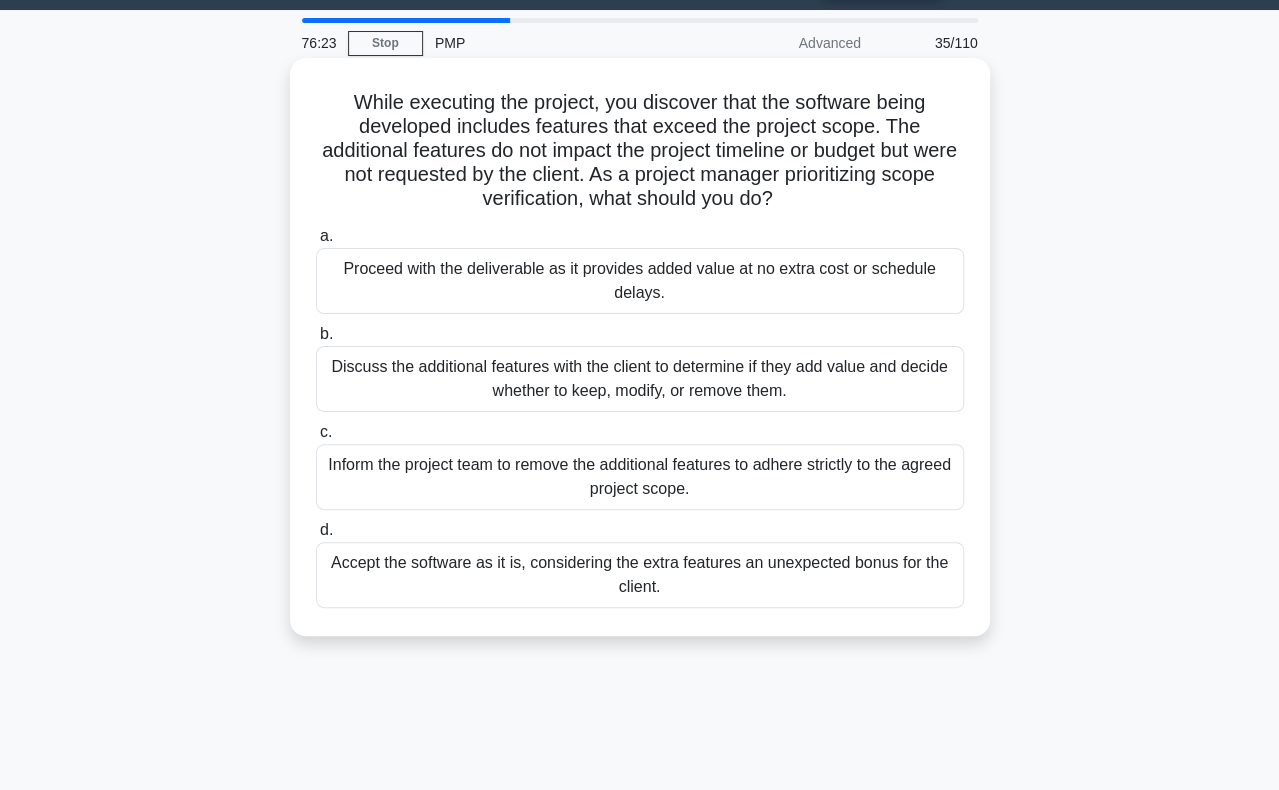 scroll, scrollTop: 100, scrollLeft: 0, axis: vertical 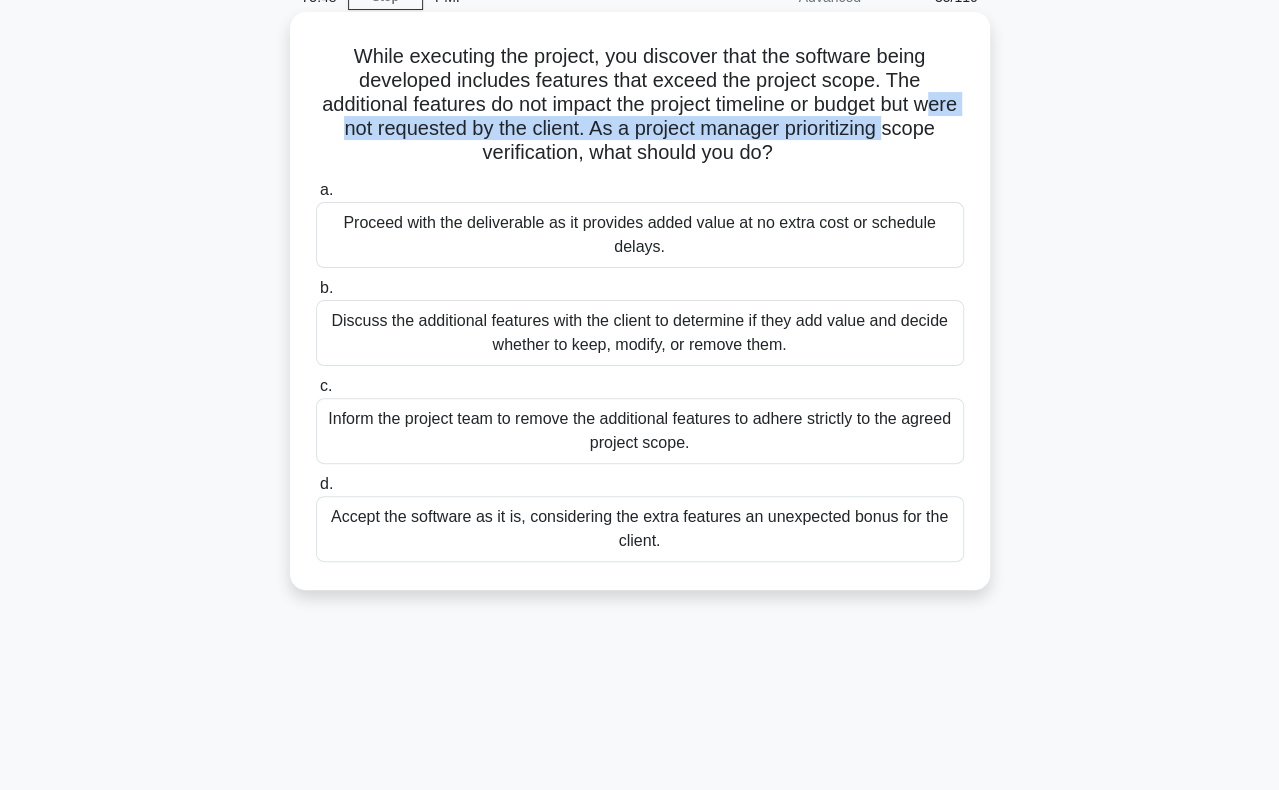 drag, startPoint x: 354, startPoint y: 127, endPoint x: 357, endPoint y: 151, distance: 24.186773 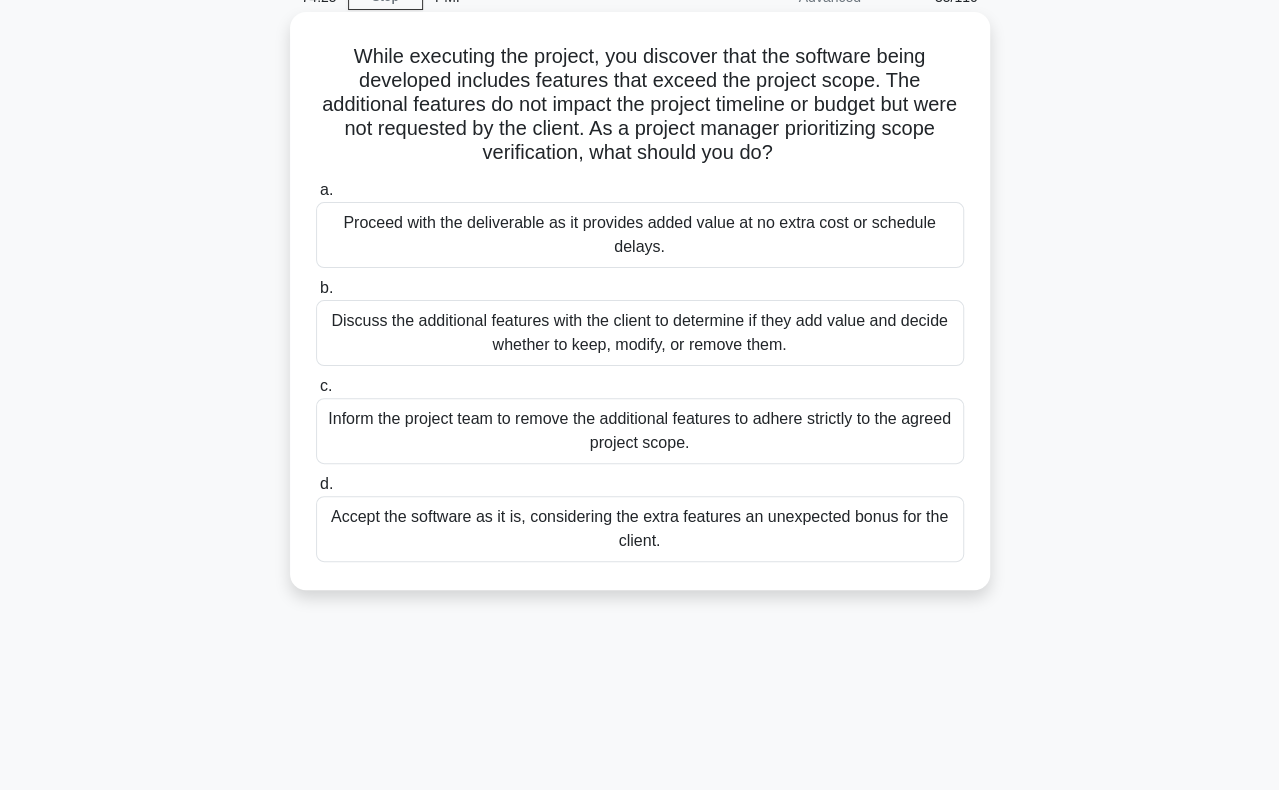 click on "Discuss the additional features with the client to determine if they add value and decide whether to keep, modify, or remove them." at bounding box center (640, 333) 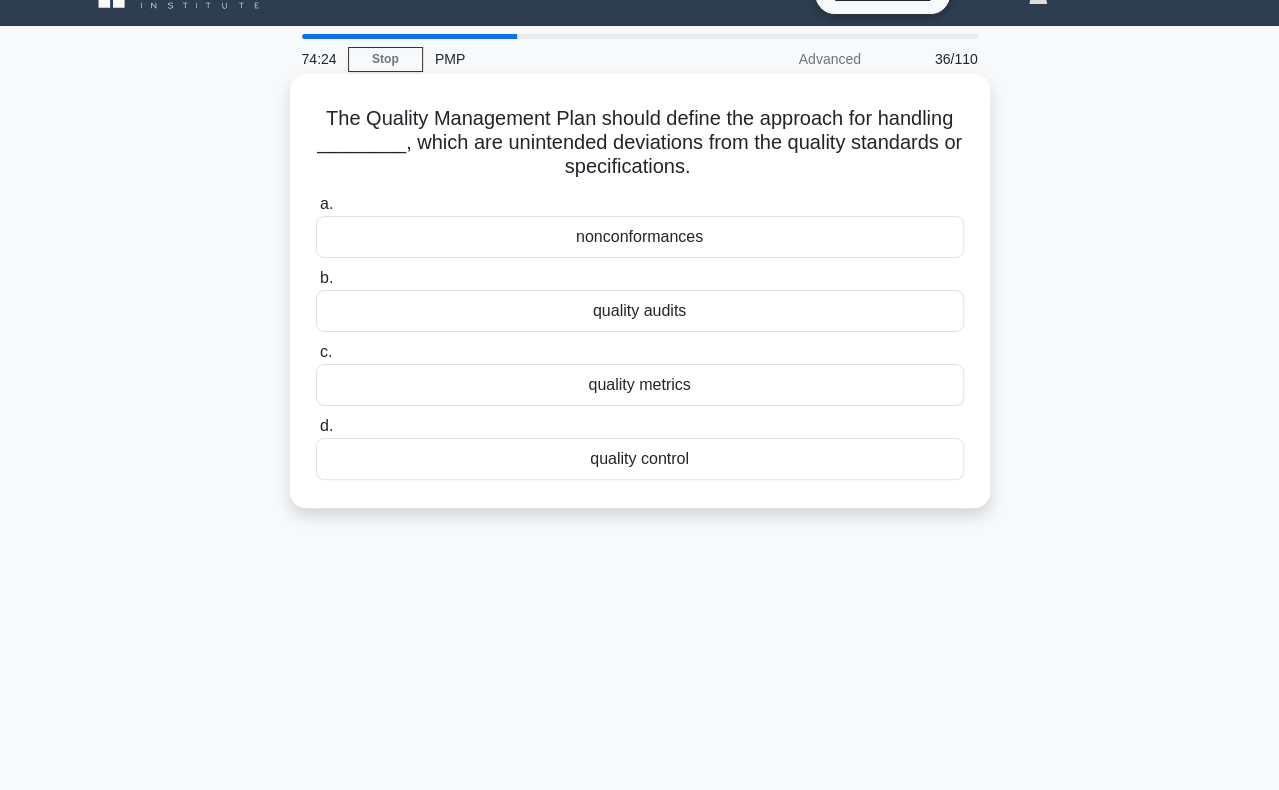 scroll, scrollTop: 0, scrollLeft: 0, axis: both 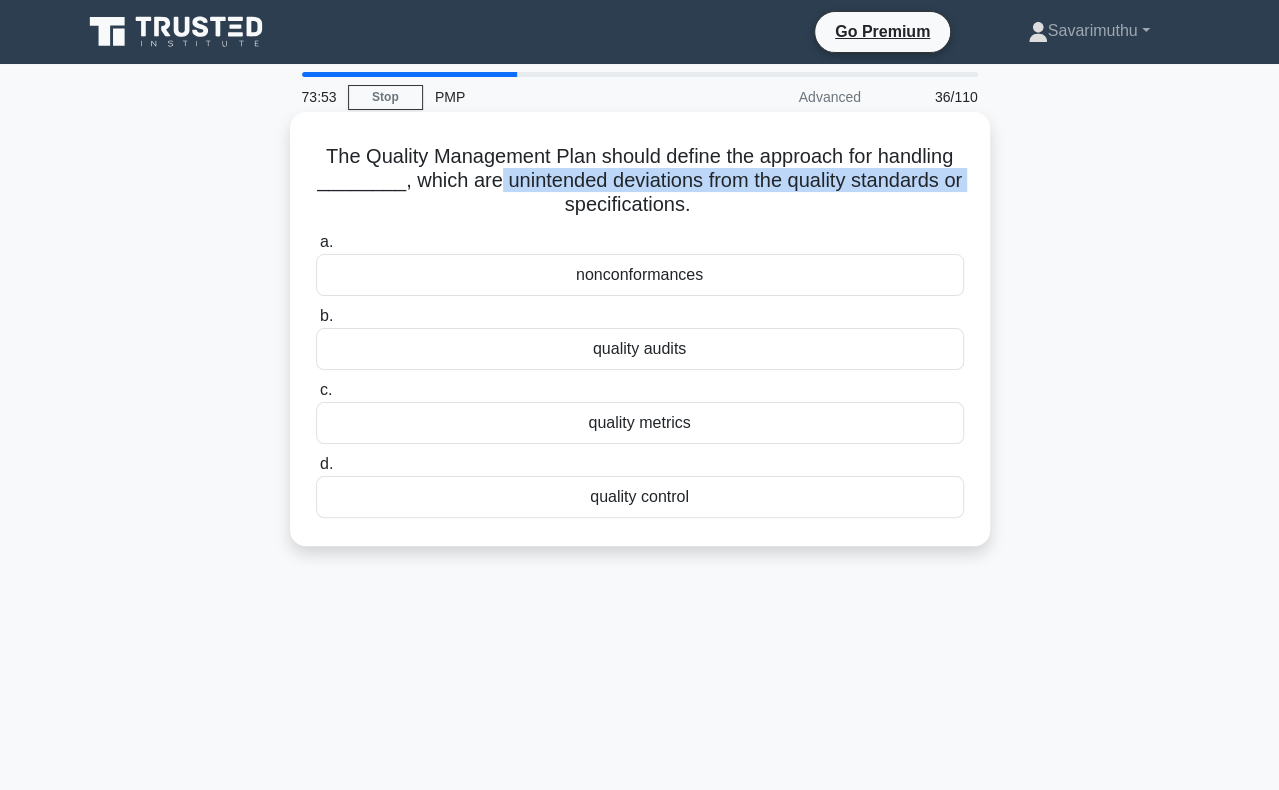 drag, startPoint x: 483, startPoint y: 183, endPoint x: 496, endPoint y: 197, distance: 19.104973 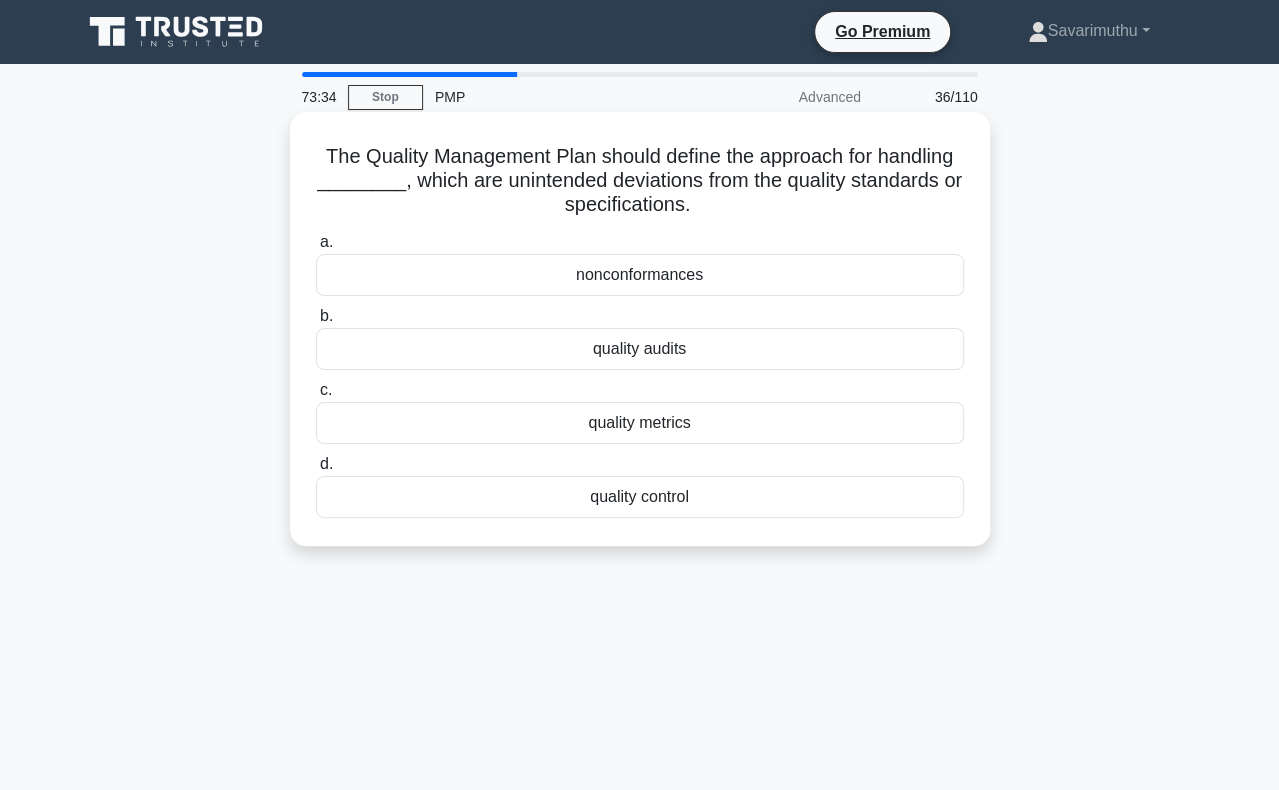 click on "nonconformances" at bounding box center (640, 275) 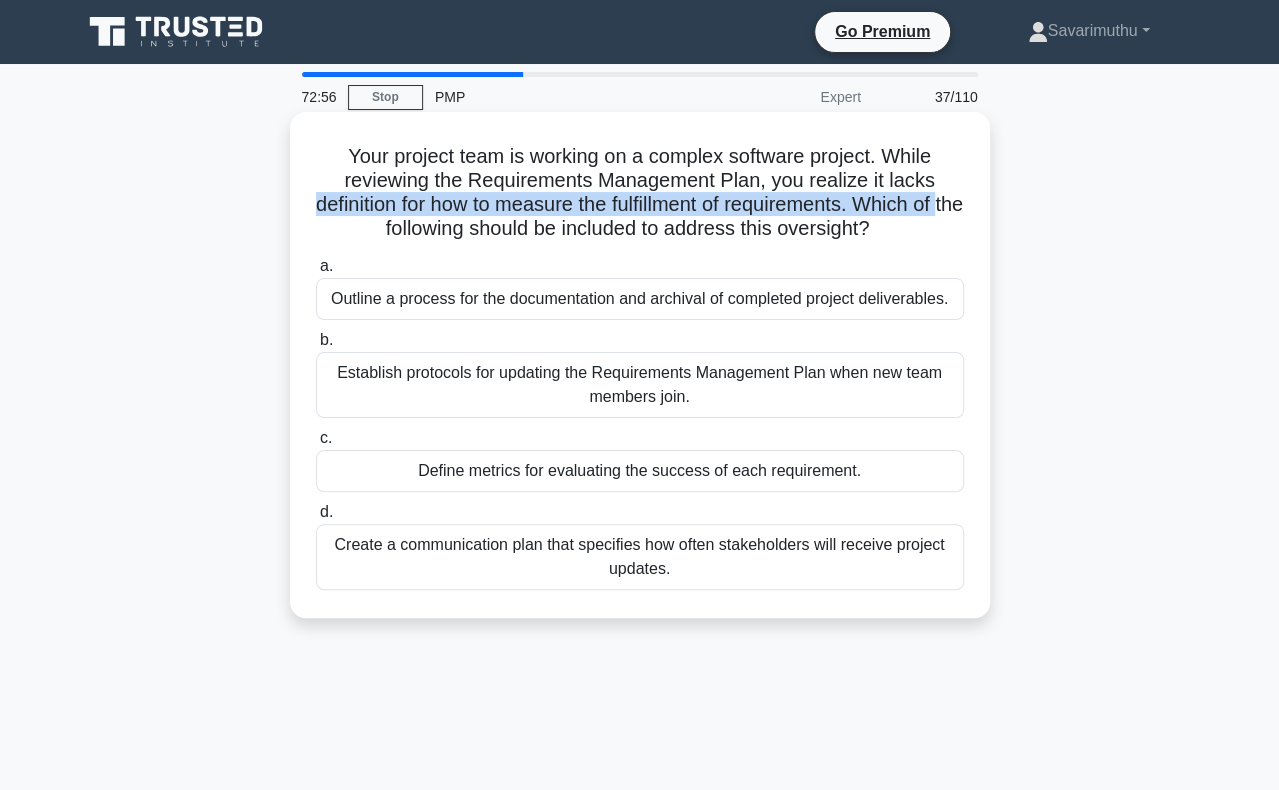 drag, startPoint x: 319, startPoint y: 204, endPoint x: 319, endPoint y: 223, distance: 19 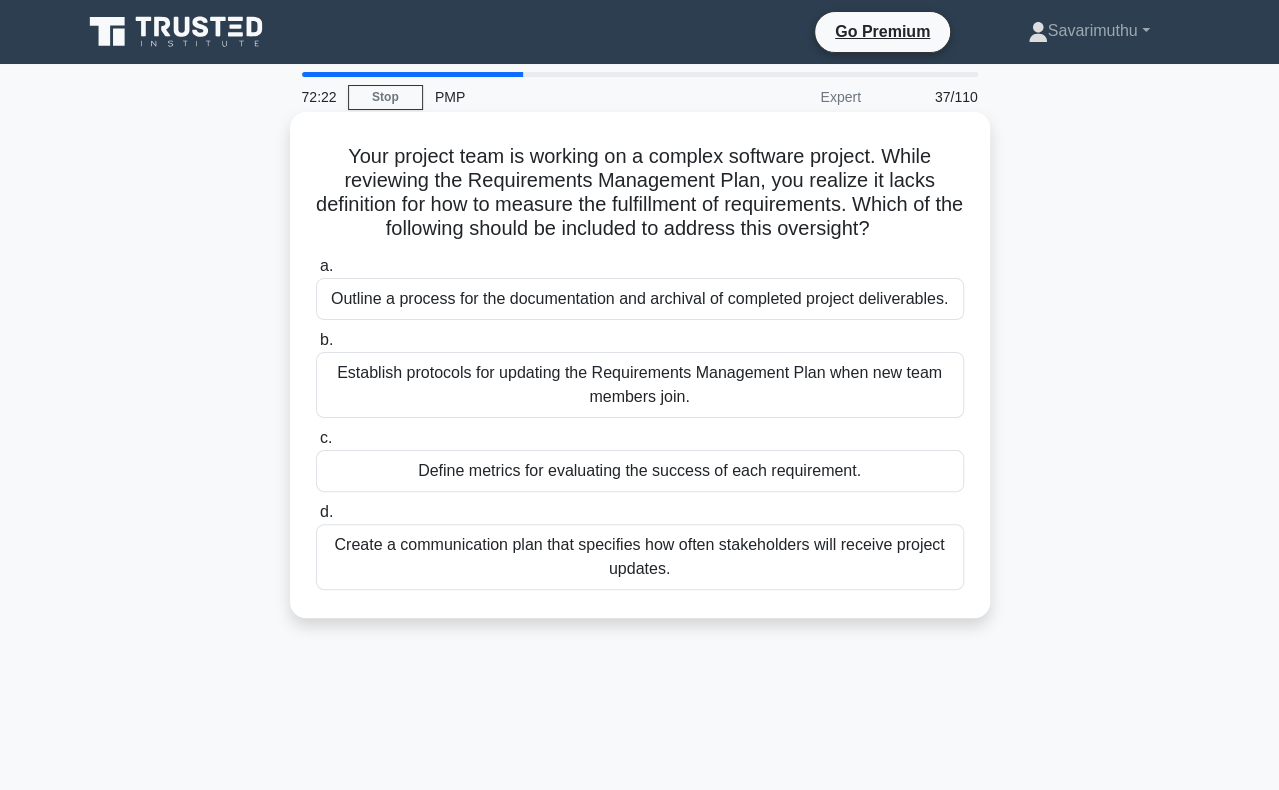 click on "Define metrics for evaluating the success of each requirement." at bounding box center (640, 471) 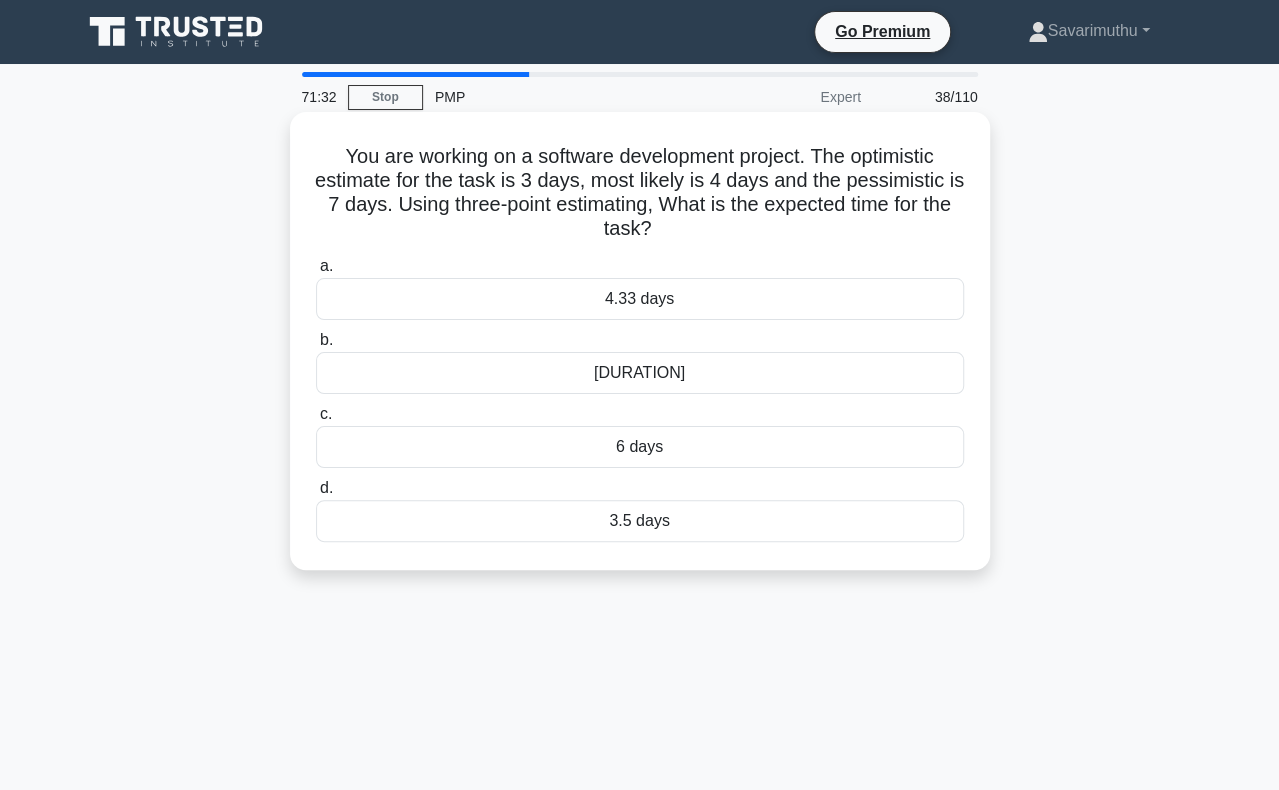 click on "4.33 days" at bounding box center [640, 299] 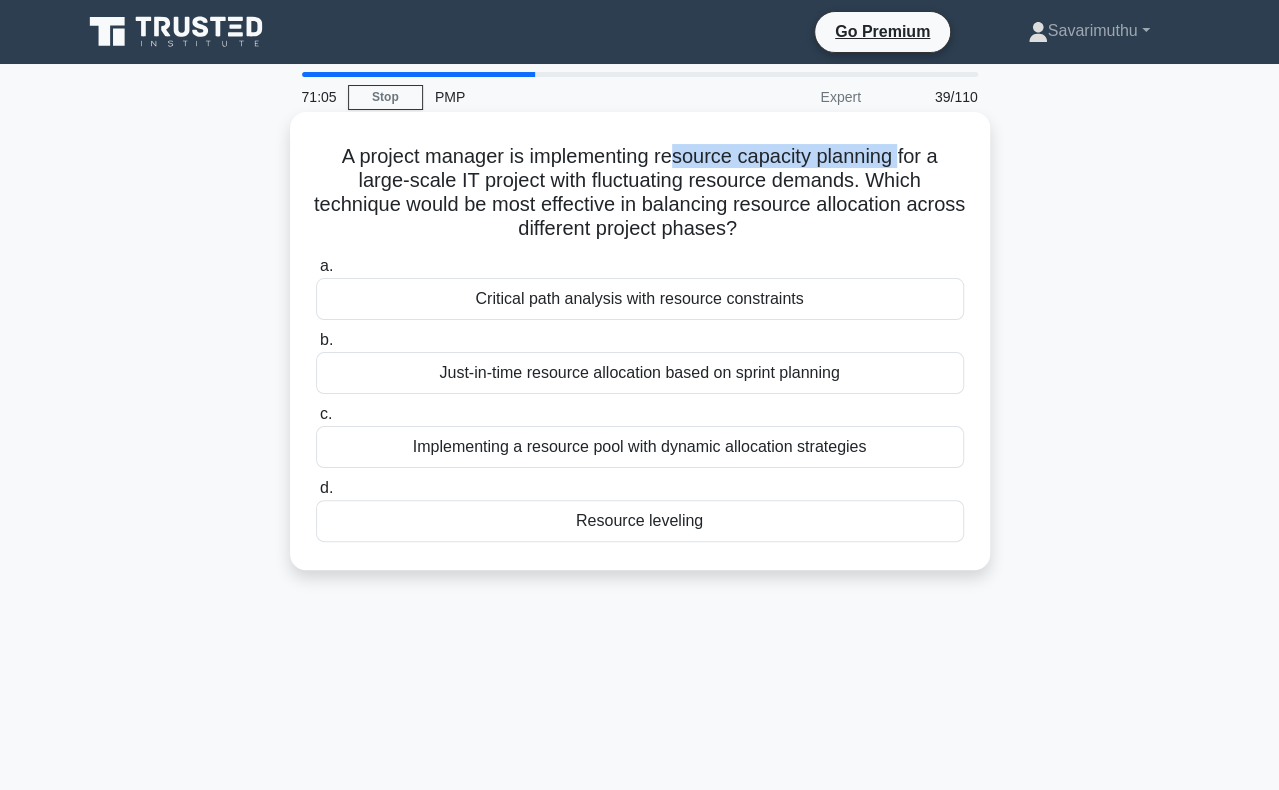 drag, startPoint x: 670, startPoint y: 161, endPoint x: 908, endPoint y: 151, distance: 238.20999 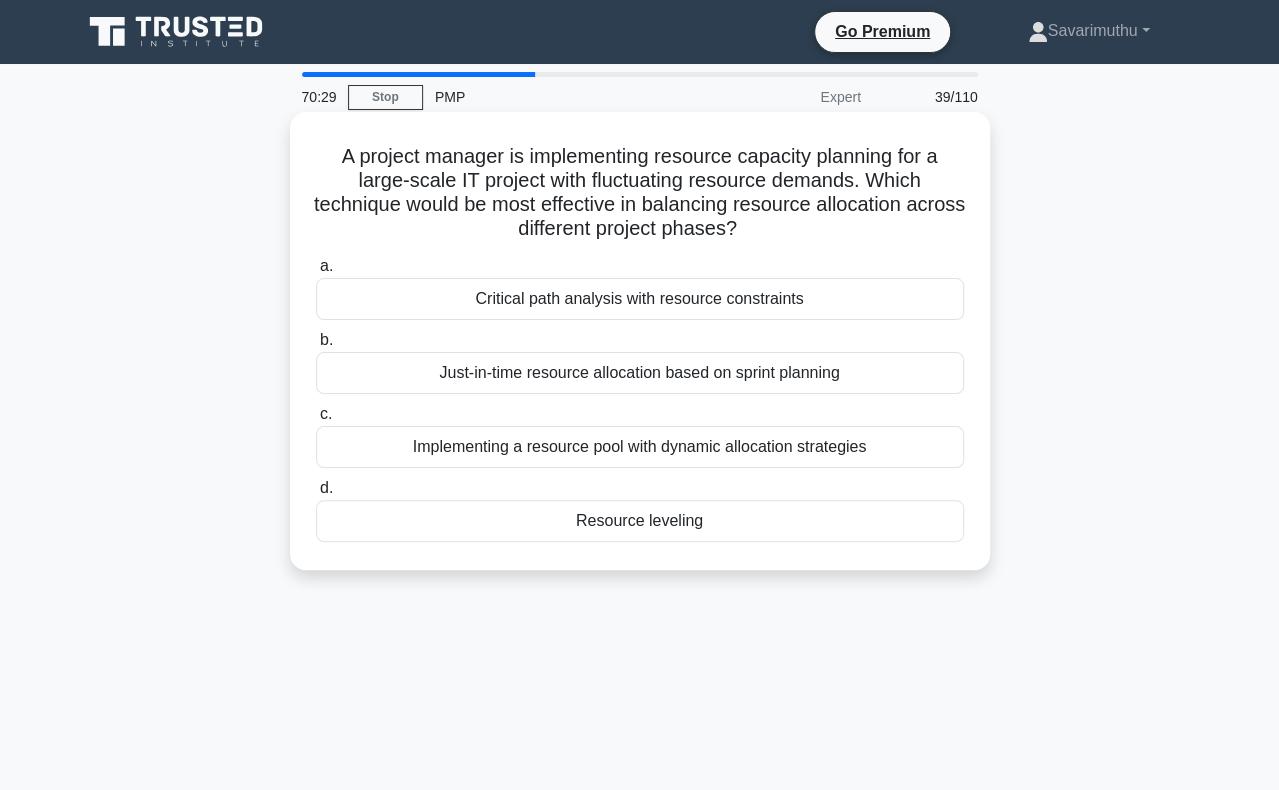 click on "Implementing a resource pool with dynamic allocation strategies" at bounding box center [640, 447] 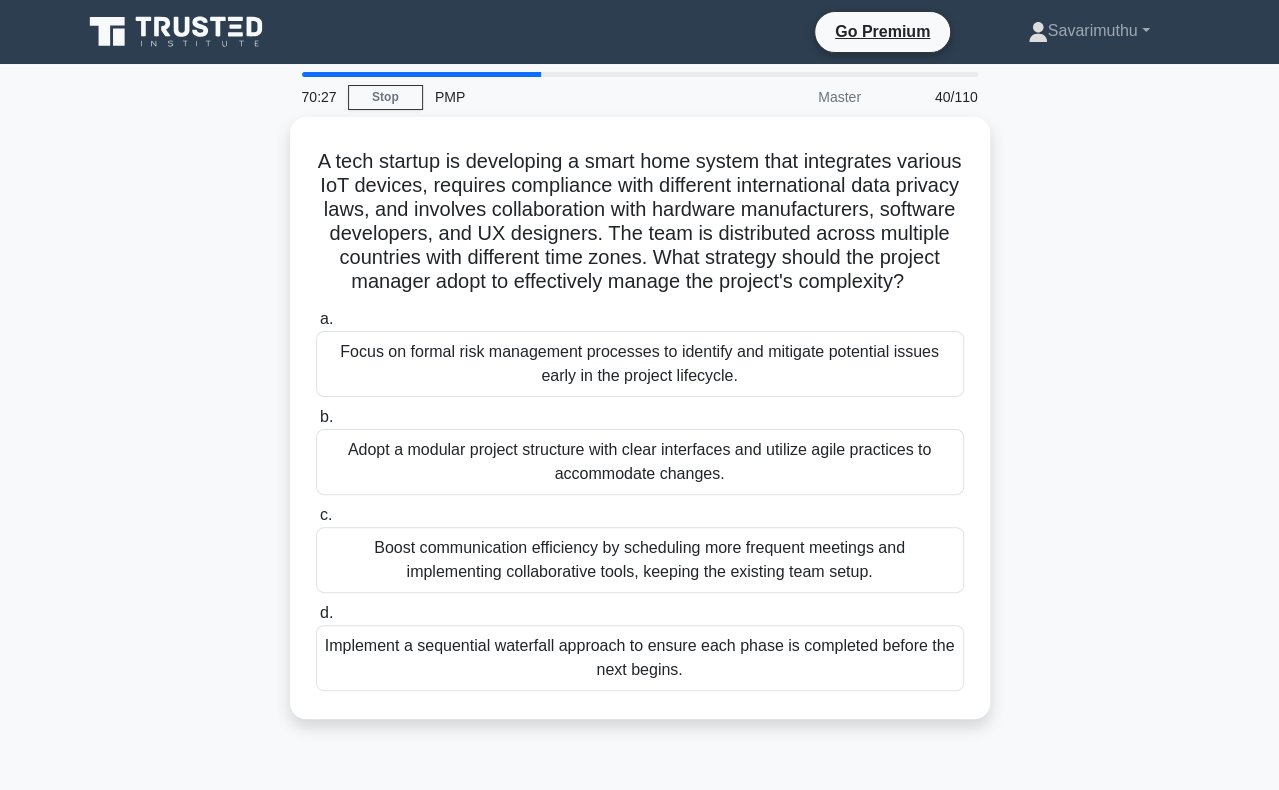 scroll, scrollTop: 100, scrollLeft: 0, axis: vertical 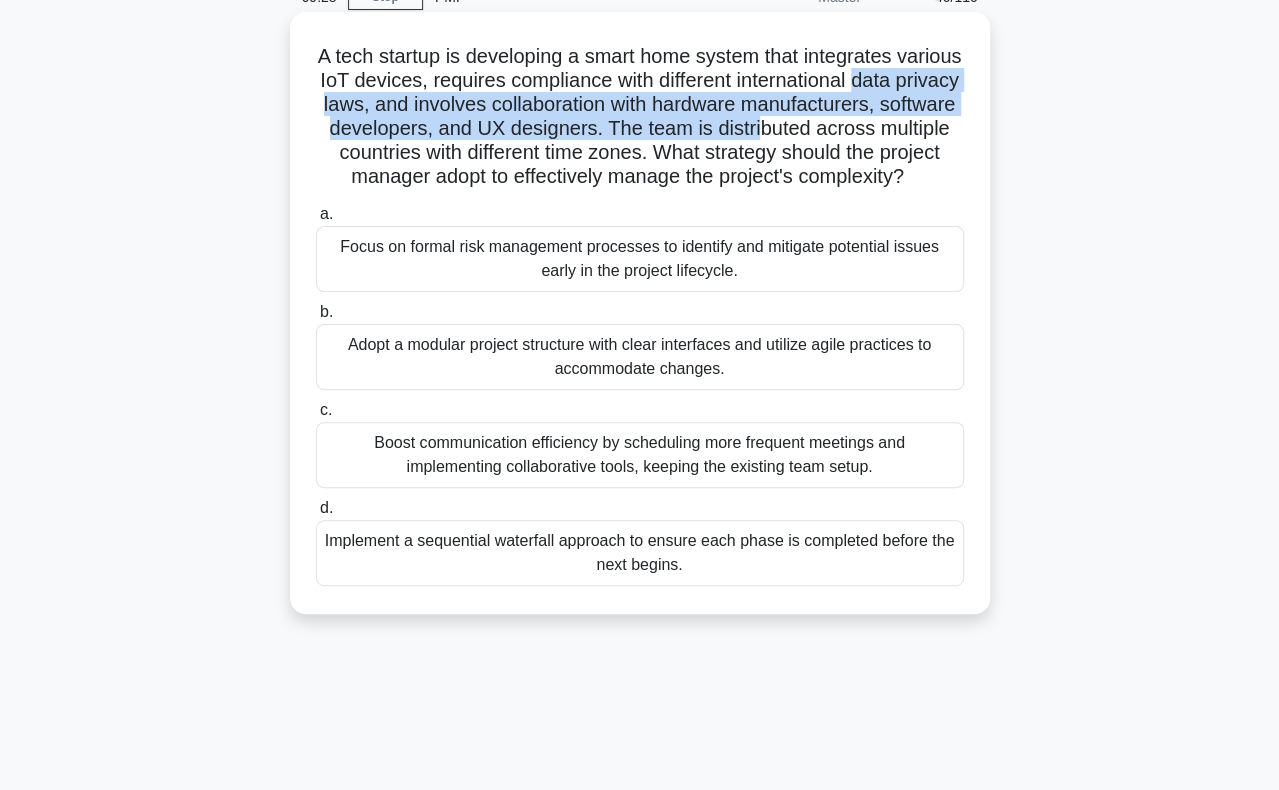drag, startPoint x: 371, startPoint y: 101, endPoint x: 376, endPoint y: 143, distance: 42.296574 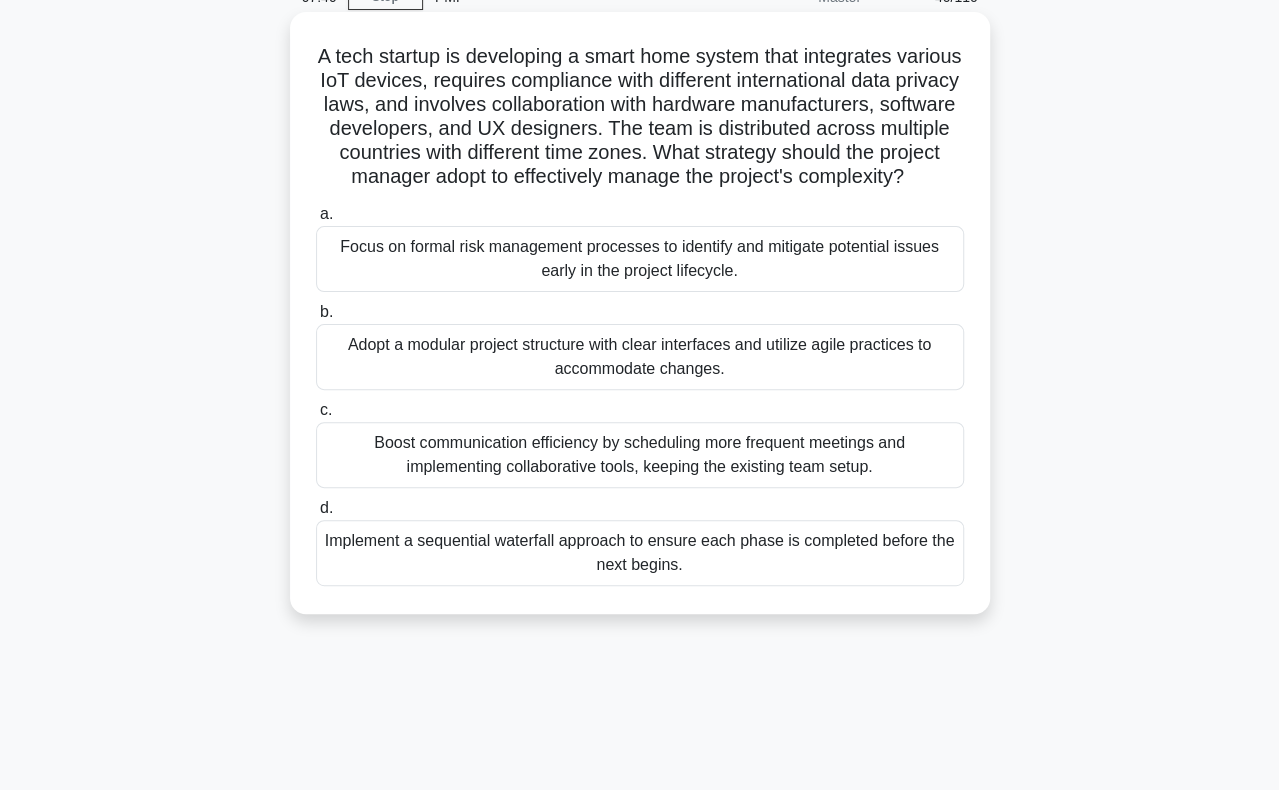 click on "Adopt a modular project structure with clear interfaces and utilize agile practices to accommodate changes." at bounding box center [640, 357] 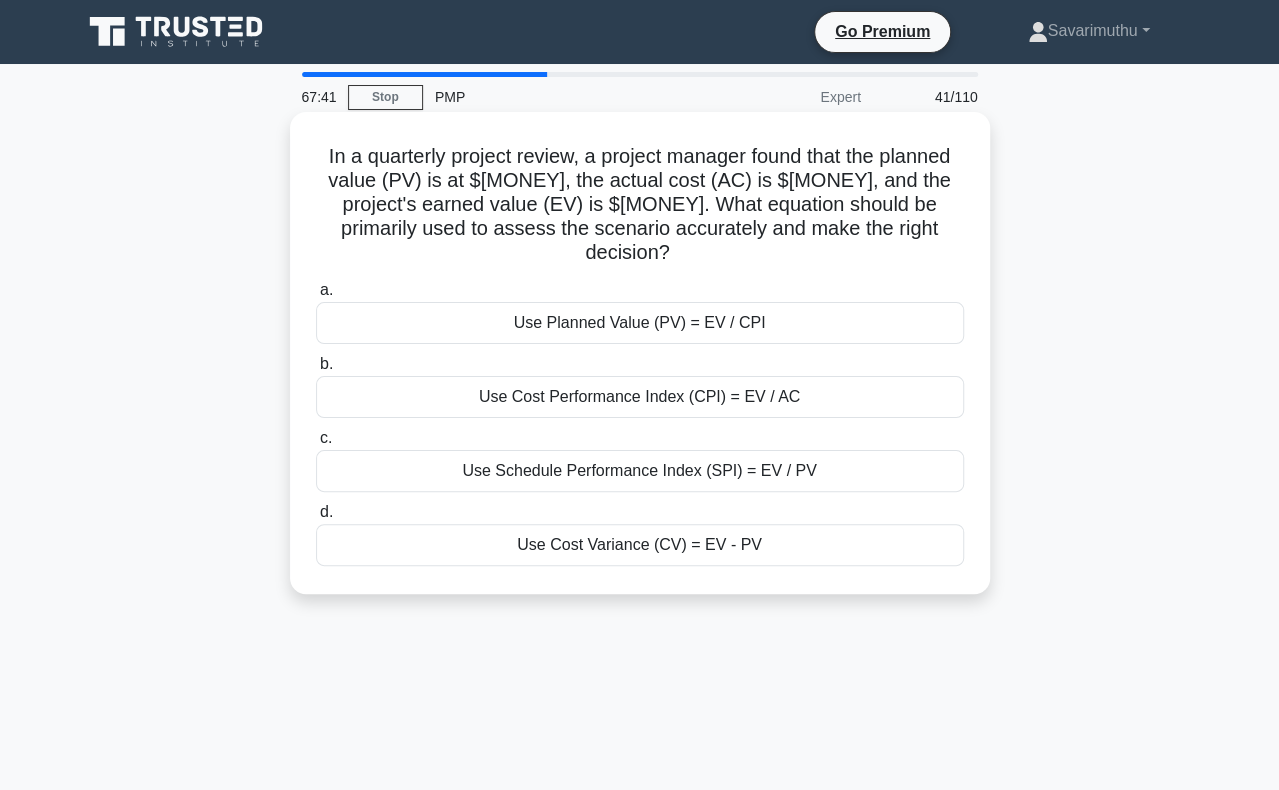 scroll, scrollTop: 100, scrollLeft: 0, axis: vertical 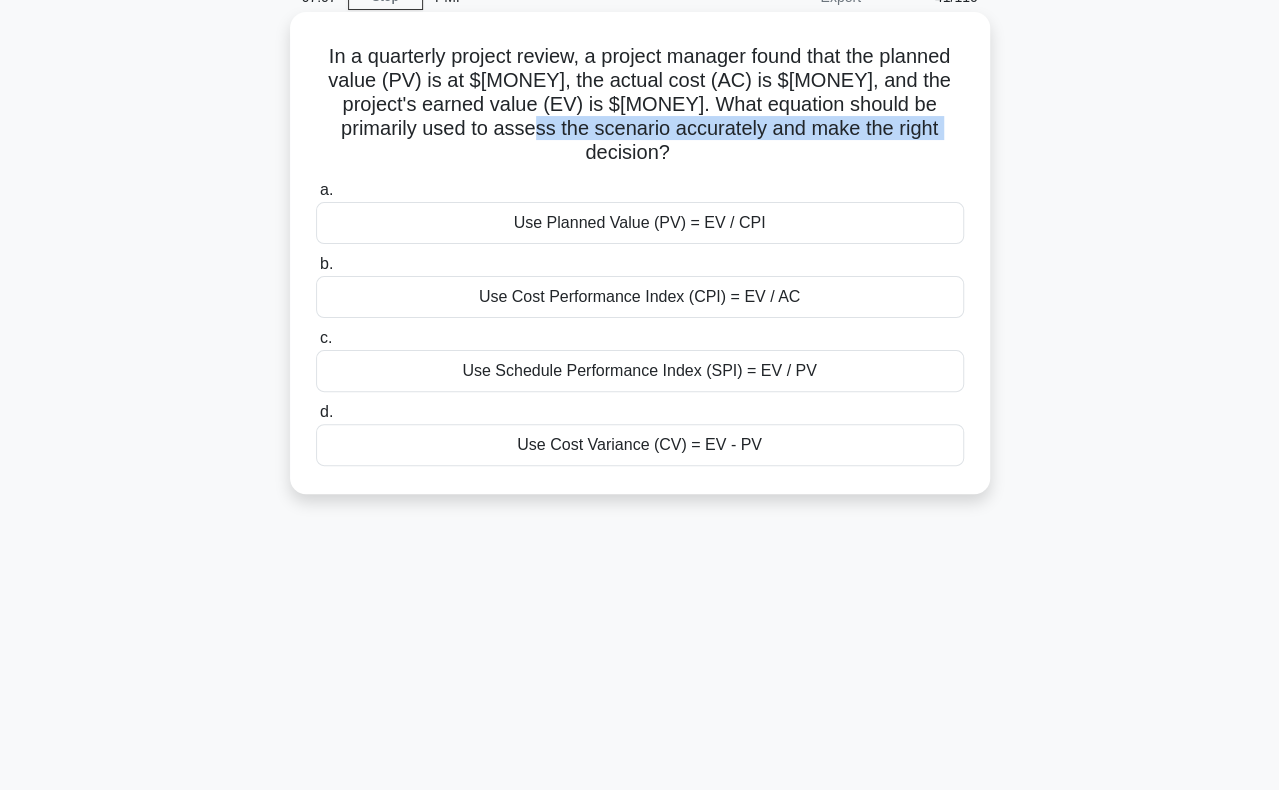 drag, startPoint x: 530, startPoint y: 126, endPoint x: 542, endPoint y: 155, distance: 31.38471 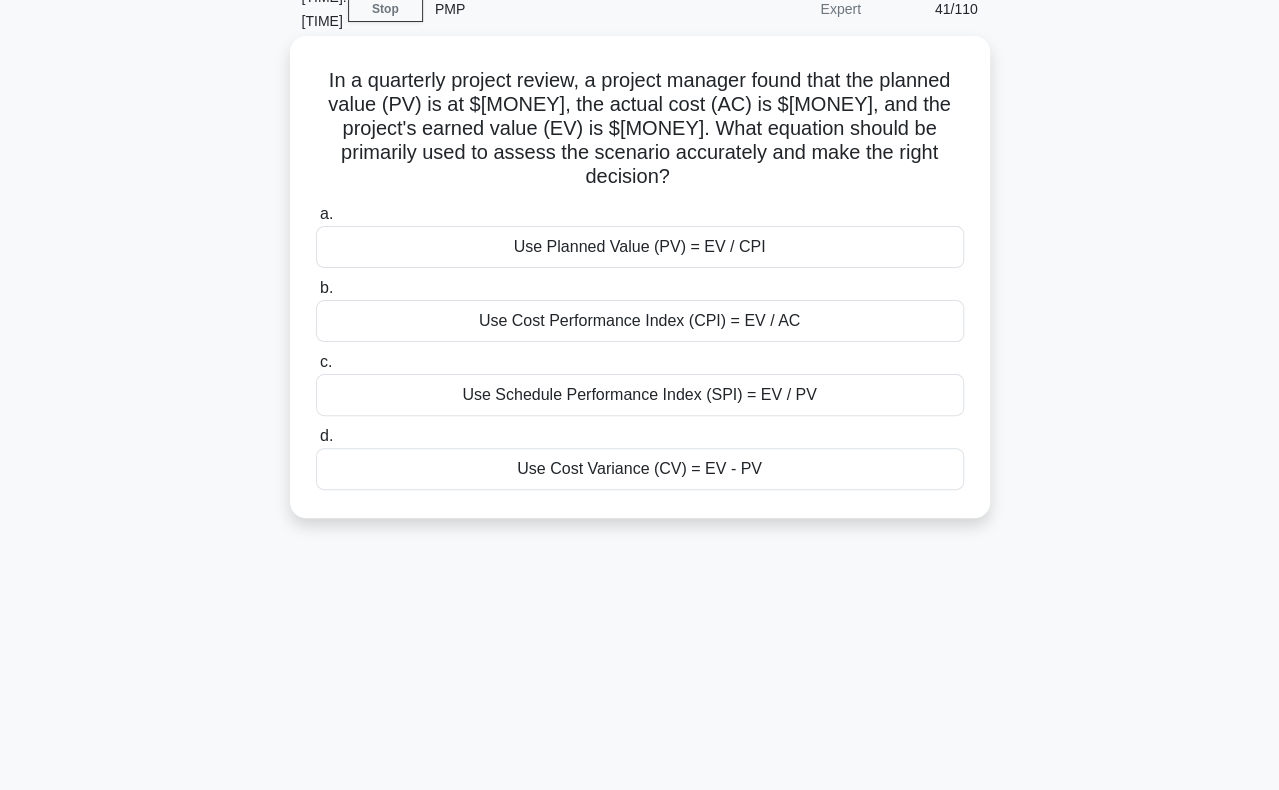 click on "Use Cost Performance Index (CPI) = EV / AC" at bounding box center (640, 321) 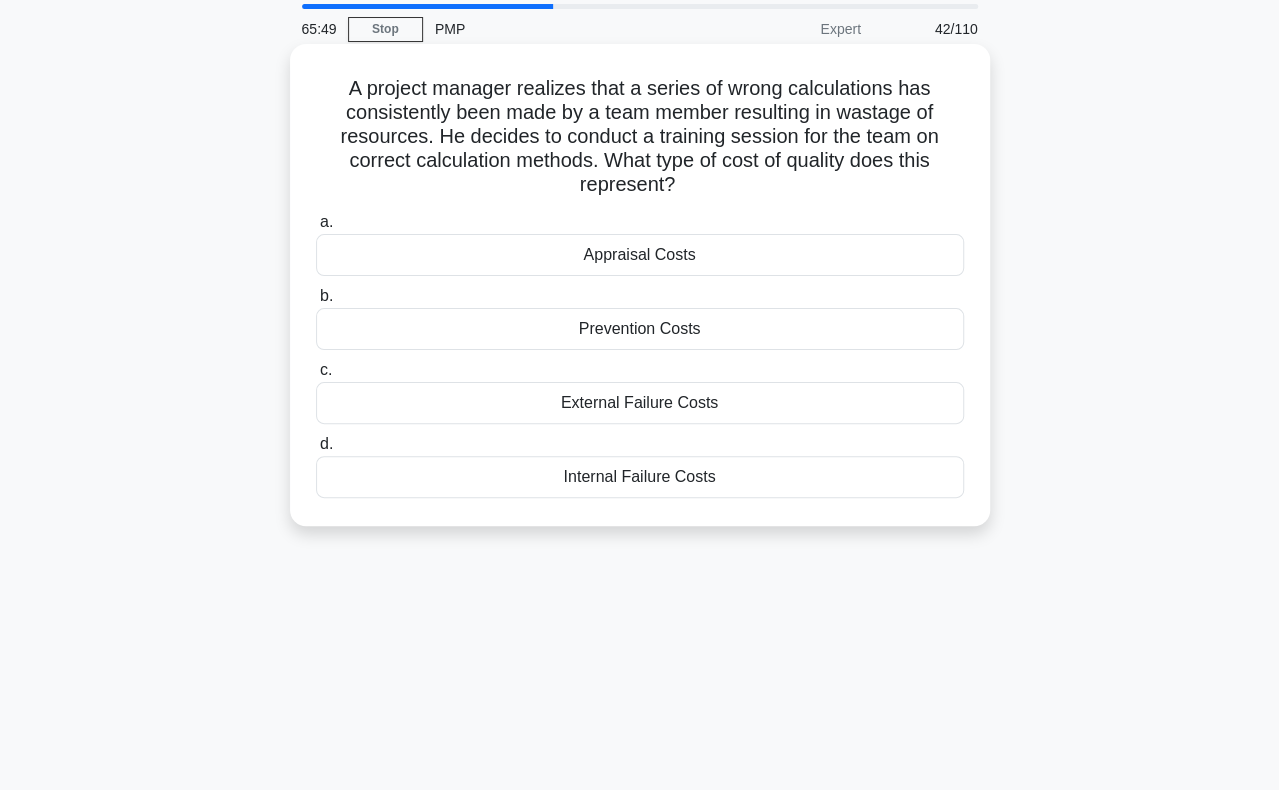scroll, scrollTop: 100, scrollLeft: 0, axis: vertical 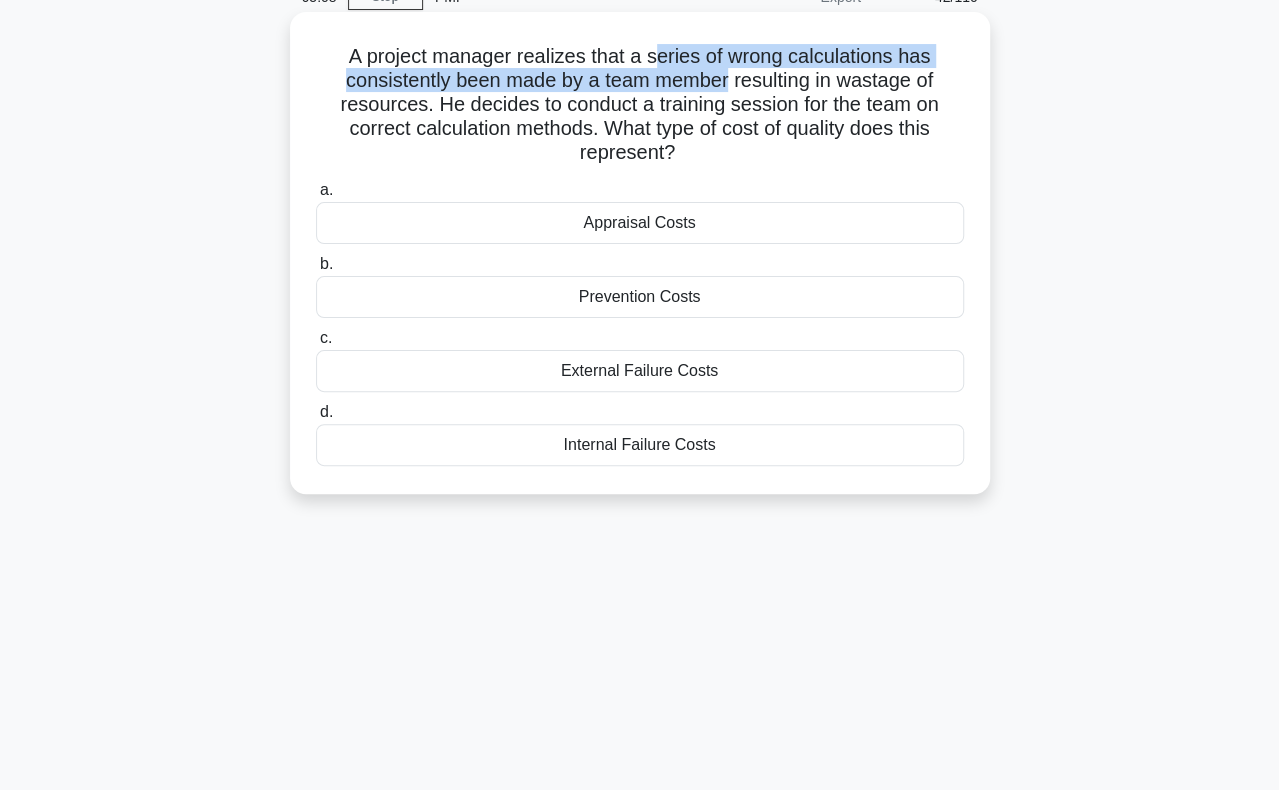 drag, startPoint x: 656, startPoint y: 55, endPoint x: 726, endPoint y: 79, distance: 74 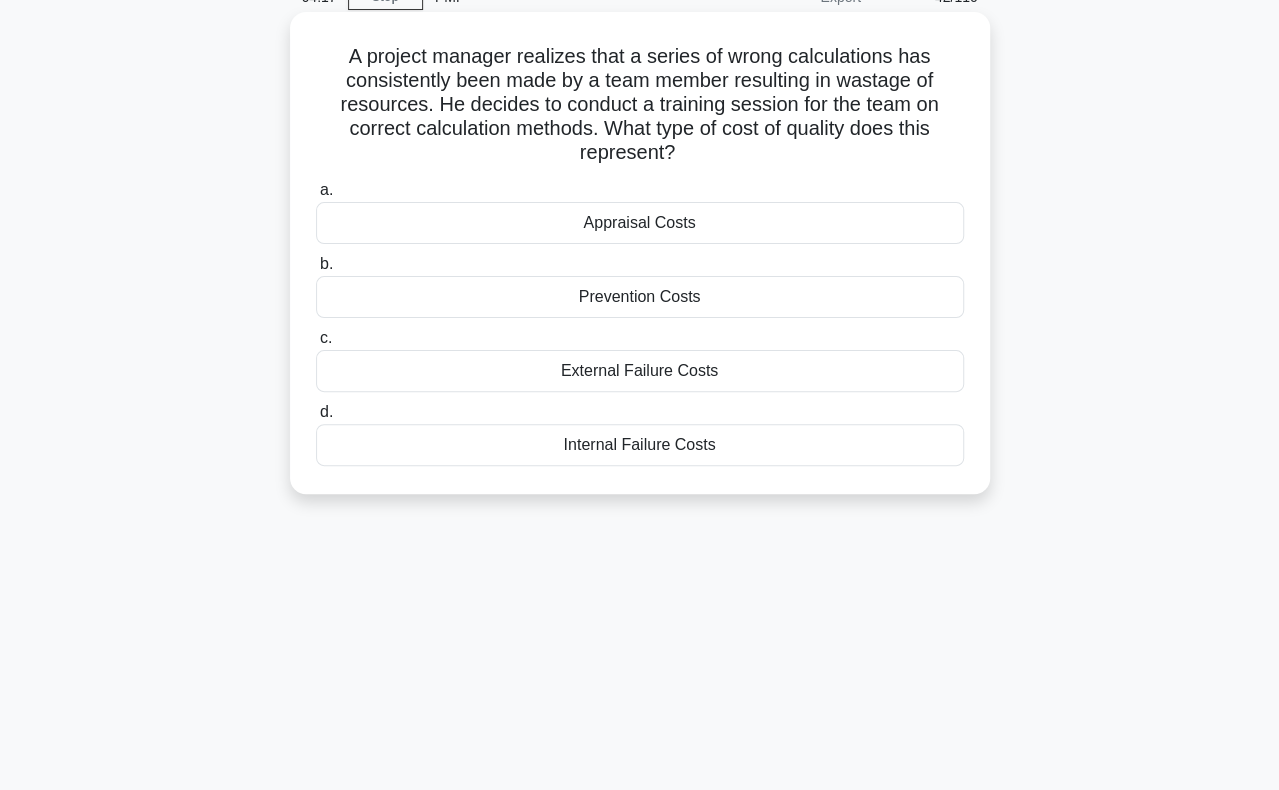 drag, startPoint x: 556, startPoint y: 288, endPoint x: 544, endPoint y: 296, distance: 14.422205 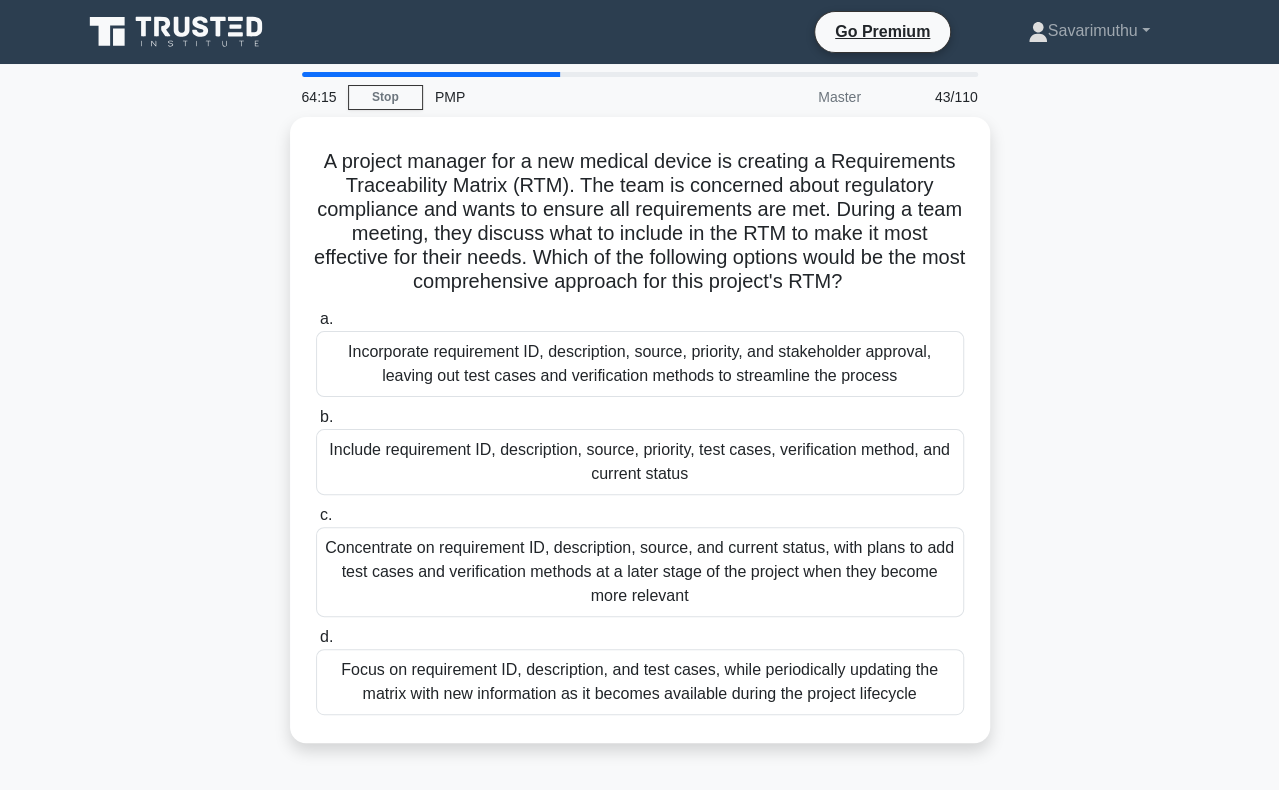 scroll, scrollTop: 100, scrollLeft: 0, axis: vertical 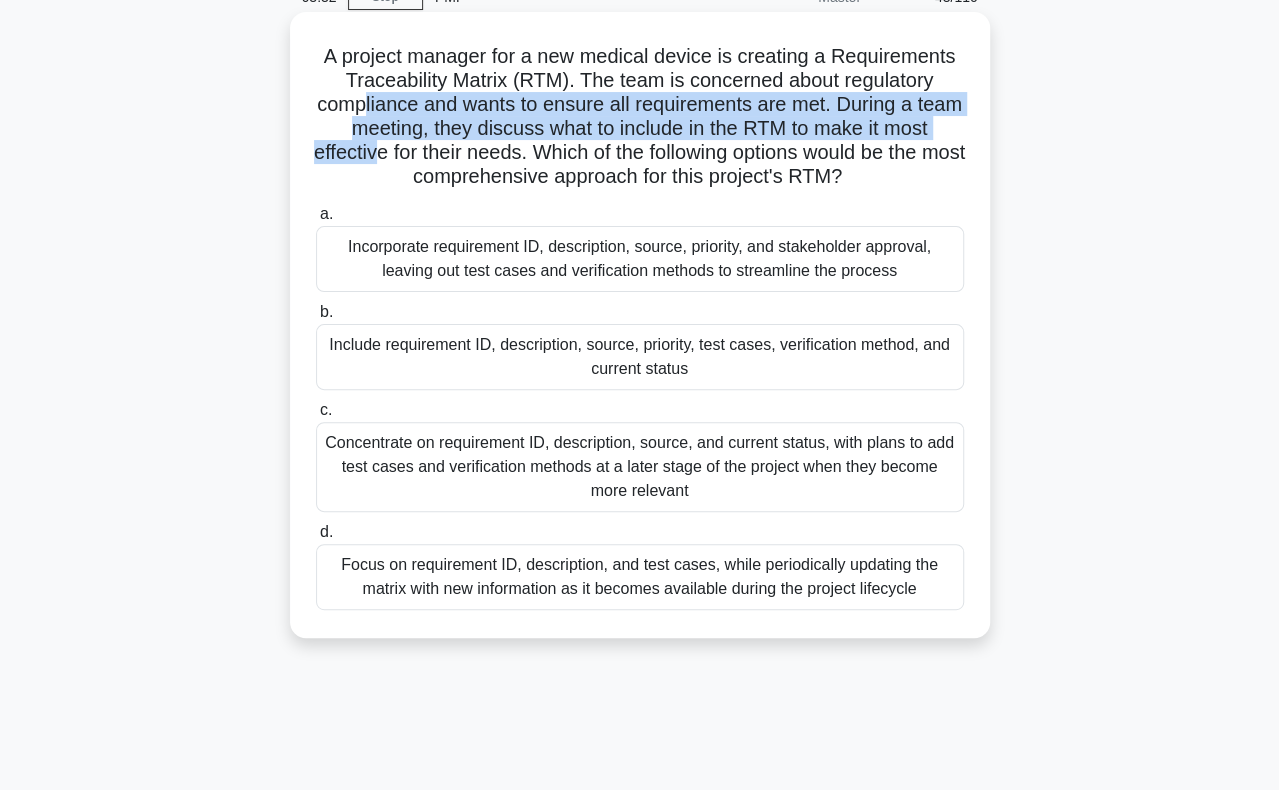 drag, startPoint x: 382, startPoint y: 95, endPoint x: 385, endPoint y: 145, distance: 50.08992 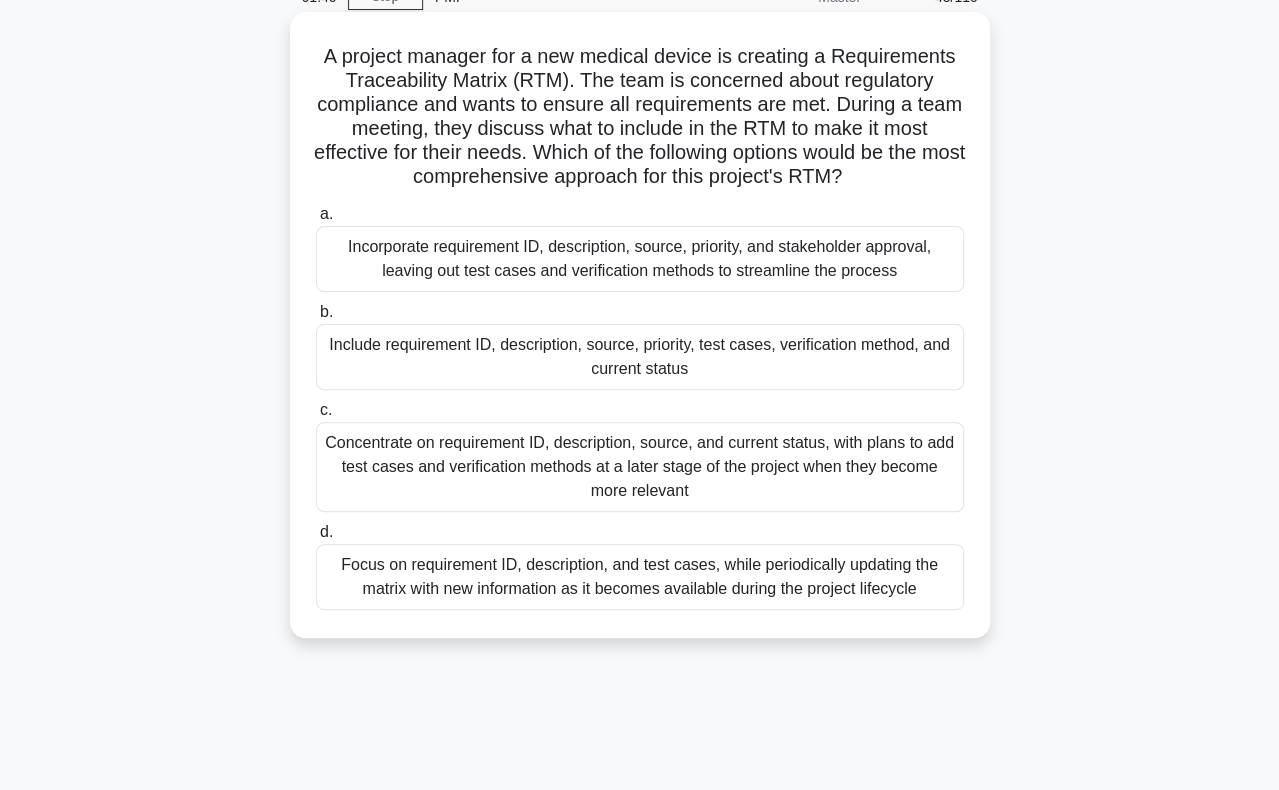click on "Include requirement ID, description, source, priority, test cases, verification method, and current status" at bounding box center (640, 357) 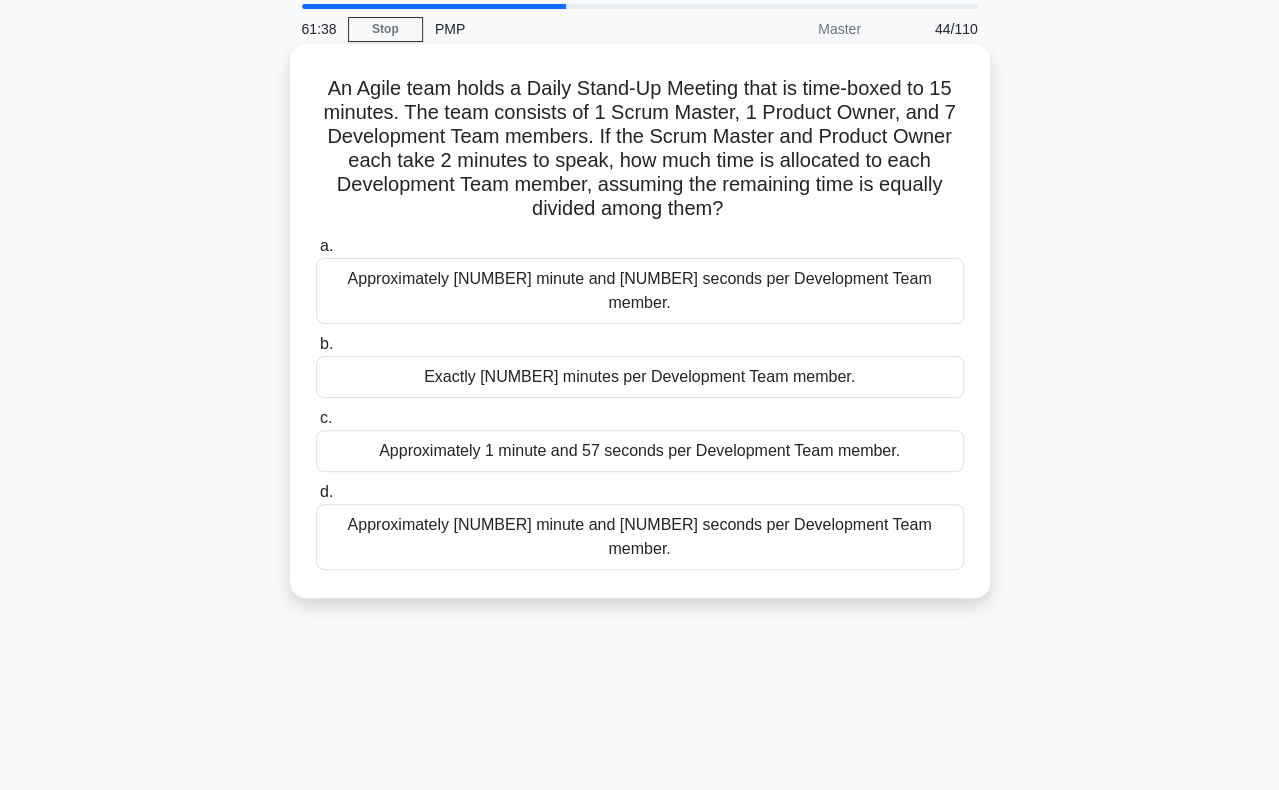 scroll, scrollTop: 100, scrollLeft: 0, axis: vertical 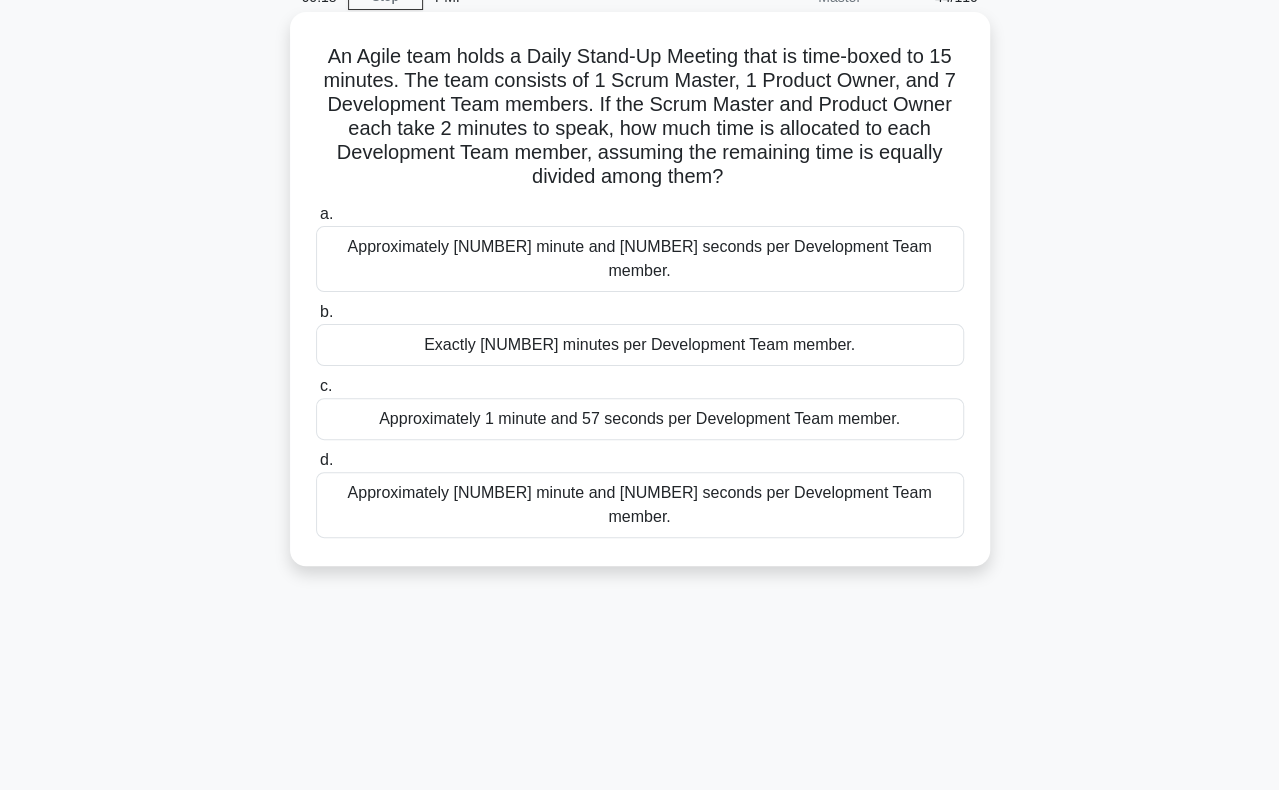 click on "Approximately 1 minute and 57 seconds per Development Team member." at bounding box center (640, 419) 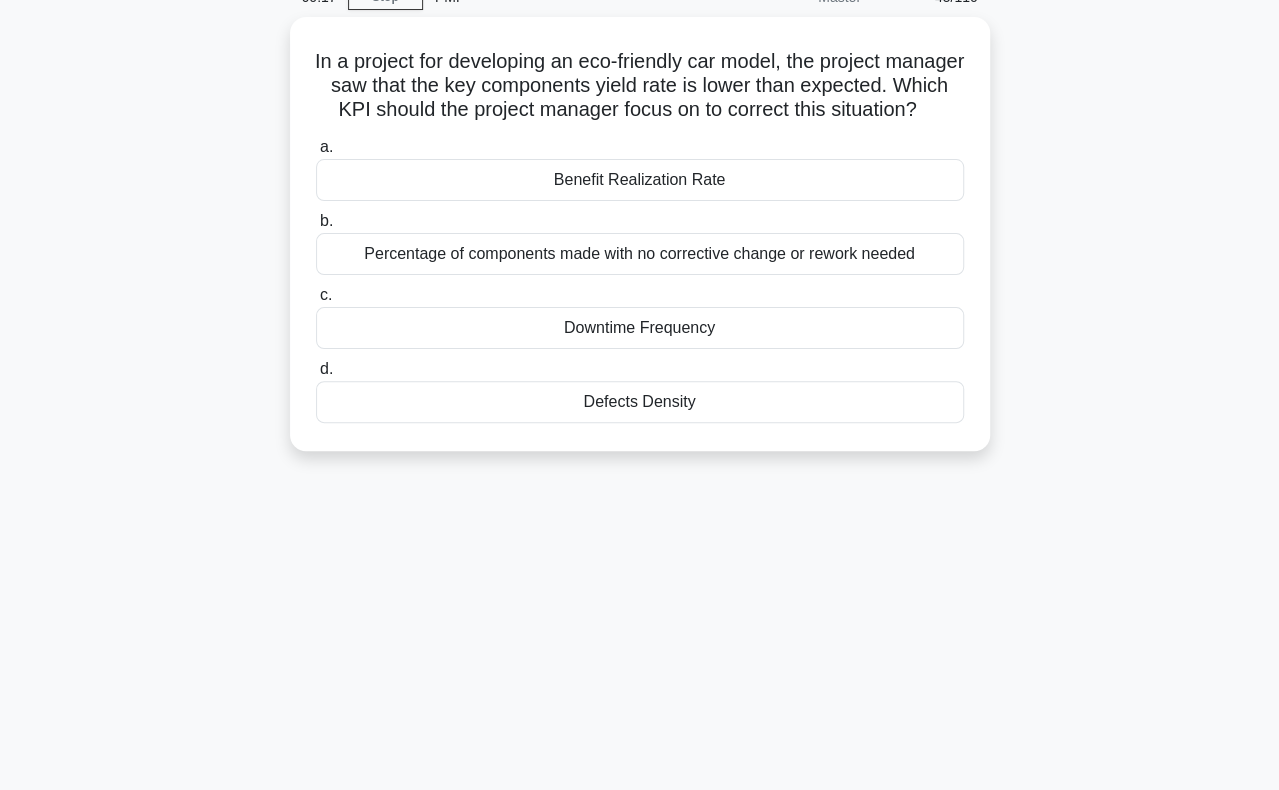 scroll, scrollTop: 0, scrollLeft: 0, axis: both 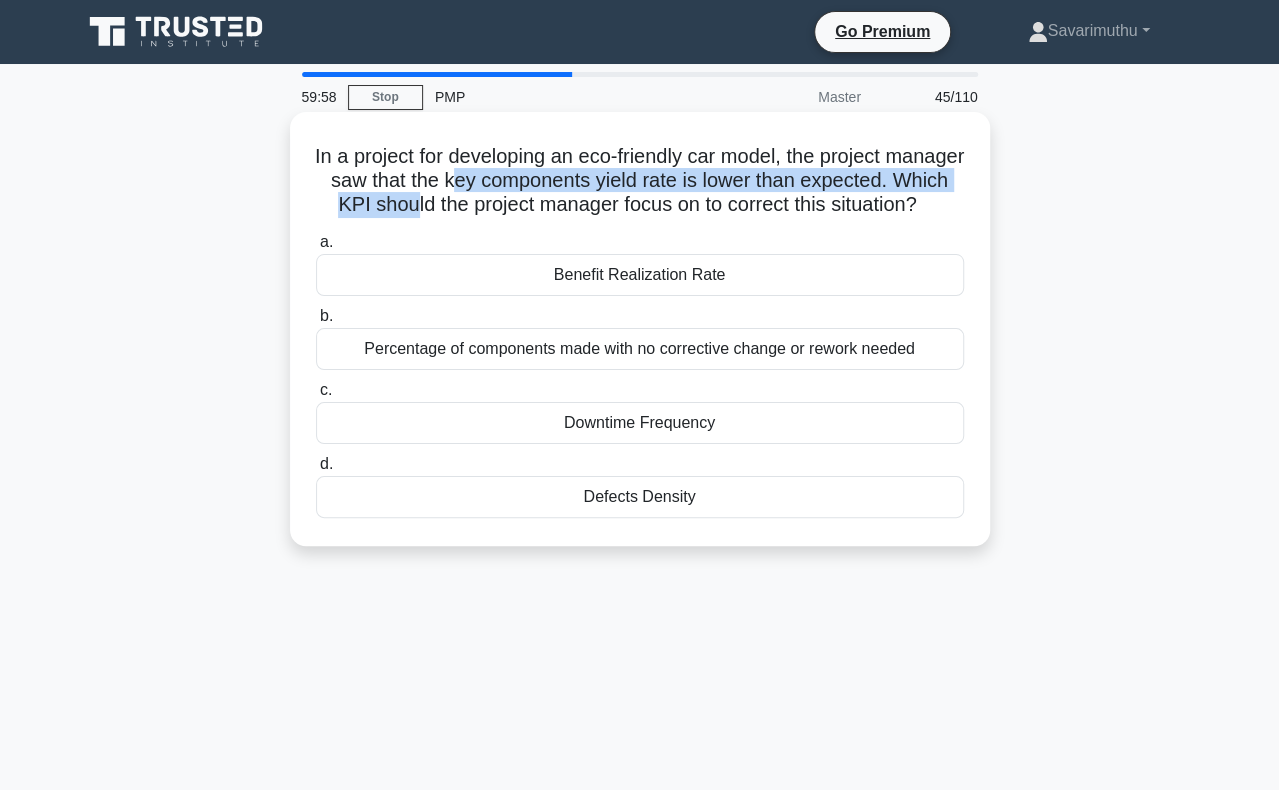 drag, startPoint x: 567, startPoint y: 184, endPoint x: 564, endPoint y: 212, distance: 28.160255 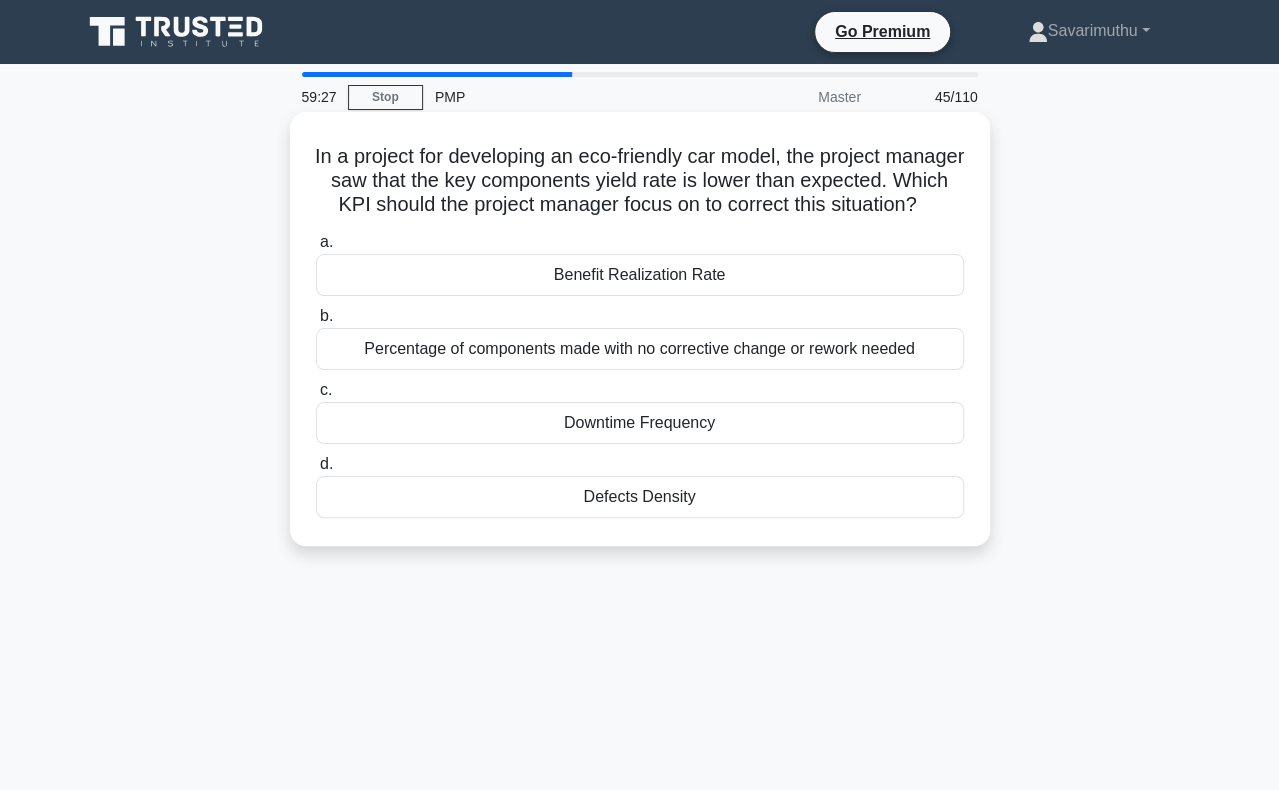 click on "Downtime Frequency" at bounding box center [640, 423] 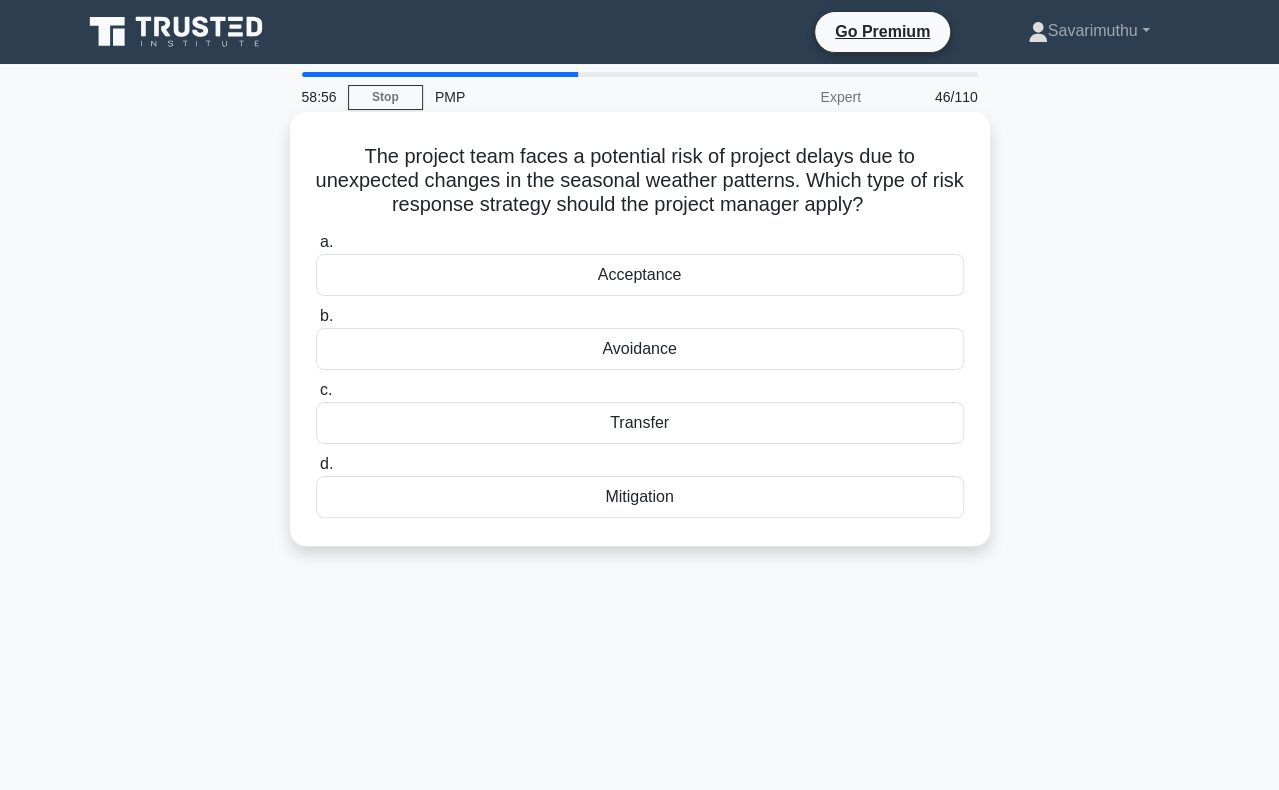 scroll, scrollTop: 100, scrollLeft: 0, axis: vertical 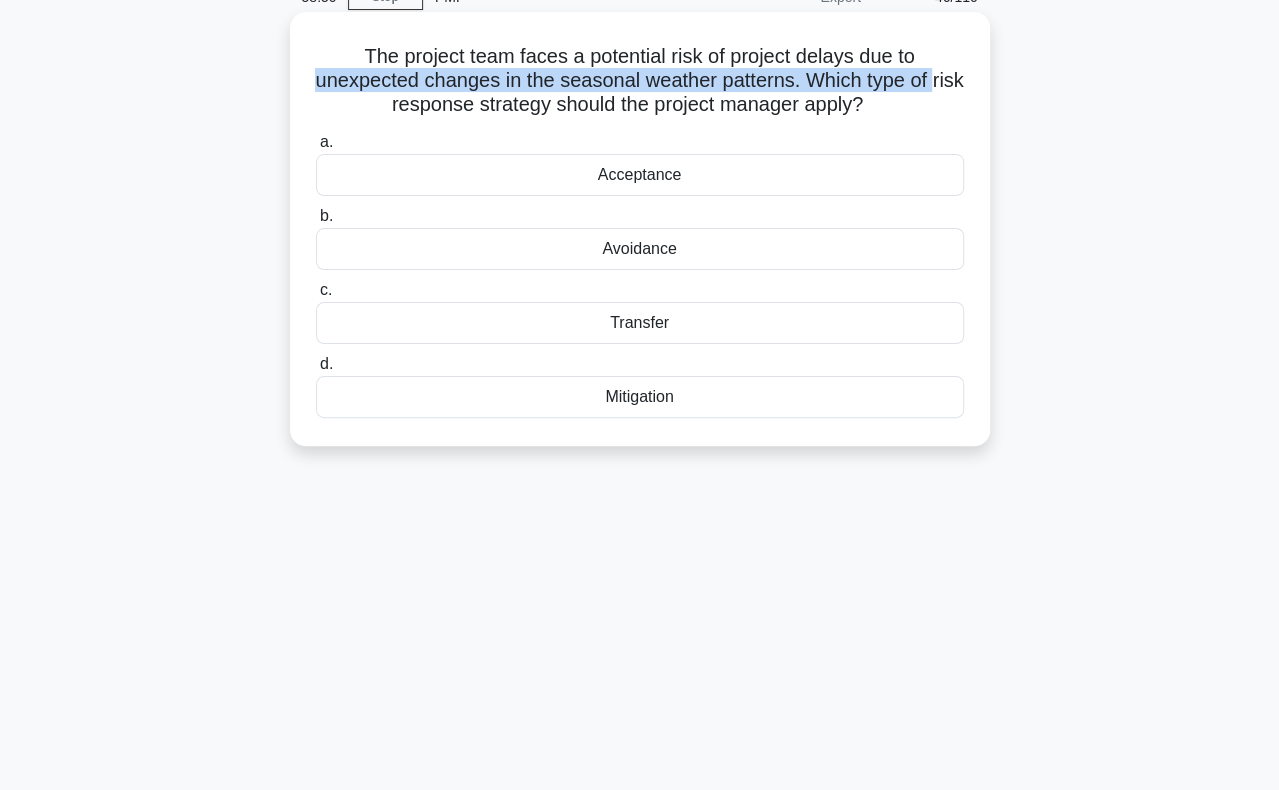 drag, startPoint x: 330, startPoint y: 80, endPoint x: 317, endPoint y: 103, distance: 26.41969 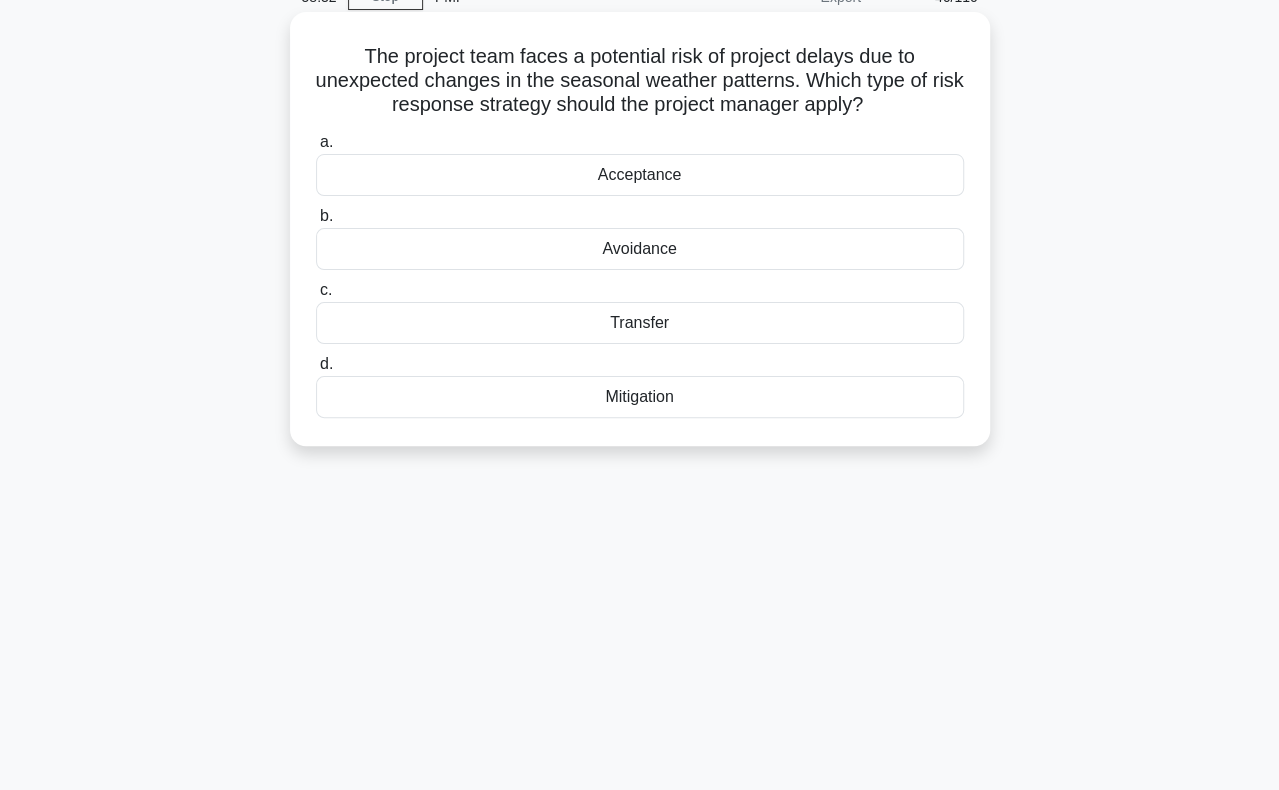 click on "Acceptance" at bounding box center [640, 175] 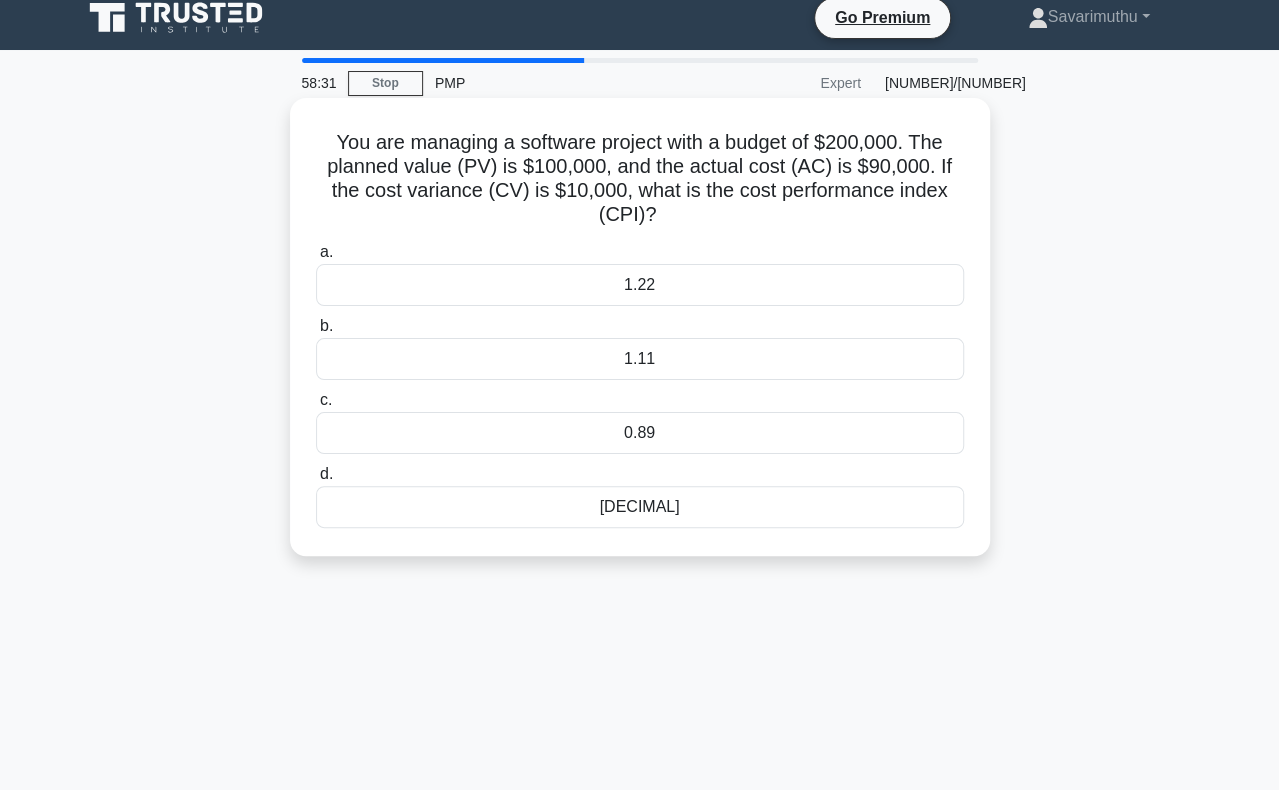 scroll, scrollTop: 100, scrollLeft: 0, axis: vertical 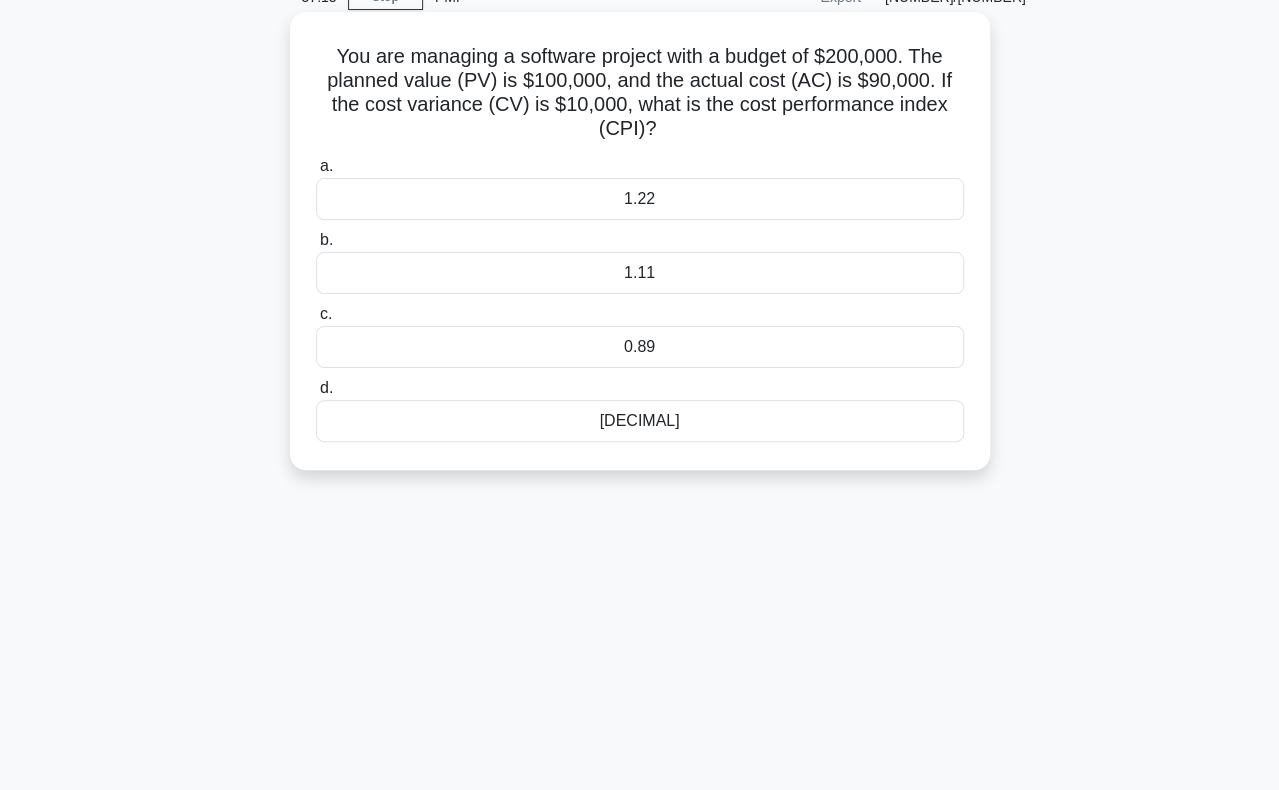 click on "1.11" at bounding box center (640, 273) 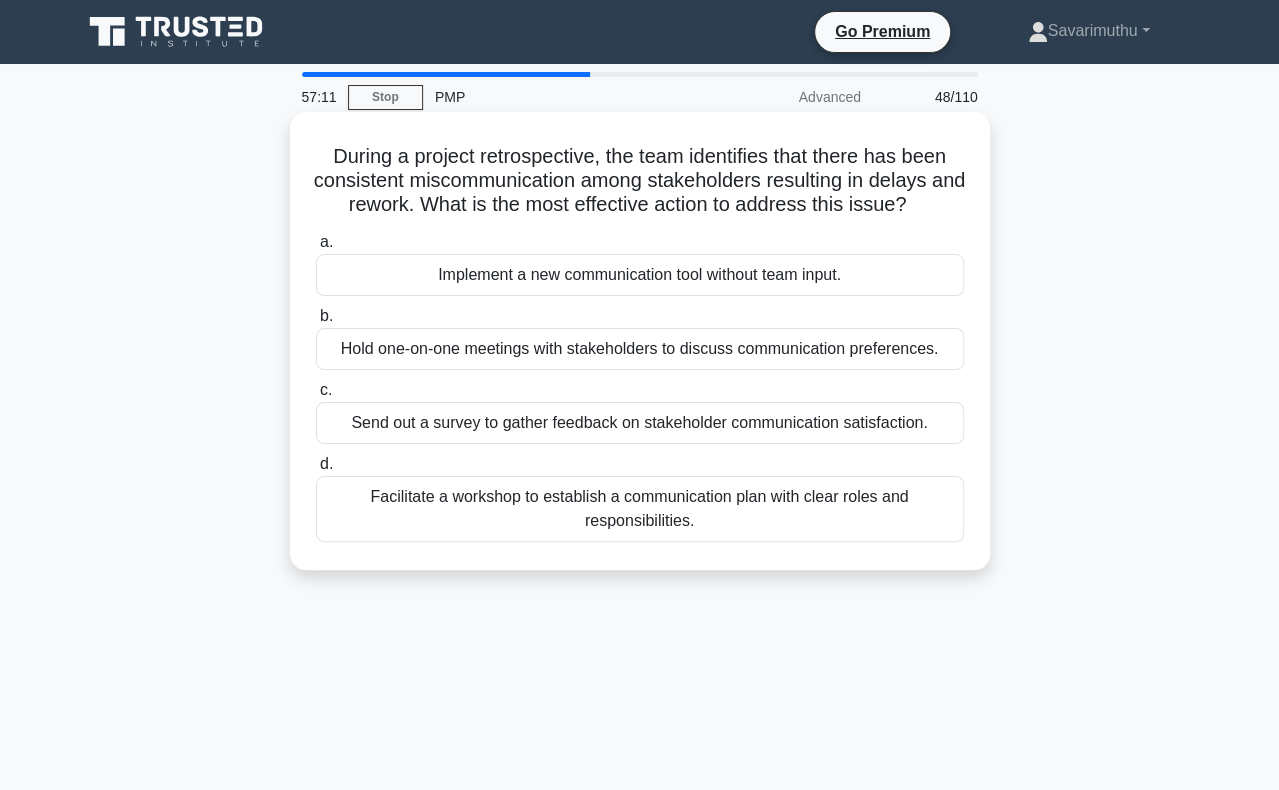 scroll, scrollTop: 100, scrollLeft: 0, axis: vertical 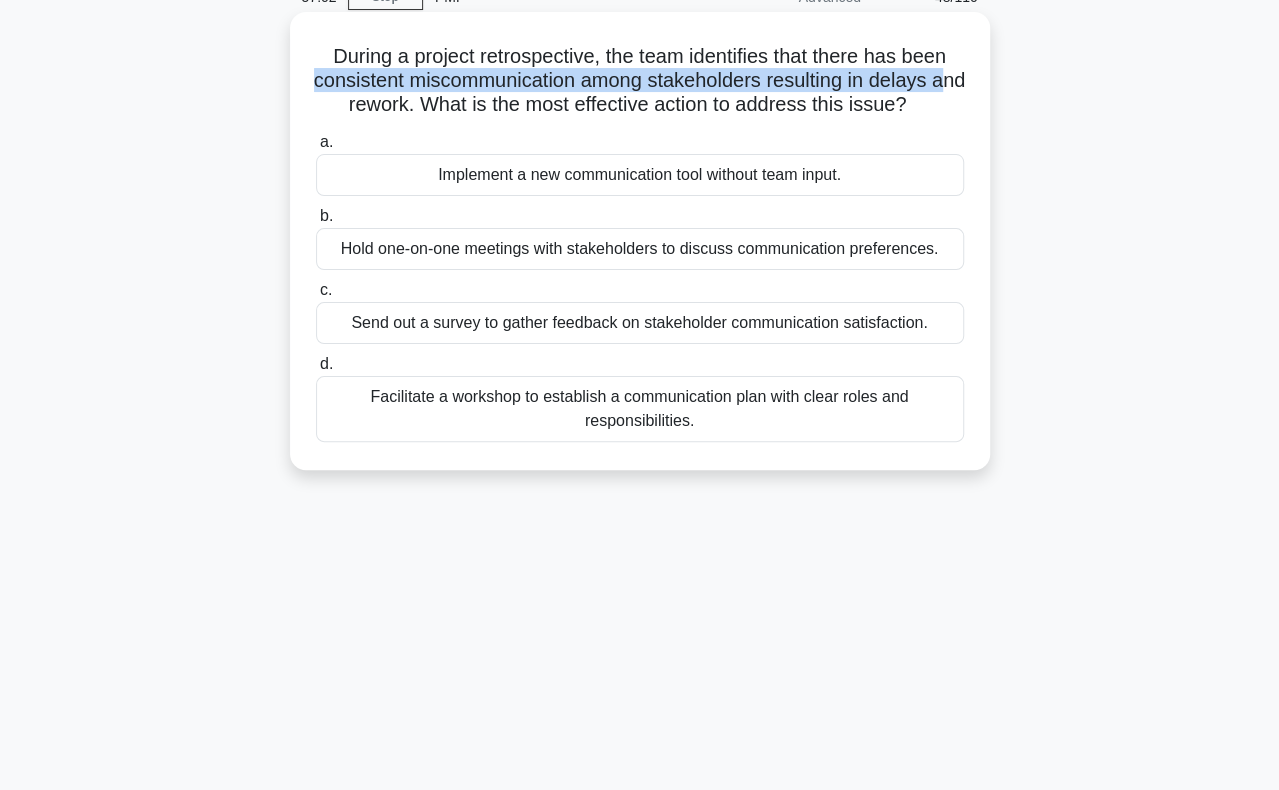 drag, startPoint x: 325, startPoint y: 86, endPoint x: 331, endPoint y: 103, distance: 18.027756 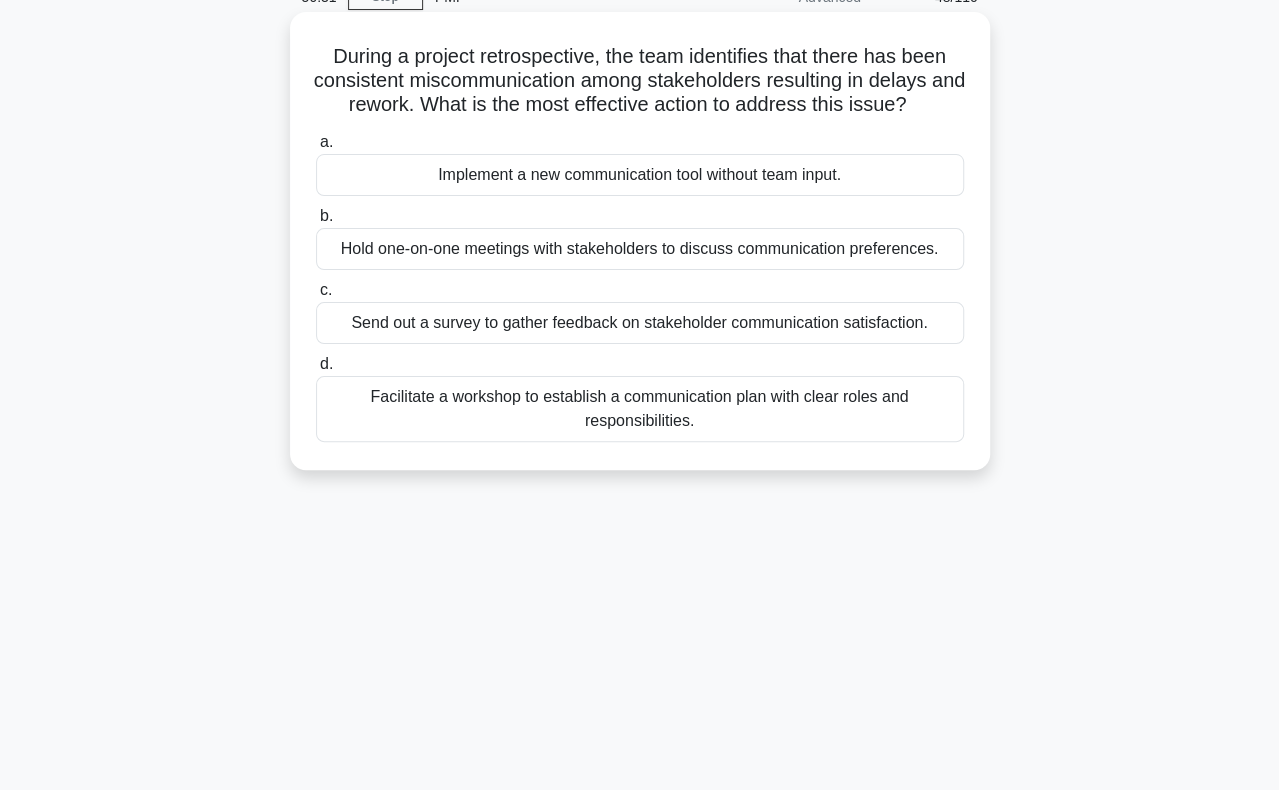 click on "Facilitate a workshop to establish a communication plan with clear roles and responsibilities." at bounding box center [640, 409] 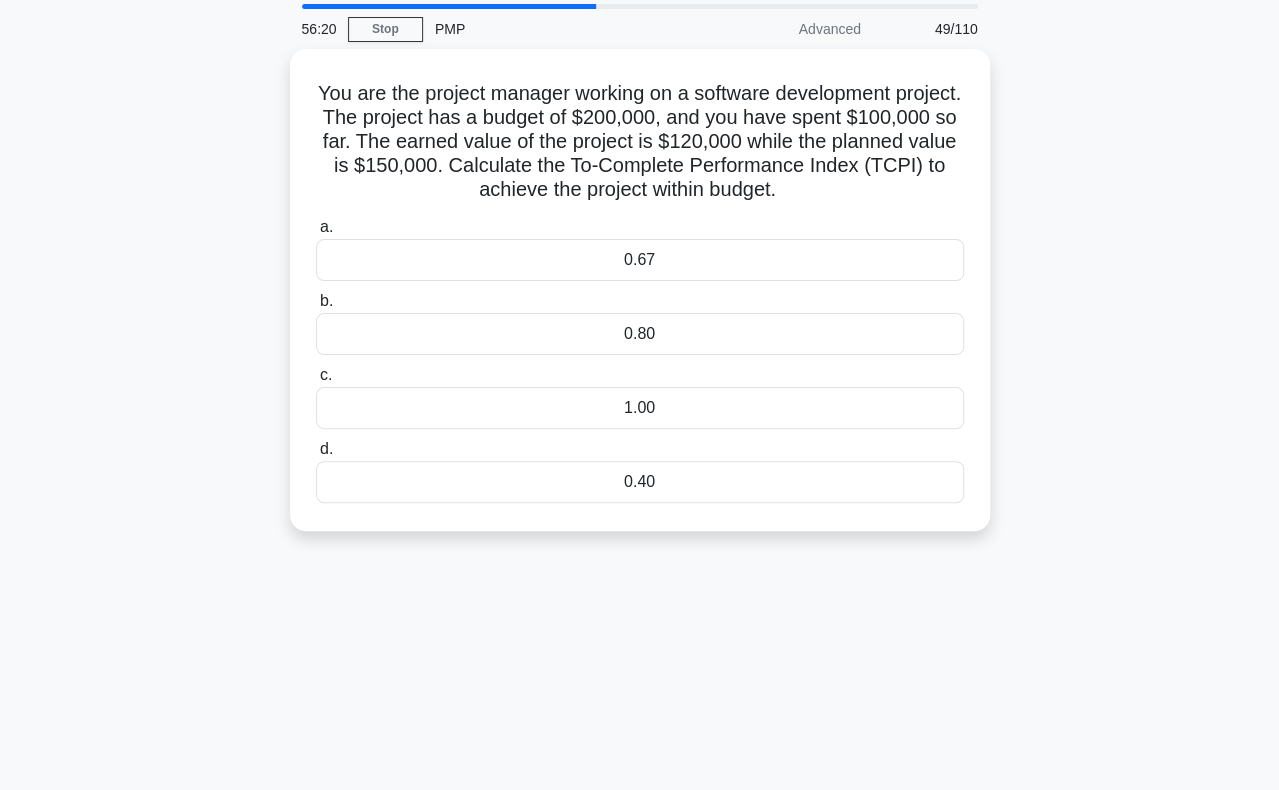 scroll, scrollTop: 100, scrollLeft: 0, axis: vertical 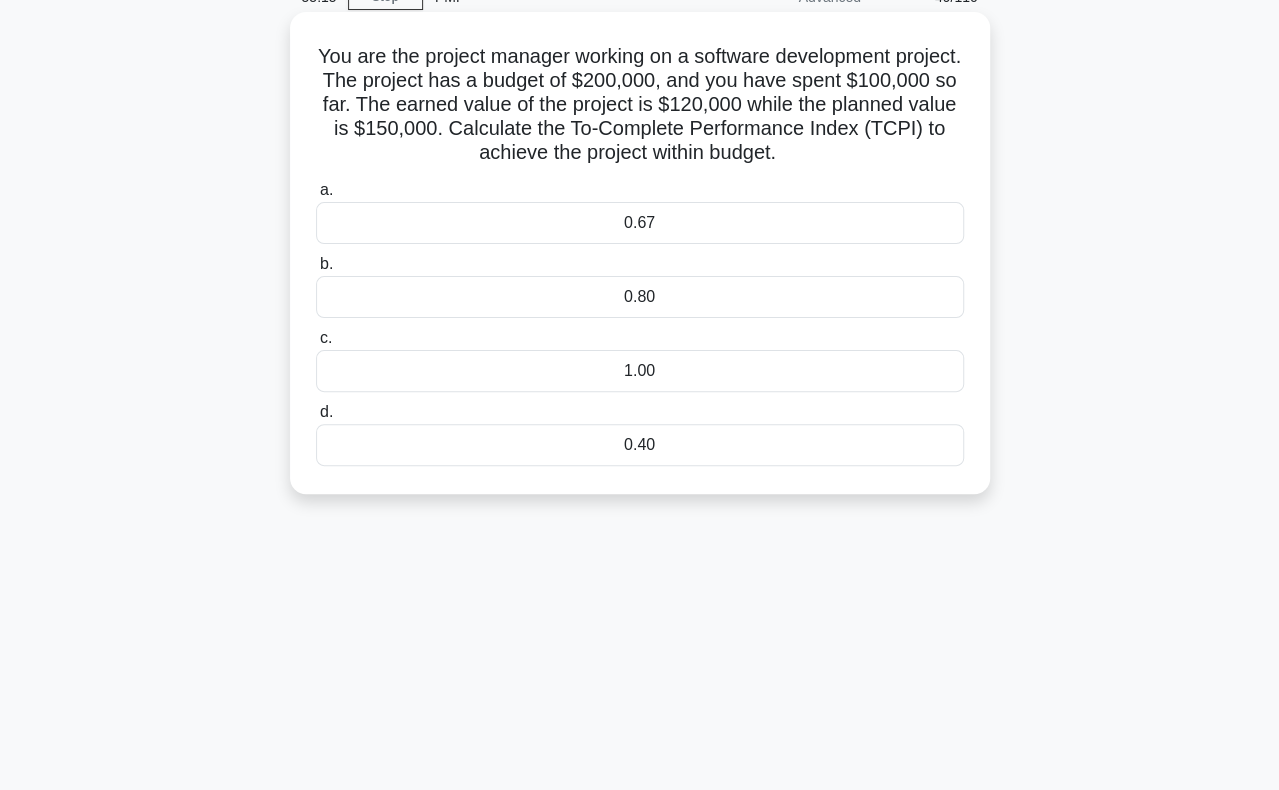 click on "0.80" at bounding box center (640, 297) 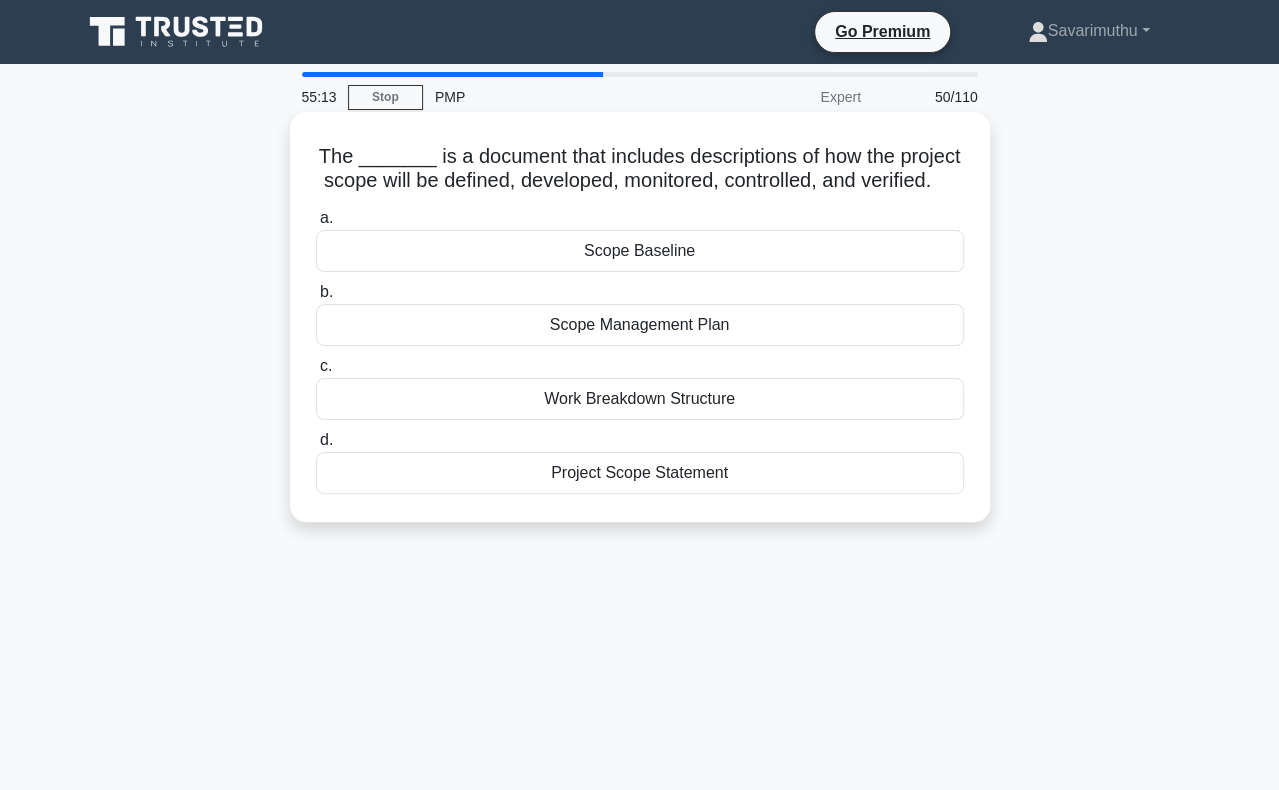 scroll, scrollTop: 100, scrollLeft: 0, axis: vertical 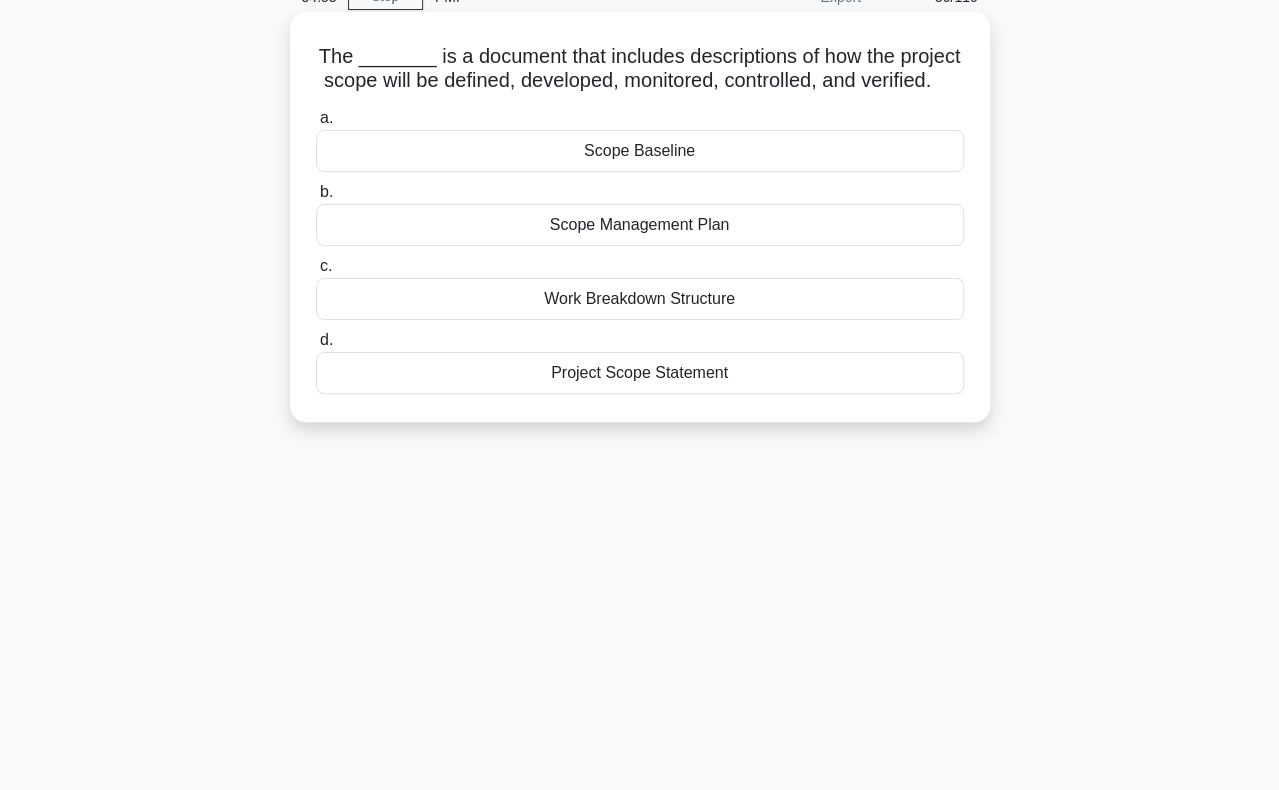 click on "Scope Management Plan" at bounding box center (640, 225) 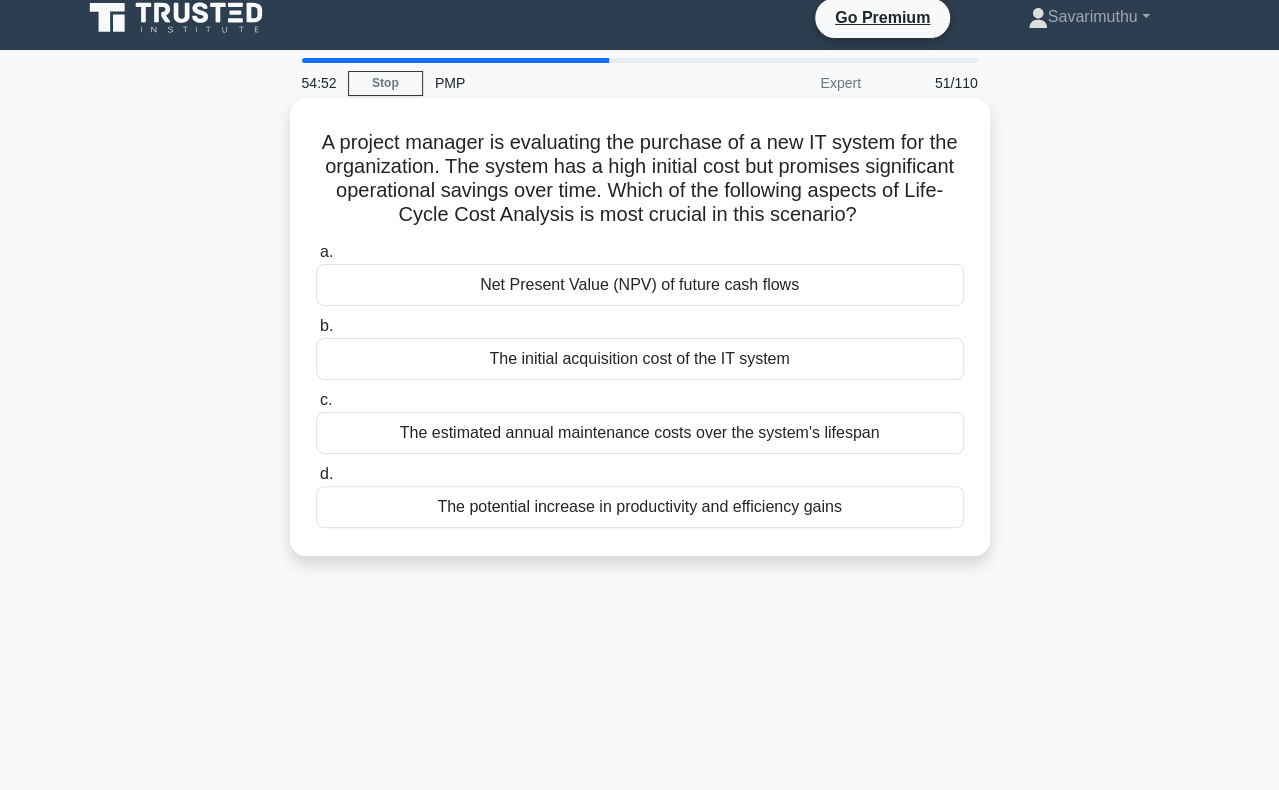 scroll, scrollTop: 100, scrollLeft: 0, axis: vertical 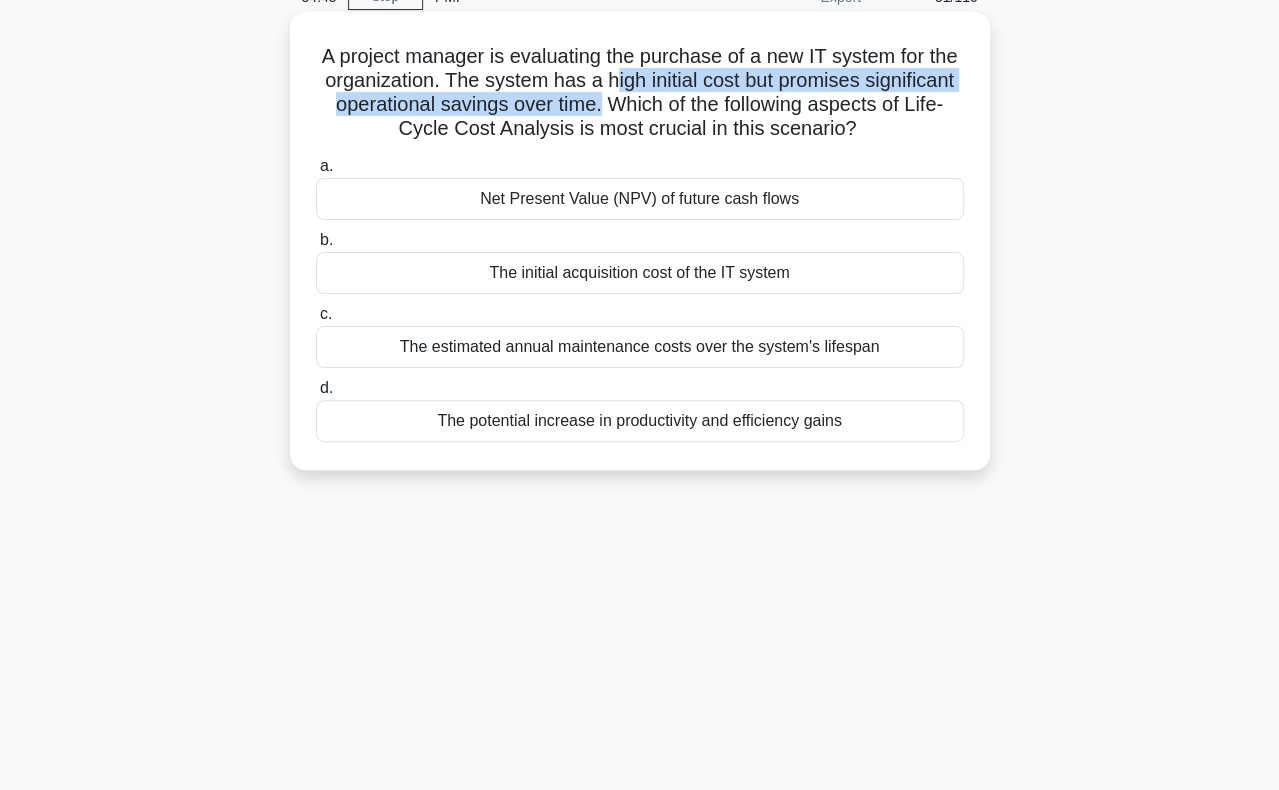 drag, startPoint x: 610, startPoint y: 73, endPoint x: 600, endPoint y: 103, distance: 31.622776 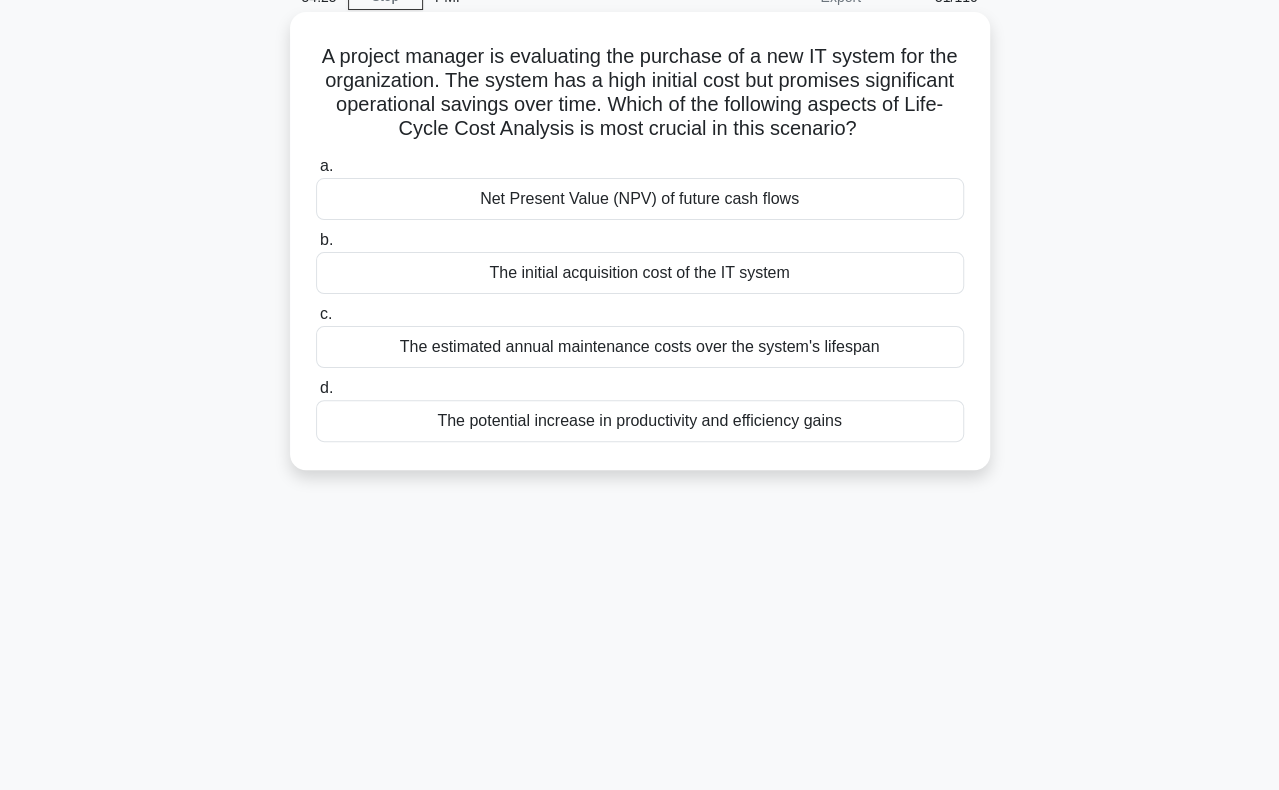 click on "The estimated annual maintenance costs over the system's lifespan" at bounding box center [640, 347] 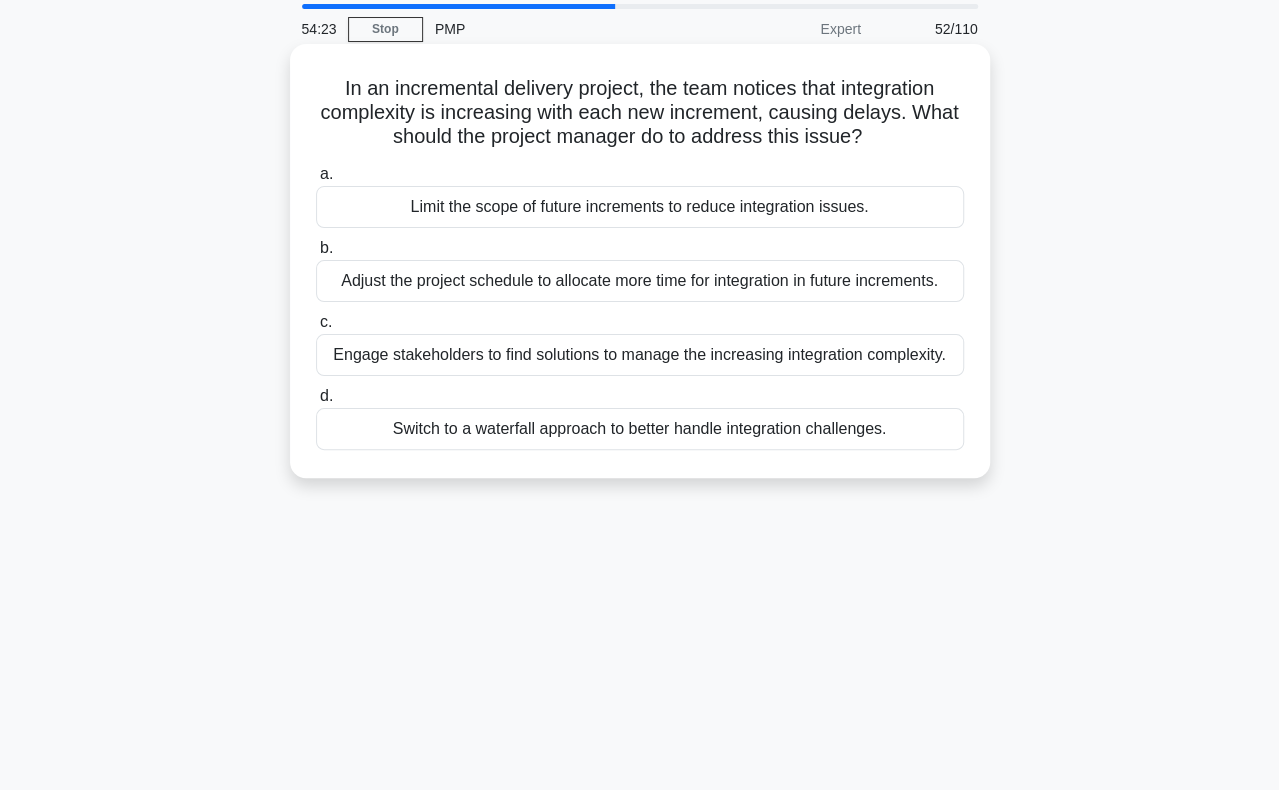 scroll, scrollTop: 100, scrollLeft: 0, axis: vertical 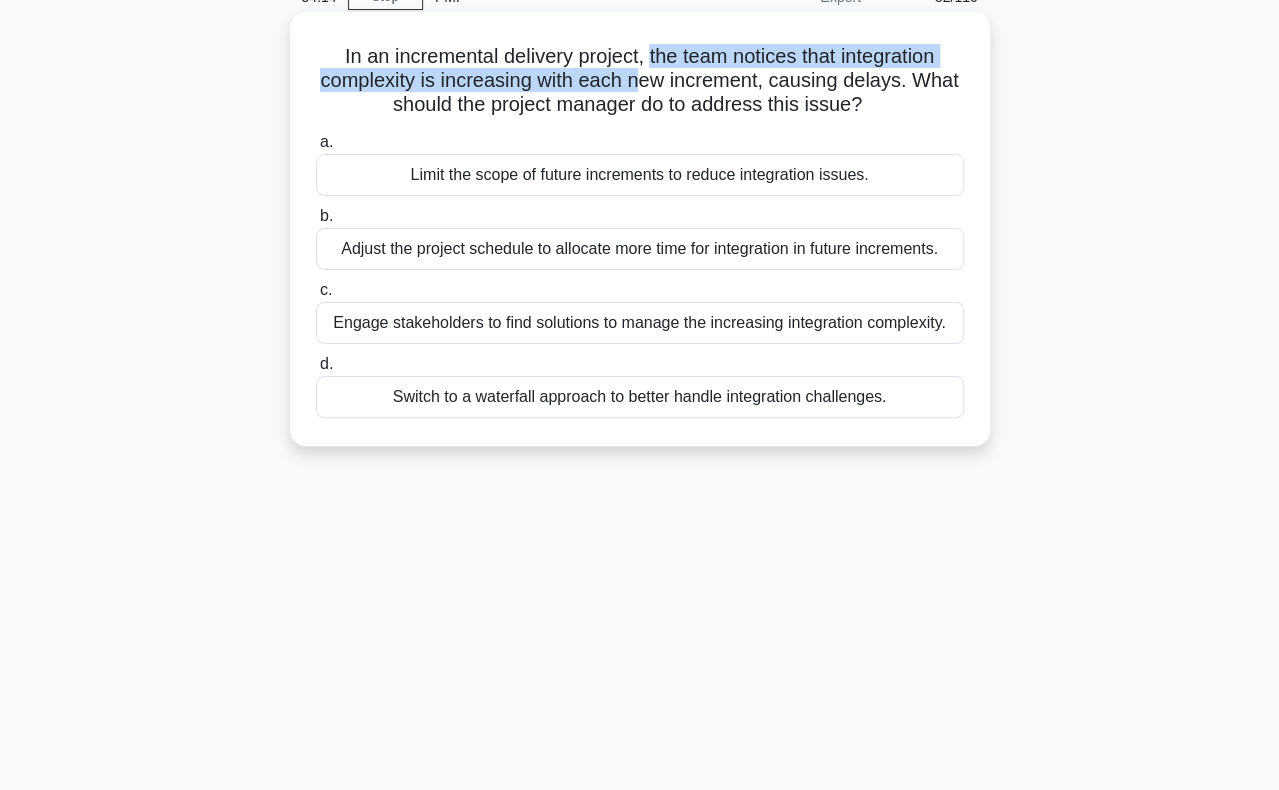 drag, startPoint x: 646, startPoint y: 55, endPoint x: 640, endPoint y: 74, distance: 19.924858 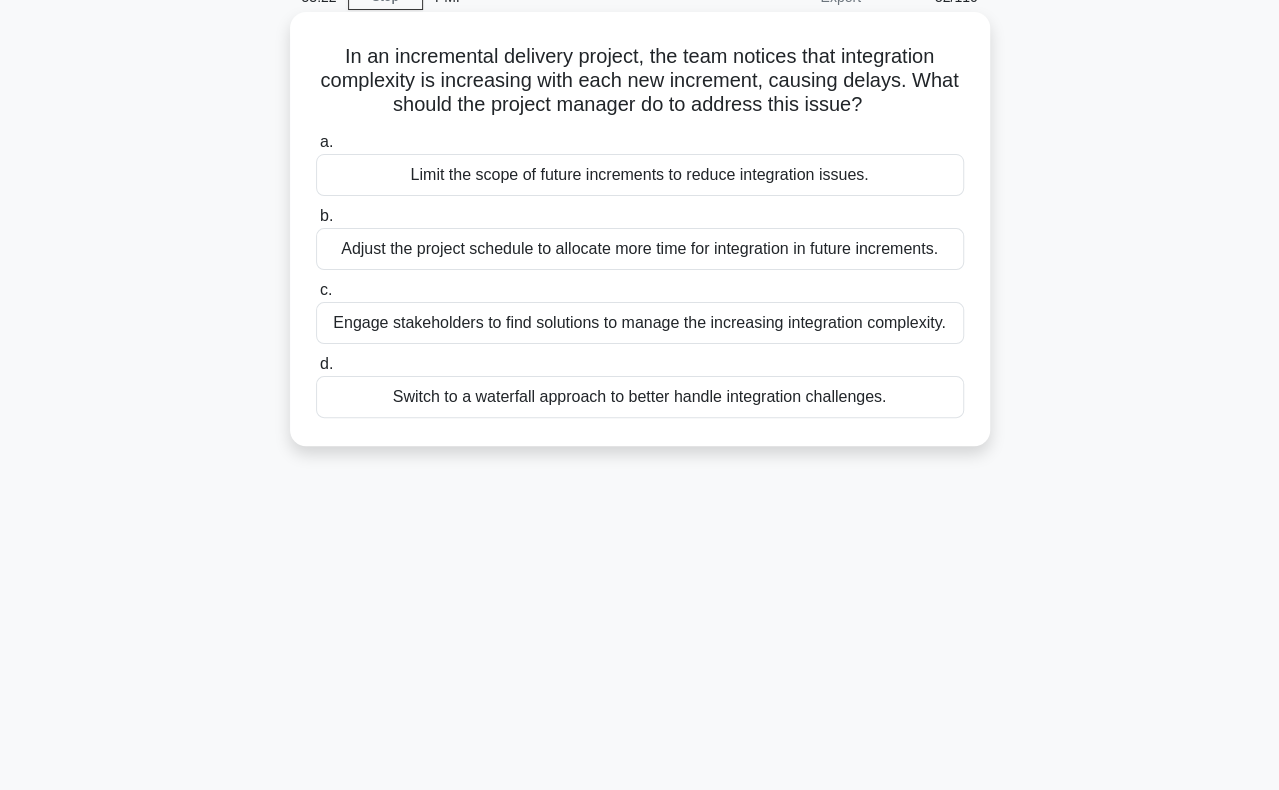 click on "Engage stakeholders to find solutions to manage the increasing integration complexity." at bounding box center [640, 323] 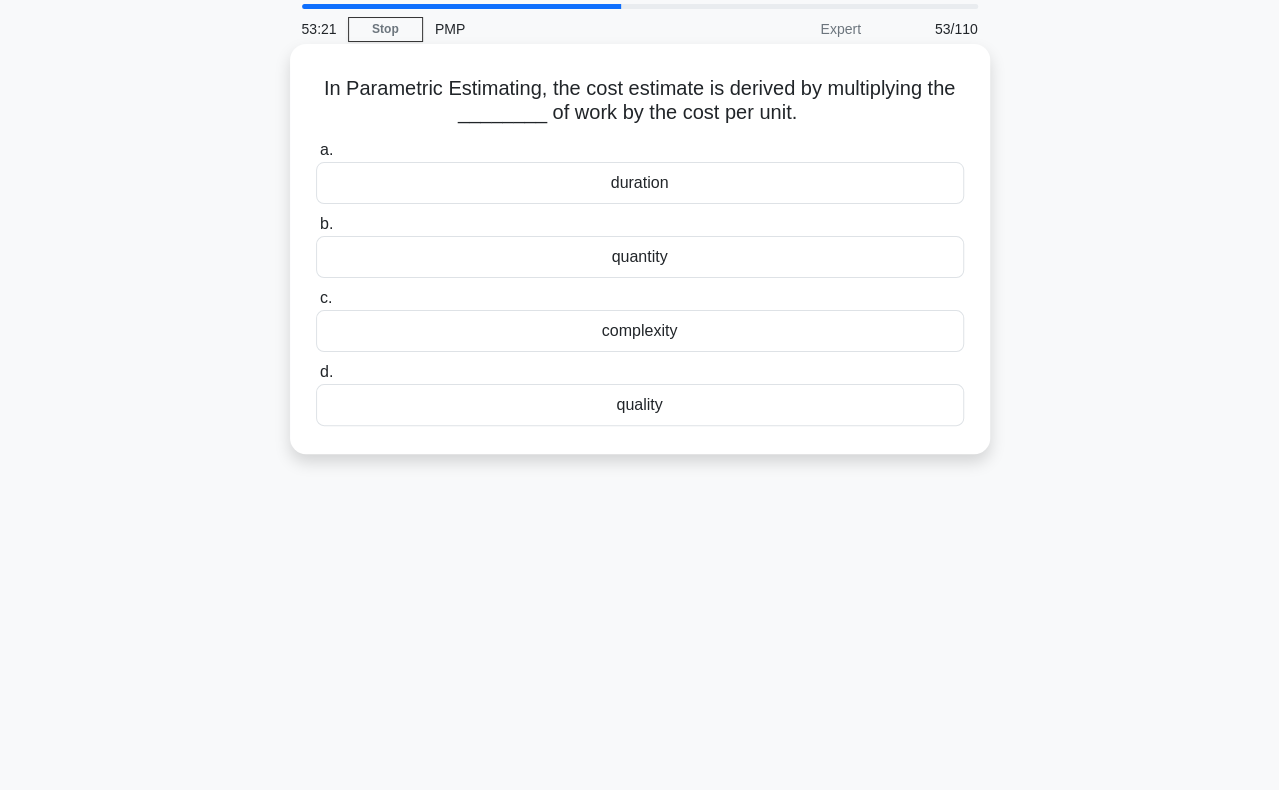 scroll, scrollTop: 100, scrollLeft: 0, axis: vertical 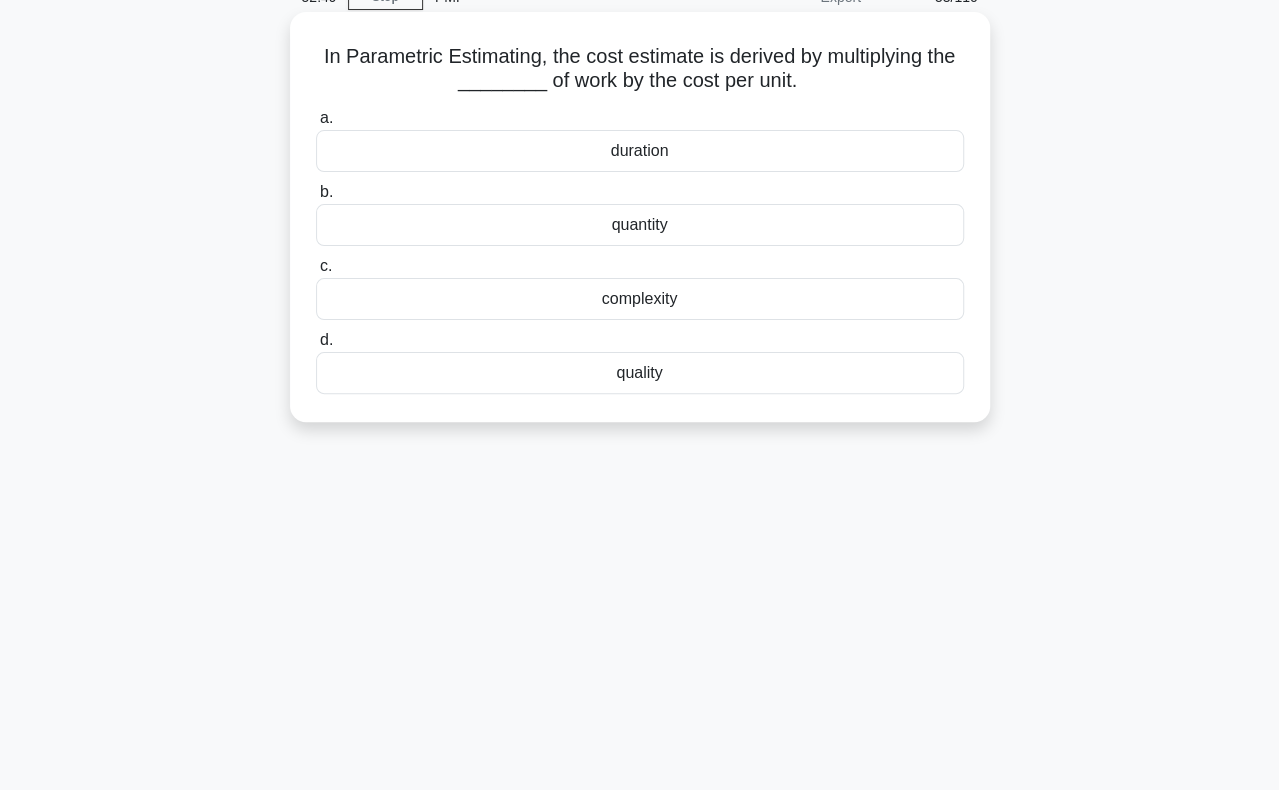 click on "duration" at bounding box center (640, 151) 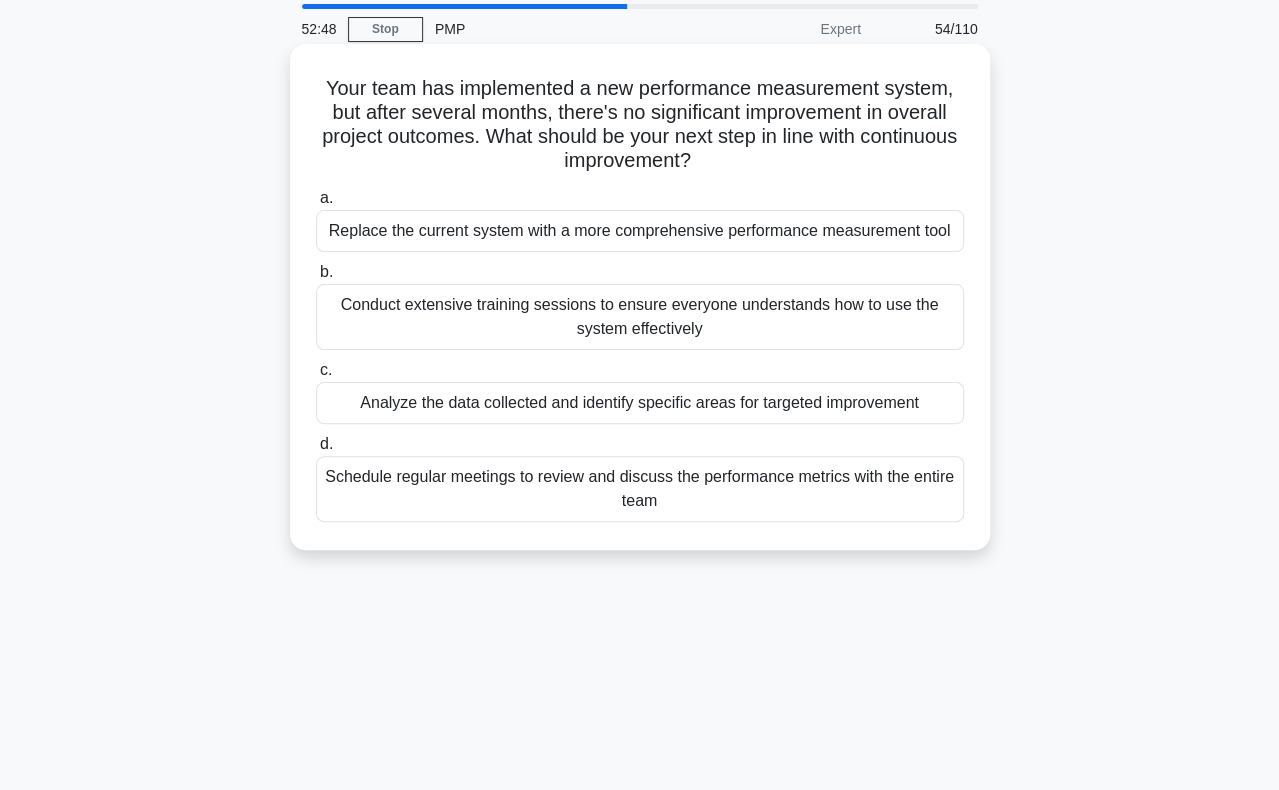 scroll, scrollTop: 100, scrollLeft: 0, axis: vertical 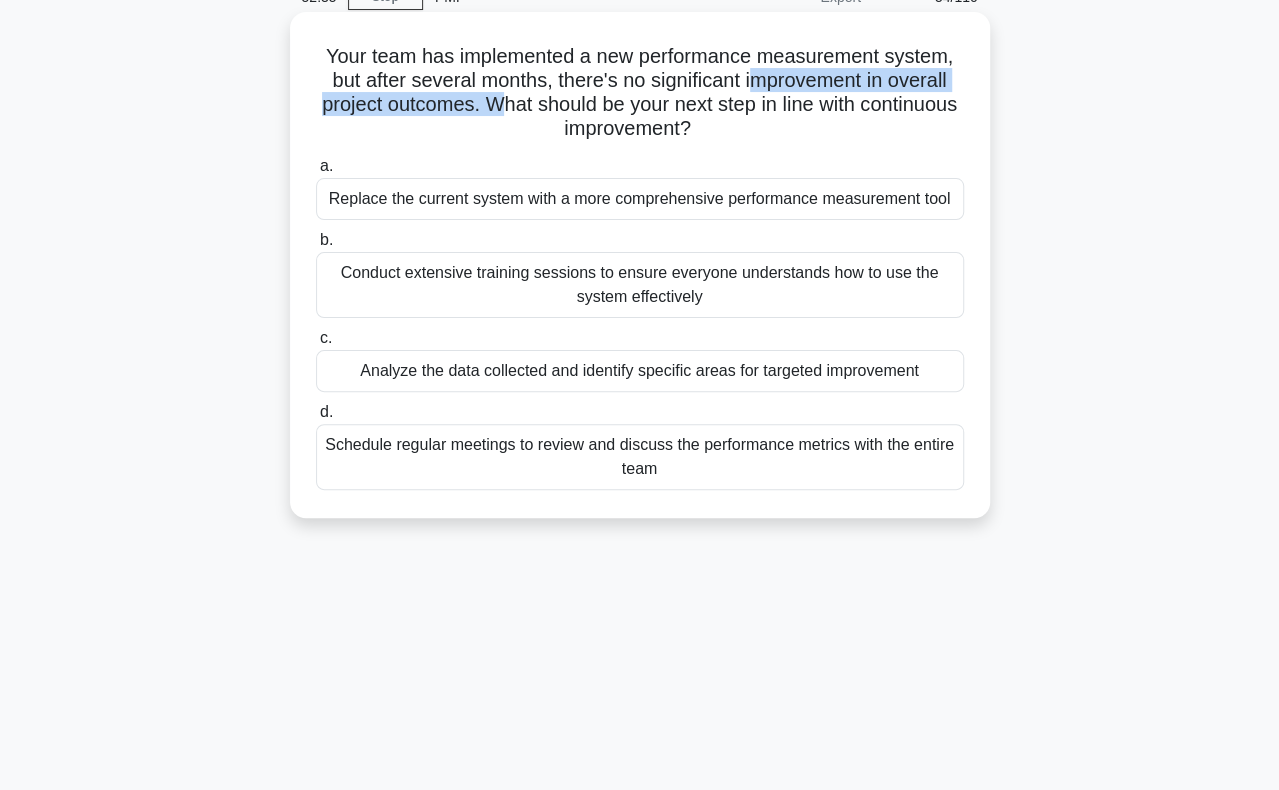 drag, startPoint x: 755, startPoint y: 75, endPoint x: 550, endPoint y: 97, distance: 206.17711 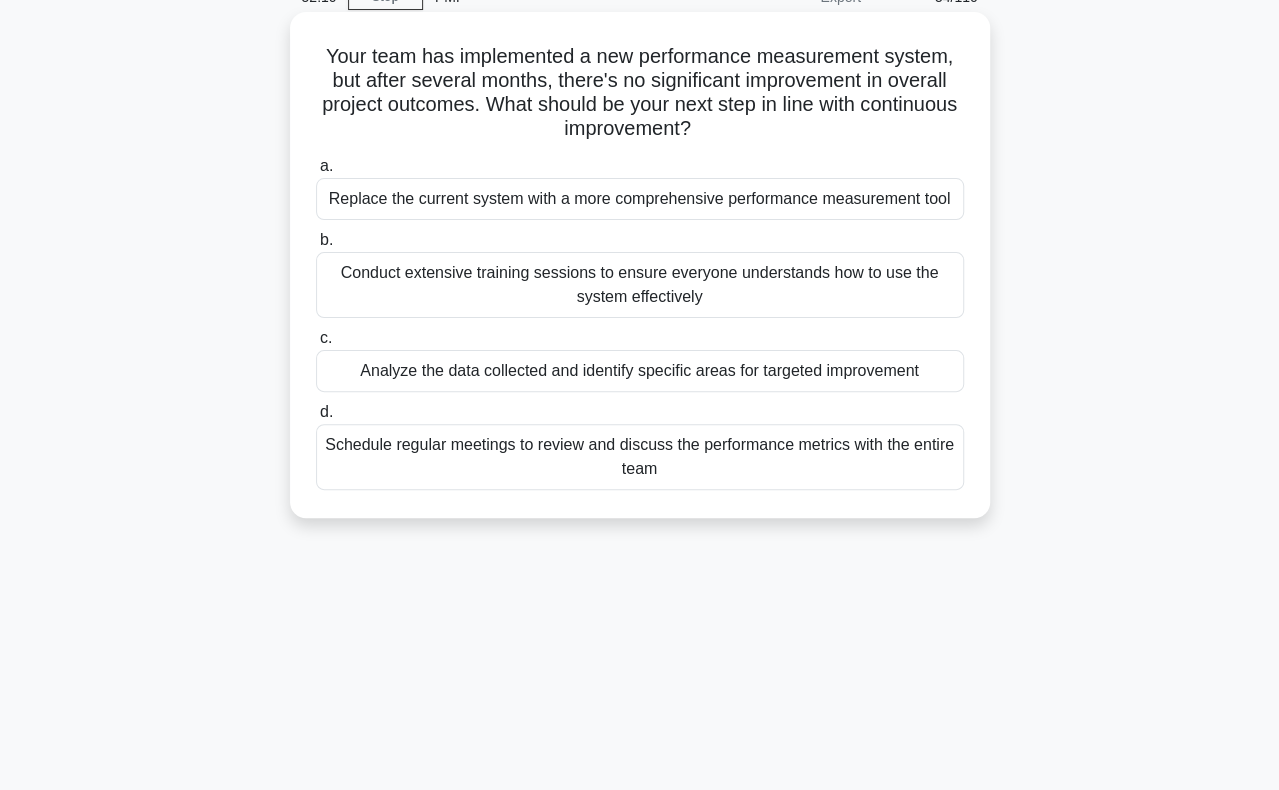 click on "Schedule regular meetings to review and discuss the performance metrics with the entire team" at bounding box center (640, 457) 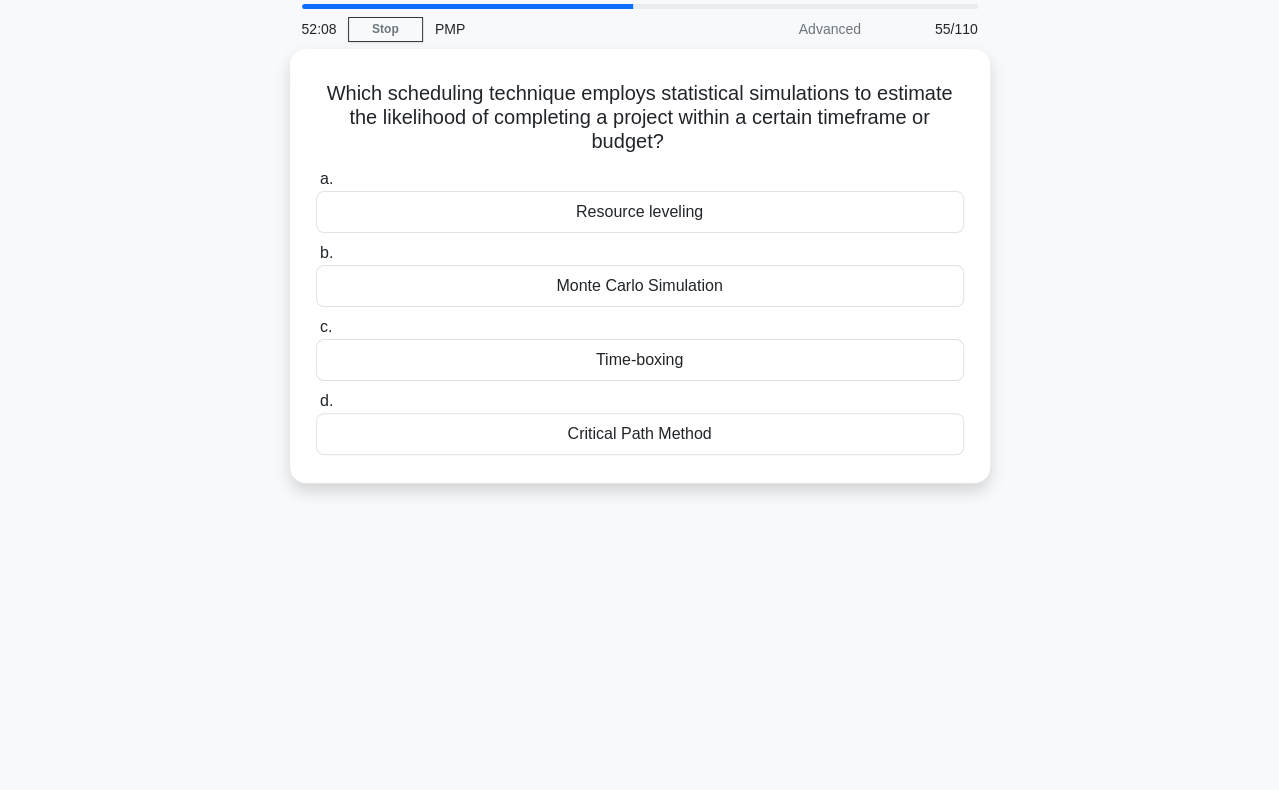scroll, scrollTop: 100, scrollLeft: 0, axis: vertical 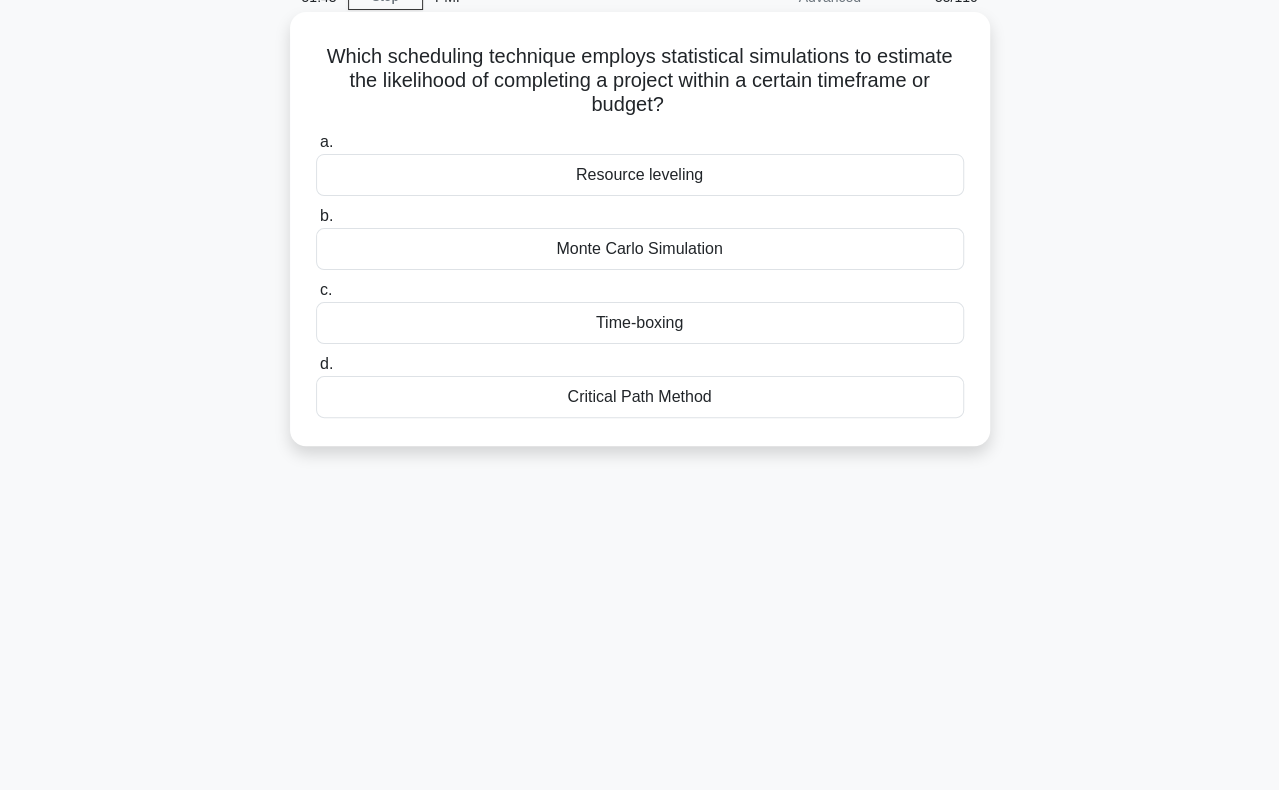 click on "Which scheduling technique employs statistical simulations to estimate the likelihood of completing a project within a certain timeframe or budget?" at bounding box center (640, 81) 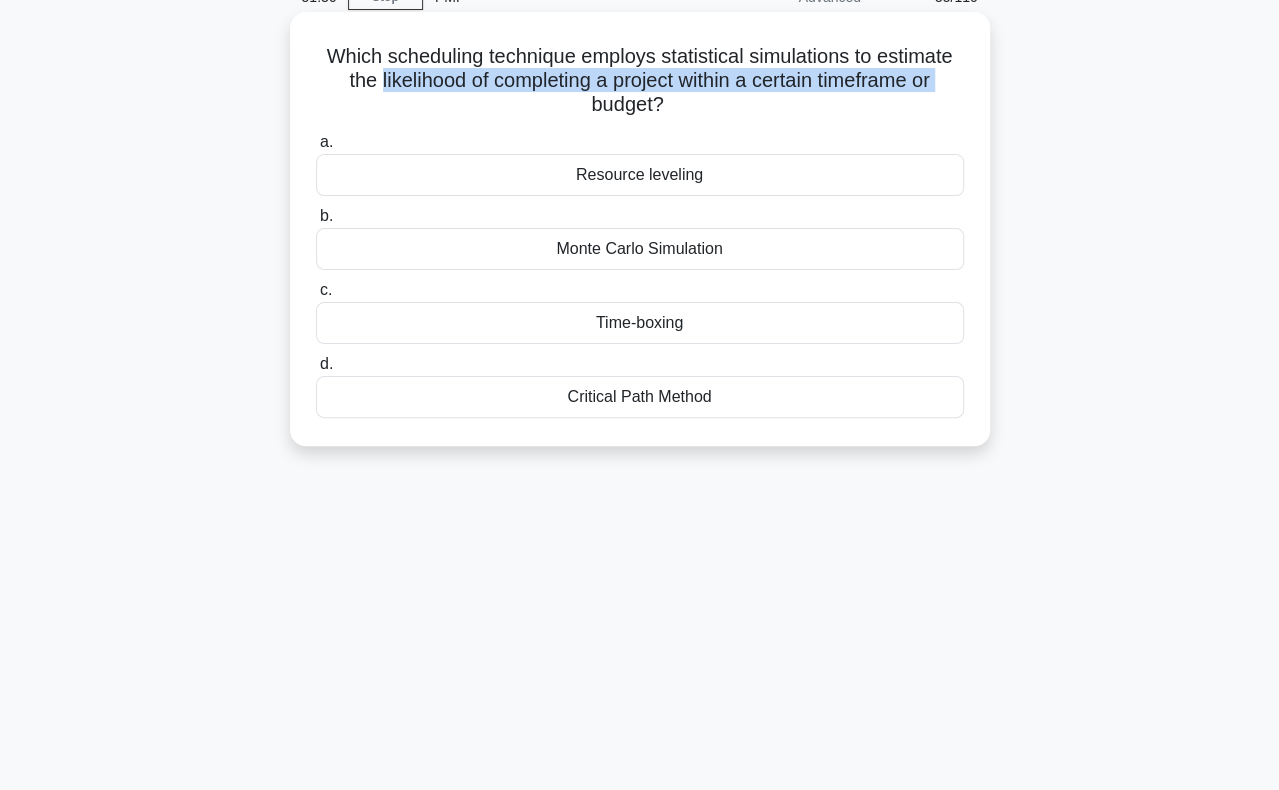drag, startPoint x: 370, startPoint y: 77, endPoint x: 382, endPoint y: 106, distance: 31.38471 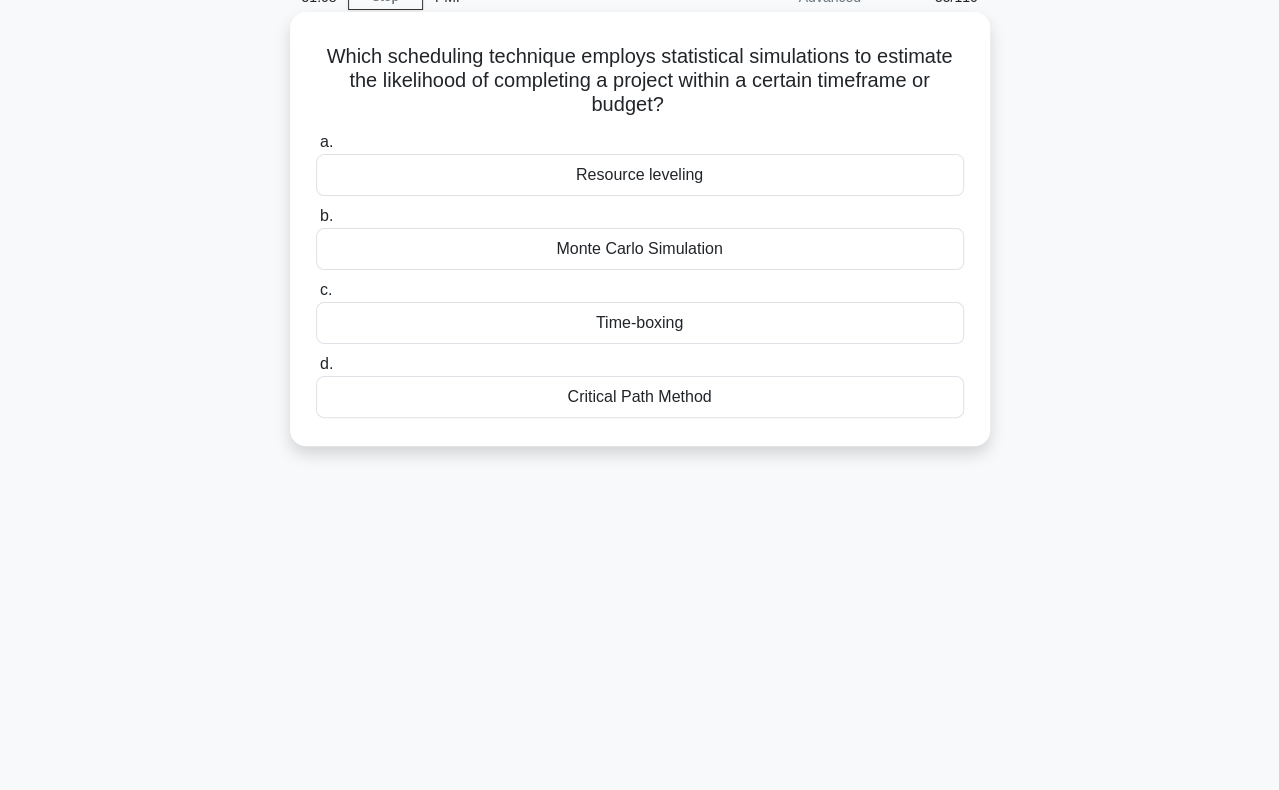 click on "Monte Carlo Simulation" at bounding box center (640, 249) 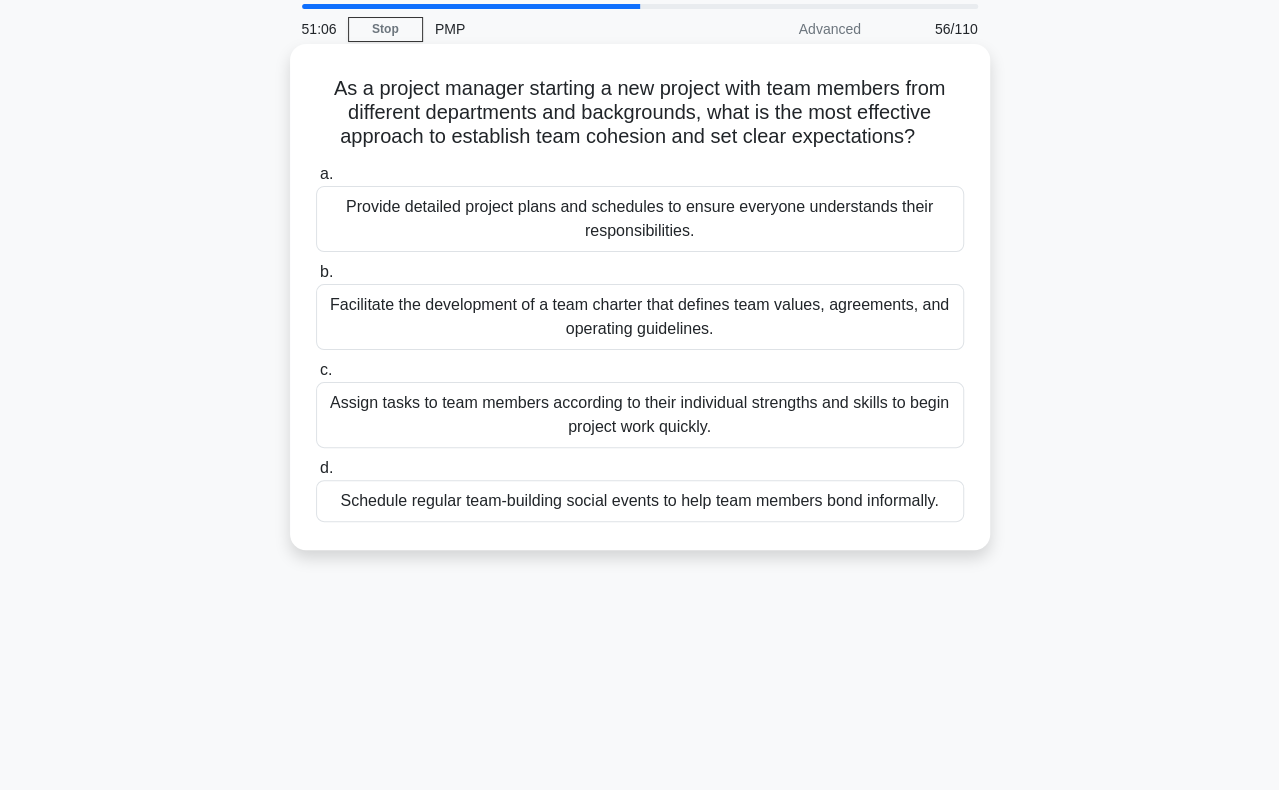 scroll, scrollTop: 100, scrollLeft: 0, axis: vertical 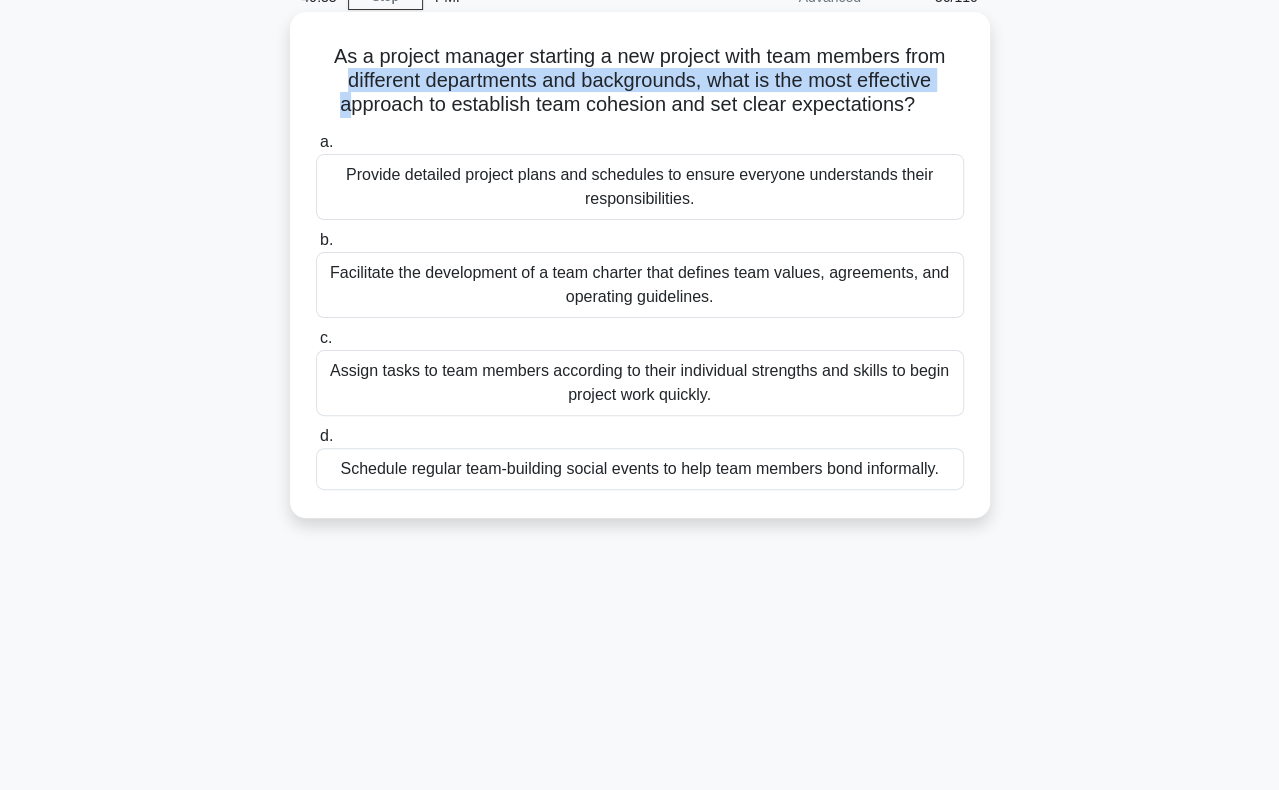 drag, startPoint x: 334, startPoint y: 76, endPoint x: 339, endPoint y: 104, distance: 28.442924 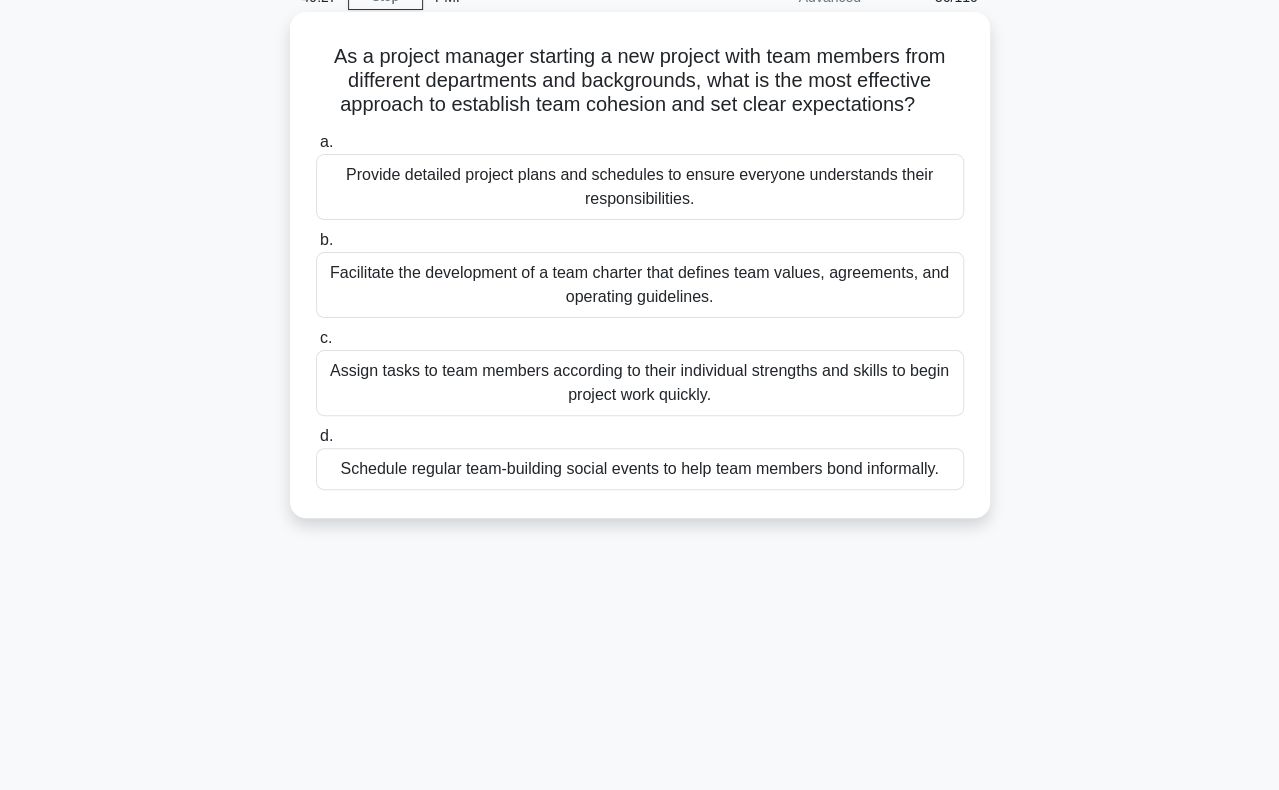 click on "Facilitate the development of a team charter that defines team values, agreements, and operating guidelines." at bounding box center (640, 285) 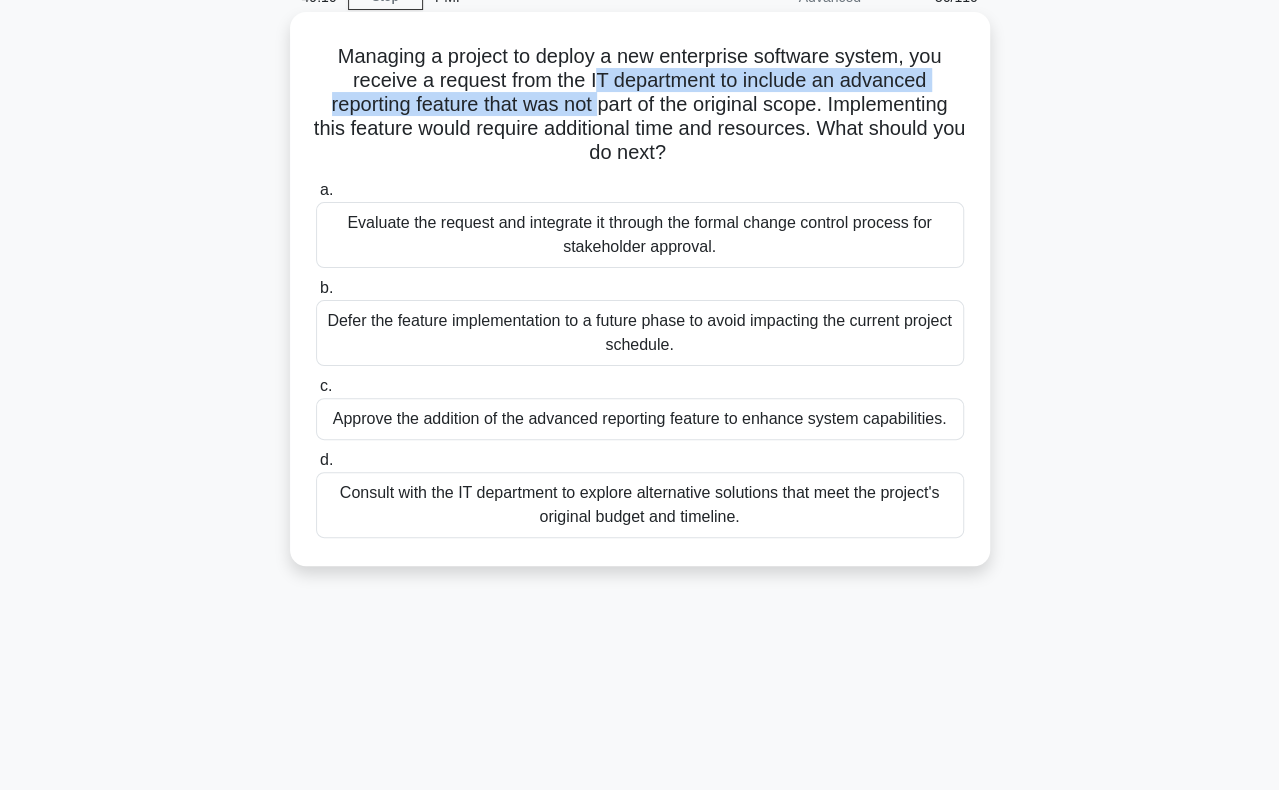 drag, startPoint x: 599, startPoint y: 76, endPoint x: 600, endPoint y: 101, distance: 25.019993 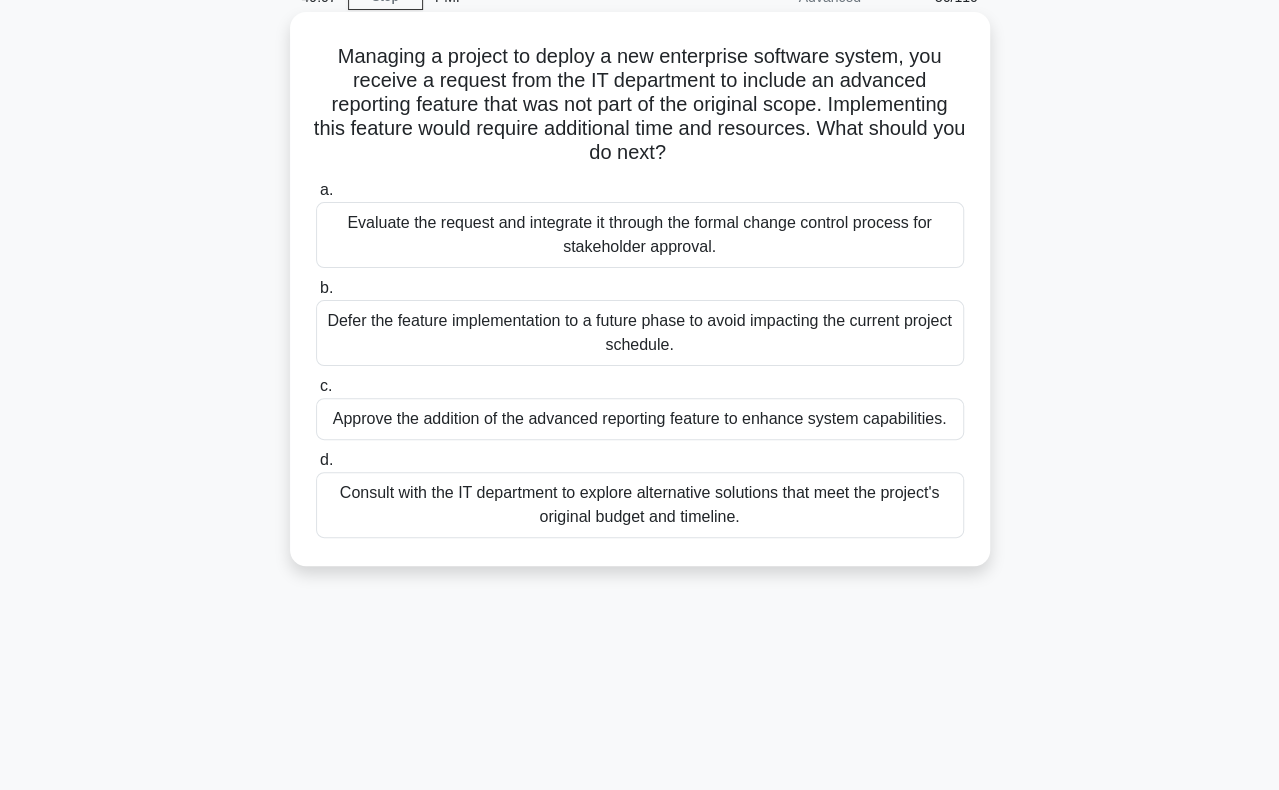 click on "Evaluate the request and integrate it through the formal change control process for stakeholder approval." at bounding box center (640, 235) 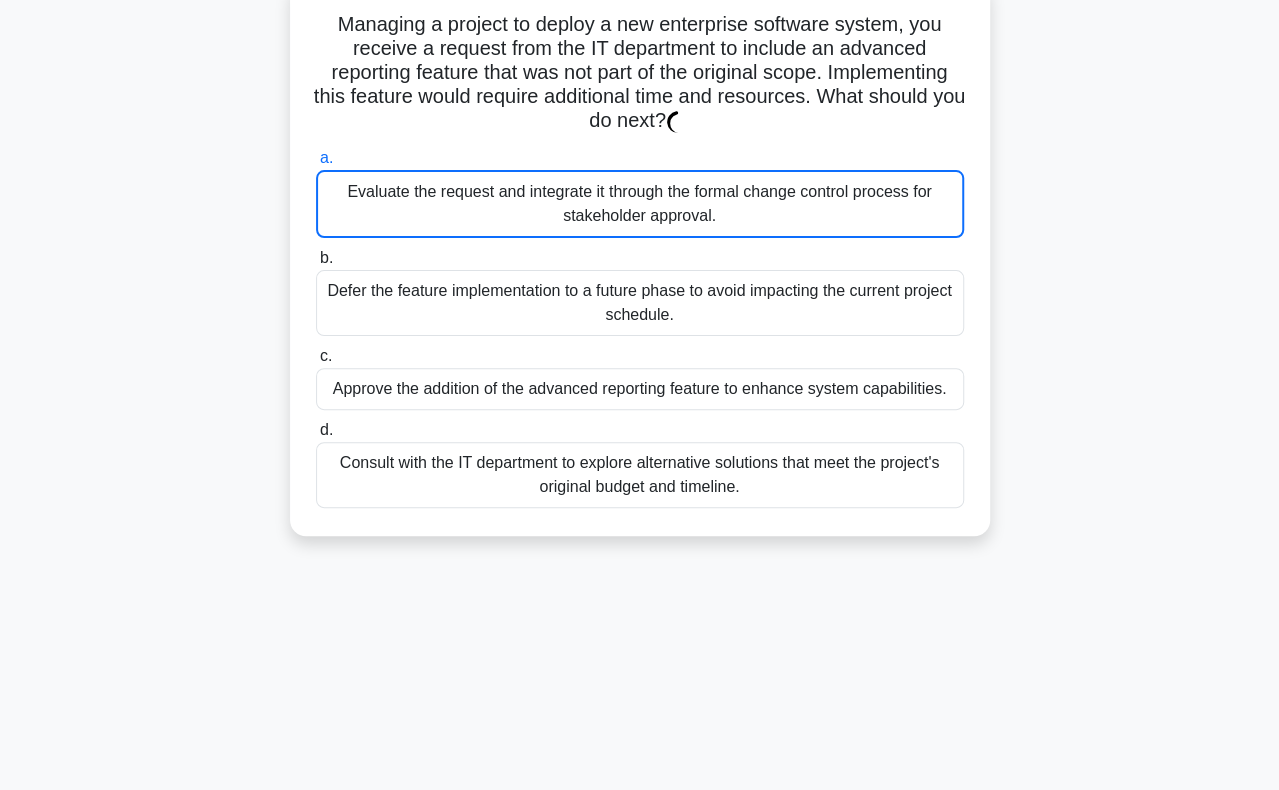 scroll, scrollTop: 0, scrollLeft: 0, axis: both 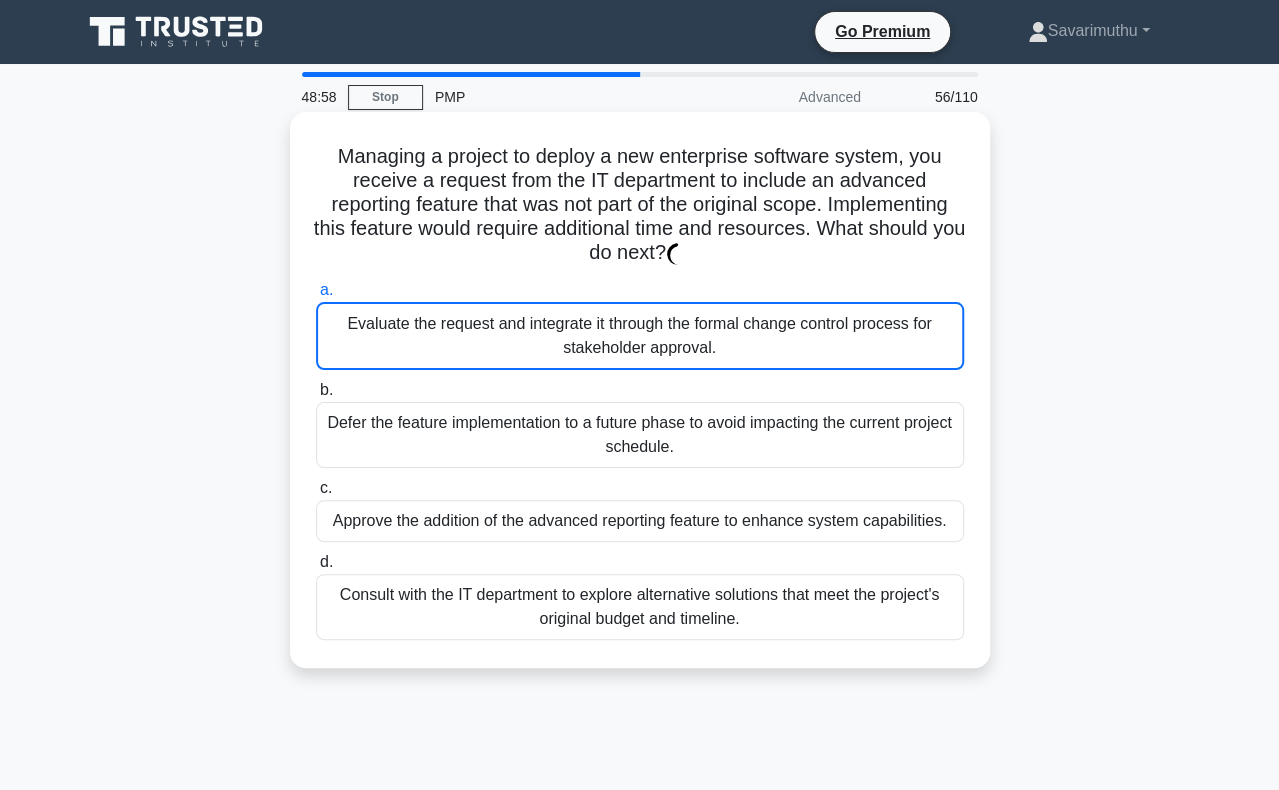 click on "Evaluate the request and integrate it through the formal change control process for stakeholder approval." at bounding box center [640, 336] 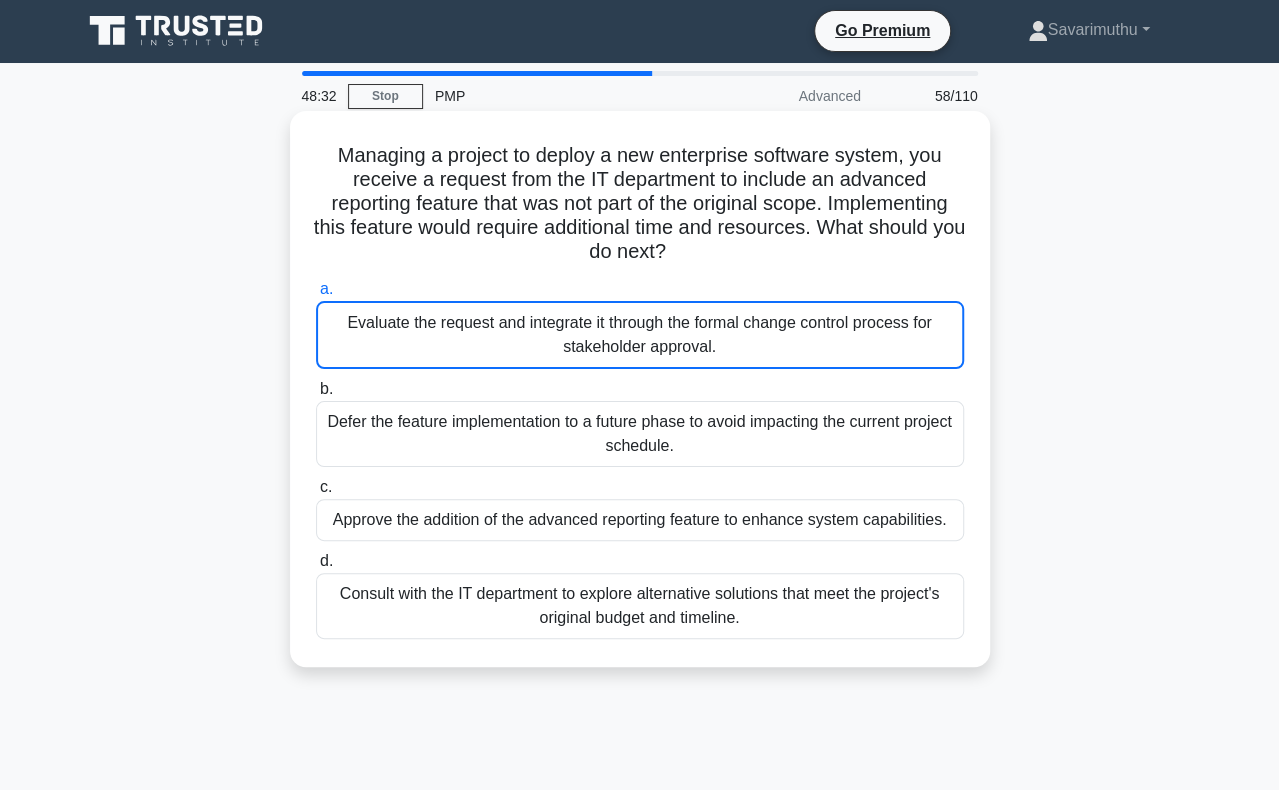 scroll, scrollTop: 0, scrollLeft: 0, axis: both 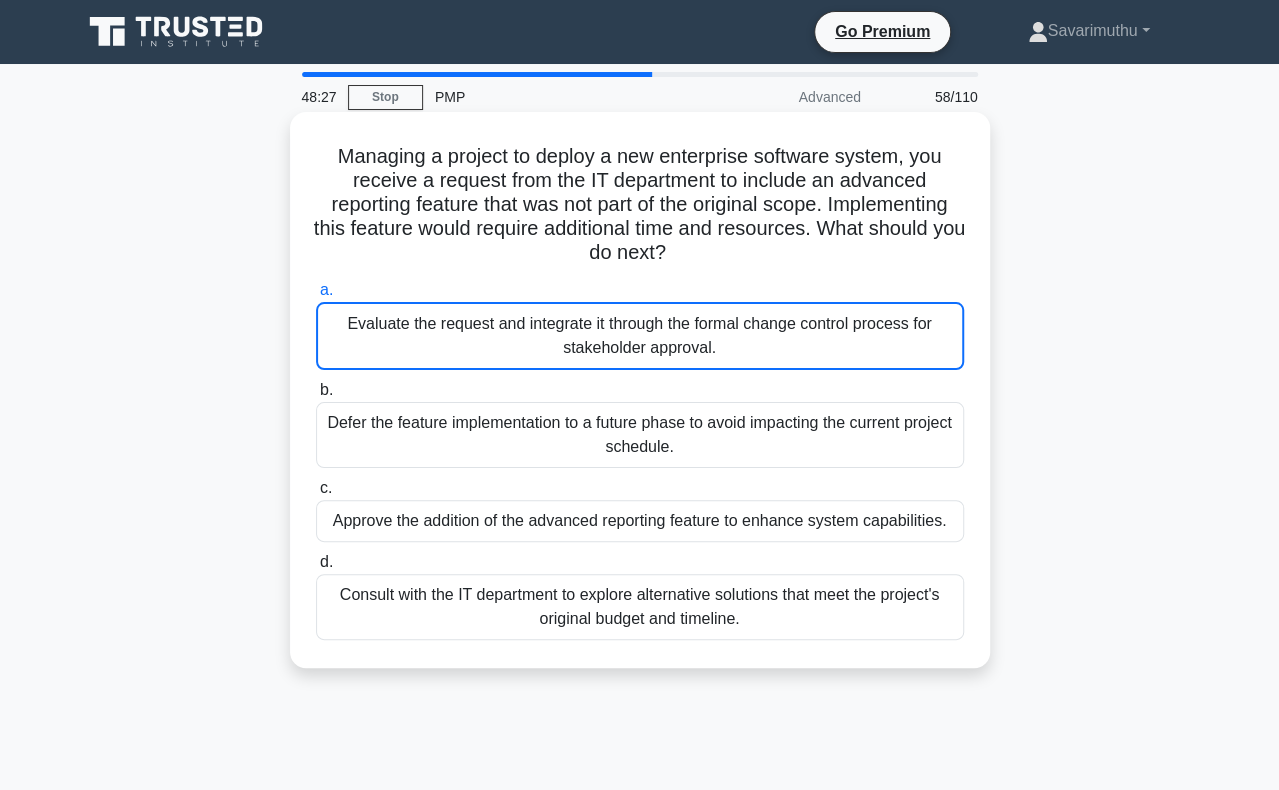 click on "Managing a project to deploy a new enterprise software system, you receive a request from the IT department to include an advanced reporting feature that was not part of the original scope. Implementing this feature would require additional time and resources. What should you do next?" at bounding box center (640, 205) 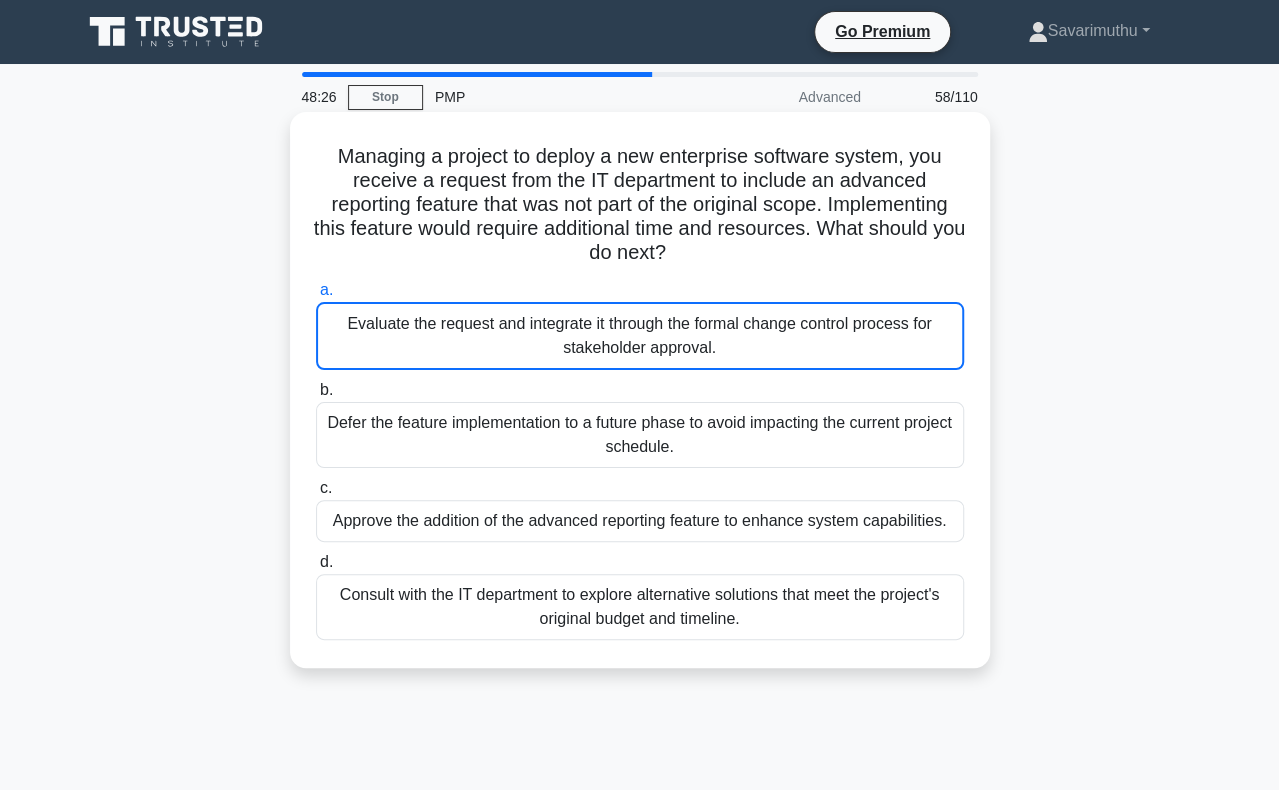 click on "Defer the feature implementation to a future phase to avoid impacting the current project schedule." at bounding box center (640, 435) 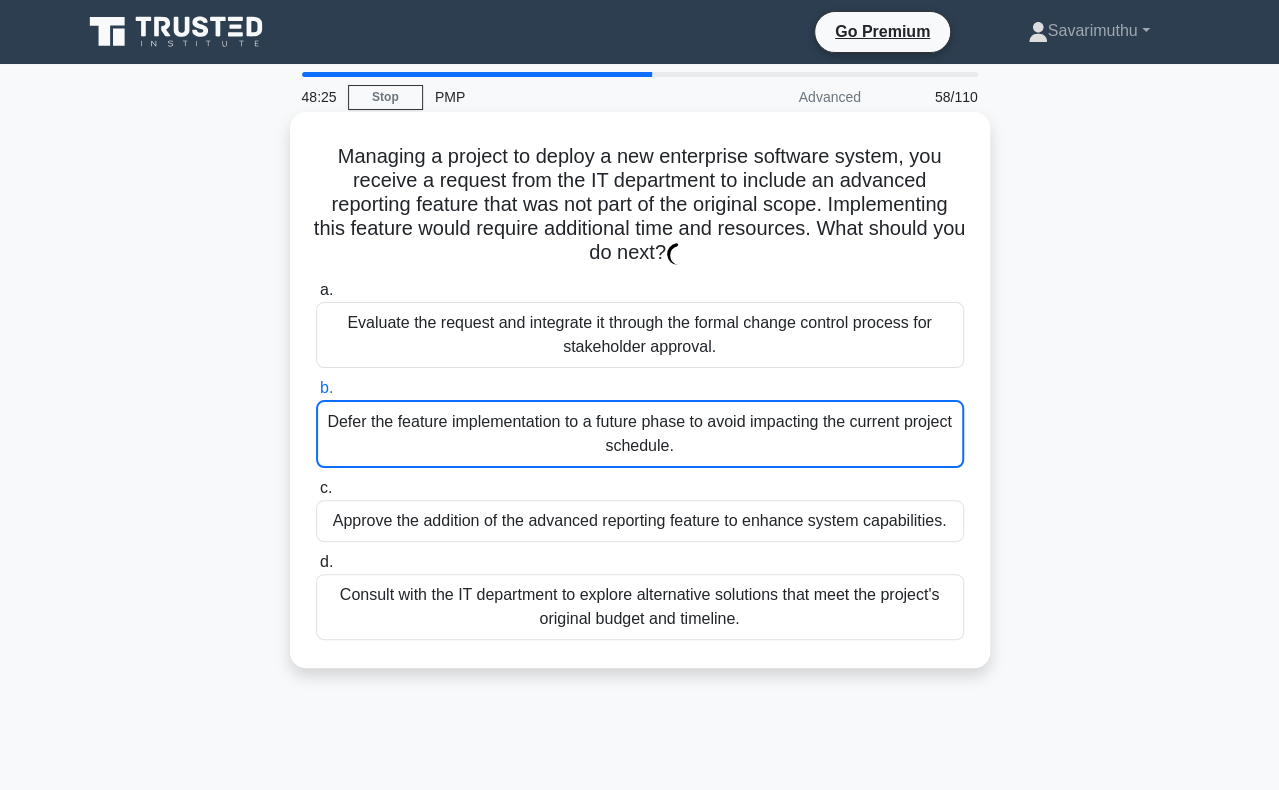 click on "Evaluate the request and integrate it through the formal change control process for stakeholder approval." at bounding box center [640, 335] 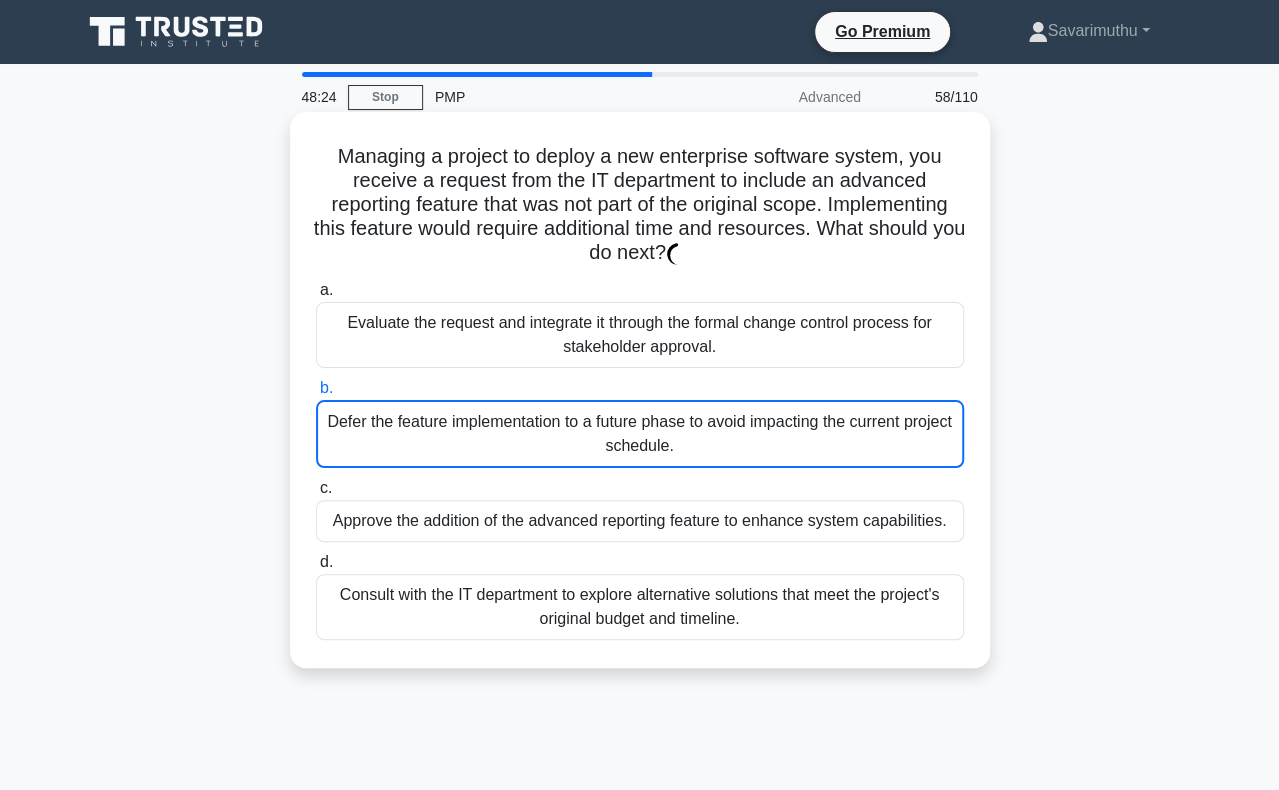 click on "Evaluate the request and integrate it through the formal change control process for stakeholder approval." at bounding box center [640, 335] 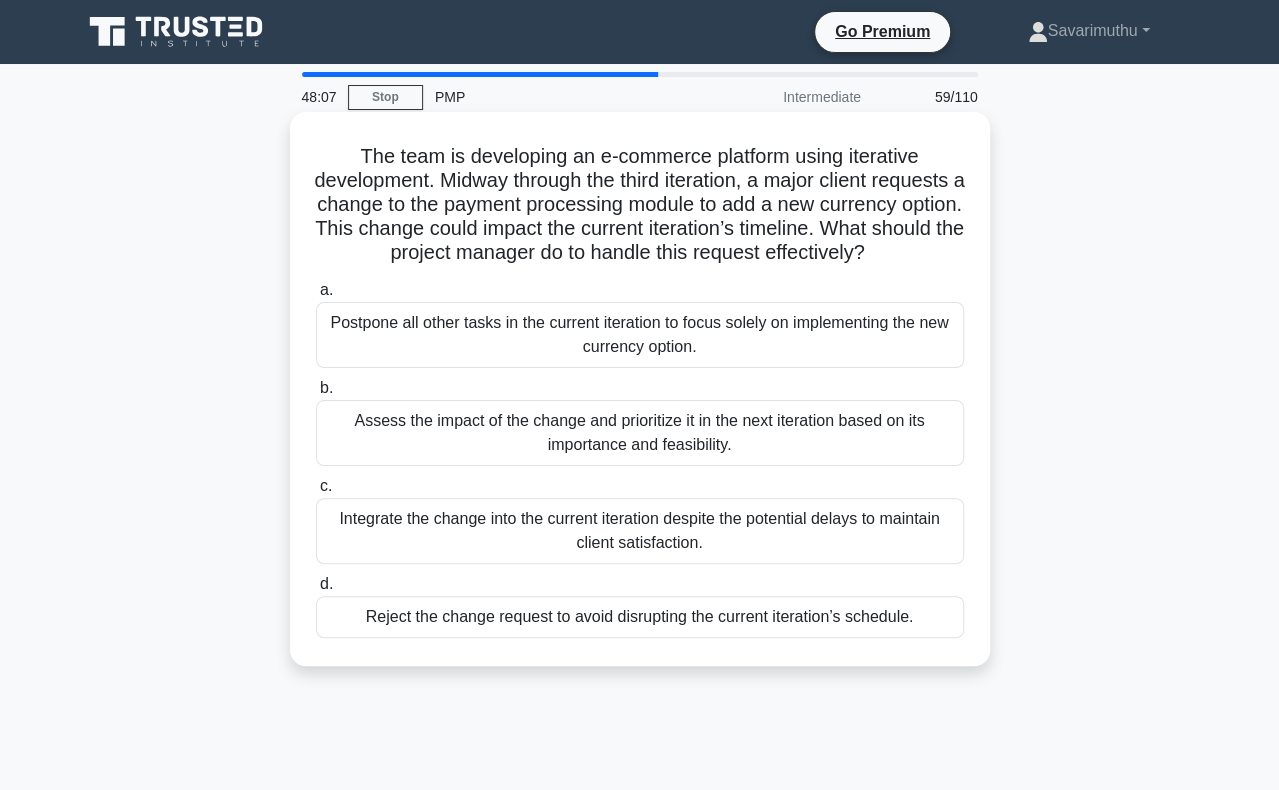 scroll, scrollTop: 100, scrollLeft: 0, axis: vertical 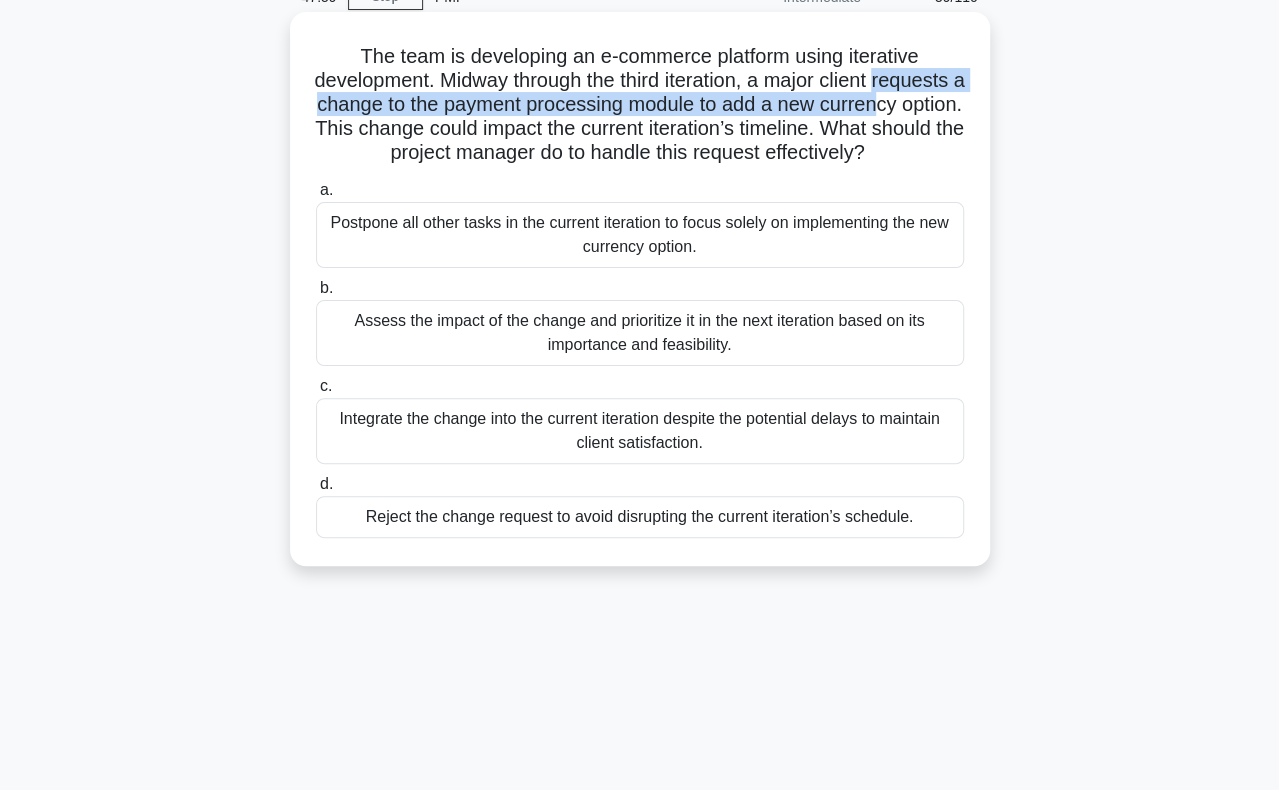 drag, startPoint x: 336, startPoint y: 97, endPoint x: 407, endPoint y: 139, distance: 82.492424 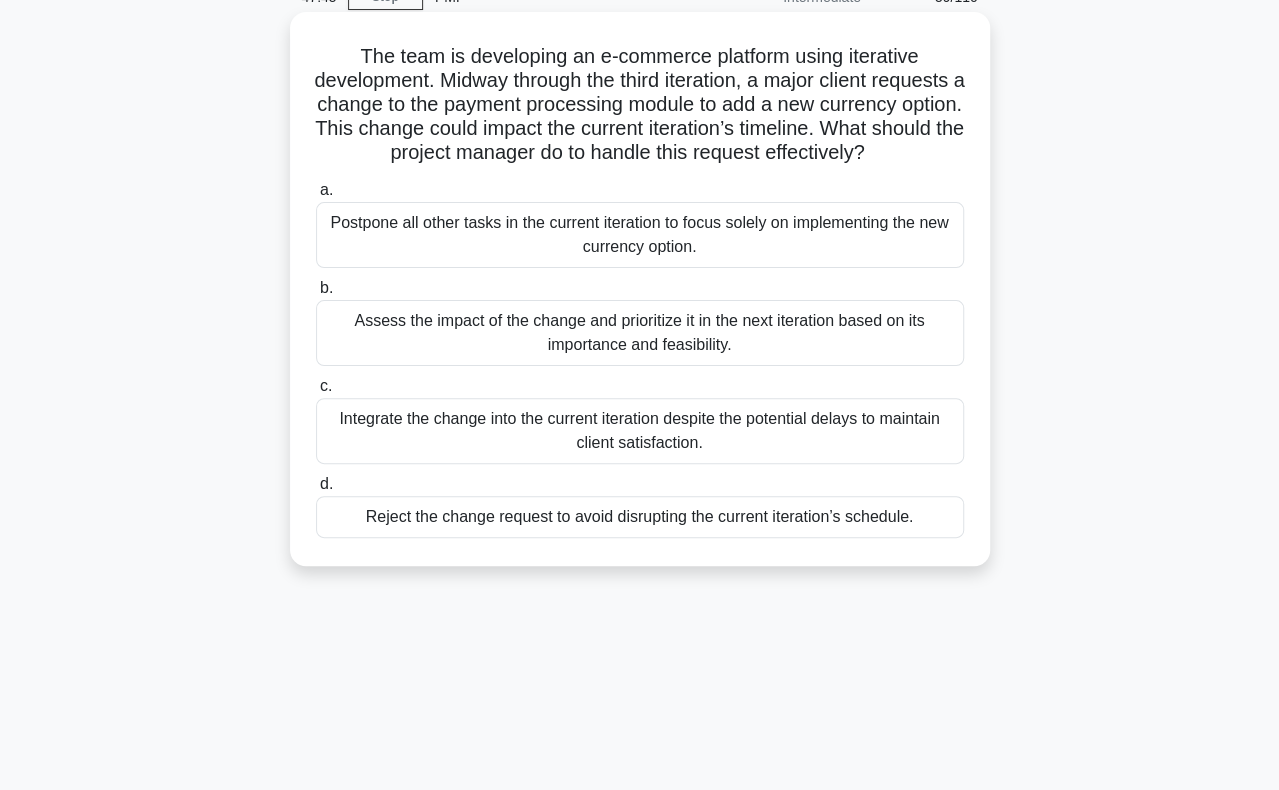 click on "Assess the impact of the change and prioritize it in the next iteration based on its importance and feasibility." at bounding box center (640, 333) 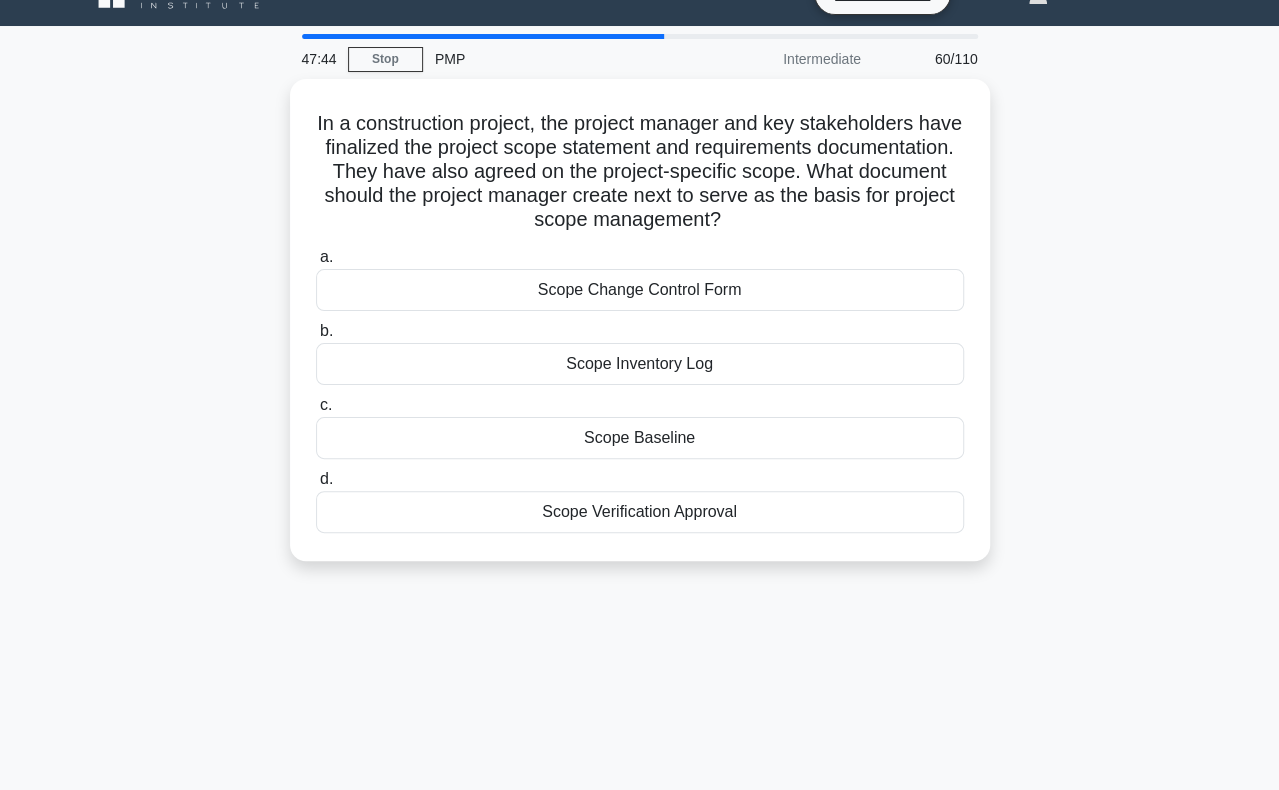 scroll, scrollTop: 0, scrollLeft: 0, axis: both 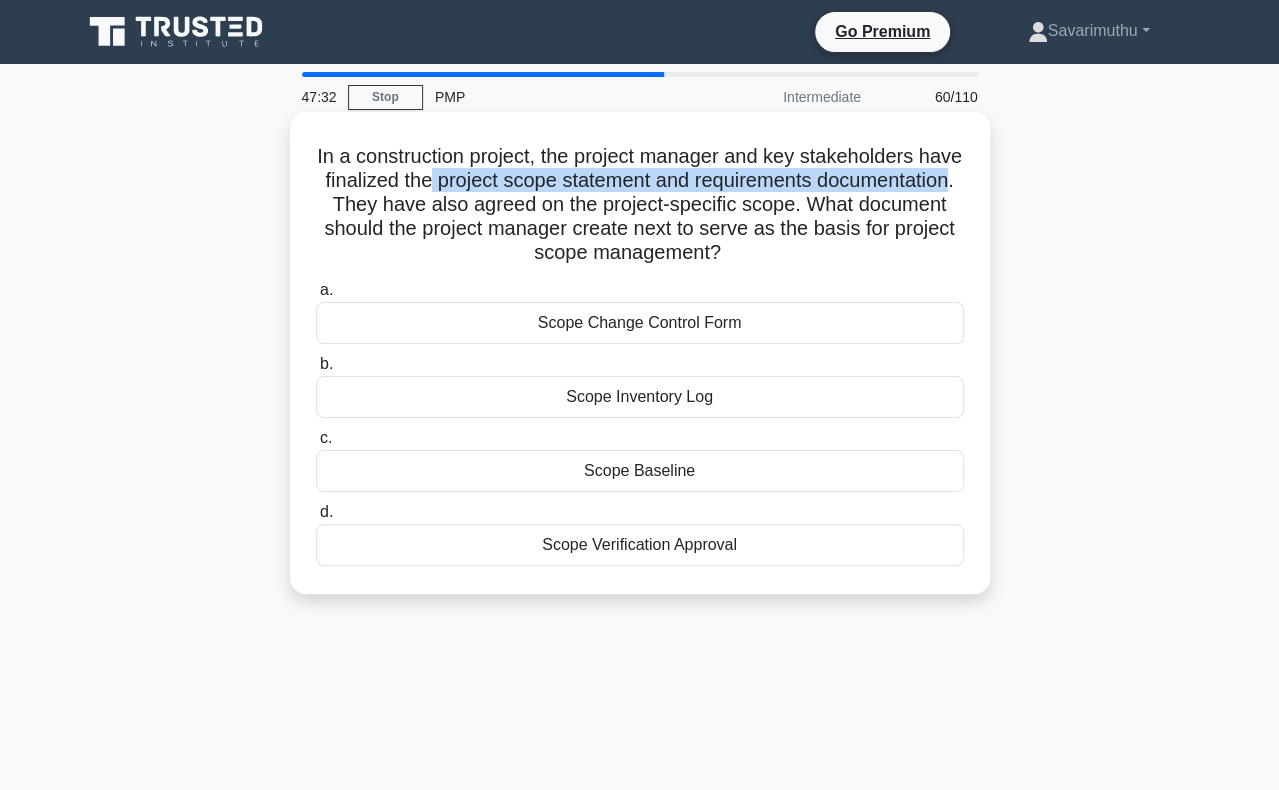 drag, startPoint x: 522, startPoint y: 182, endPoint x: 466, endPoint y: 205, distance: 60.53924 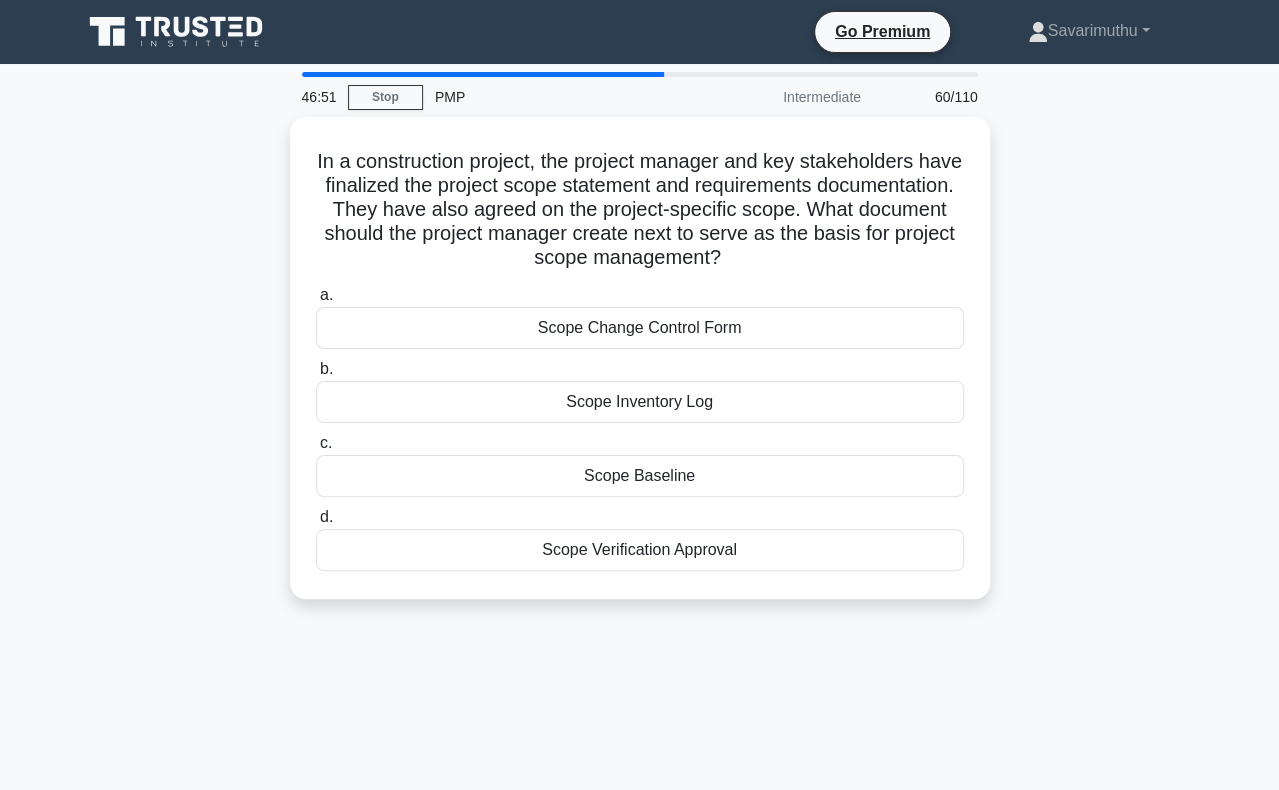 click on "In a construction project, the project manager and key stakeholders have finalized the project scope statement and requirements documentation. They have also agreed on the project-specific scope. What document should the project manager create next to serve as the basis for project scope management?
.spinner_0XTQ{transform-origin:center;animation:spinner_y6GP .75s linear infinite}@keyframes spinner_y6GP{100%{transform:rotate(360deg)}}
a." at bounding box center (640, 370) 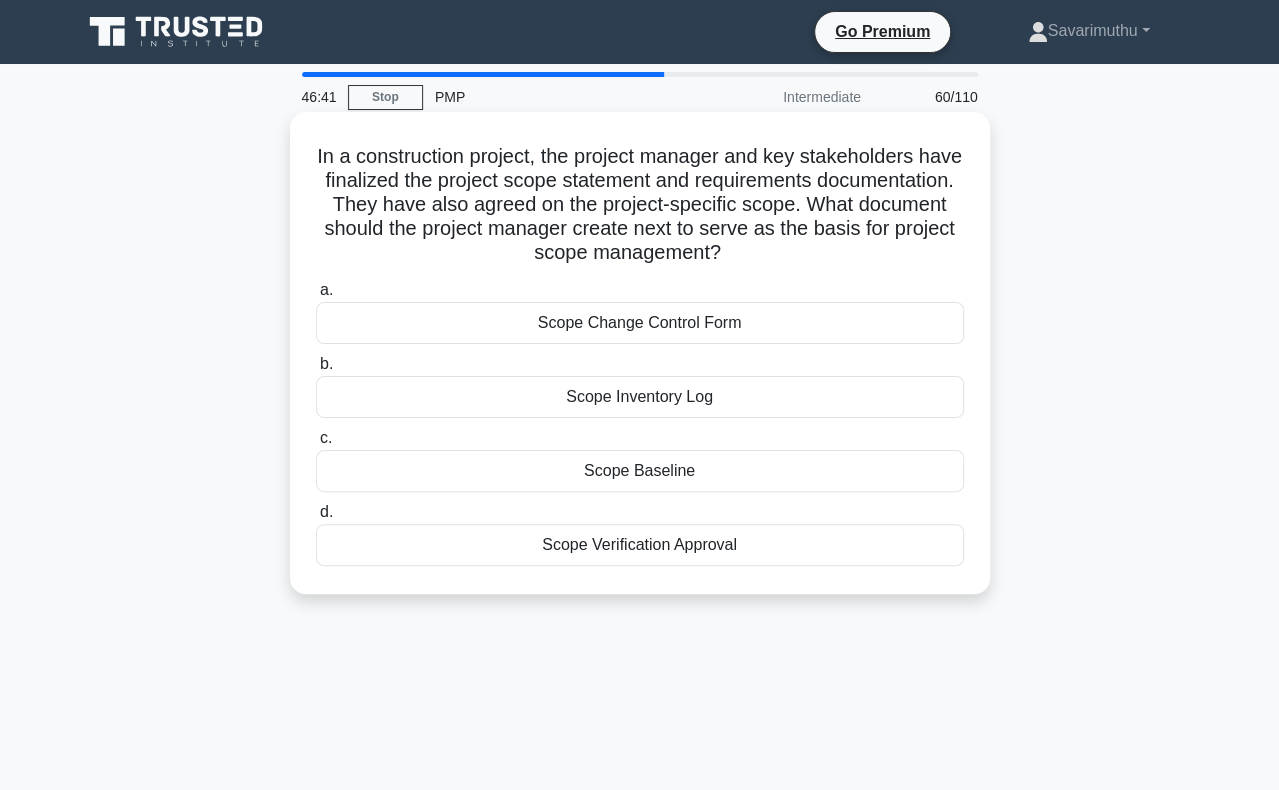 click on "In a construction project, the project manager and key stakeholders have finalized the project scope statement and requirements documentation. They have also agreed on the project-specific scope. What document should the project manager create next to serve as the basis for project scope management?" at bounding box center (640, 205) 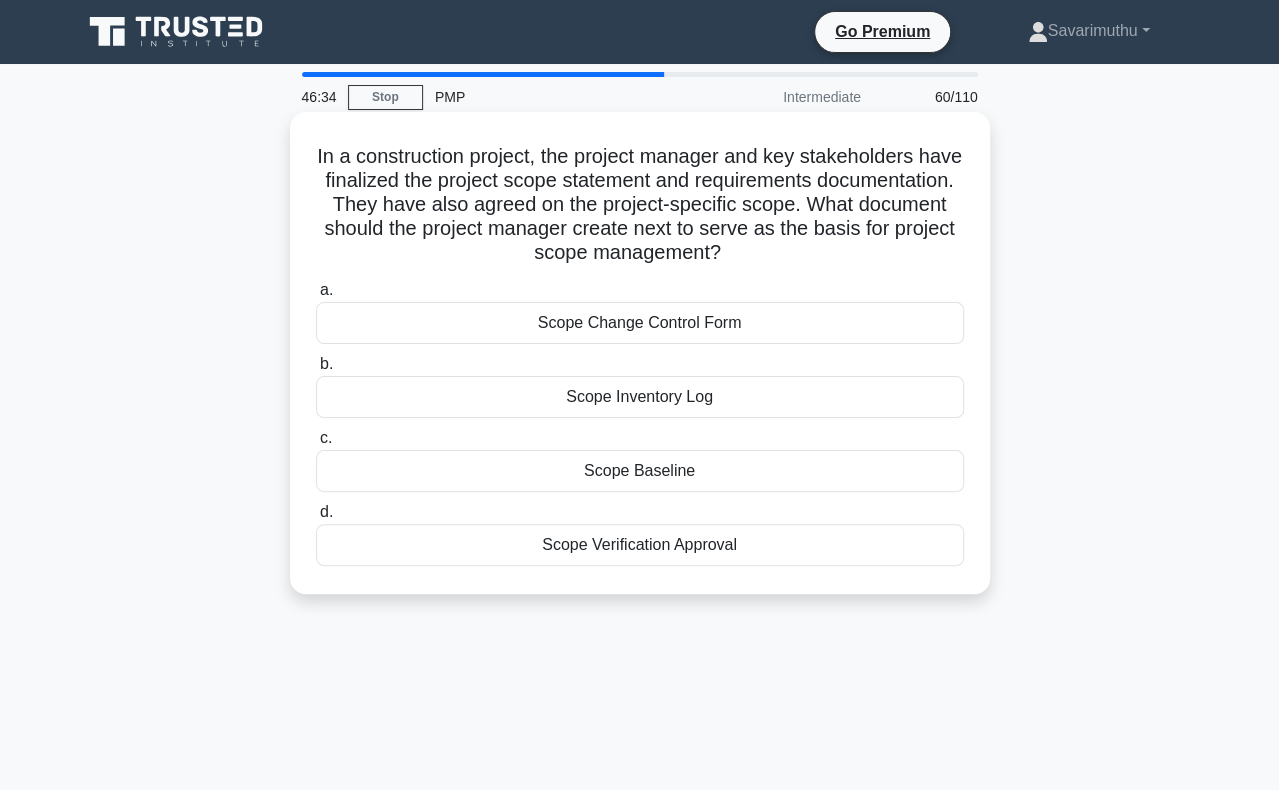 scroll, scrollTop: 100, scrollLeft: 0, axis: vertical 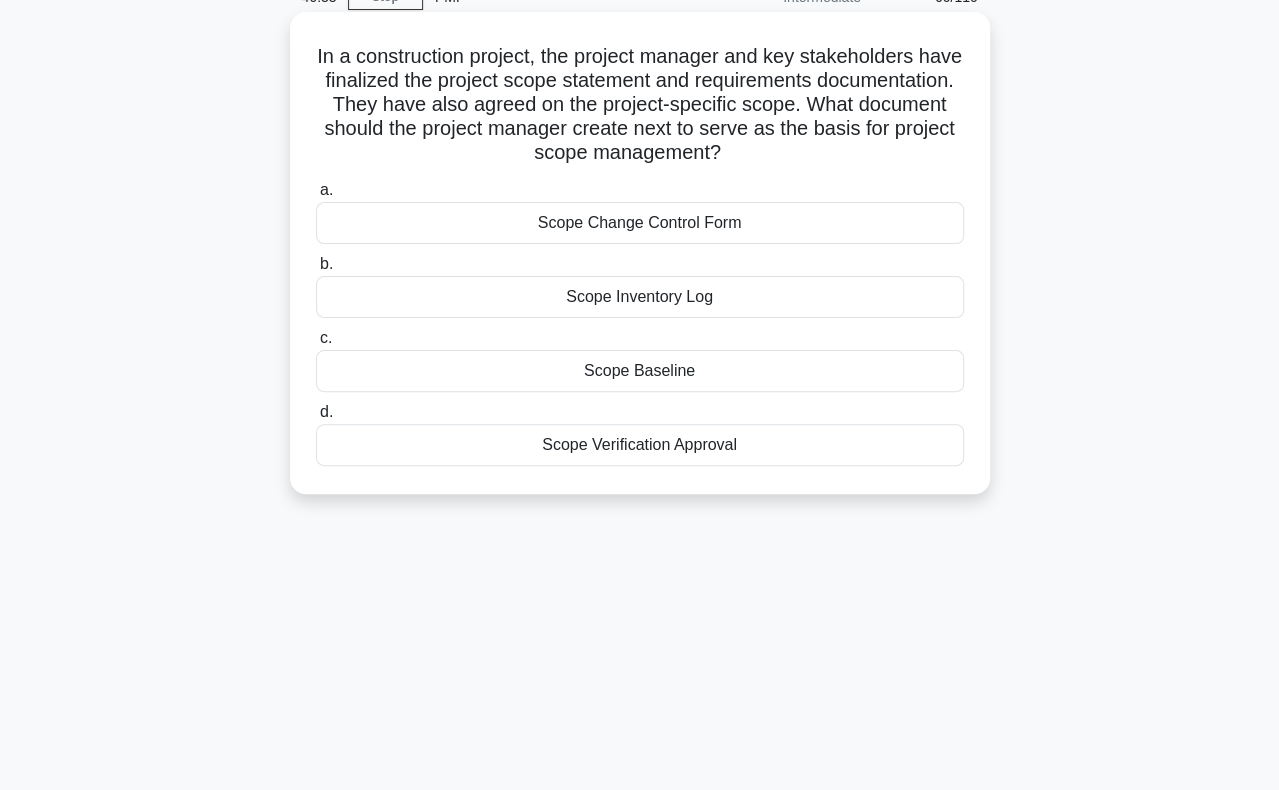 click on "In a construction project, the project manager and key stakeholders have finalized the project scope statement and requirements documentation. They have also agreed on the project-specific scope. What document should the project manager create next to serve as the basis for project scope management?" at bounding box center [640, 105] 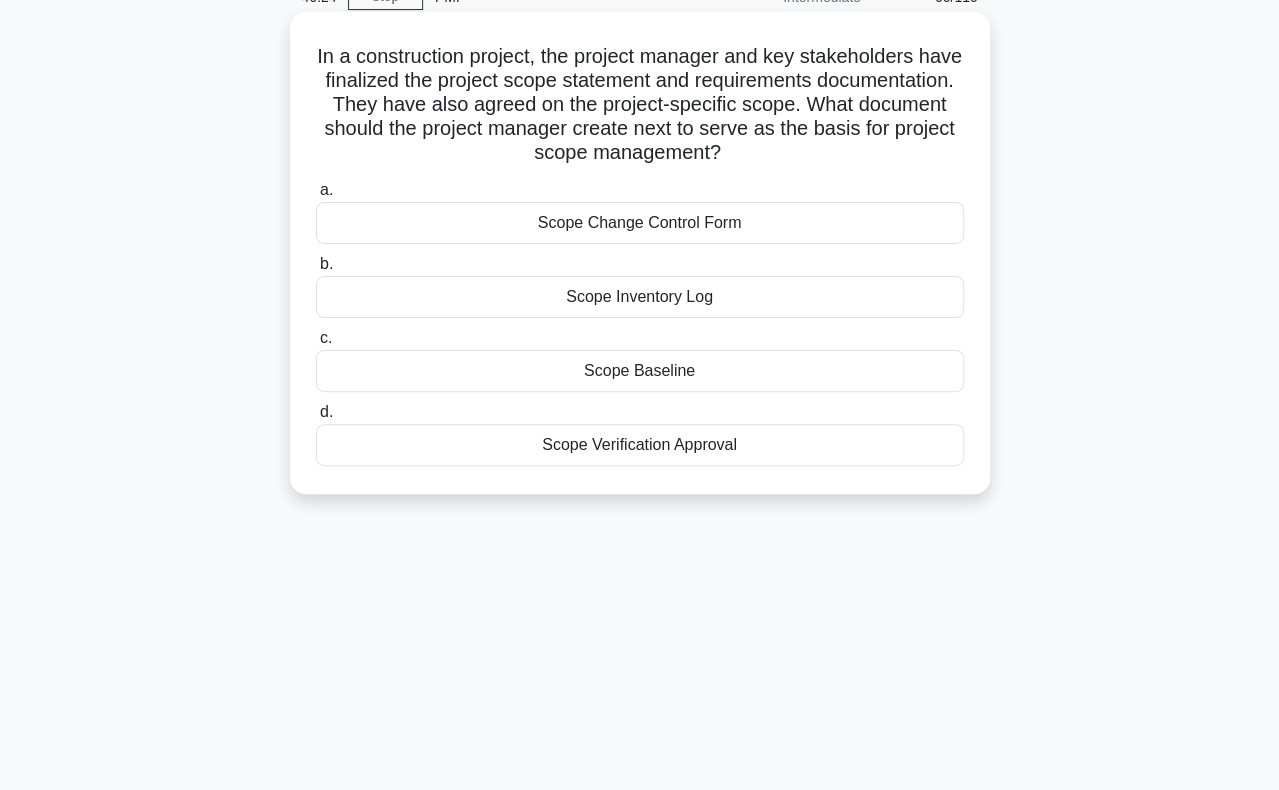click on "In a construction project, the project manager and key stakeholders have finalized the project scope statement and requirements documentation. They have also agreed on the project-specific scope. What document should the project manager create next to serve as the basis for project scope management?" at bounding box center [640, 105] 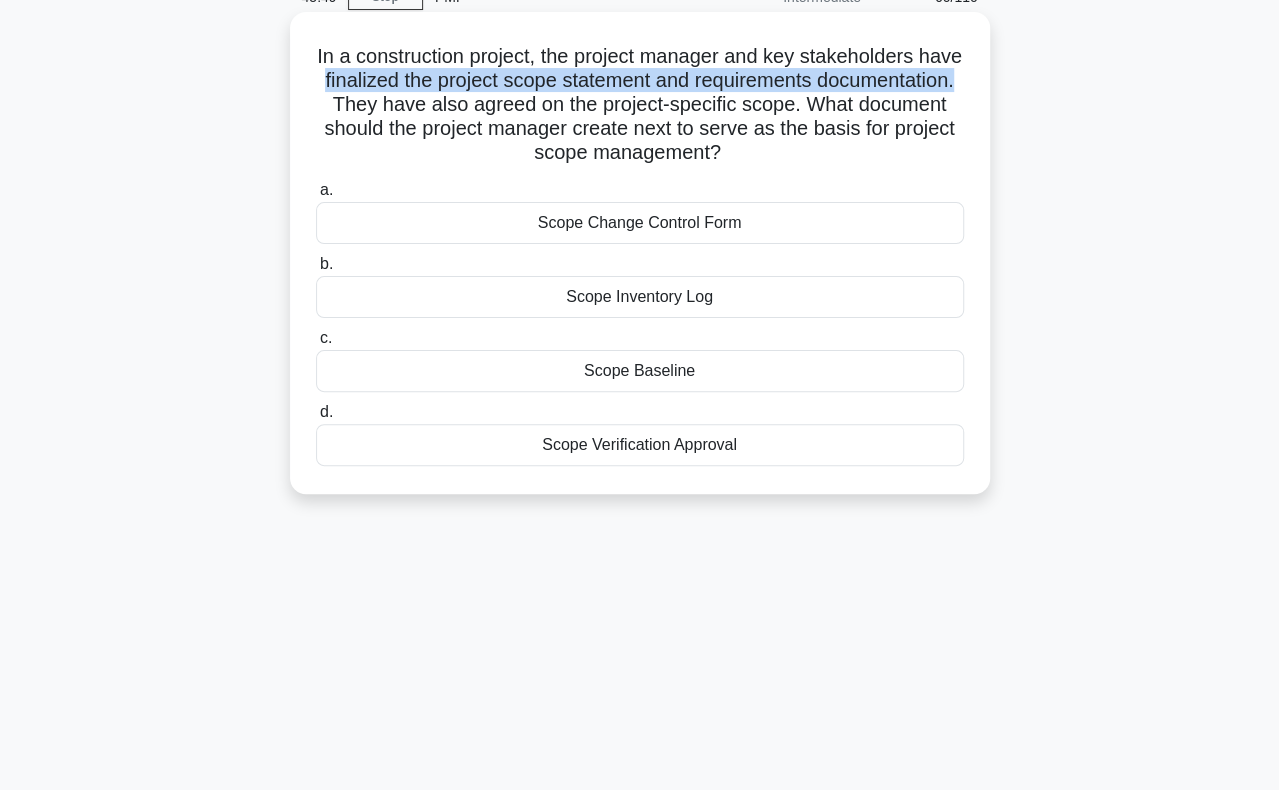 drag, startPoint x: 413, startPoint y: 82, endPoint x: 474, endPoint y: 109, distance: 66.70832 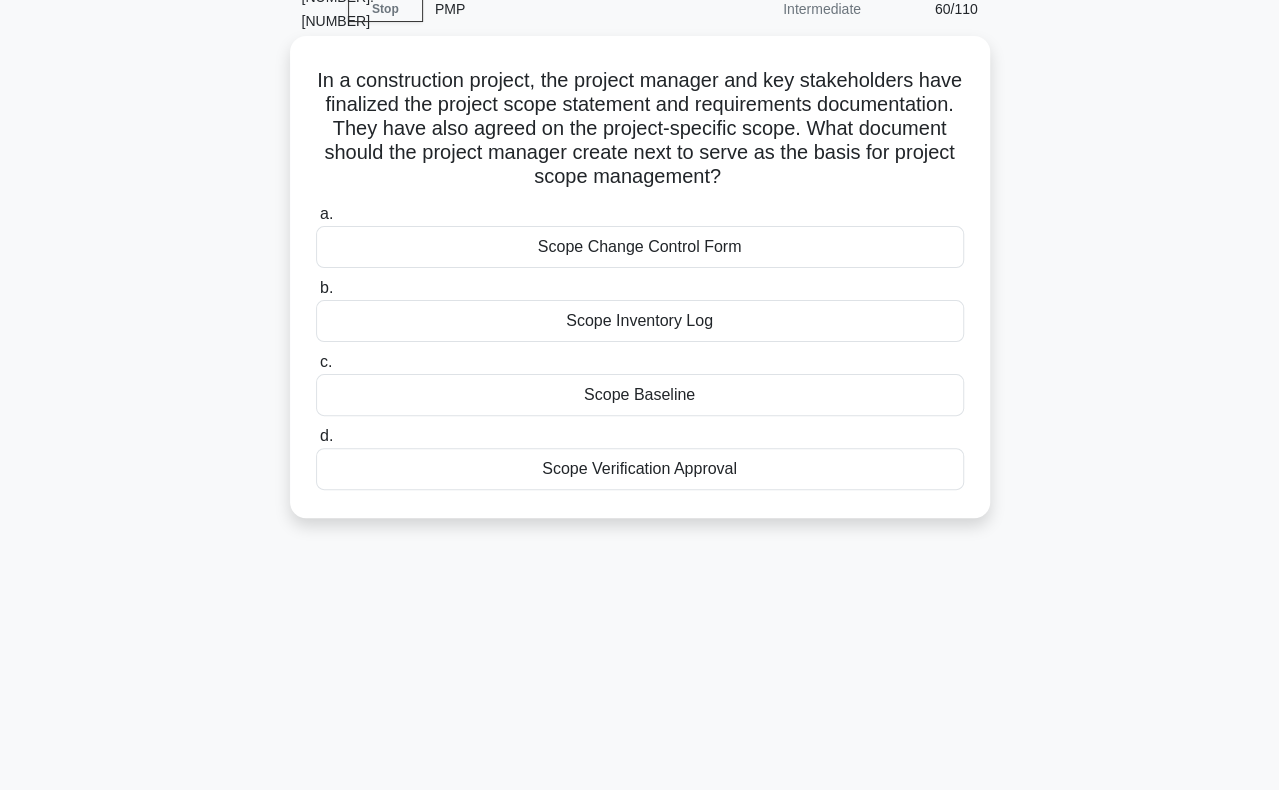 click on "Scope Baseline" at bounding box center (640, 395) 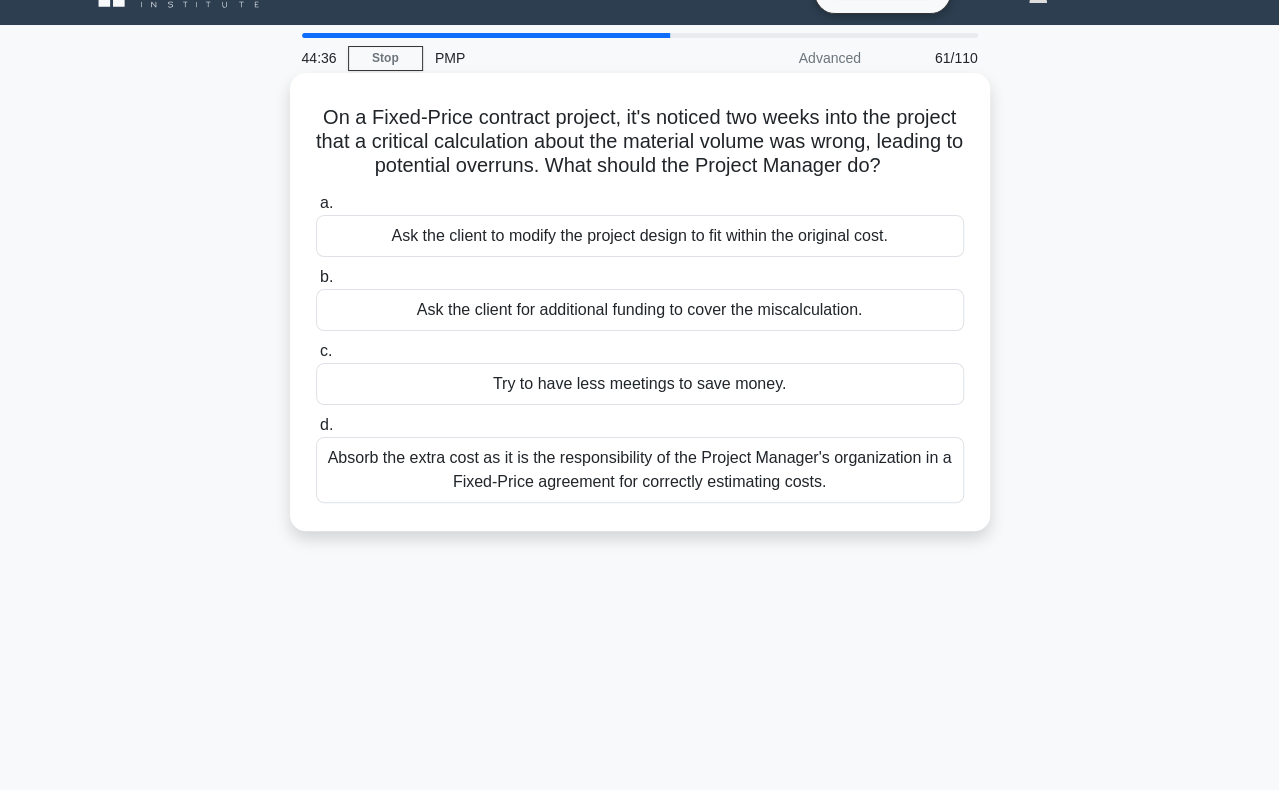 scroll, scrollTop: 100, scrollLeft: 0, axis: vertical 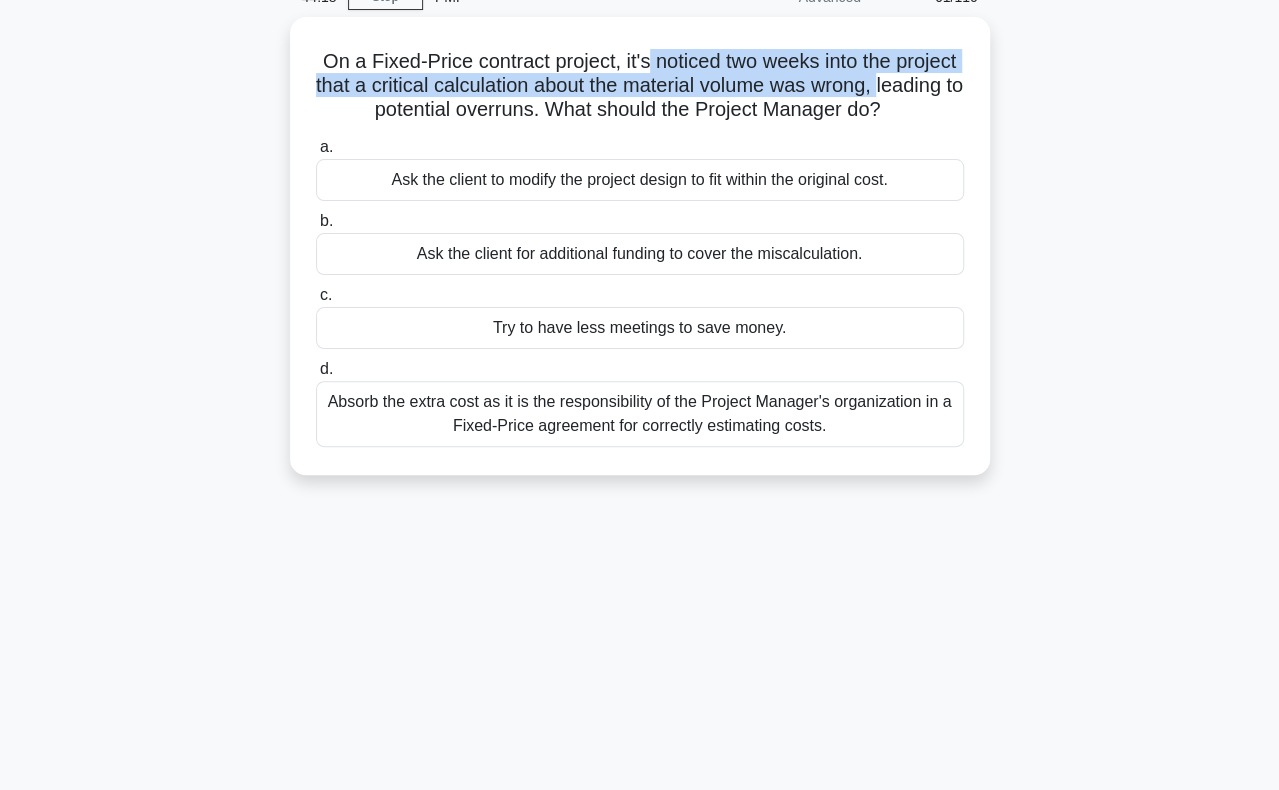 drag, startPoint x: 679, startPoint y: 55, endPoint x: 283, endPoint y: 110, distance: 399.8012 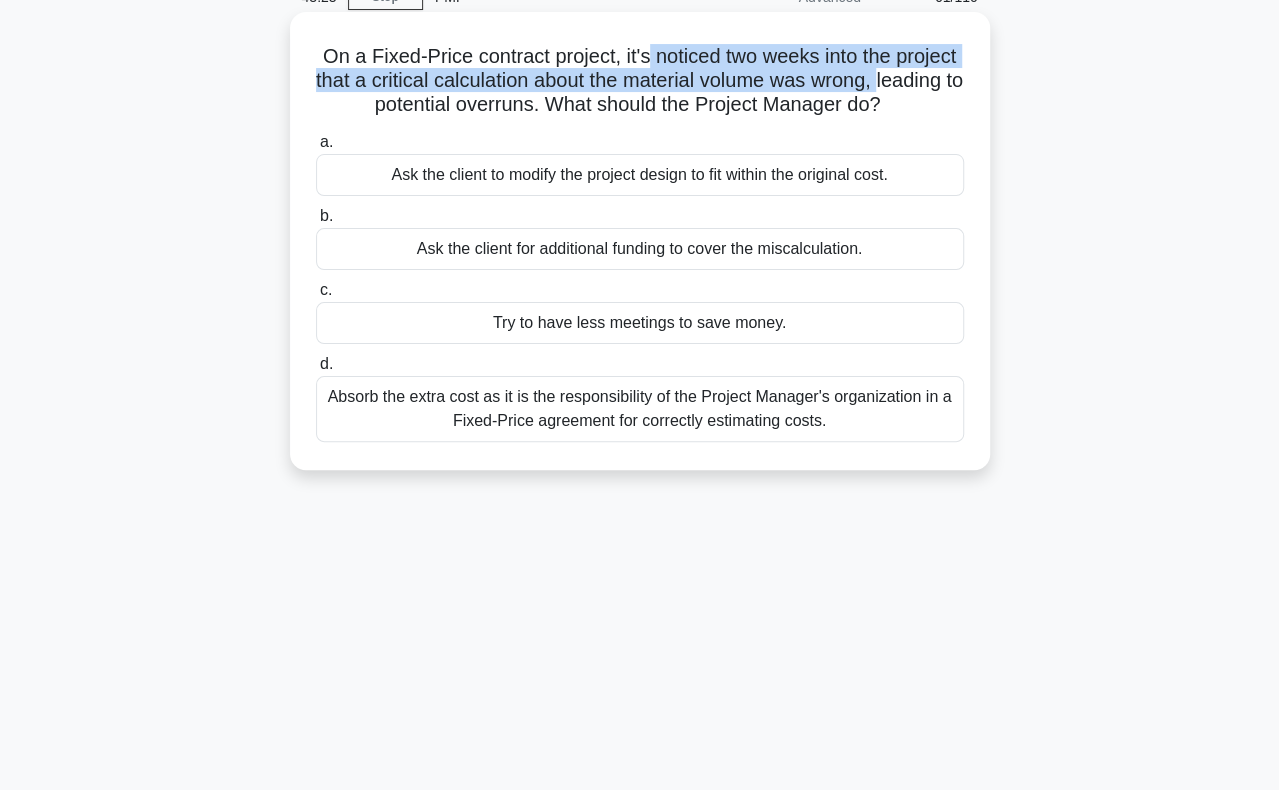 click on "On a Fixed-Price contract project, it's noticed two weeks into the project that a critical calculation about the material volume was wrong, leading to potential overruns. What should the Project Manager do?" at bounding box center [640, 81] 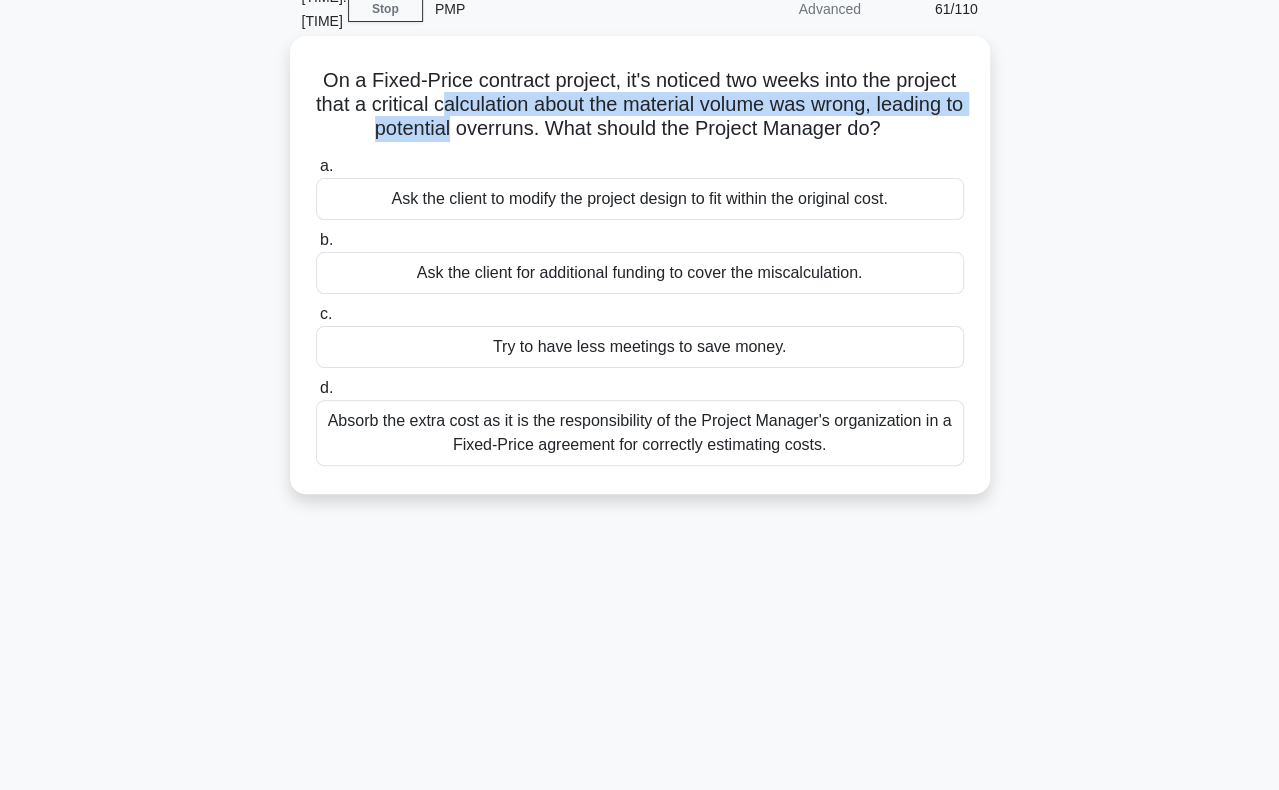drag, startPoint x: 516, startPoint y: 80, endPoint x: 494, endPoint y: 121, distance: 46.52956 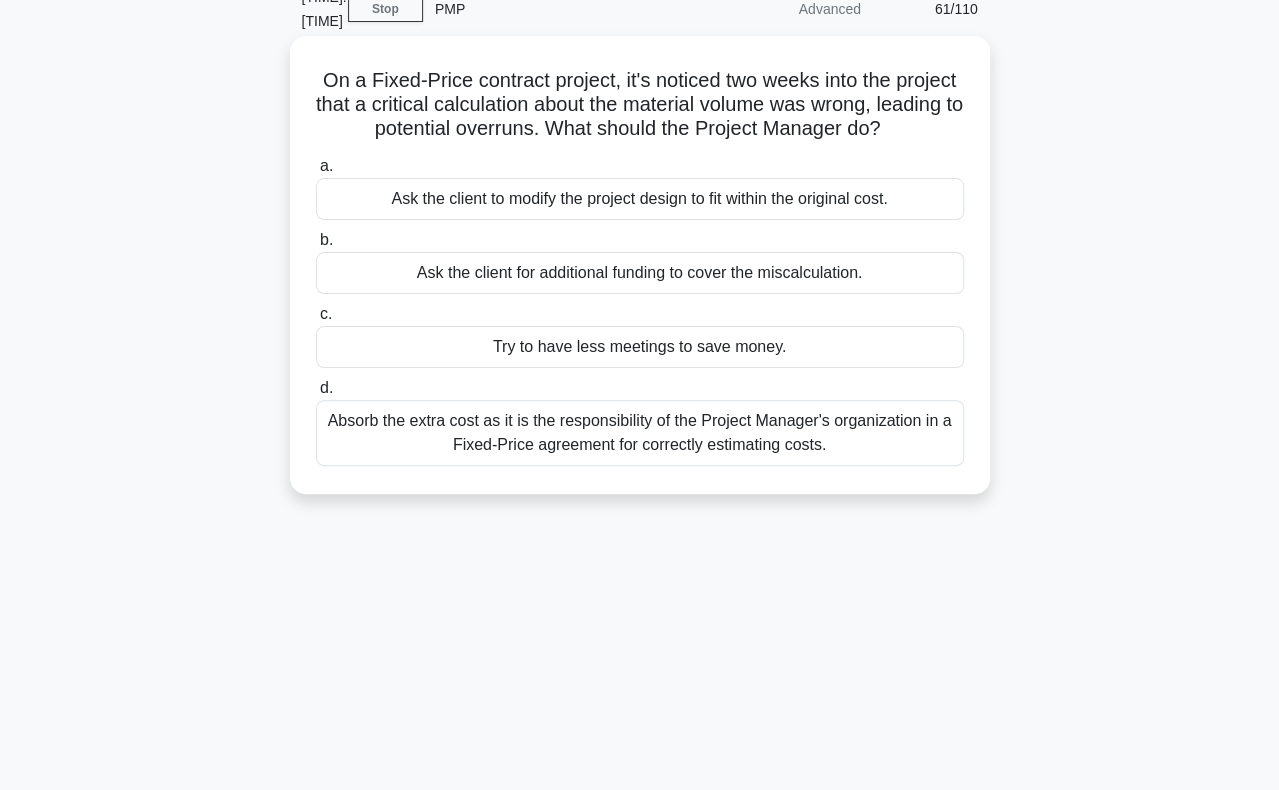 click on "Absorb the extra cost as it is the responsibility of the Project Manager's organization in a Fixed-Price agreement for correctly estimating costs." at bounding box center [640, 433] 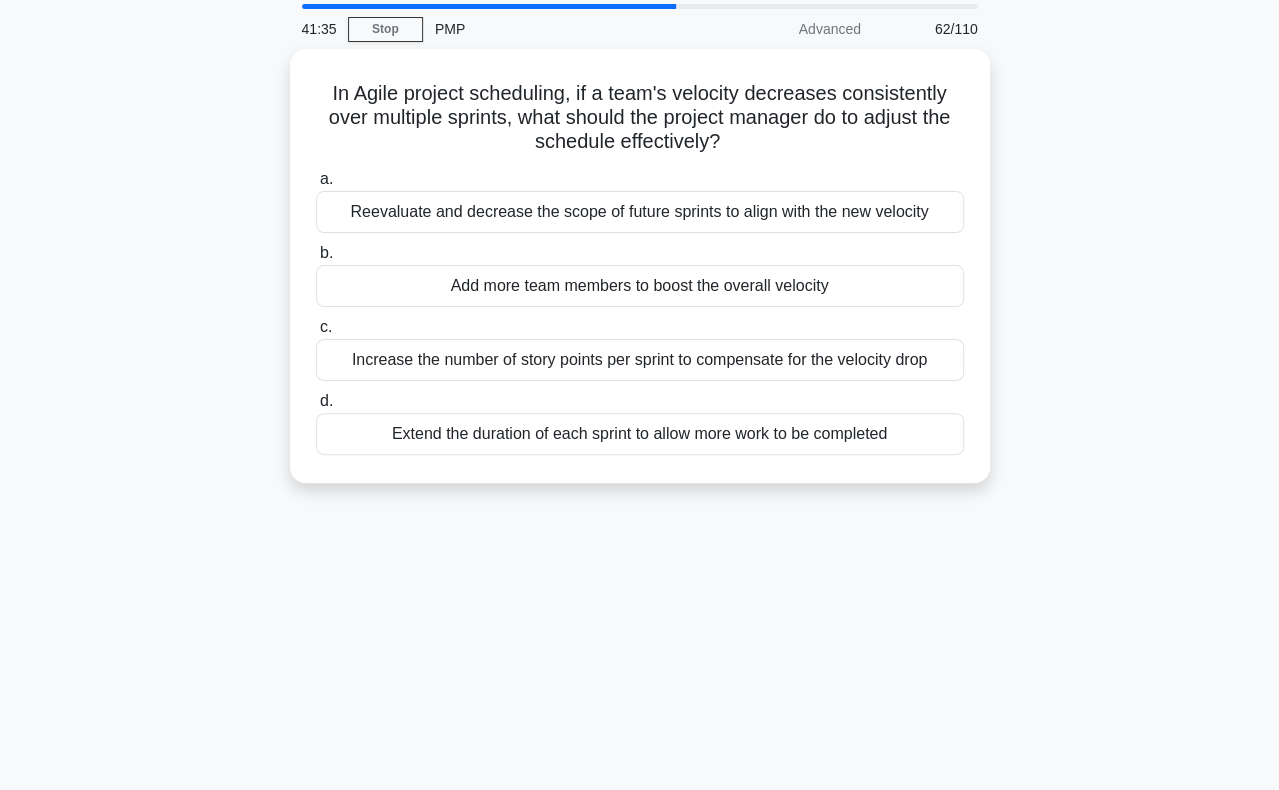 scroll, scrollTop: 100, scrollLeft: 0, axis: vertical 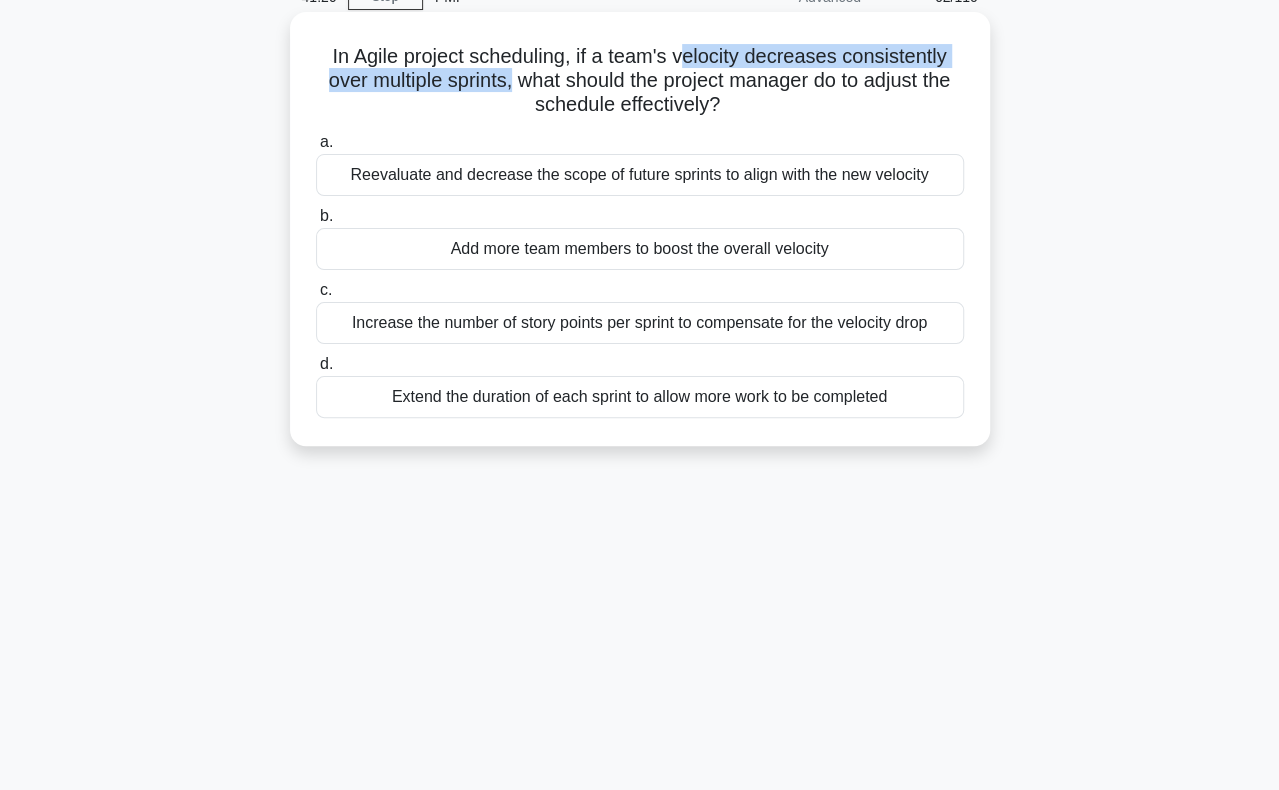 drag, startPoint x: 684, startPoint y: 52, endPoint x: 509, endPoint y: 87, distance: 178.46568 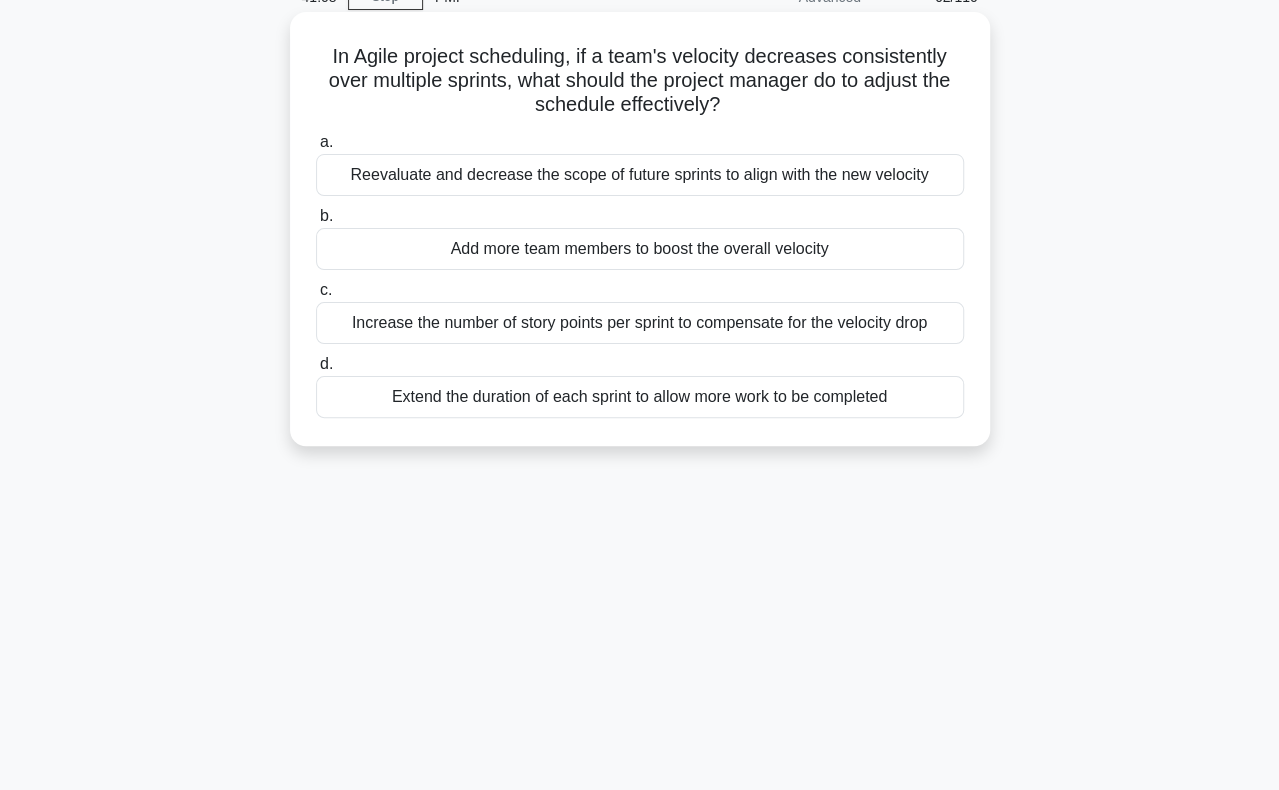 click on "Increase the number of story points per sprint to compensate for the velocity drop" at bounding box center (640, 323) 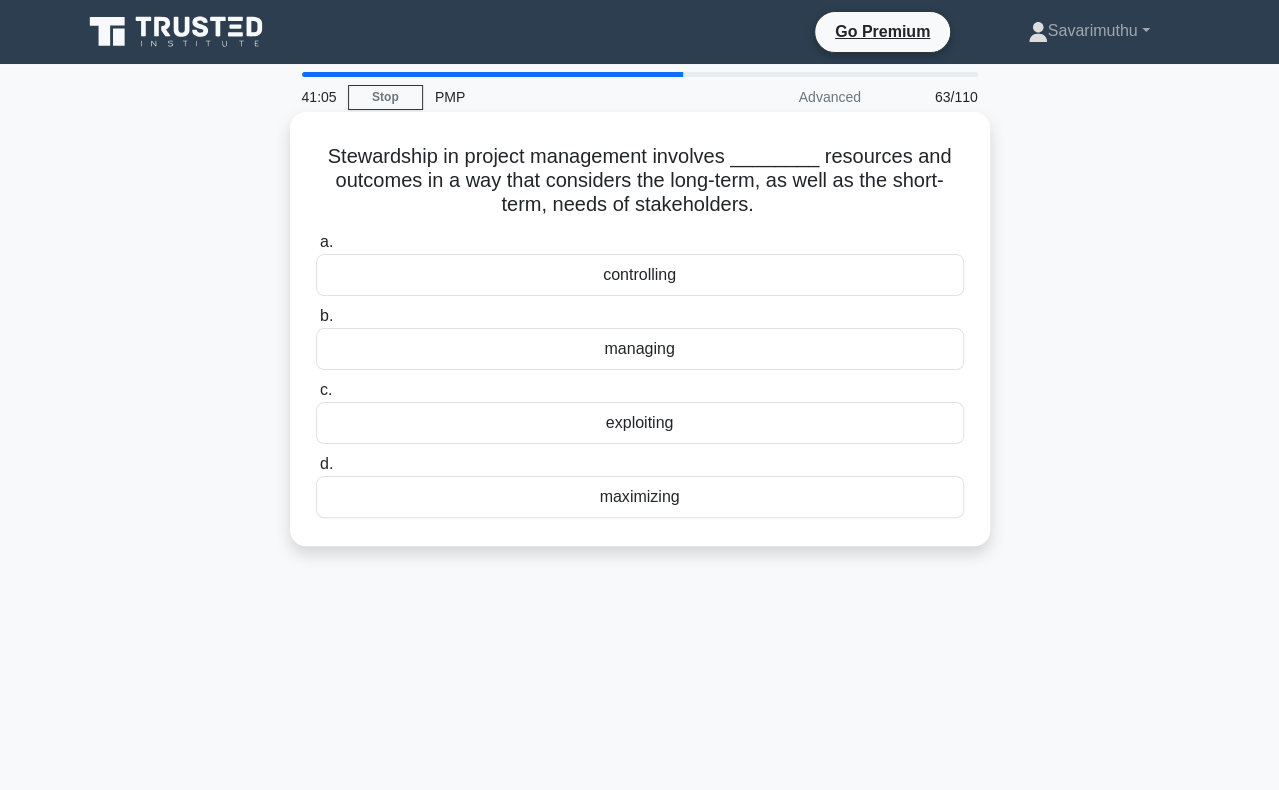 scroll, scrollTop: 100, scrollLeft: 0, axis: vertical 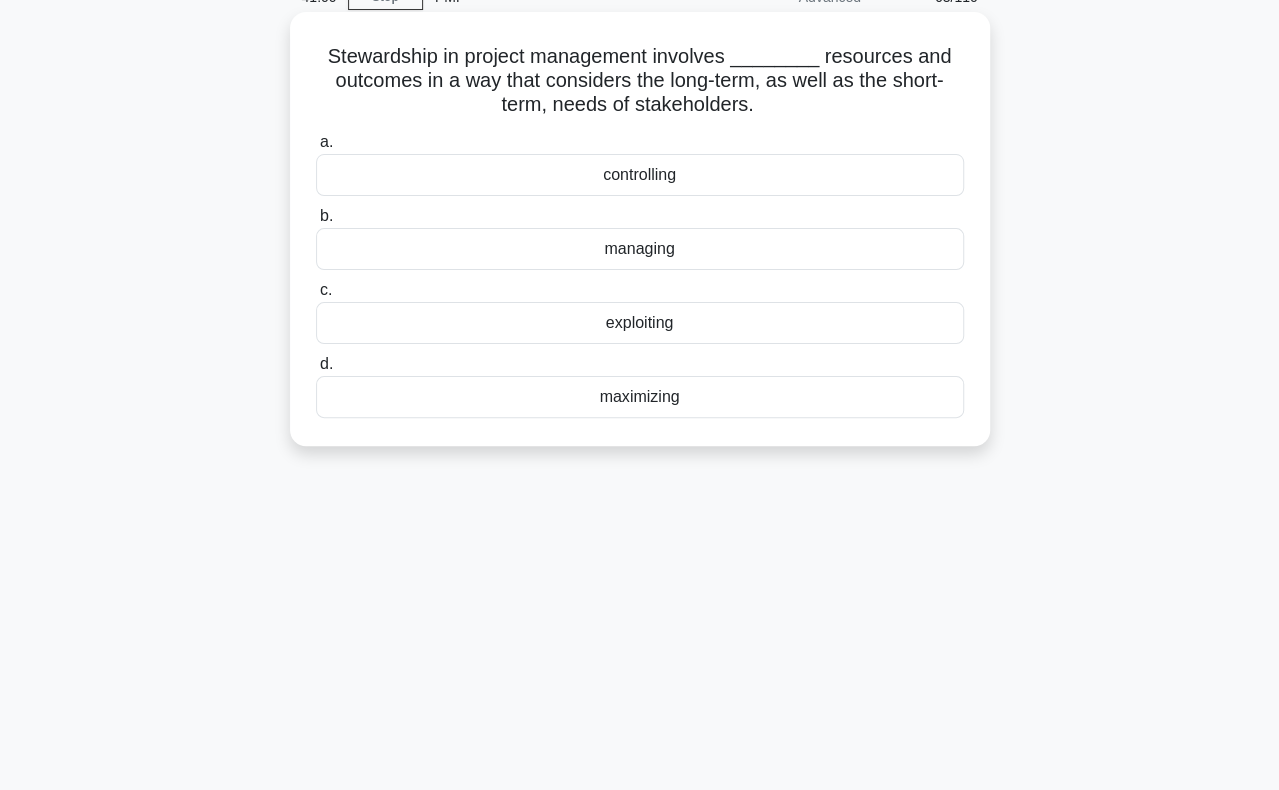 click on "Stewardship in project management involves ________ resources and outcomes in a way that considers the long-term, as well as the short-term, needs of stakeholders.
.spinner_0XTQ{transform-origin:center;animation:spinner_y6GP .75s linear infinite}@keyframes spinner_y6GP{100%{transform:rotate(360deg)}}" at bounding box center (640, 81) 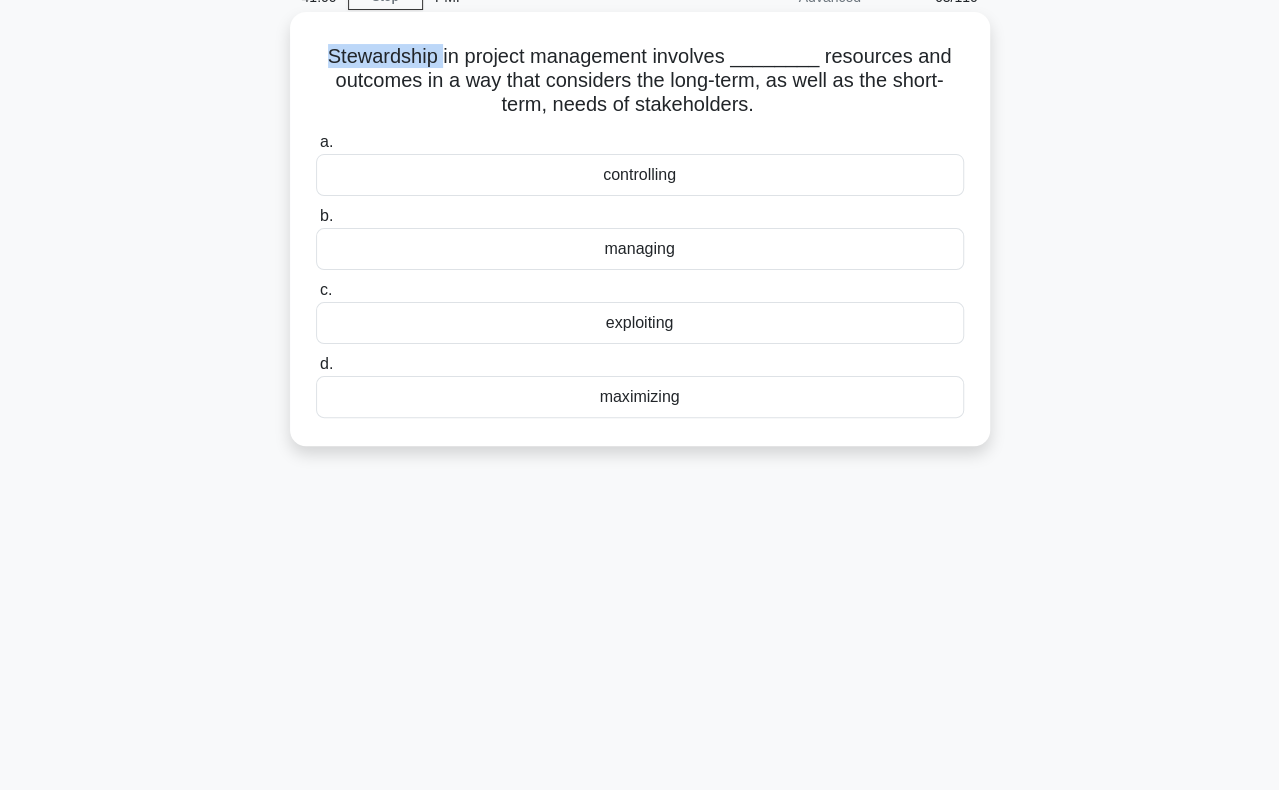 click on "Stewardship in project management involves ________ resources and outcomes in a way that considers the long-term, as well as the short-term, needs of stakeholders.
.spinner_0XTQ{transform-origin:center;animation:spinner_y6GP .75s linear infinite}@keyframes spinner_y6GP{100%{transform:rotate(360deg)}}" at bounding box center [640, 81] 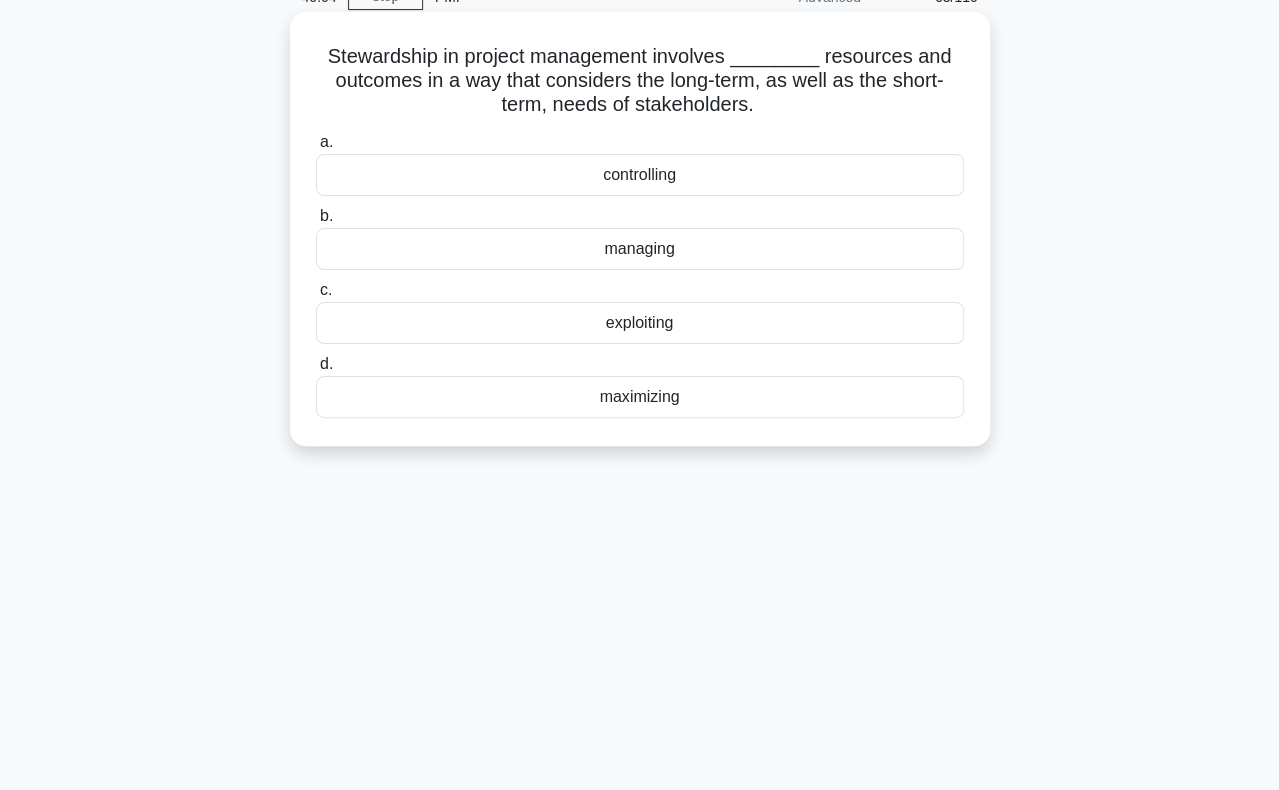 click on "managing" at bounding box center [640, 249] 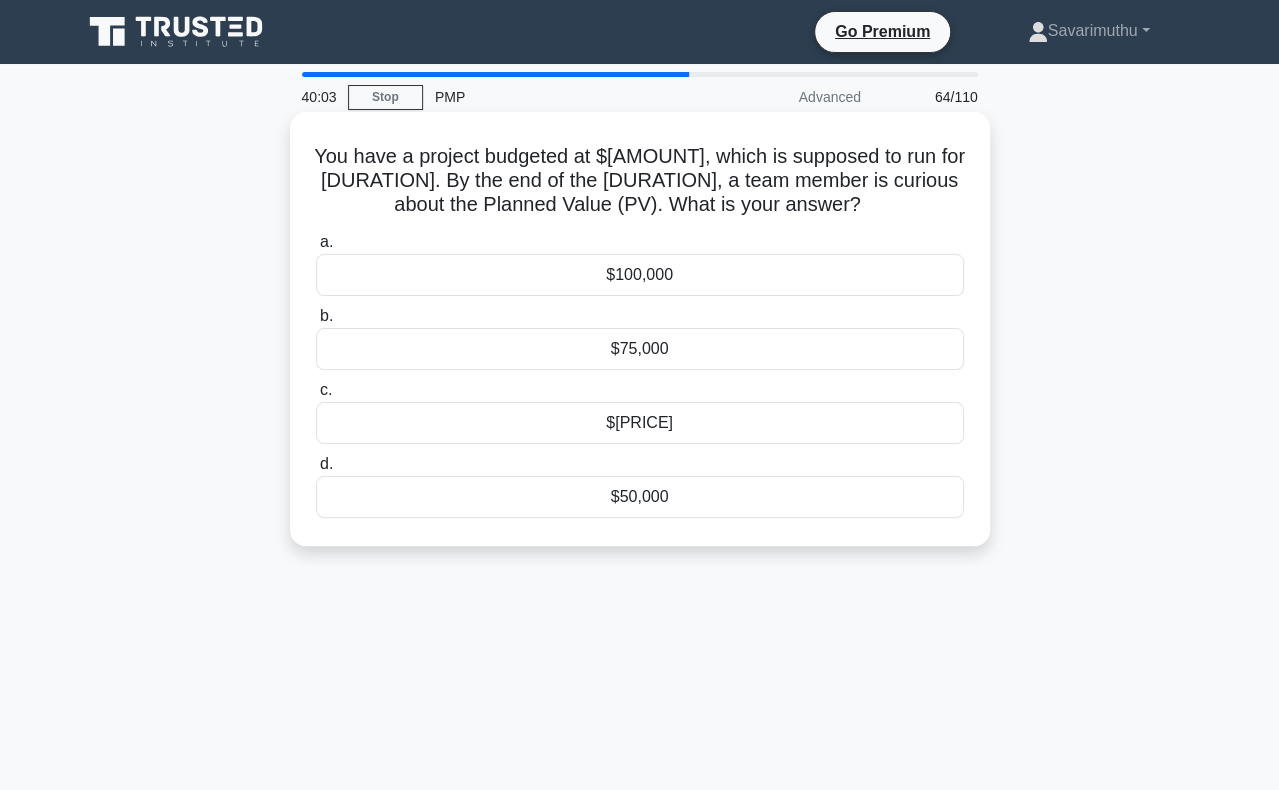 scroll, scrollTop: 100, scrollLeft: 0, axis: vertical 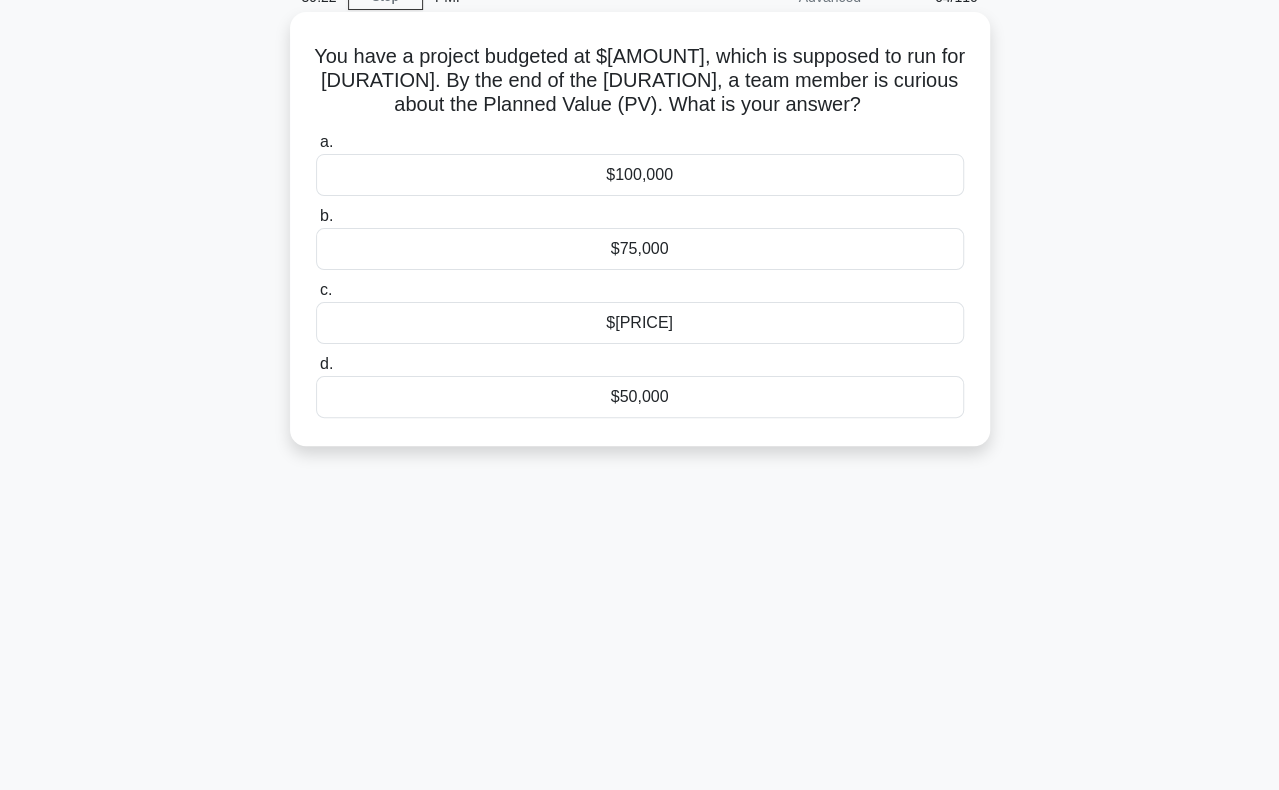 click on "$50,000" at bounding box center [640, 397] 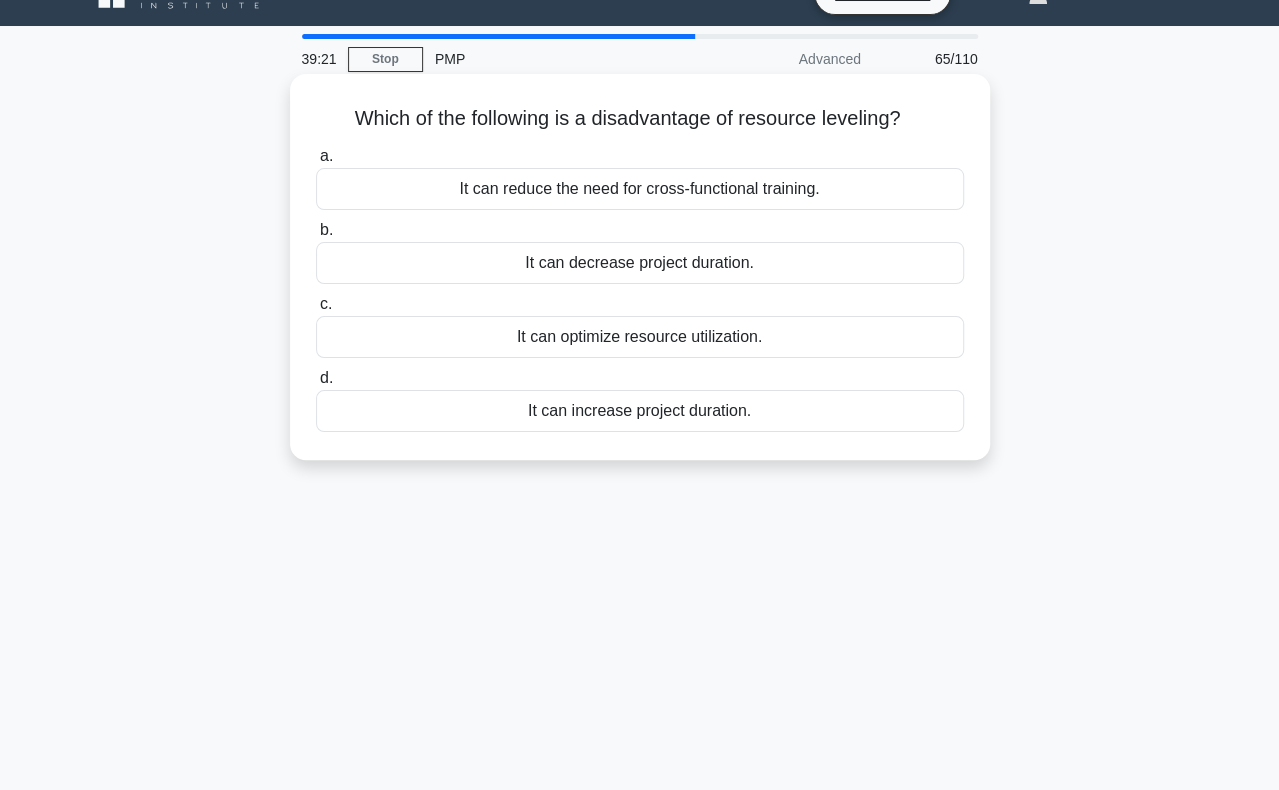 scroll, scrollTop: 0, scrollLeft: 0, axis: both 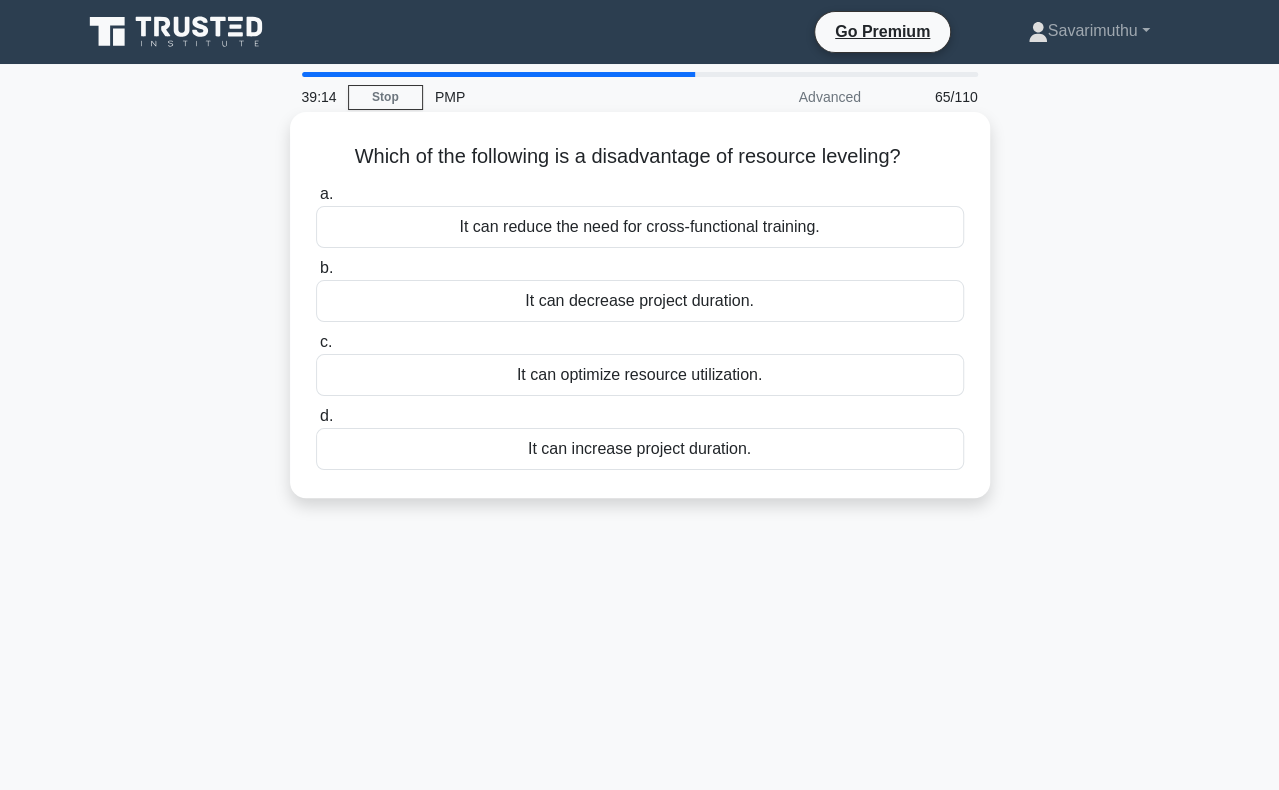 click on "It can increase project duration." at bounding box center (640, 449) 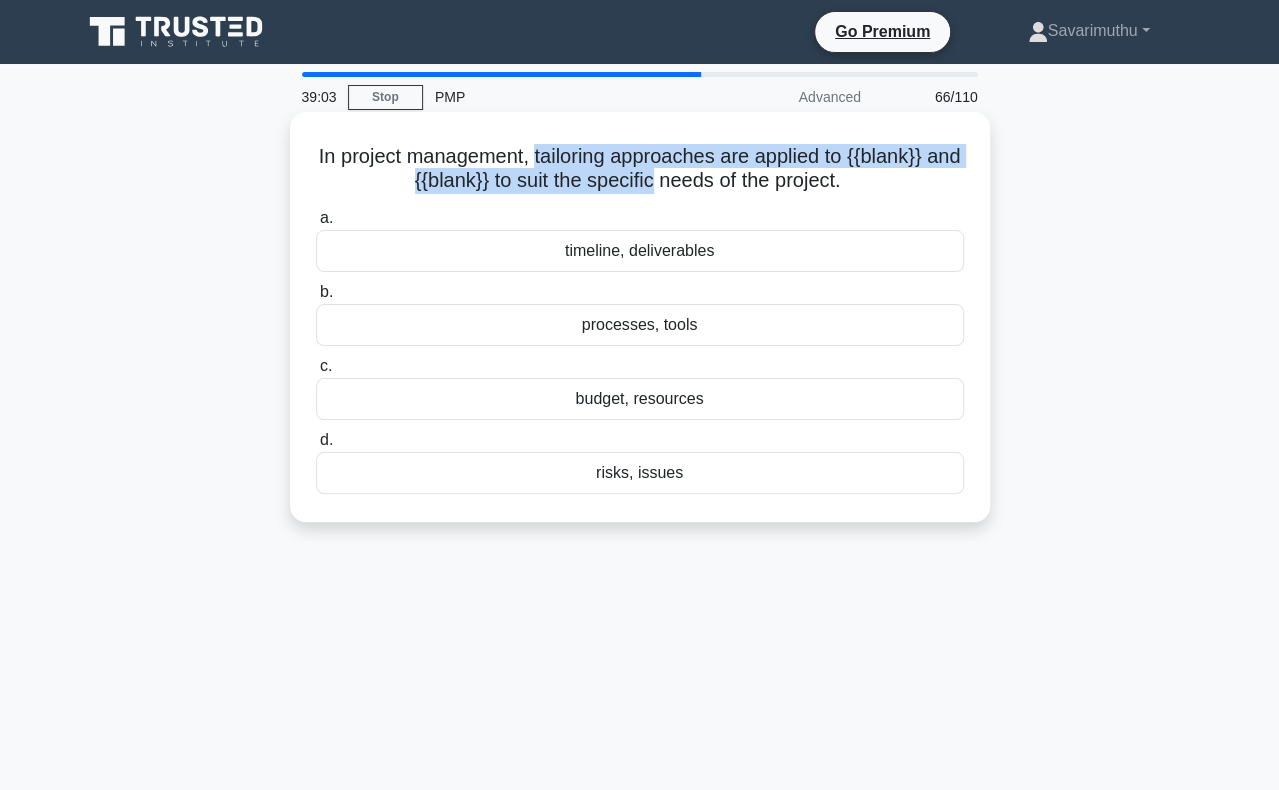 drag, startPoint x: 552, startPoint y: 153, endPoint x: 672, endPoint y: 181, distance: 123.22337 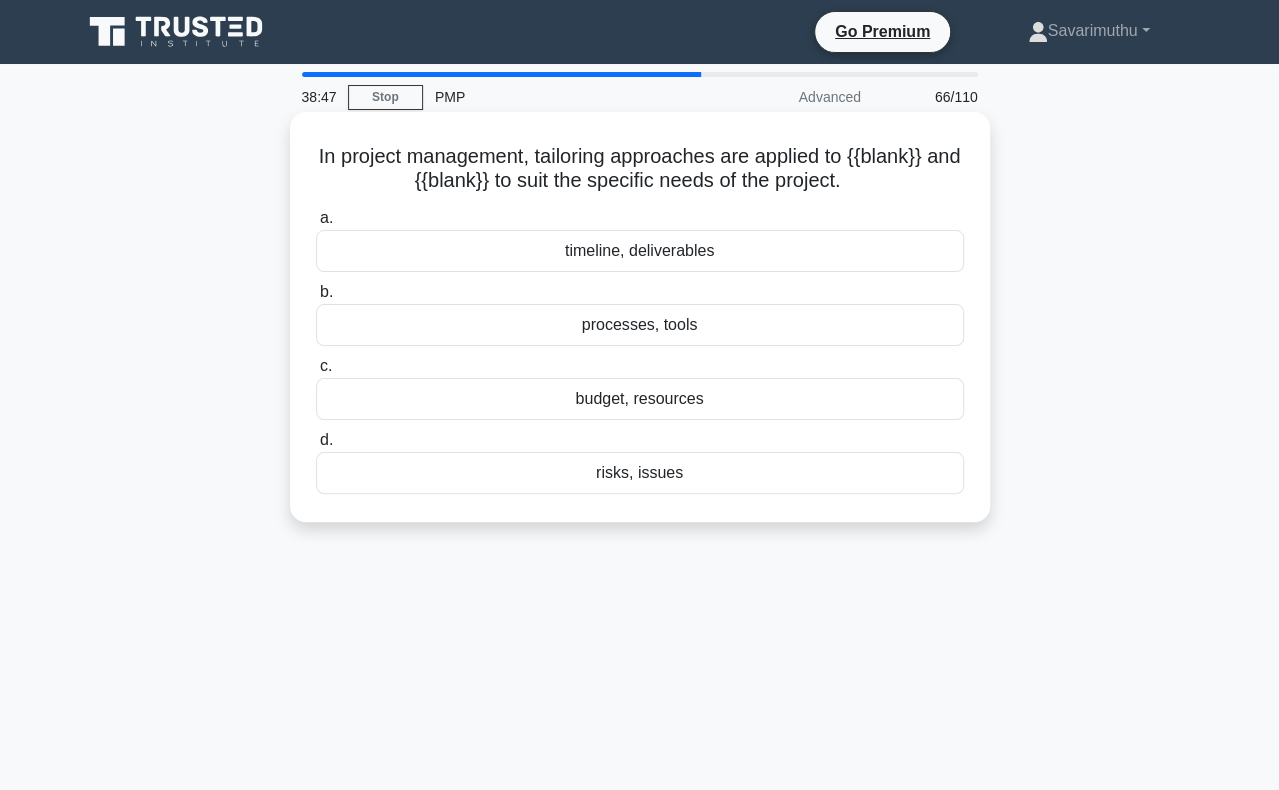 click on "processes, tools" at bounding box center (640, 325) 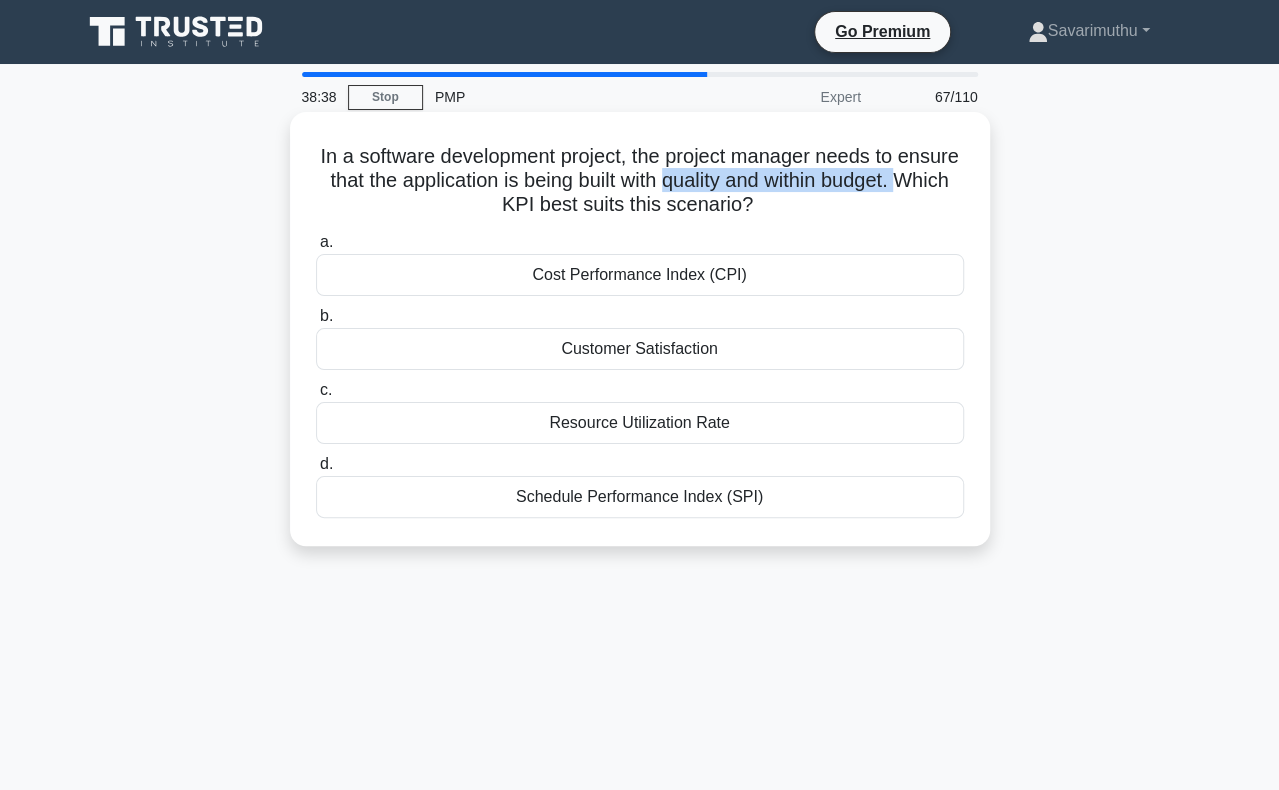drag, startPoint x: 772, startPoint y: 182, endPoint x: 512, endPoint y: 199, distance: 260.55518 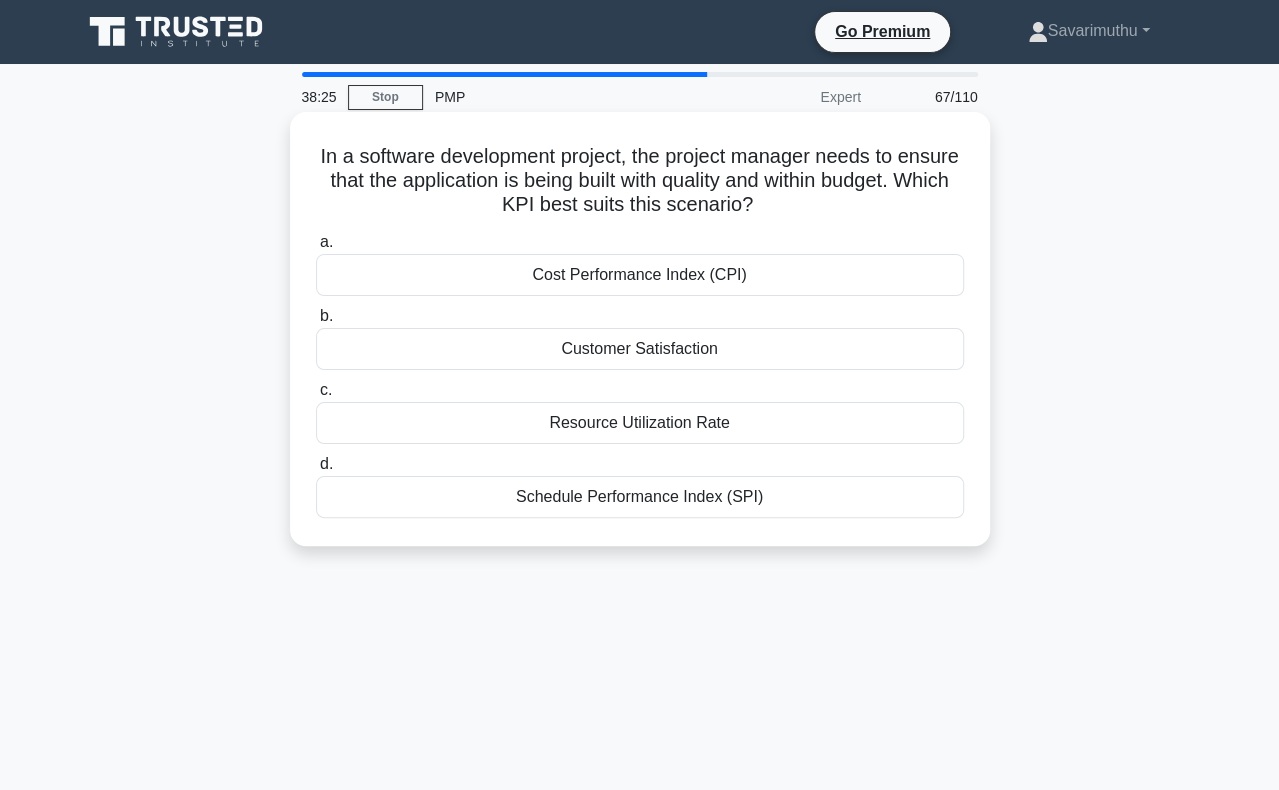 click on "Cost Performance Index (CPI)" at bounding box center [640, 275] 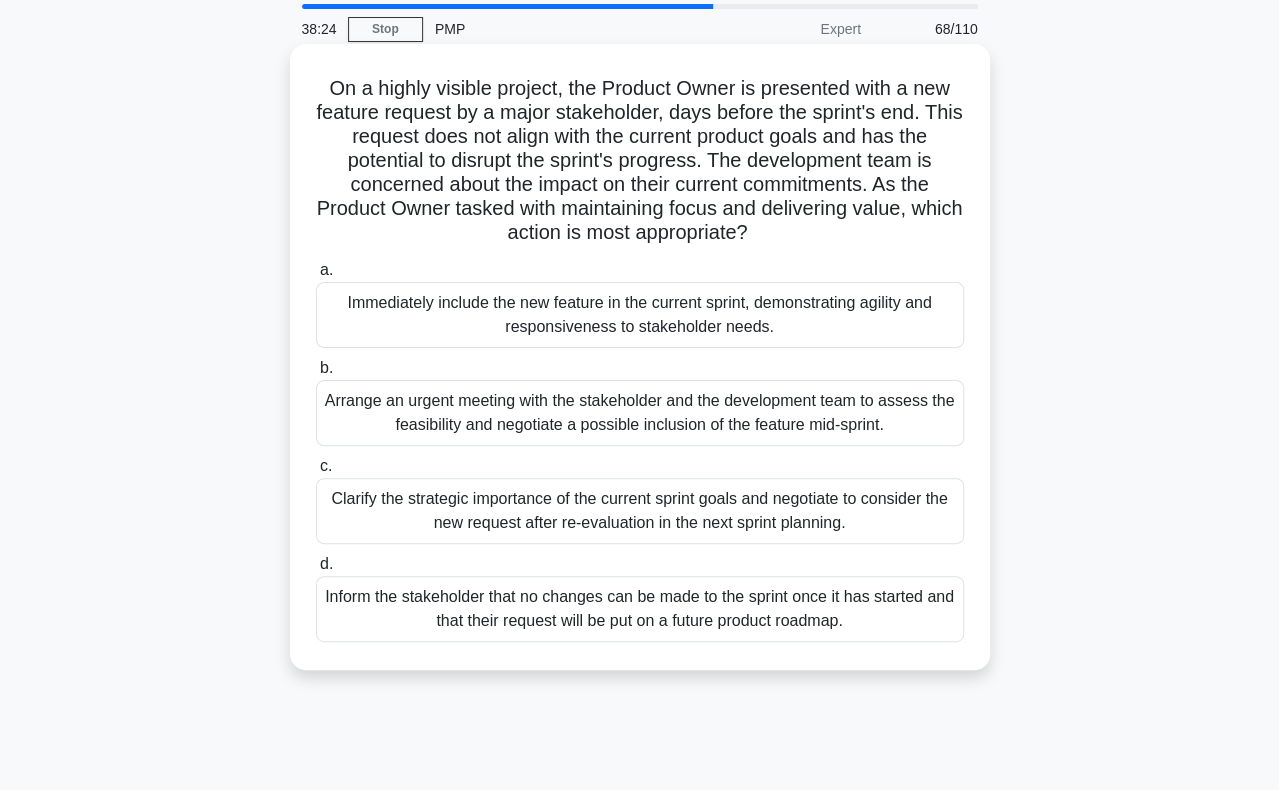 scroll, scrollTop: 100, scrollLeft: 0, axis: vertical 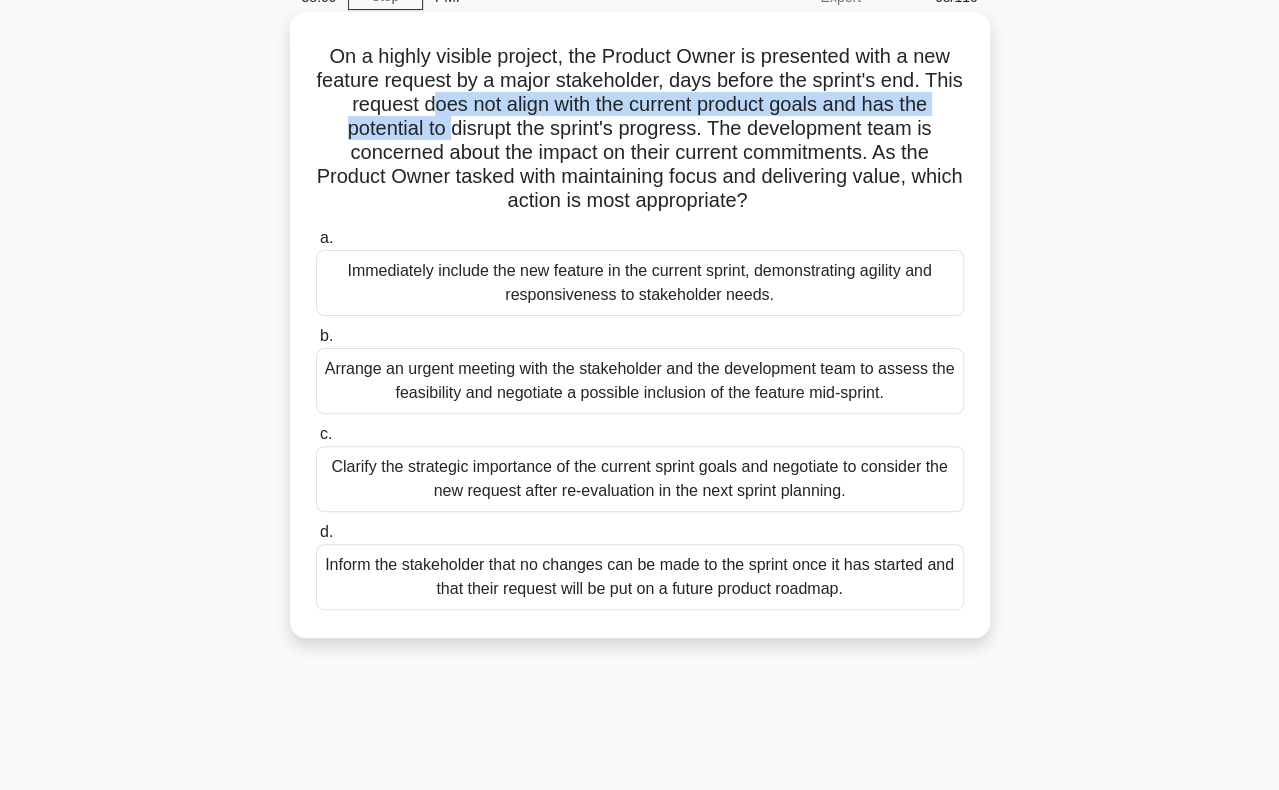 drag, startPoint x: 444, startPoint y: 101, endPoint x: 447, endPoint y: 131, distance: 30.149628 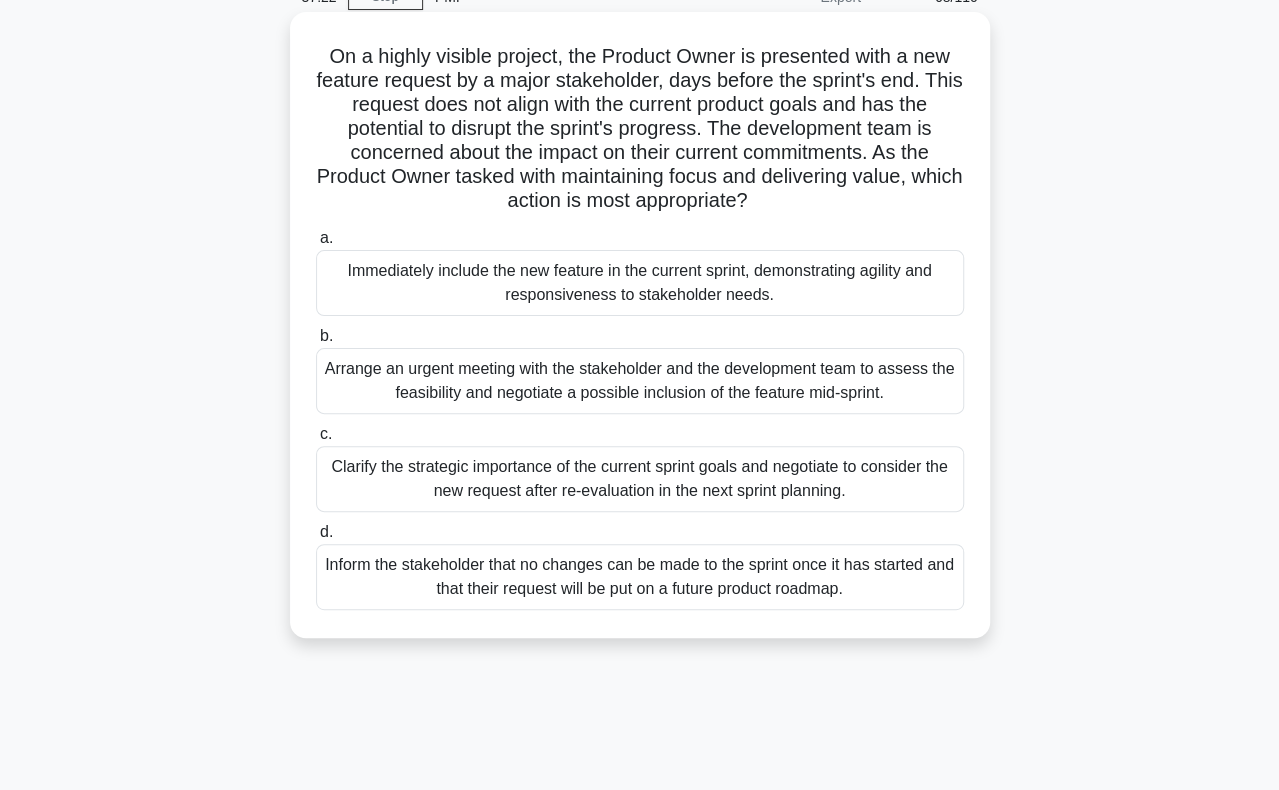 click on "Inform the stakeholder that no changes can be made to the sprint once it has started and that their request will be put on a future product roadmap." at bounding box center [640, 577] 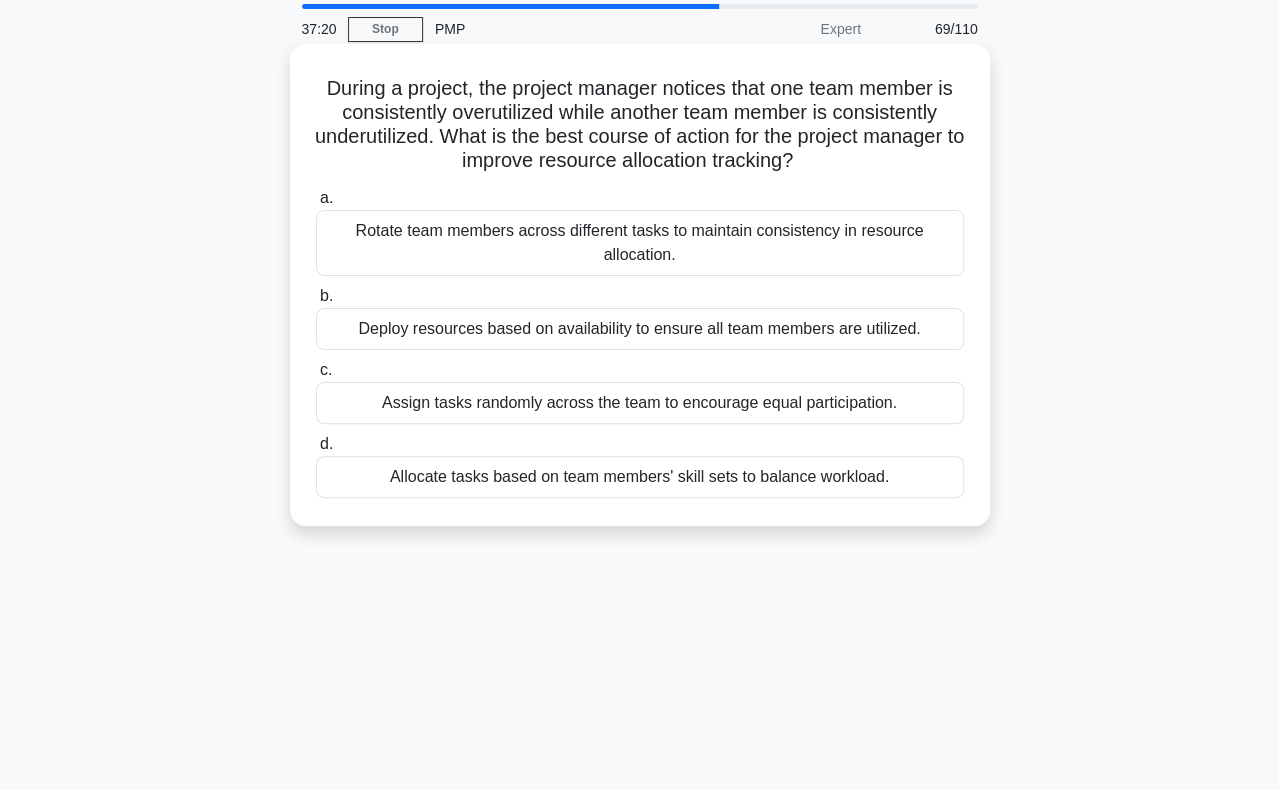 scroll, scrollTop: 100, scrollLeft: 0, axis: vertical 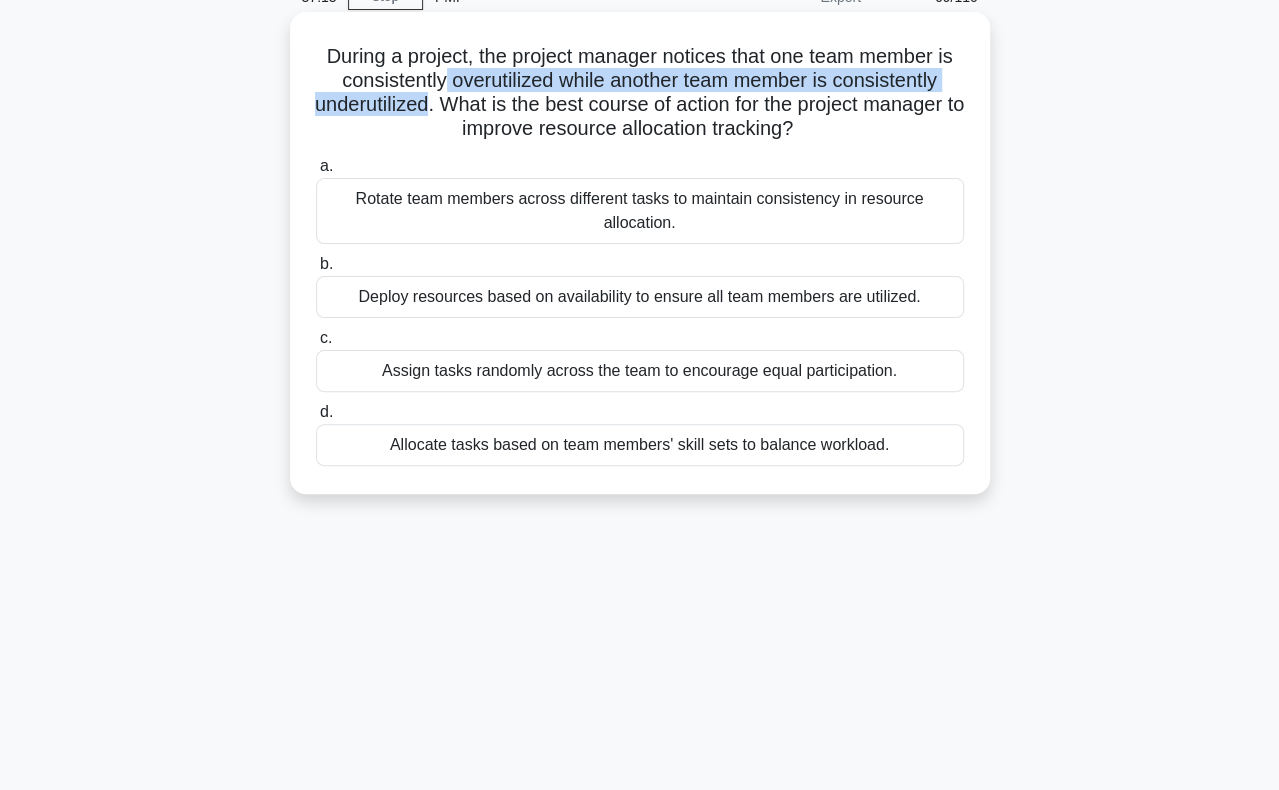 drag, startPoint x: 436, startPoint y: 73, endPoint x: 436, endPoint y: 110, distance: 37 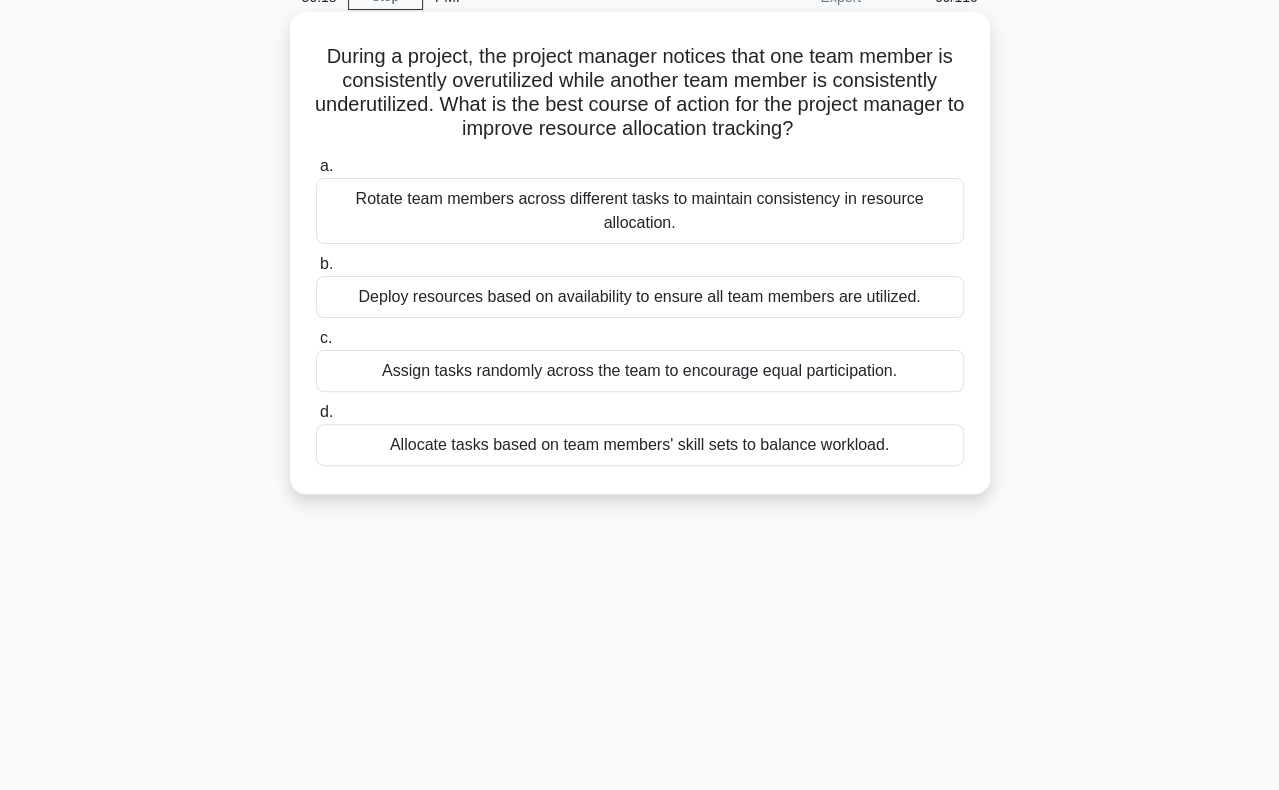 click on "Rotate team members across different tasks to maintain consistency in resource allocation." at bounding box center [640, 211] 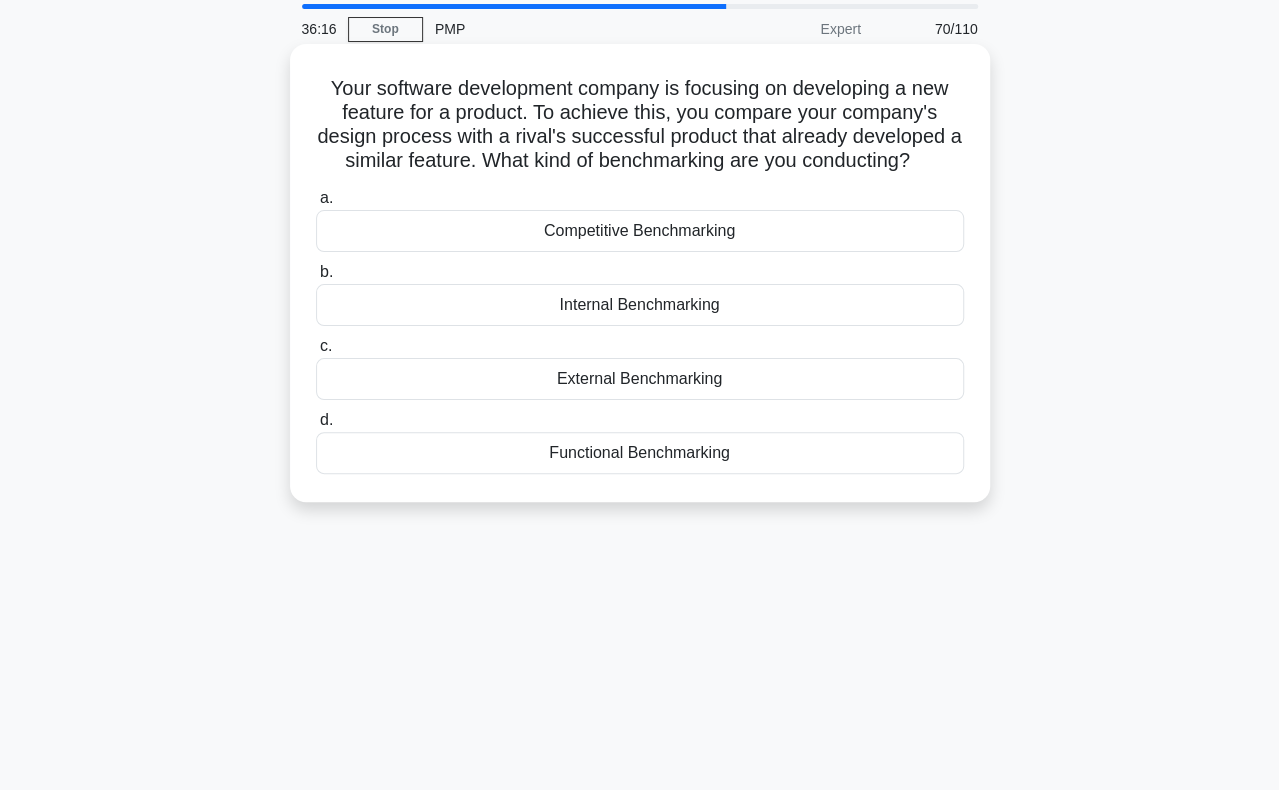 scroll, scrollTop: 100, scrollLeft: 0, axis: vertical 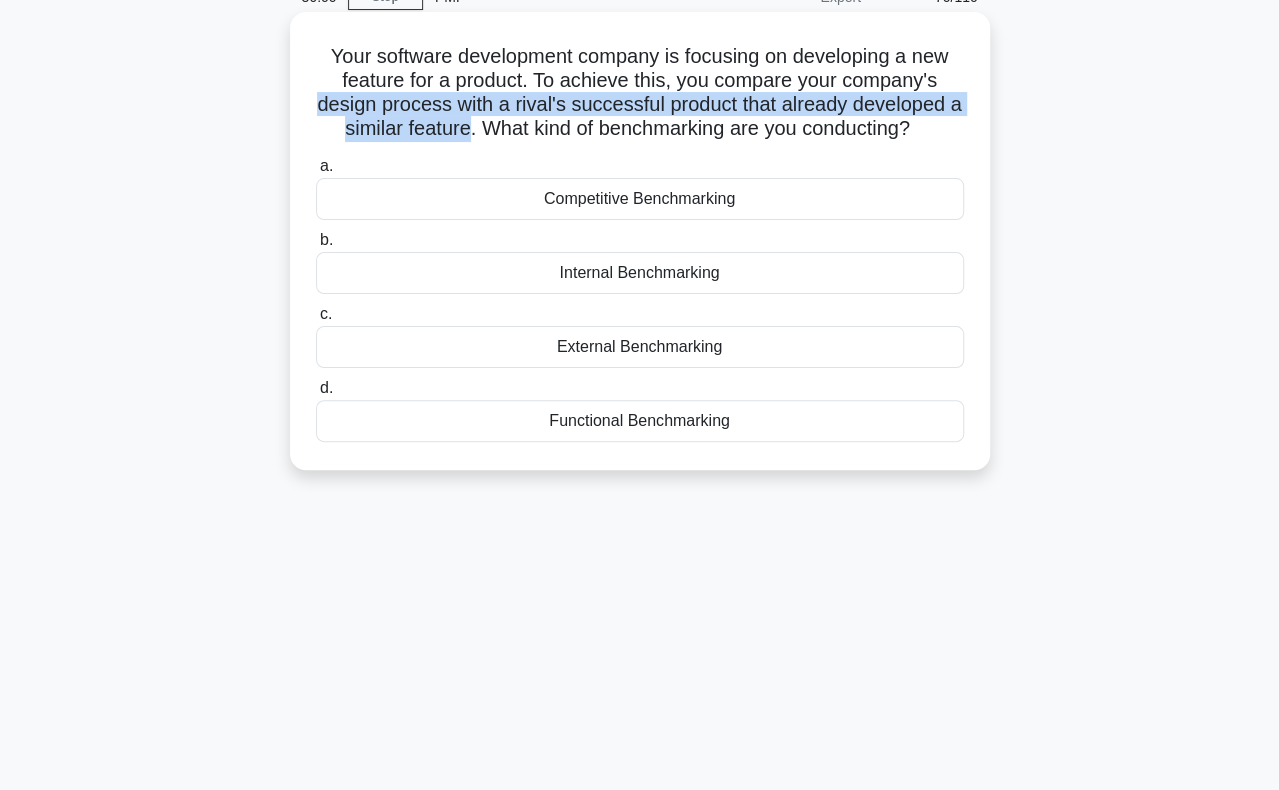 drag, startPoint x: 315, startPoint y: 105, endPoint x: 472, endPoint y: 131, distance: 159.1383 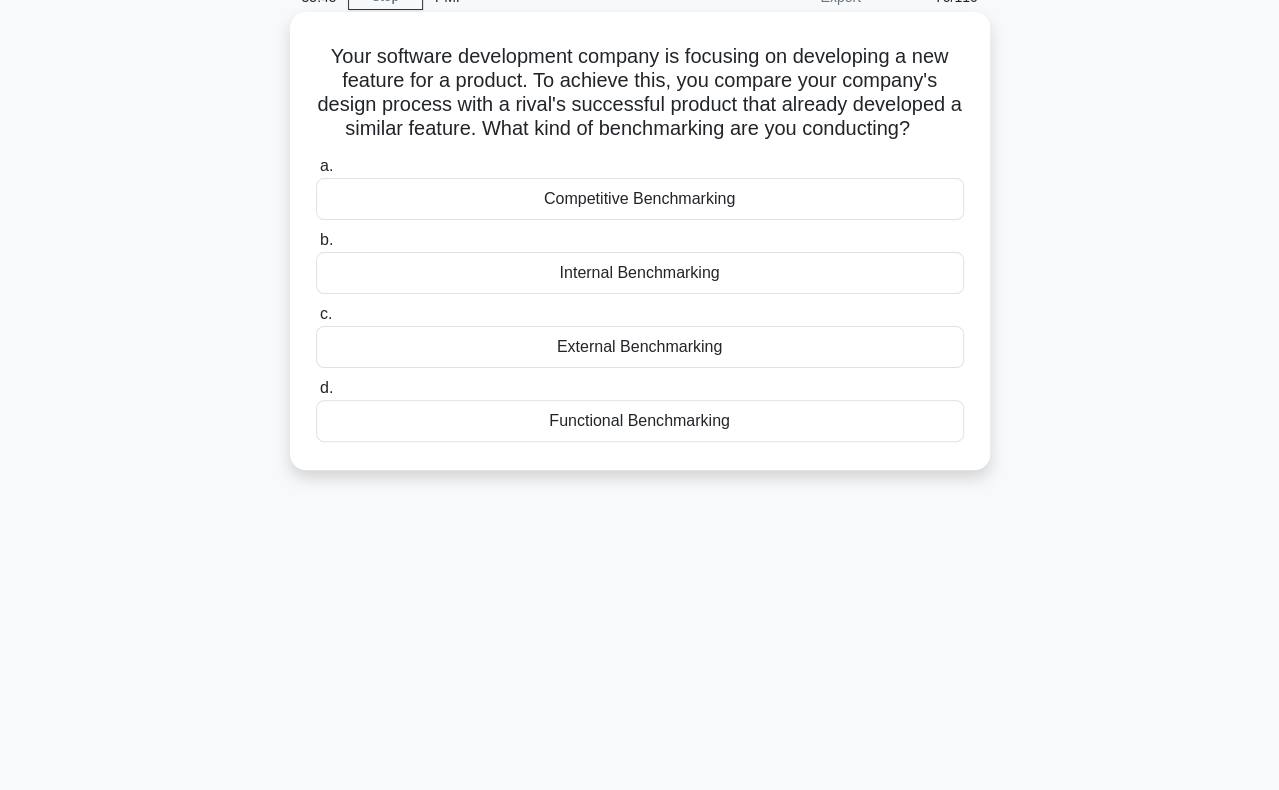 click on "Competitive Benchmarking" at bounding box center (640, 199) 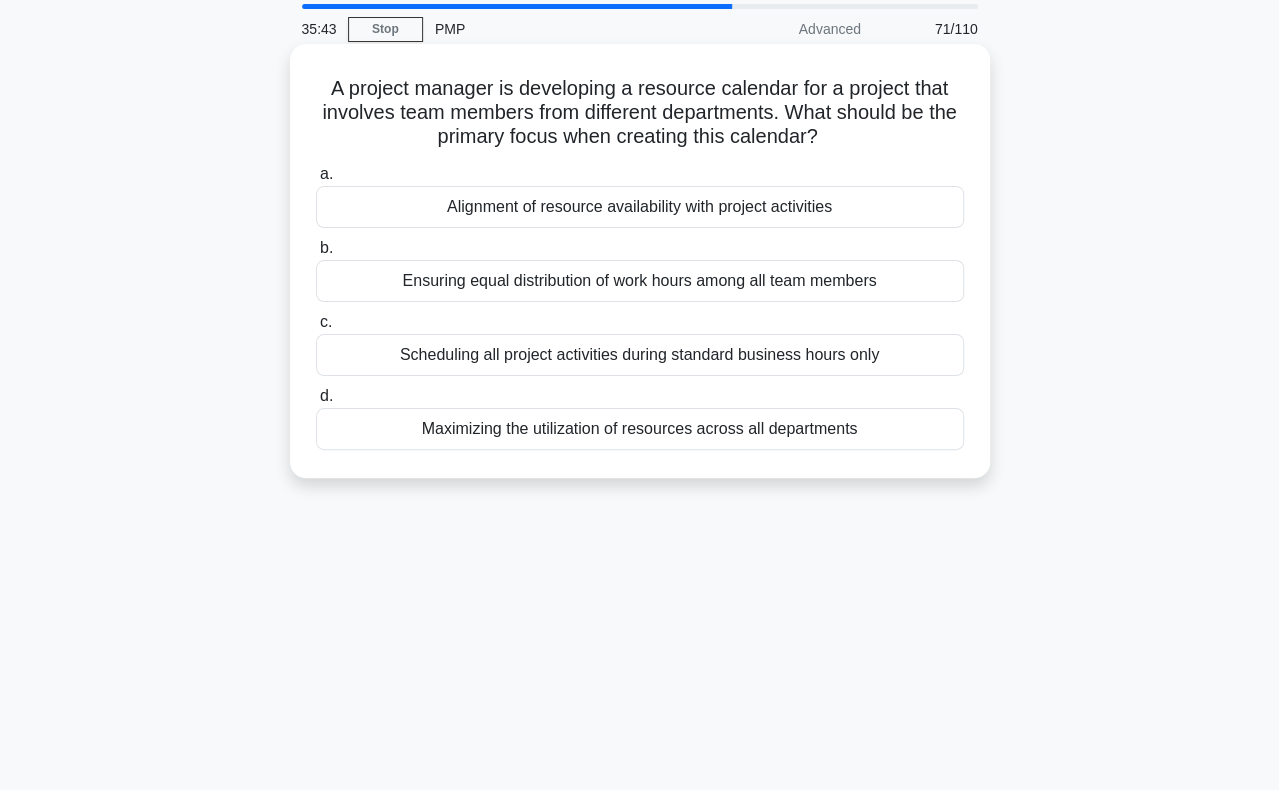 scroll, scrollTop: 100, scrollLeft: 0, axis: vertical 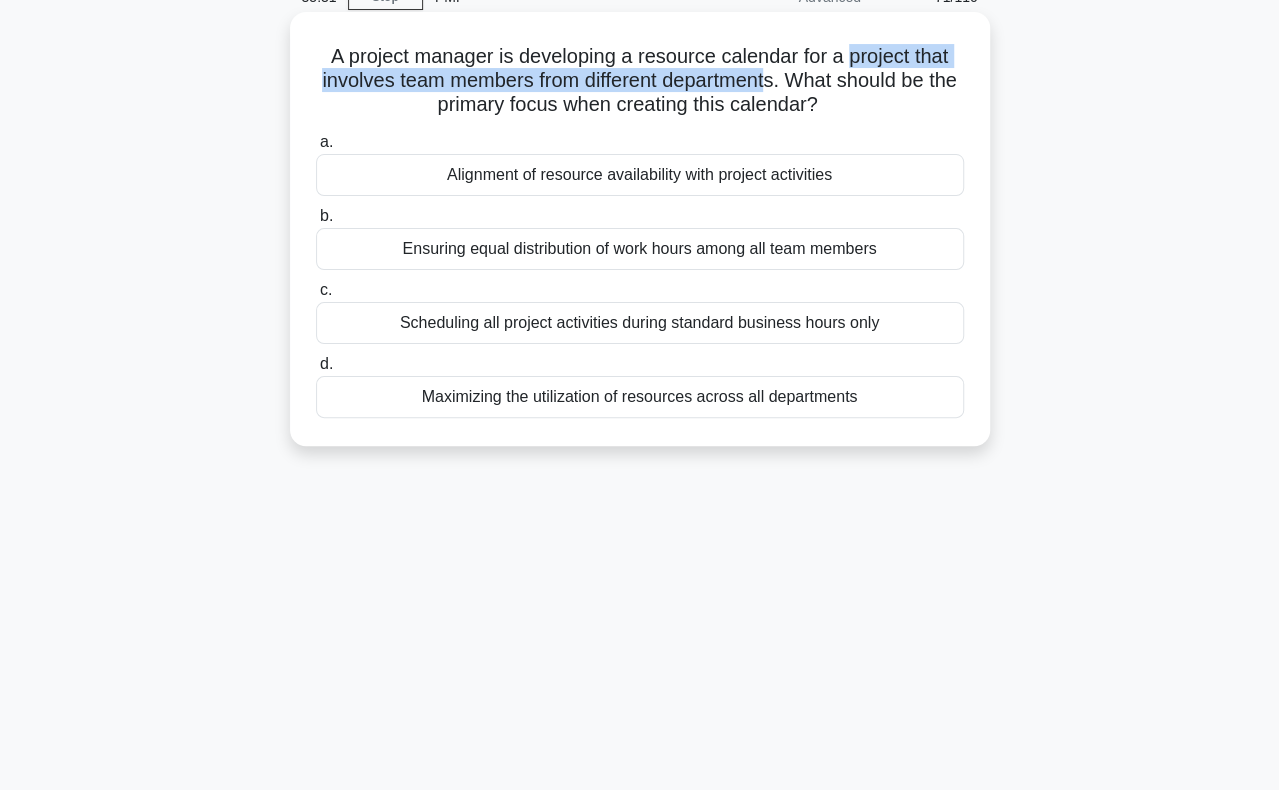 drag, startPoint x: 852, startPoint y: 59, endPoint x: 792, endPoint y: 89, distance: 67.08204 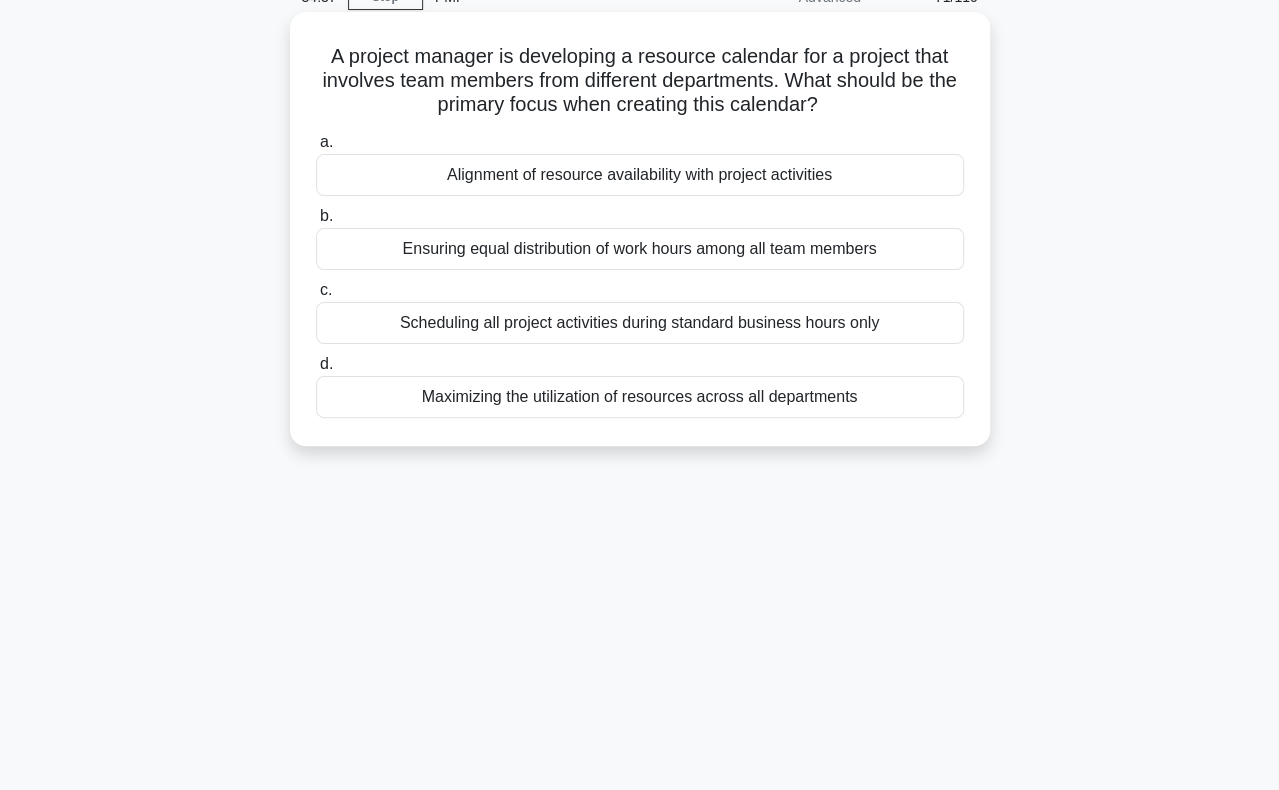 click on "Ensuring equal distribution of work hours among all team members" at bounding box center (640, 249) 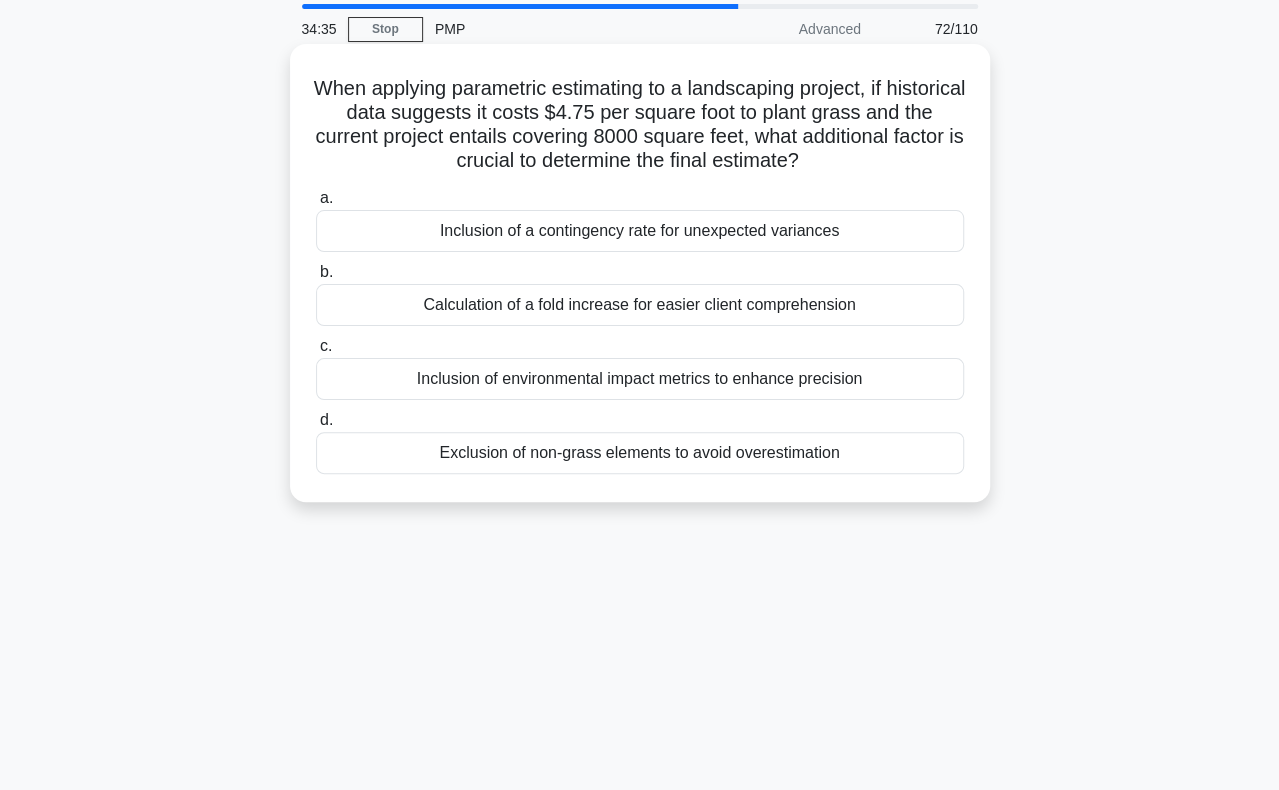 scroll, scrollTop: 100, scrollLeft: 0, axis: vertical 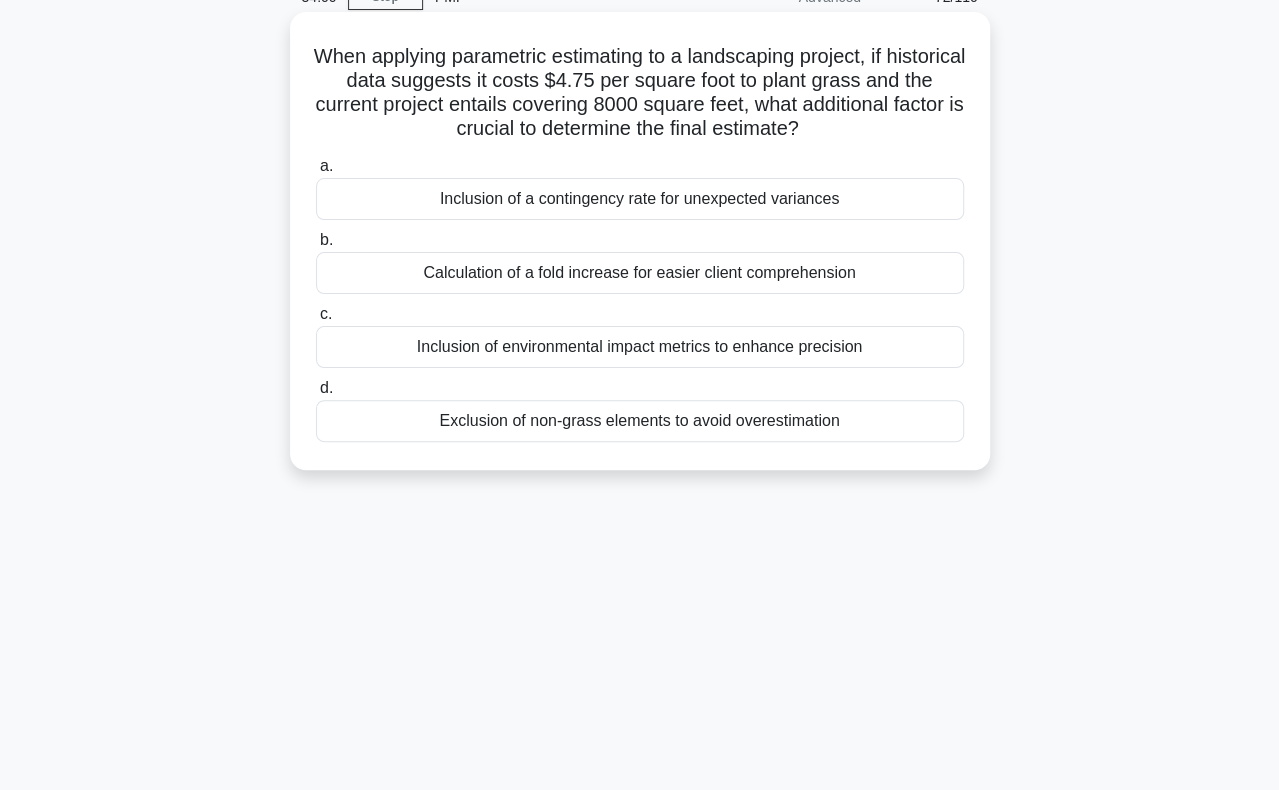 click on "Inclusion of a contingency rate for unexpected variances" at bounding box center (640, 199) 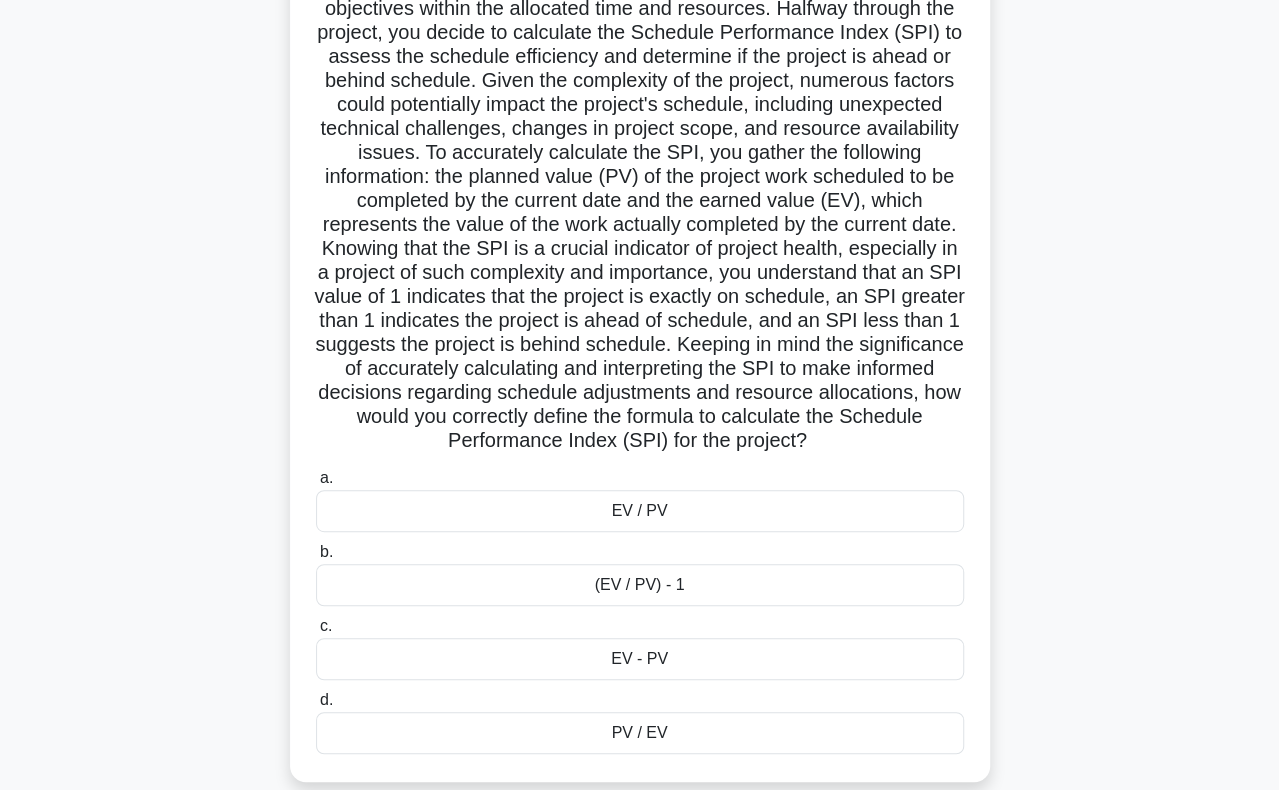 scroll, scrollTop: 300, scrollLeft: 0, axis: vertical 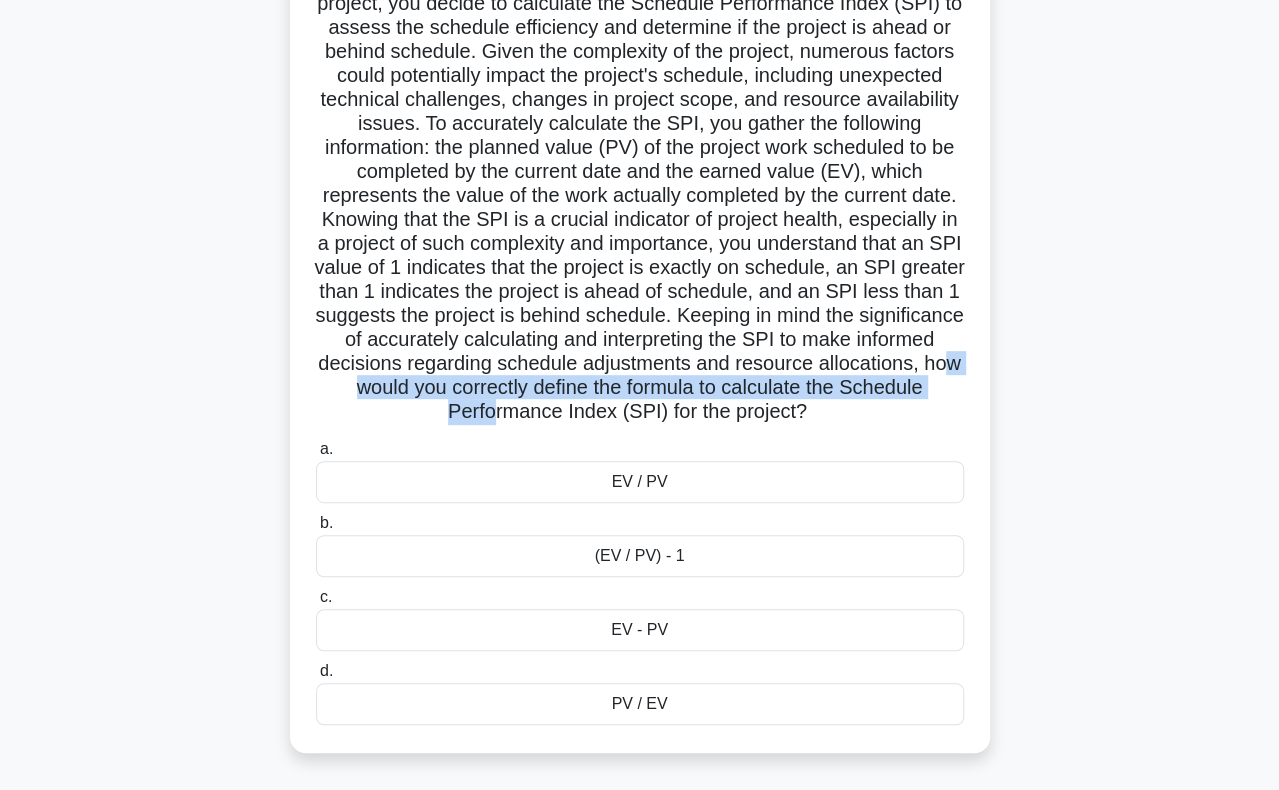 drag, startPoint x: 696, startPoint y: 377, endPoint x: 712, endPoint y: 416, distance: 42.154476 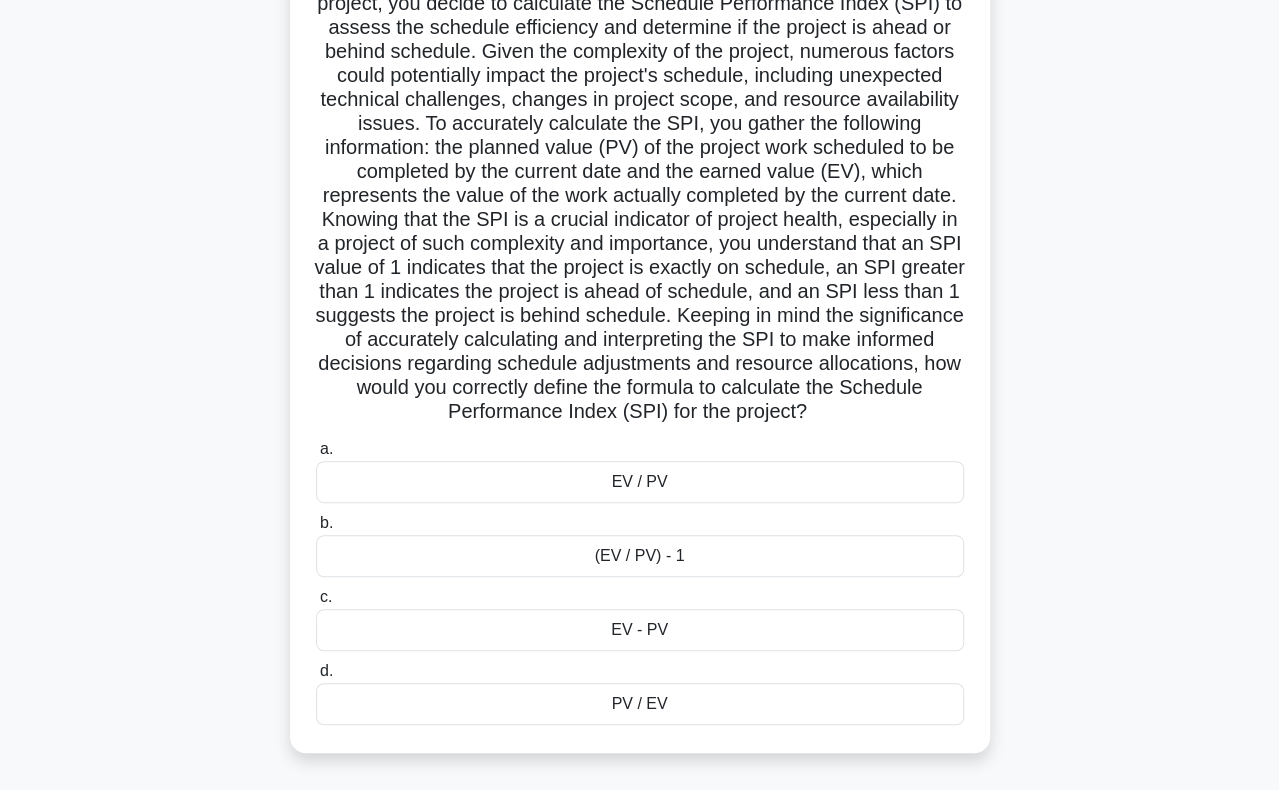 click on "EV / PV" at bounding box center (640, 482) 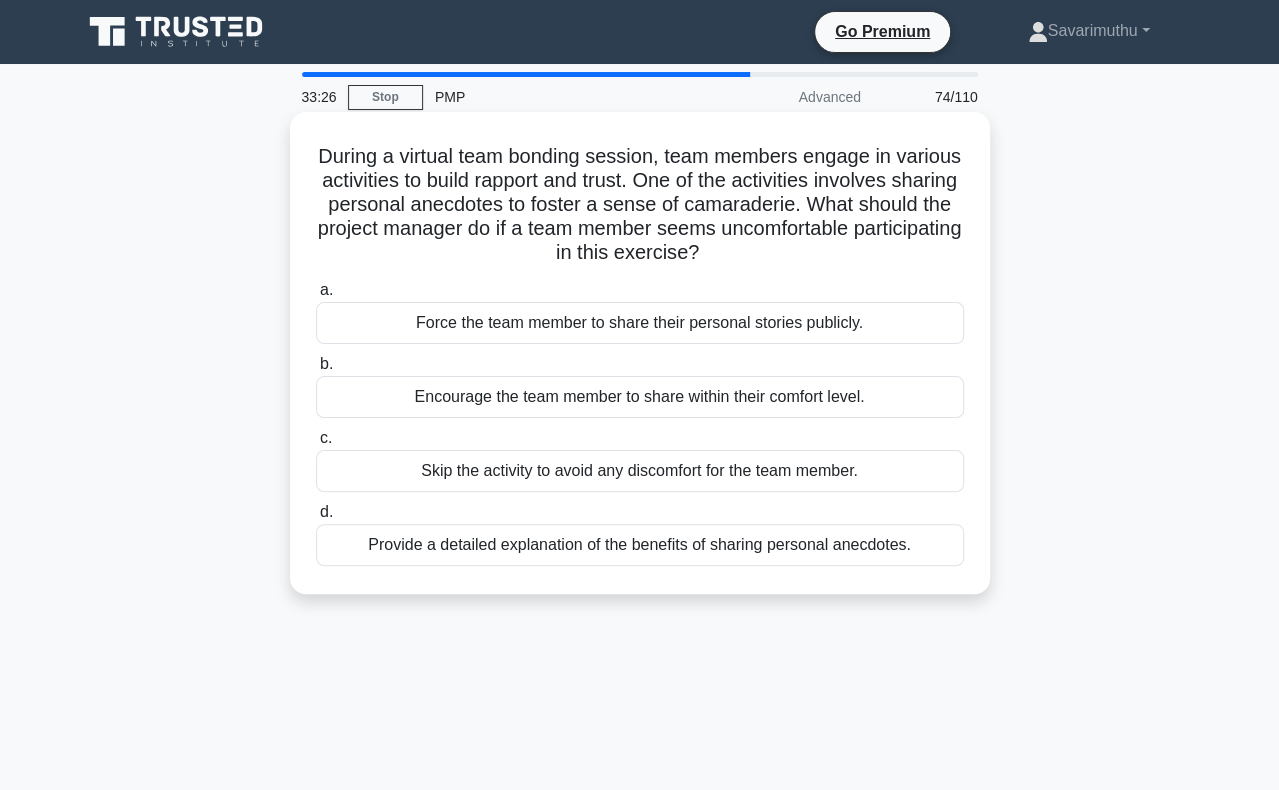 scroll, scrollTop: 100, scrollLeft: 0, axis: vertical 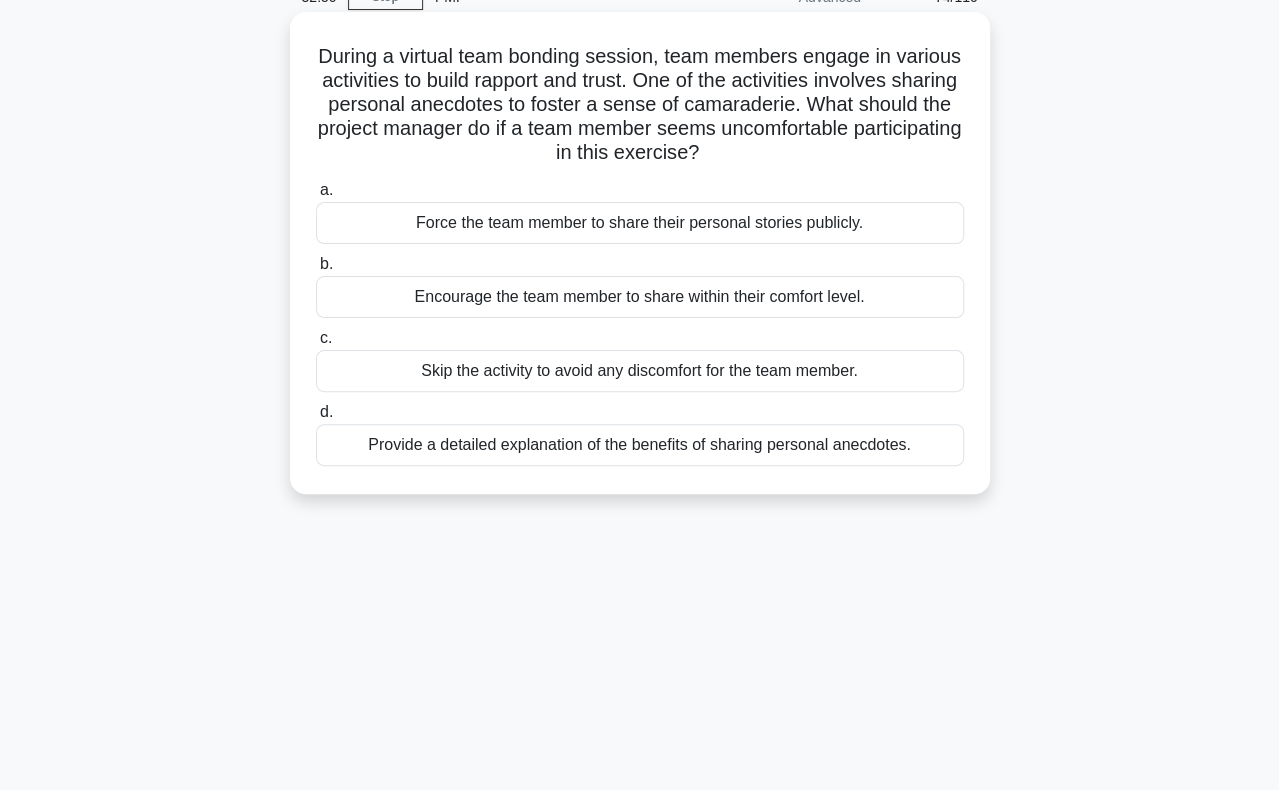 click on "Encourage the team member to share within their comfort level." at bounding box center [640, 297] 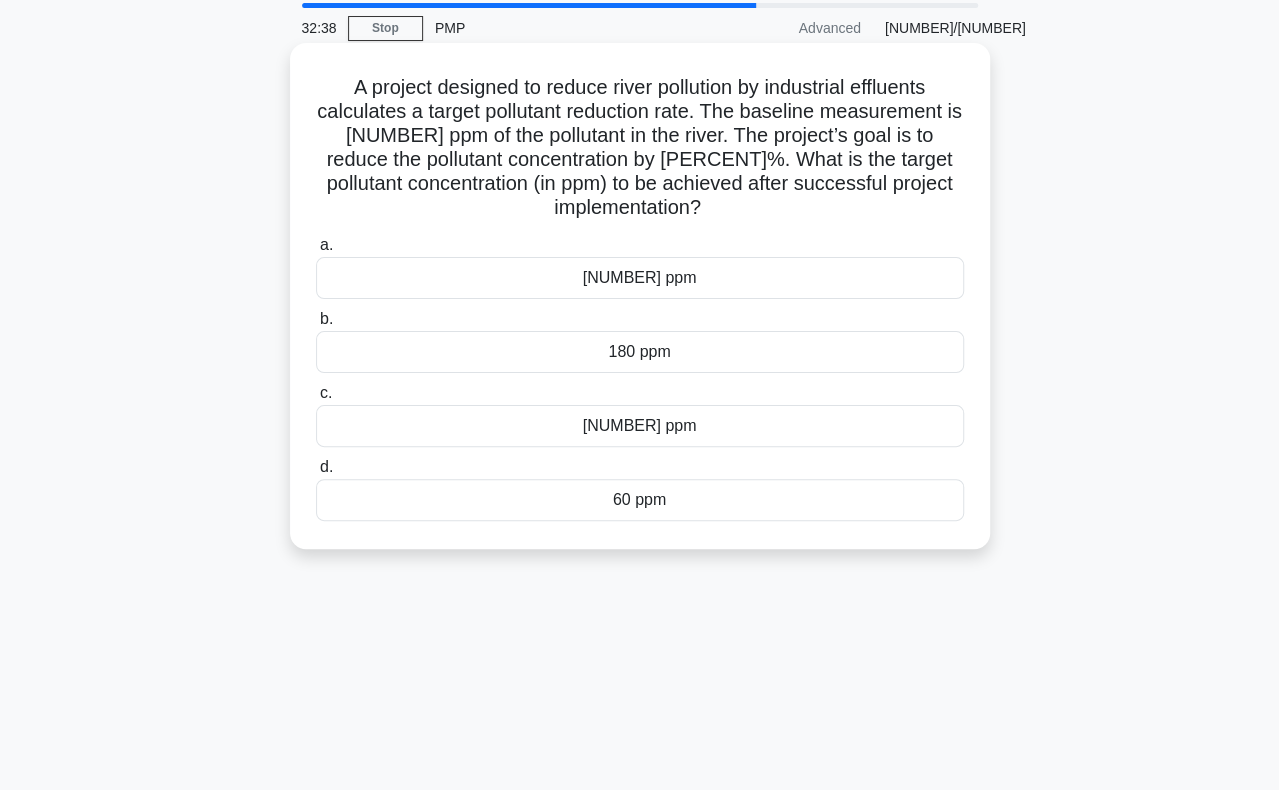 scroll, scrollTop: 100, scrollLeft: 0, axis: vertical 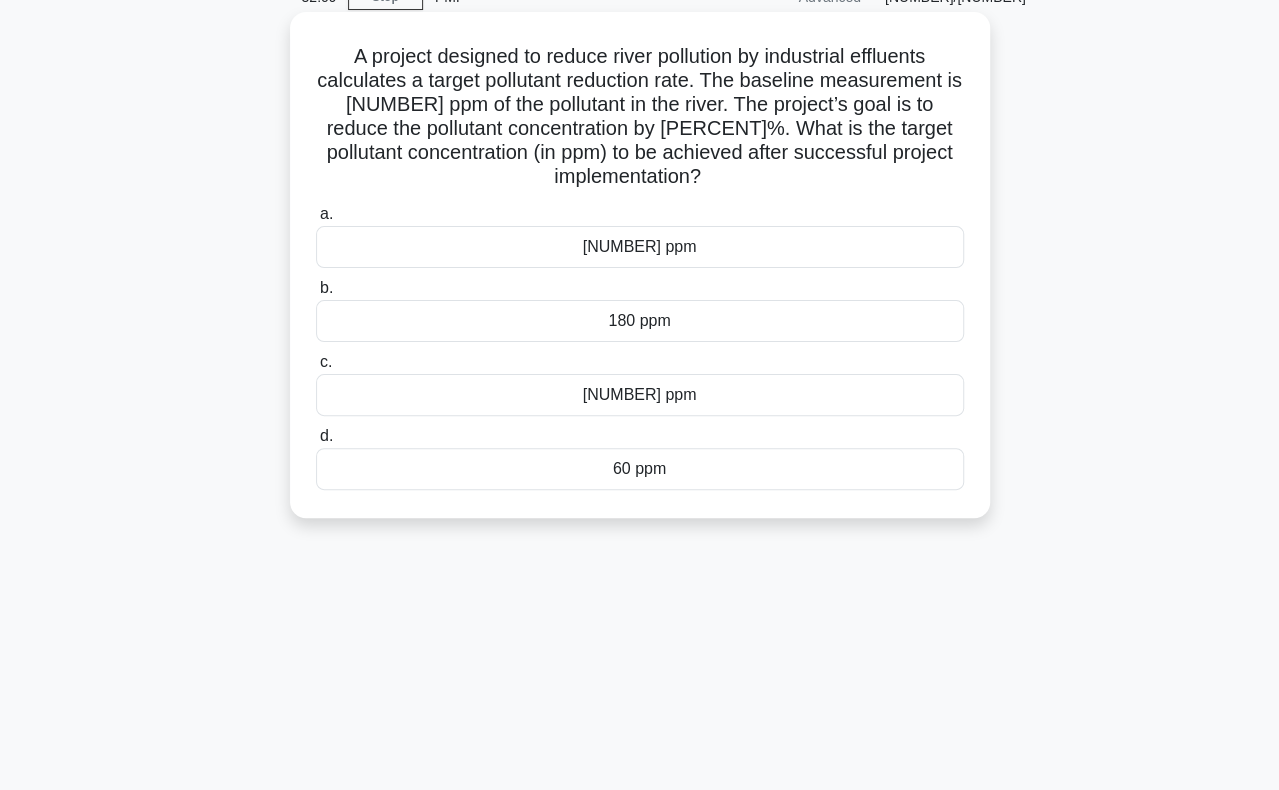 click on "180 ppm" at bounding box center (640, 321) 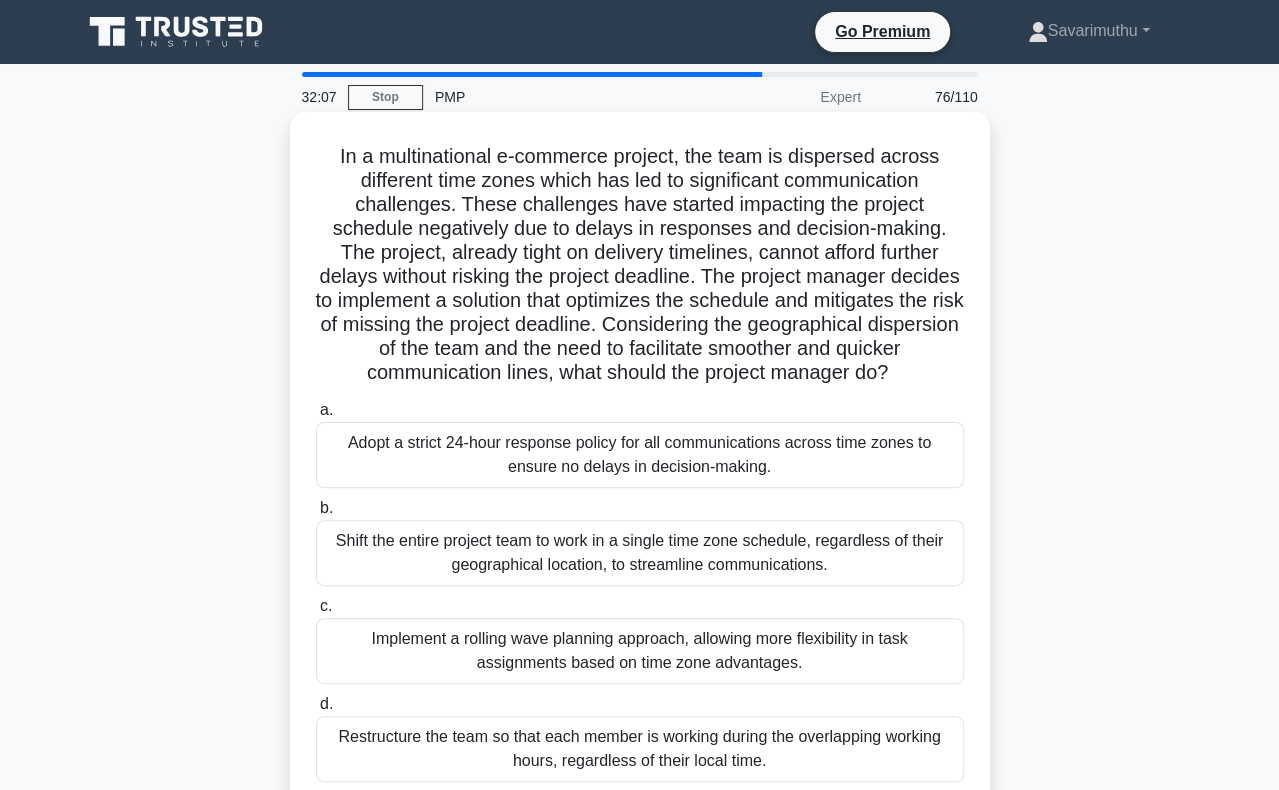 scroll, scrollTop: 100, scrollLeft: 0, axis: vertical 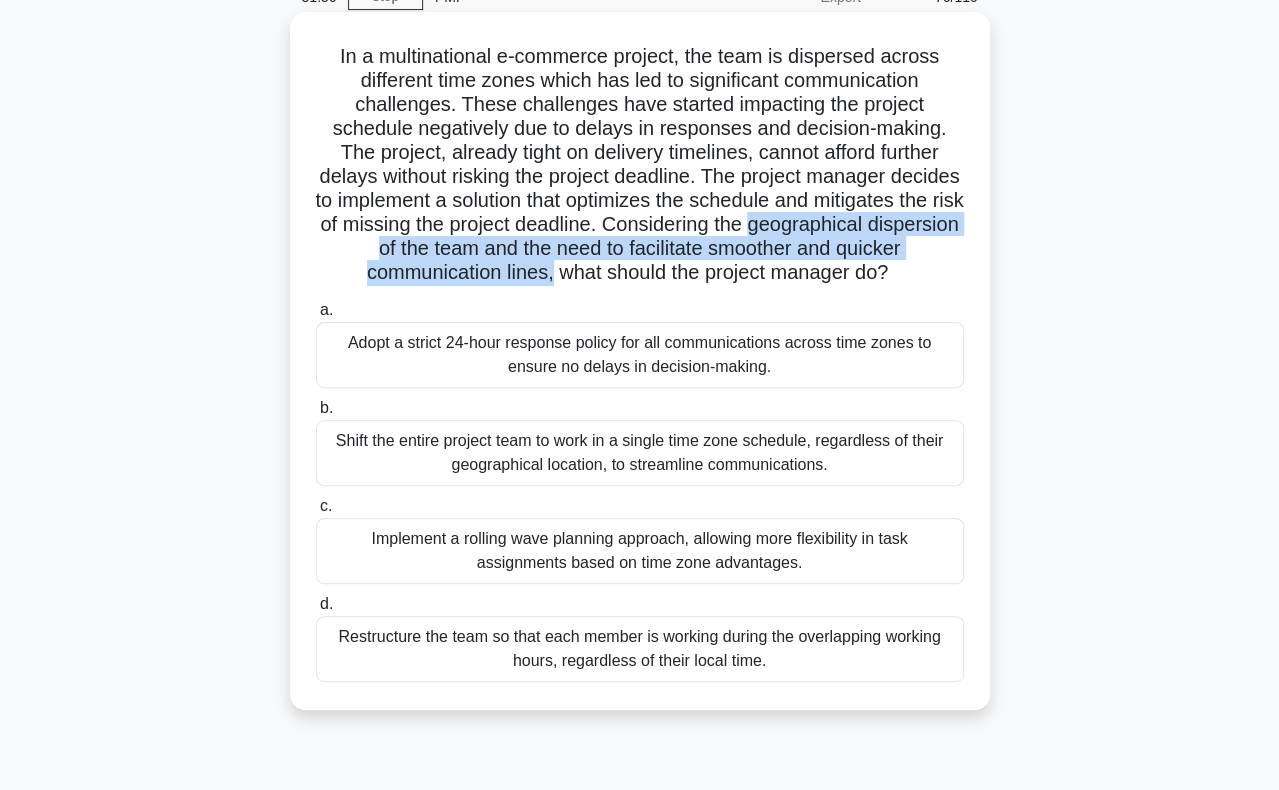 drag, startPoint x: 364, startPoint y: 249, endPoint x: 726, endPoint y: 281, distance: 363.41162 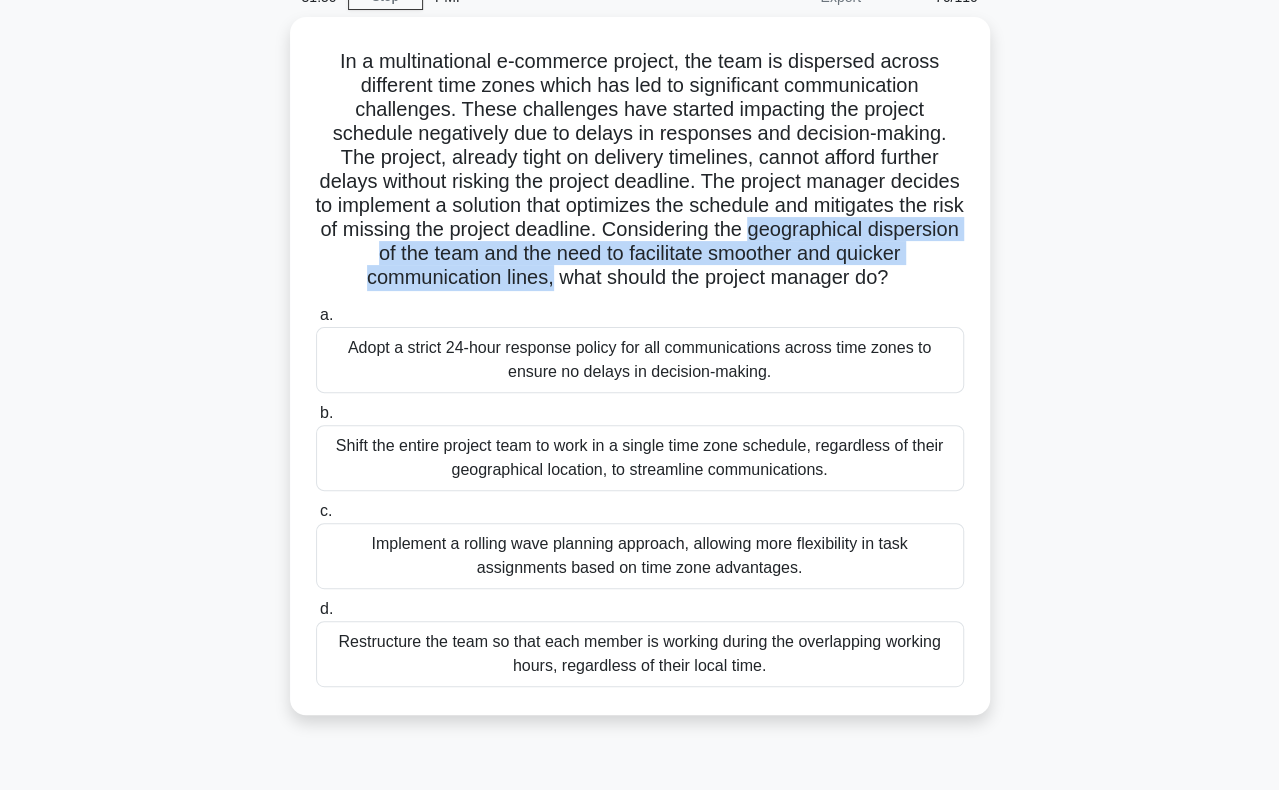 scroll, scrollTop: 200, scrollLeft: 0, axis: vertical 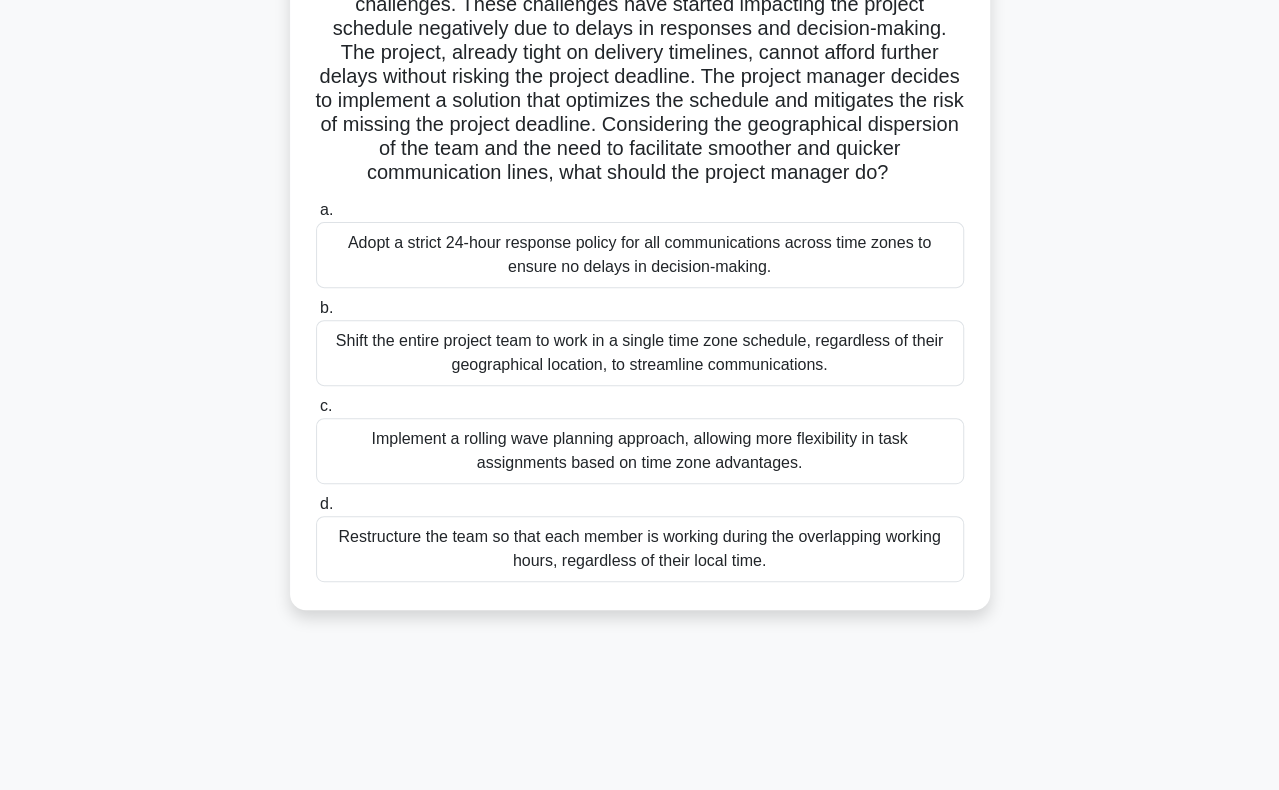 click on "Restructure the team so that each member is working during the overlapping working hours, regardless of their local time." at bounding box center (640, 549) 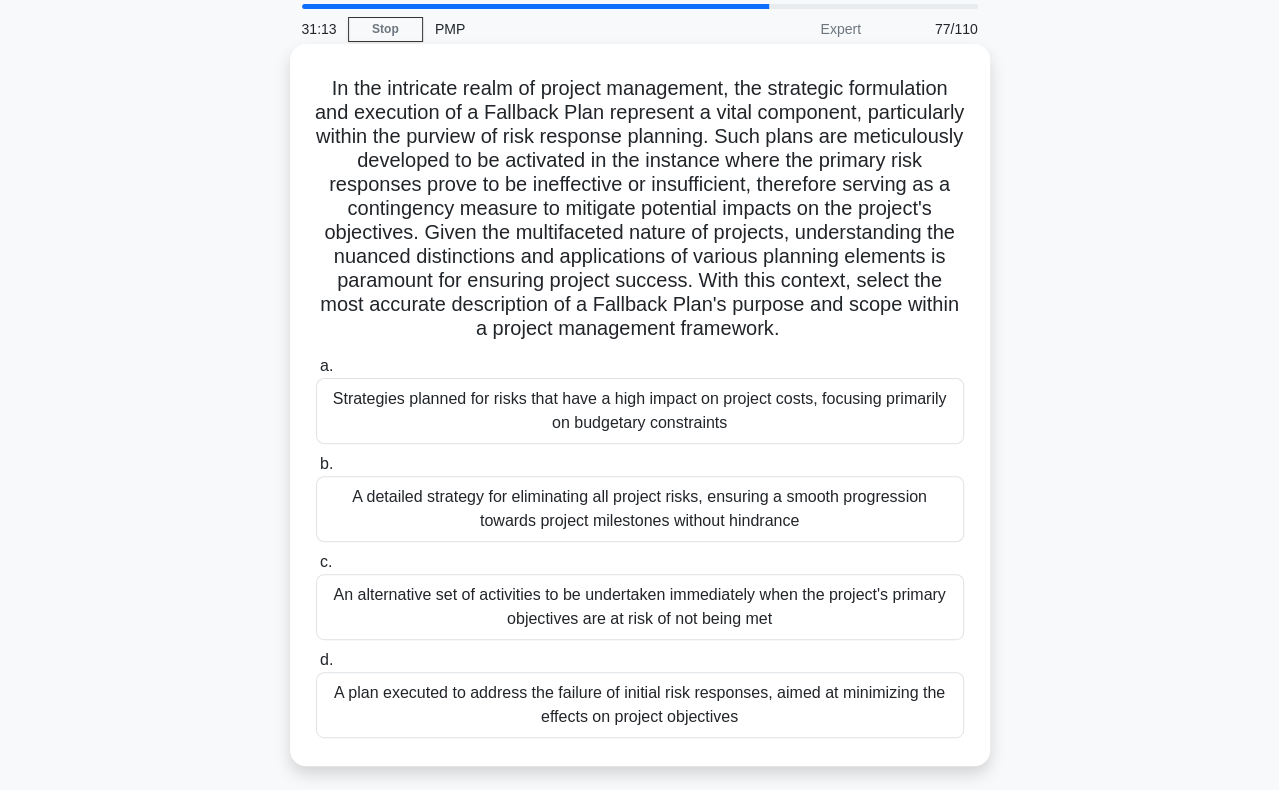 scroll, scrollTop: 100, scrollLeft: 0, axis: vertical 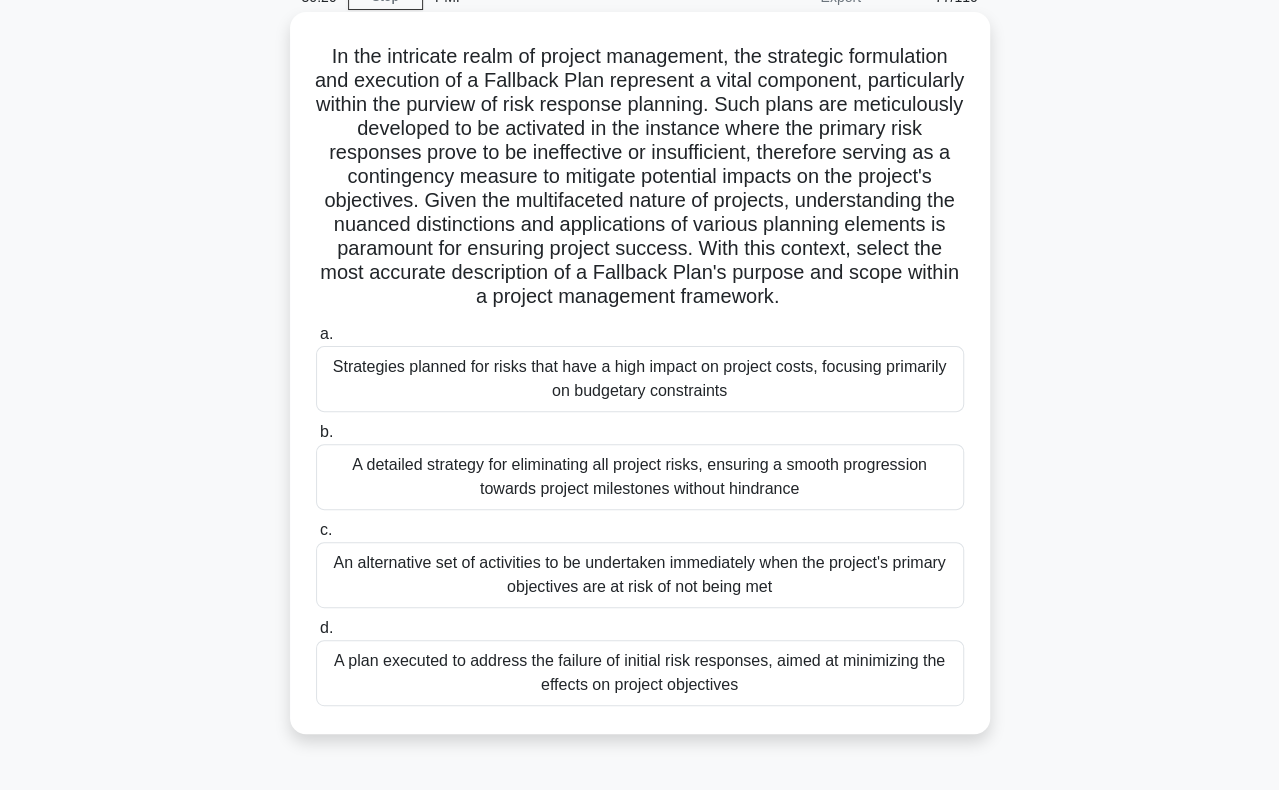 click on "A detailed strategy for eliminating all project risks, ensuring a smooth progression towards project milestones without hindrance" at bounding box center (640, 477) 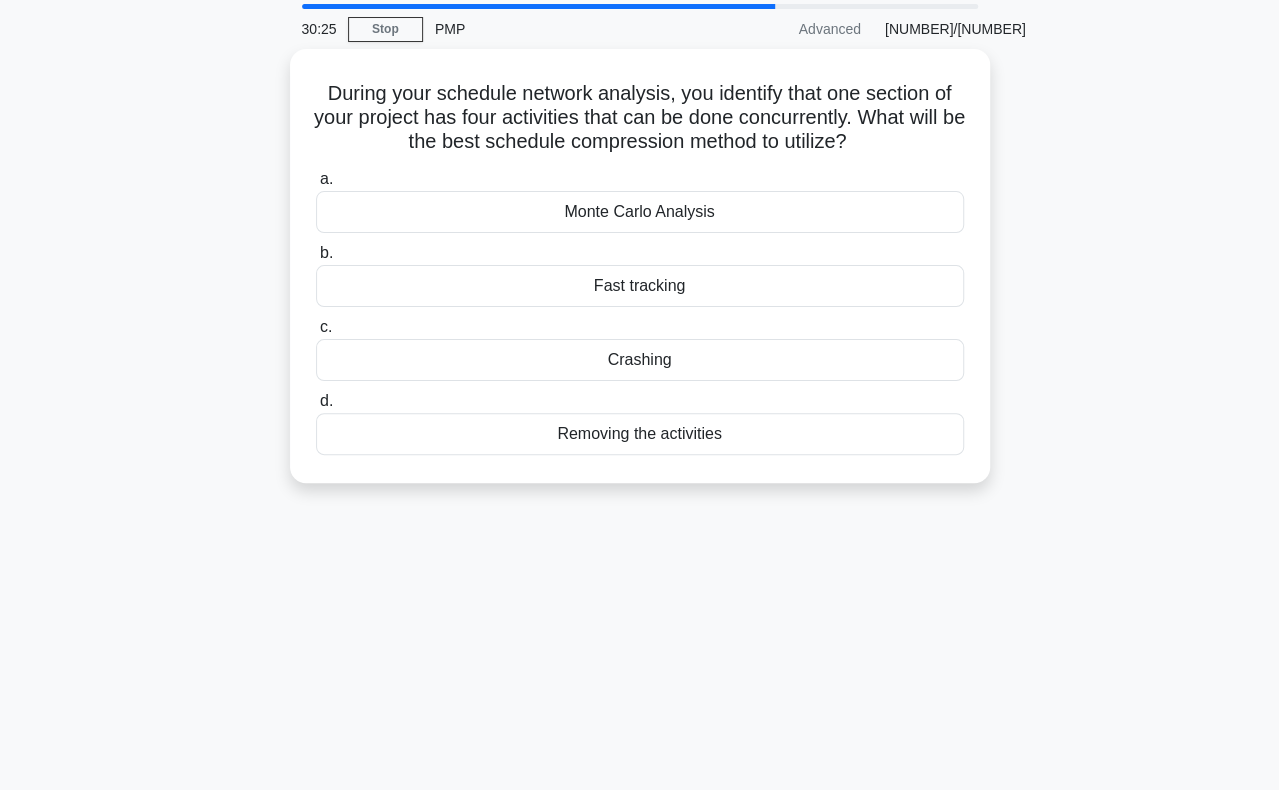 scroll, scrollTop: 100, scrollLeft: 0, axis: vertical 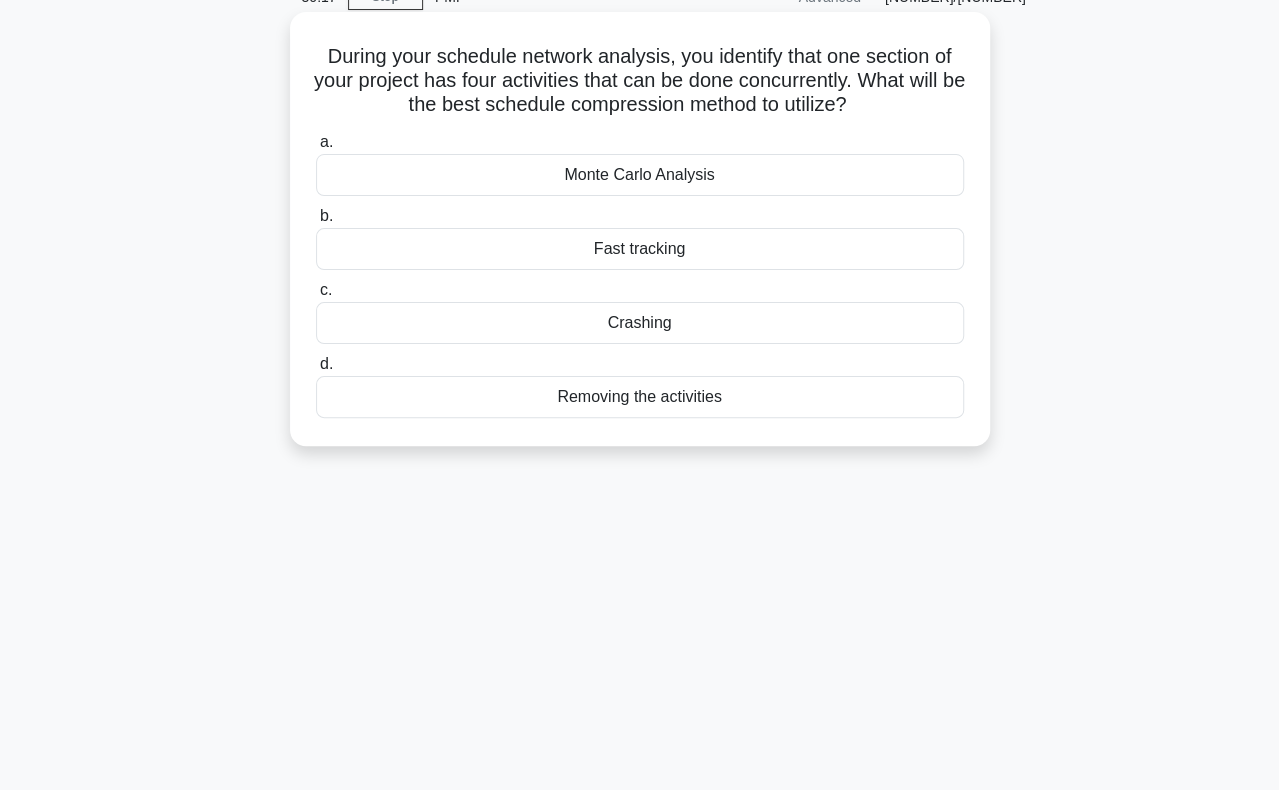 click on "During your schedule network analysis, you identify that one section of your project has four activities that can be done concurrently. What will be the best schedule compression method to utilize?
.spinner_0XTQ{transform-origin:center;animation:spinner_y6GP .75s linear infinite}@keyframes spinner_y6GP{100%{transform:rotate(360deg)}}" at bounding box center [640, 81] 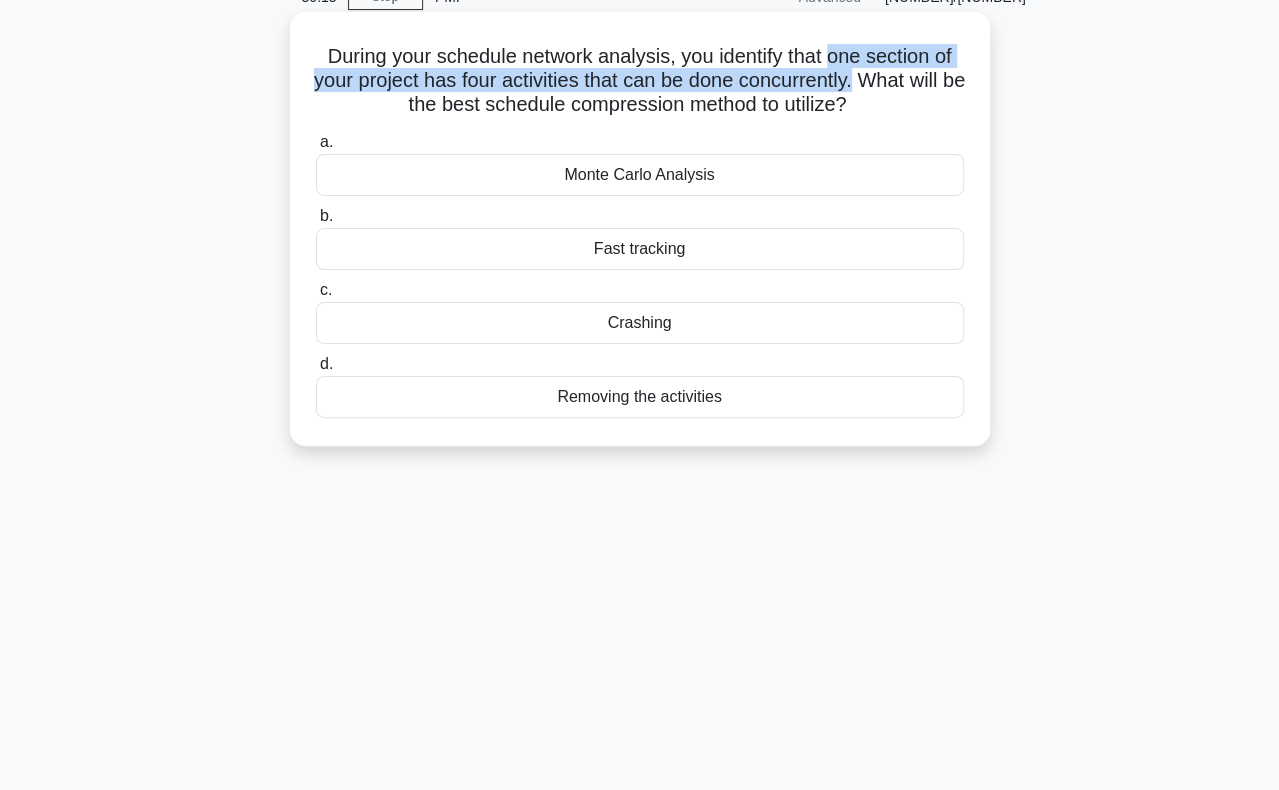 drag, startPoint x: 837, startPoint y: 54, endPoint x: 874, endPoint y: 73, distance: 41.59327 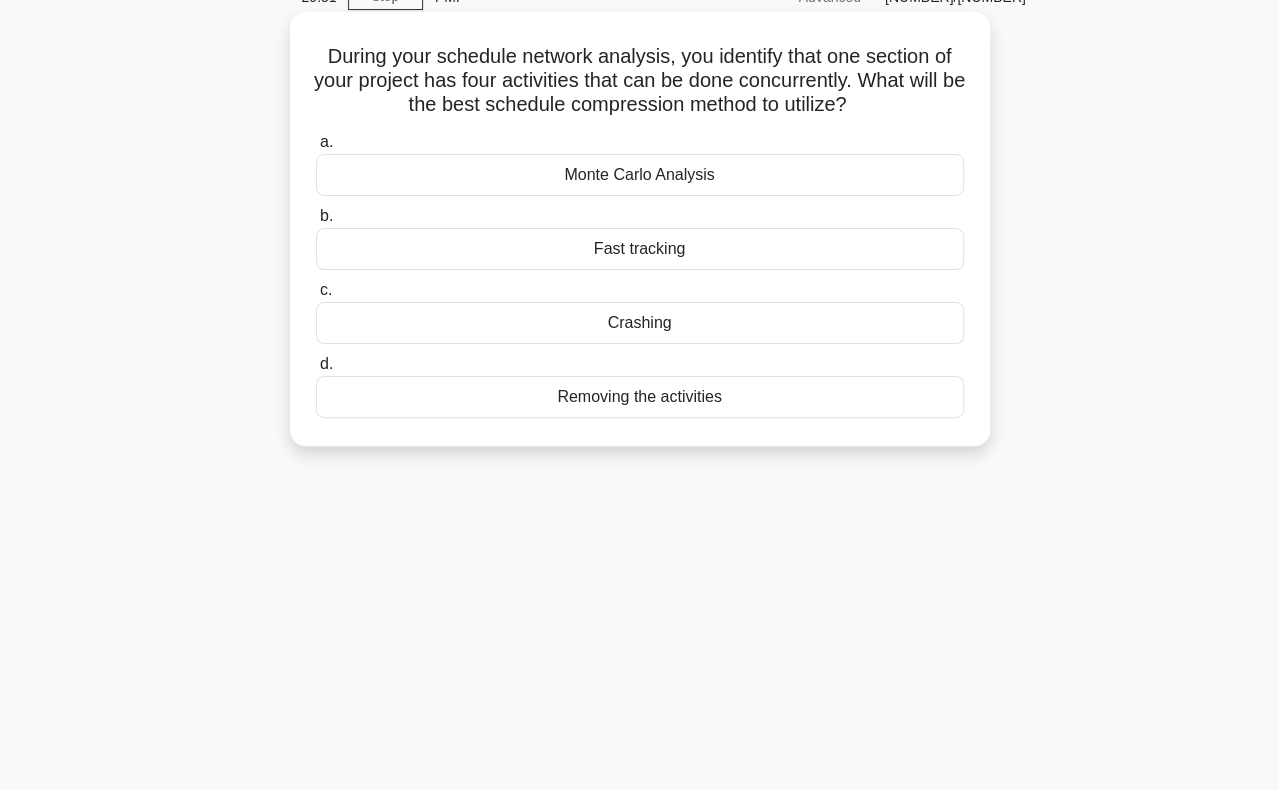 click on "Fast tracking" at bounding box center (640, 249) 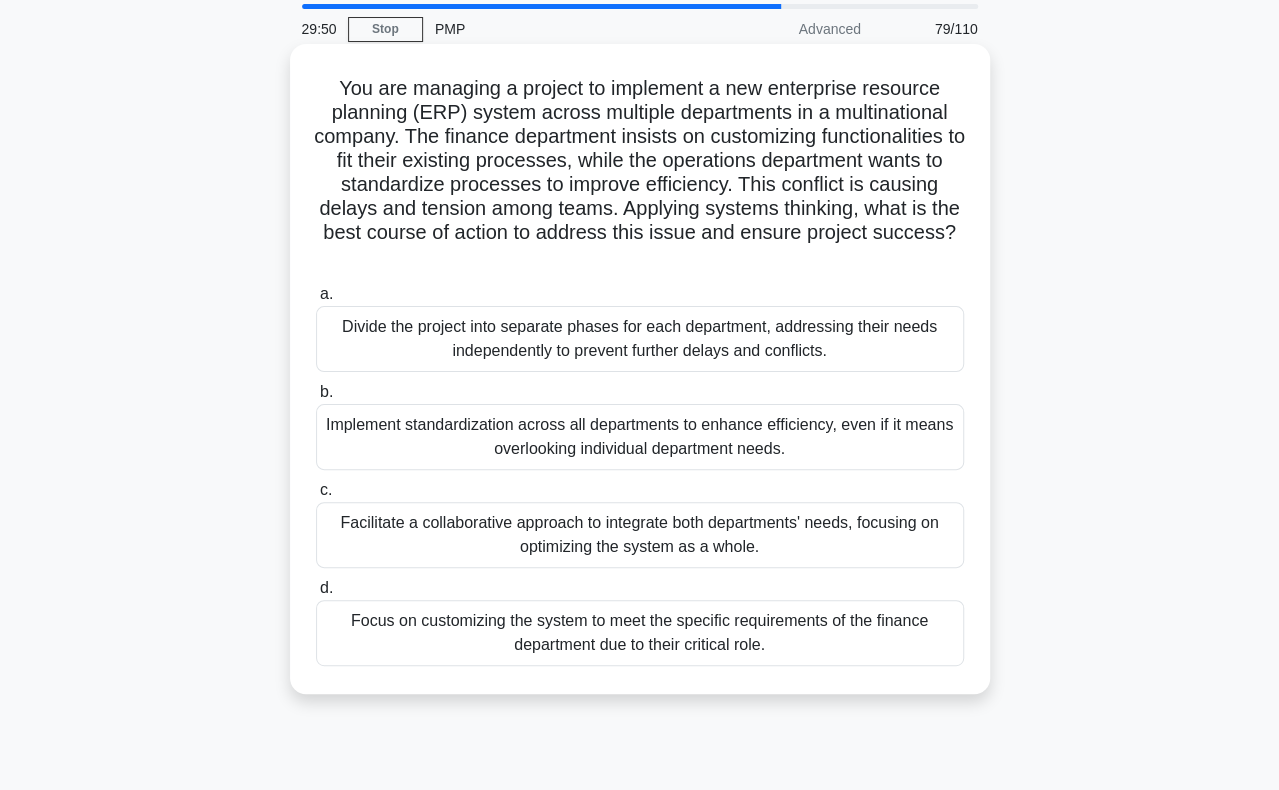 scroll, scrollTop: 100, scrollLeft: 0, axis: vertical 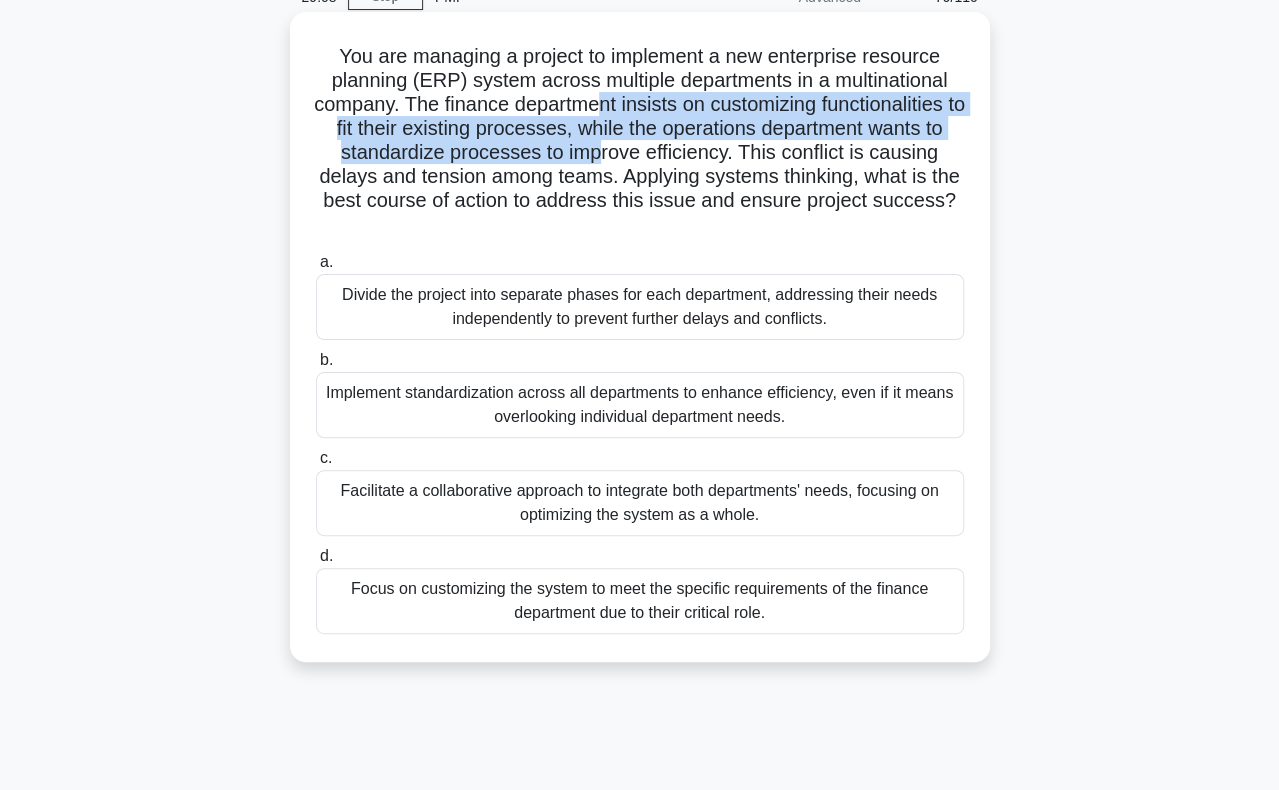drag, startPoint x: 607, startPoint y: 108, endPoint x: 610, endPoint y: 160, distance: 52.086468 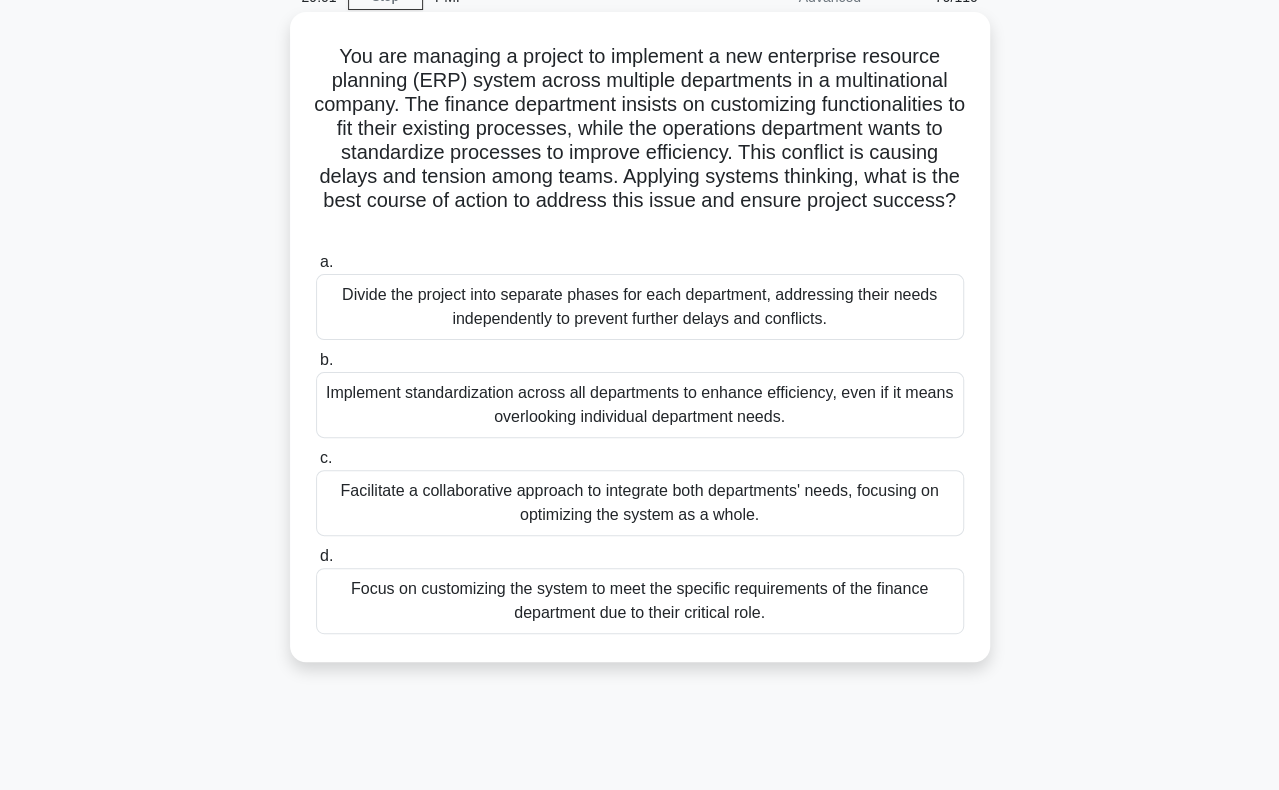 click on "Facilitate a collaborative approach to integrate both departments' needs, focusing on optimizing the system as a whole." at bounding box center [640, 503] 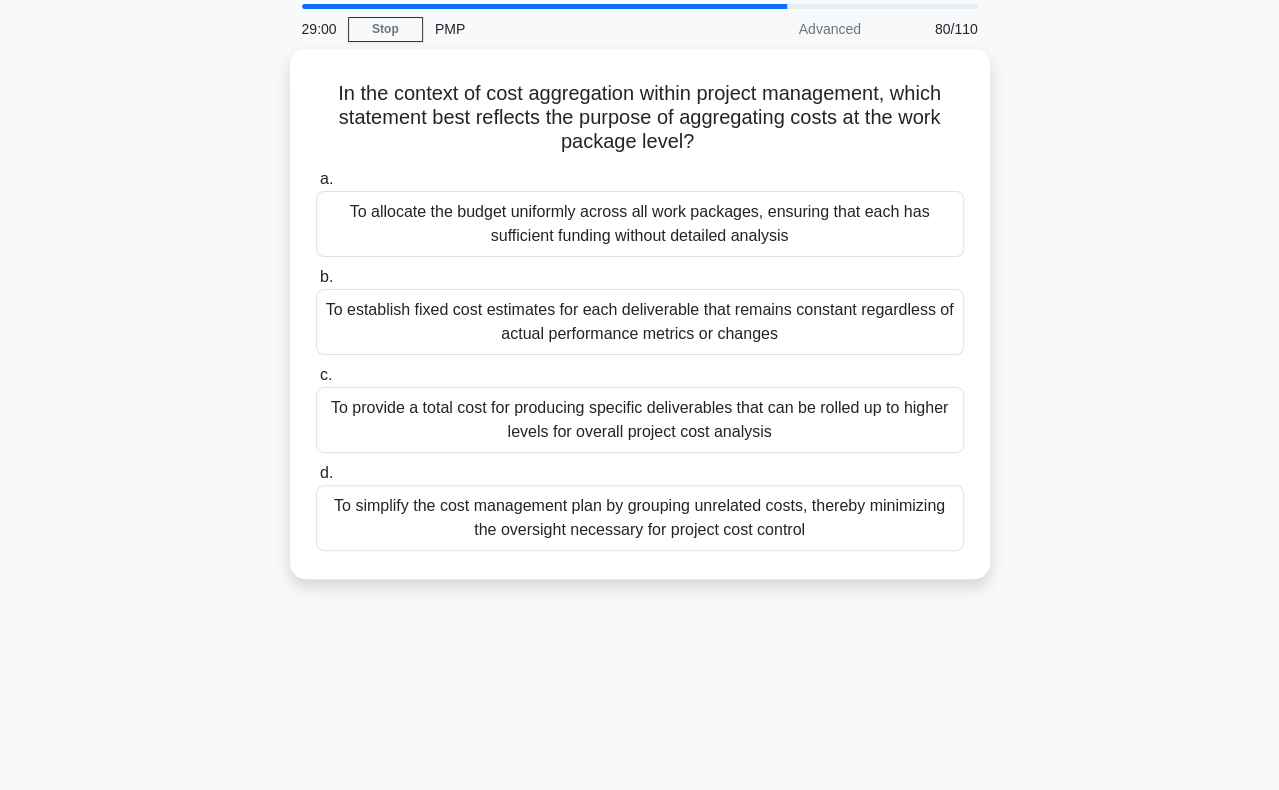 scroll, scrollTop: 100, scrollLeft: 0, axis: vertical 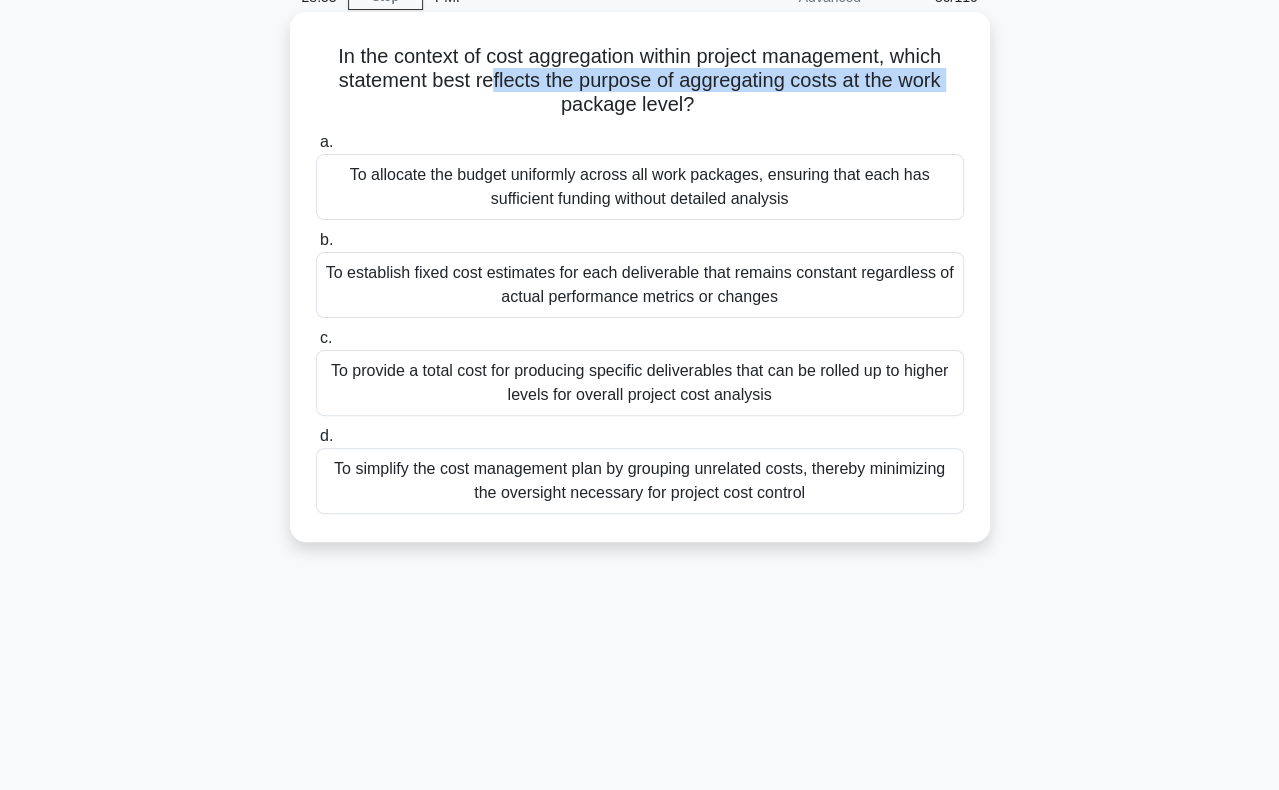 drag, startPoint x: 482, startPoint y: 80, endPoint x: 482, endPoint y: 99, distance: 19 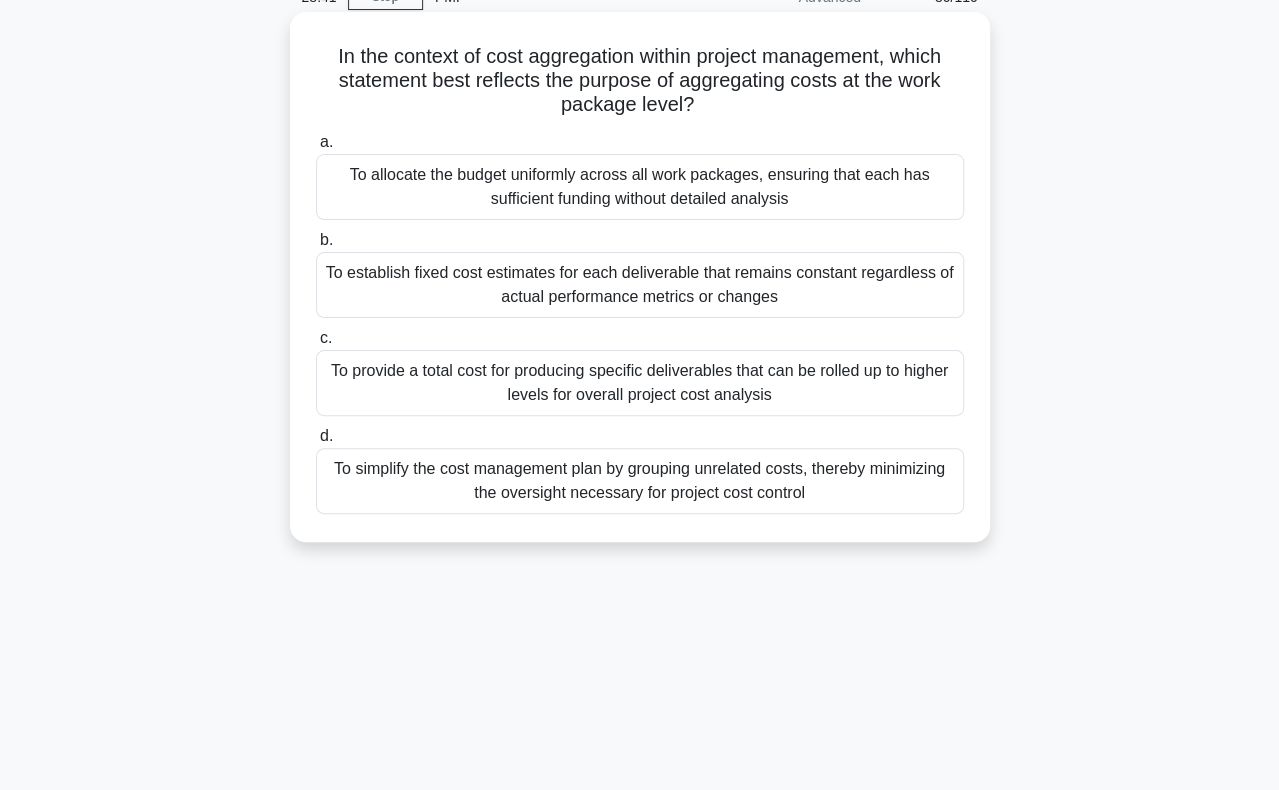 click on "To provide a total cost for producing specific deliverables that can be rolled up to higher levels for overall project cost analysis" at bounding box center [640, 383] 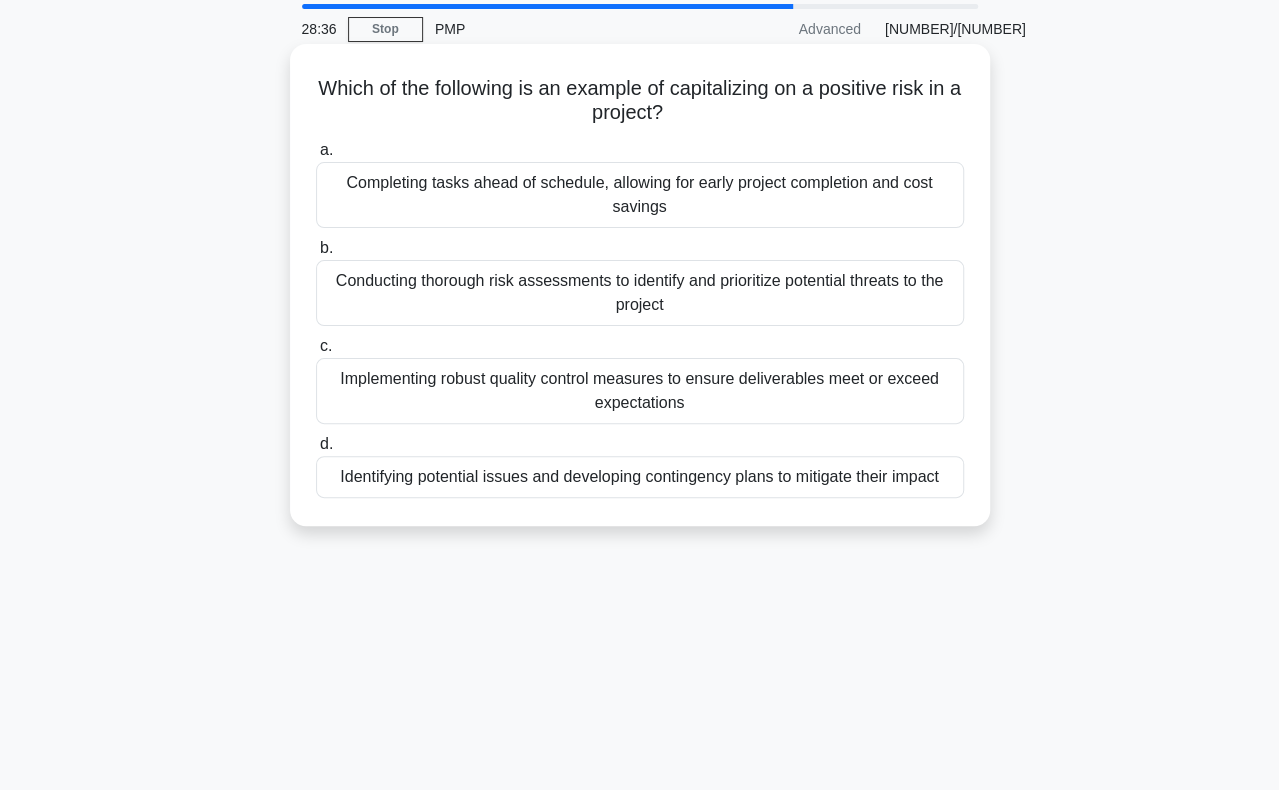 scroll, scrollTop: 100, scrollLeft: 0, axis: vertical 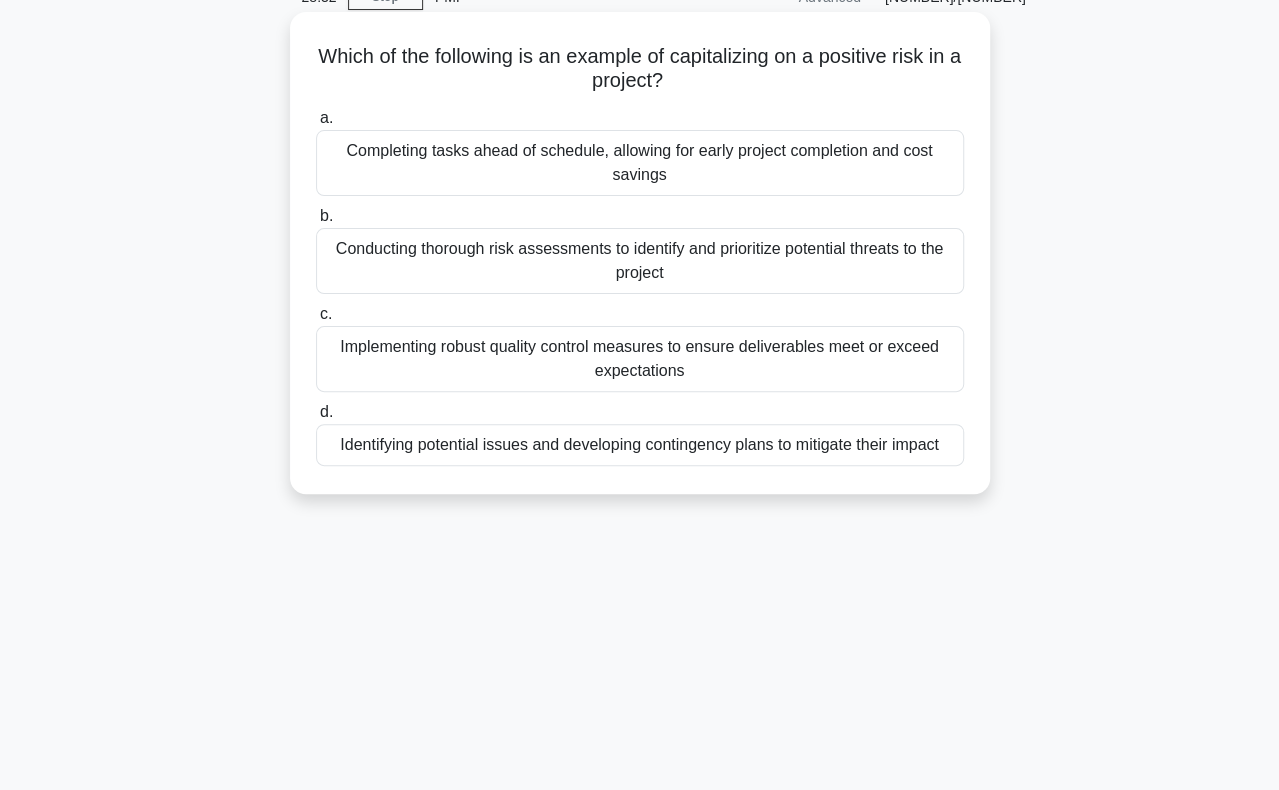 drag, startPoint x: 690, startPoint y: 53, endPoint x: 696, endPoint y: 76, distance: 23.769728 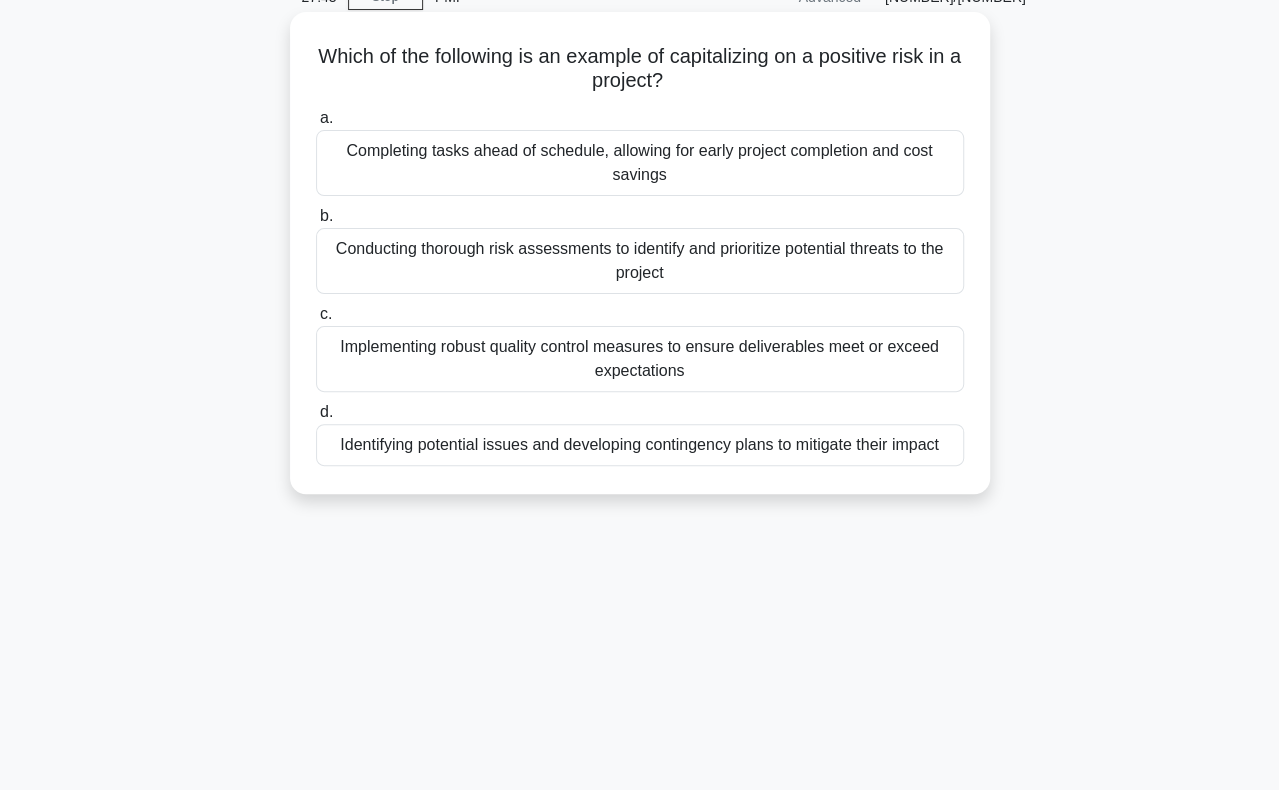click on "Identifying potential issues and developing contingency plans to mitigate their impact" at bounding box center (640, 445) 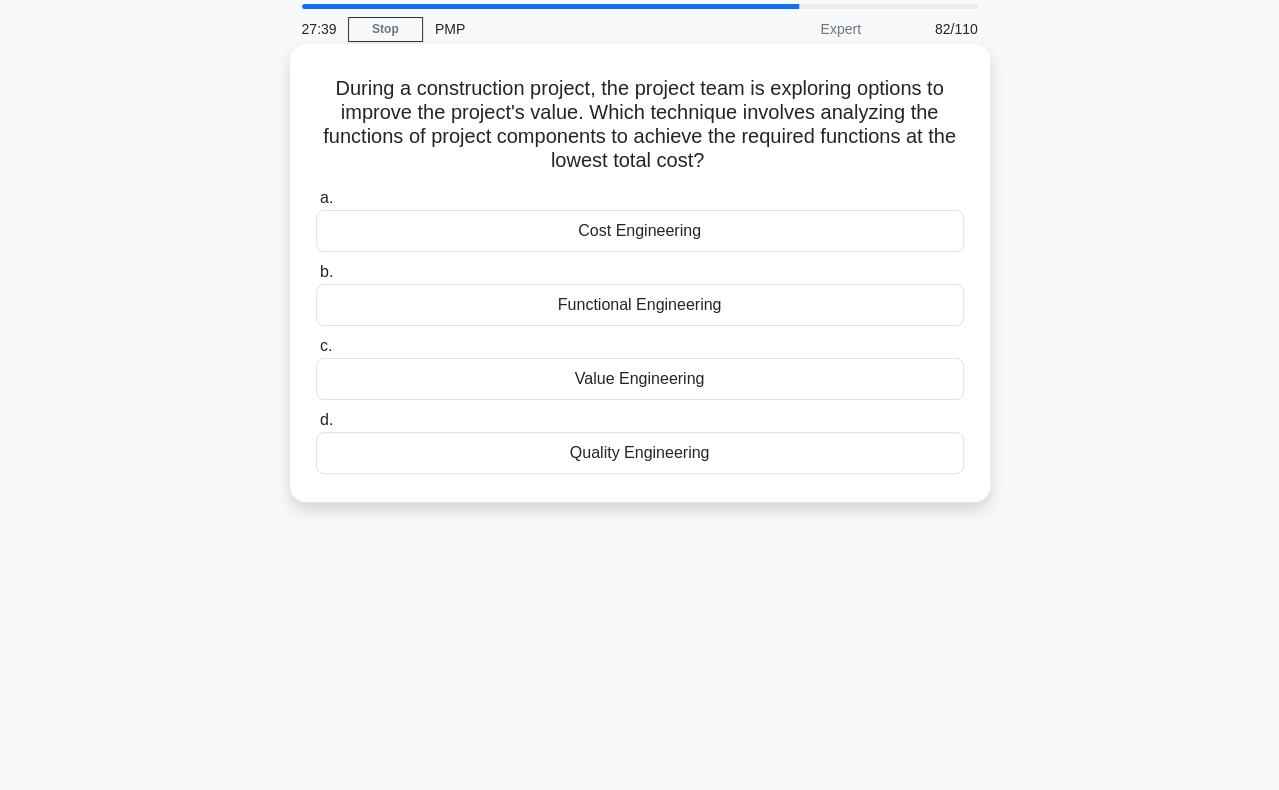 scroll, scrollTop: 100, scrollLeft: 0, axis: vertical 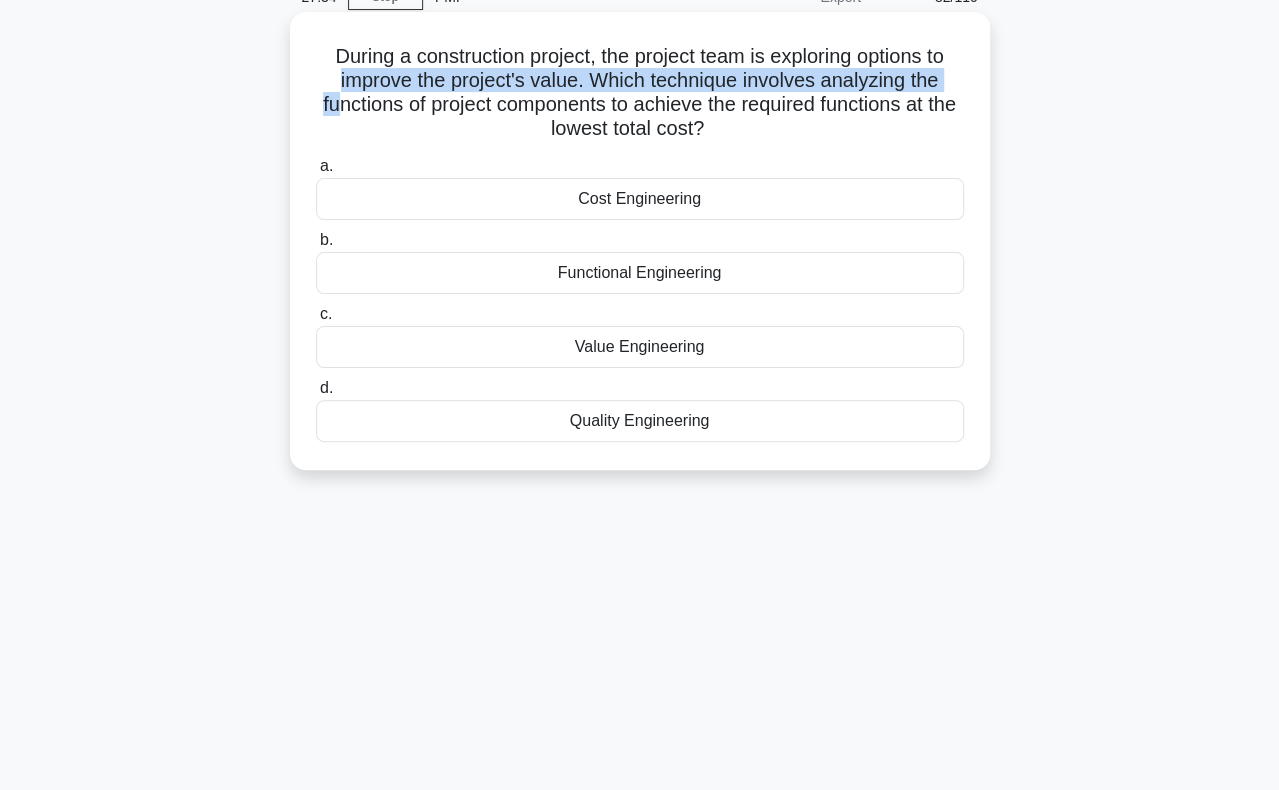 drag, startPoint x: 333, startPoint y: 79, endPoint x: 344, endPoint y: 99, distance: 22.825424 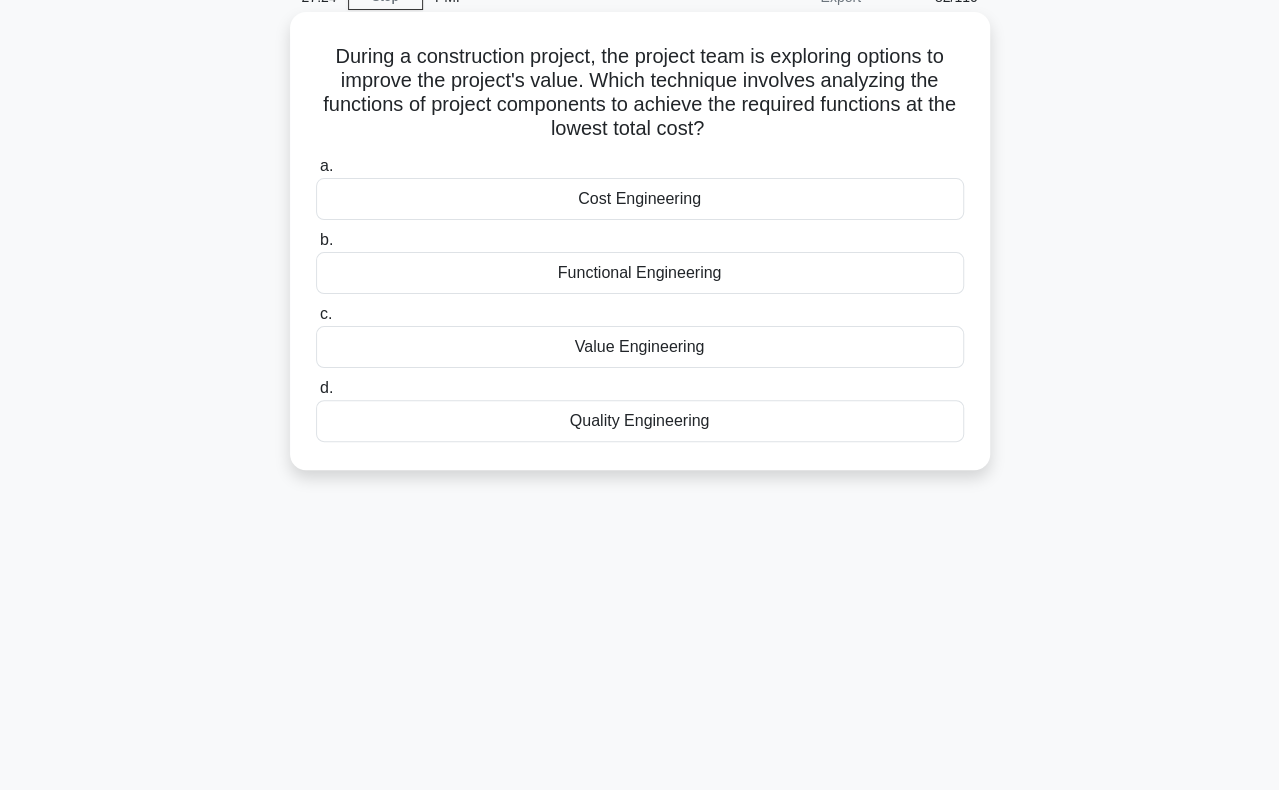 click on "Value Engineering" at bounding box center (640, 347) 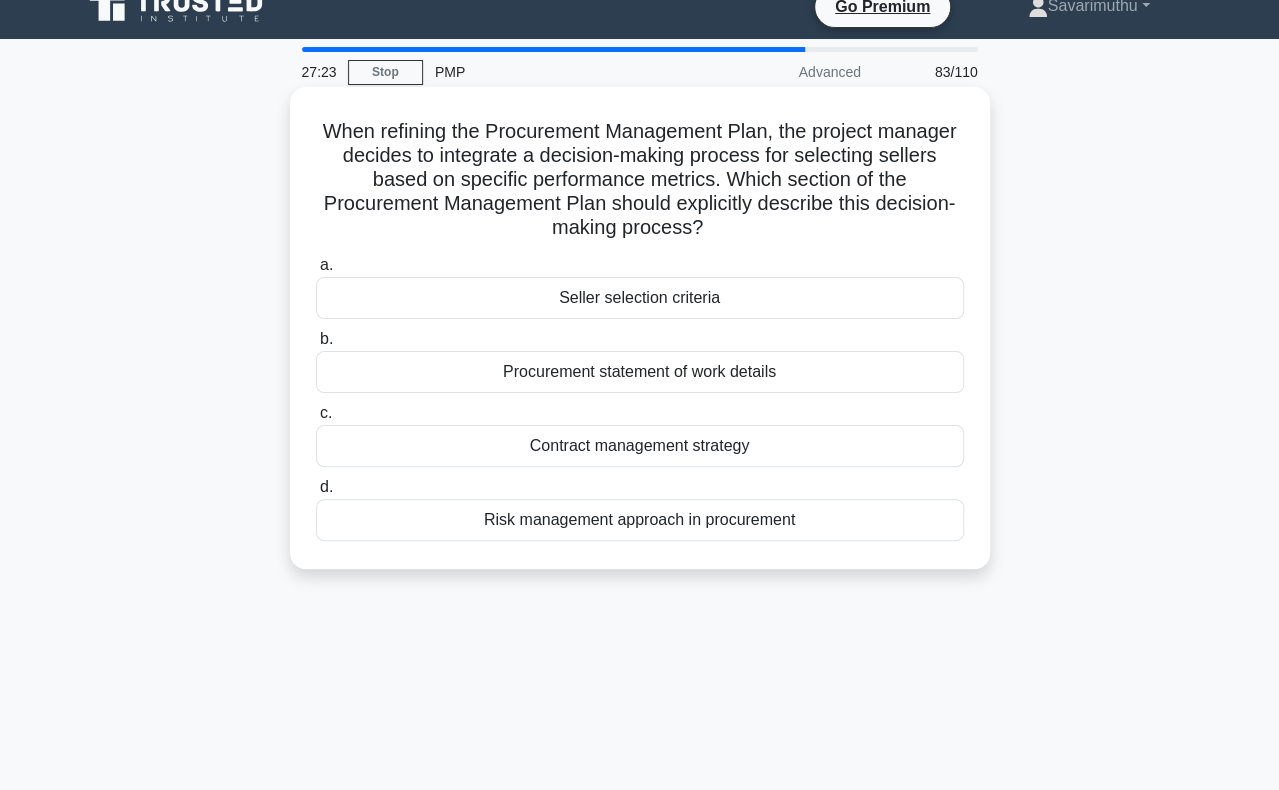 scroll, scrollTop: 100, scrollLeft: 0, axis: vertical 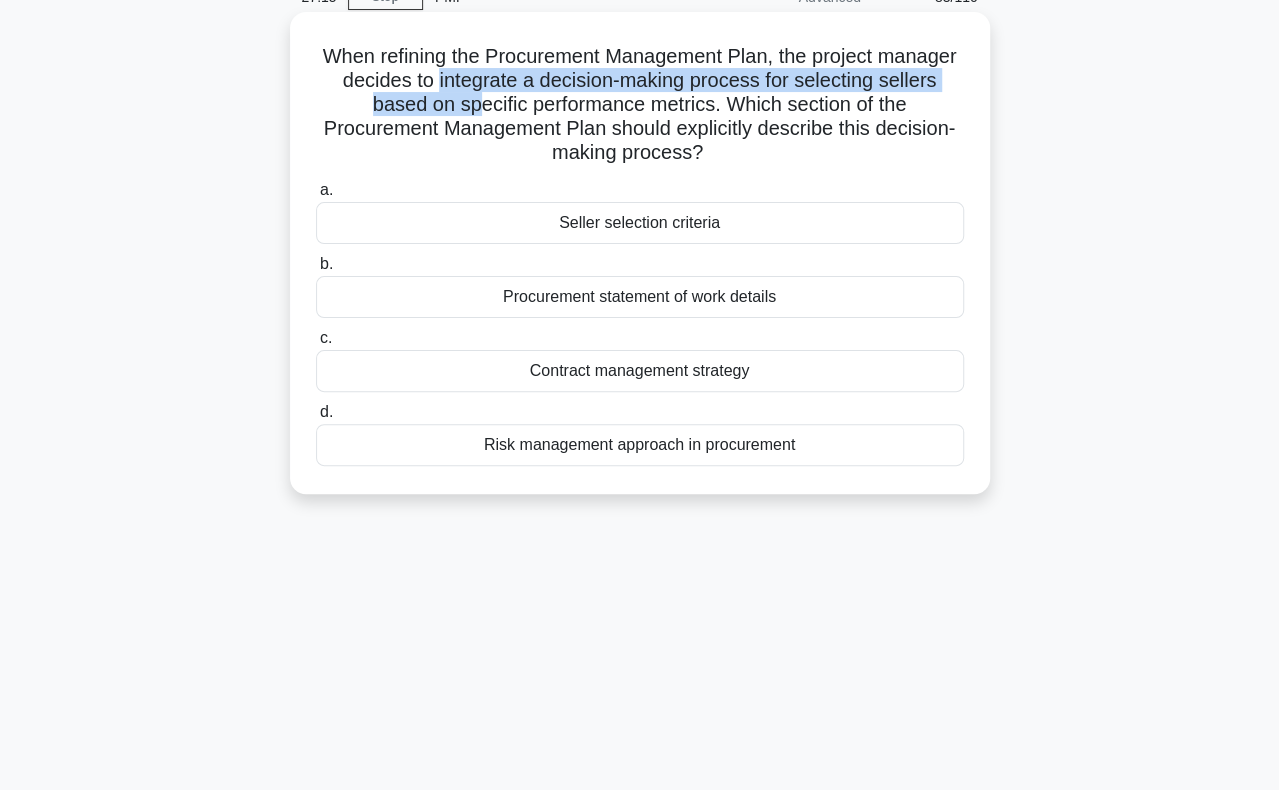 drag, startPoint x: 508, startPoint y: 75, endPoint x: 508, endPoint y: 105, distance: 30 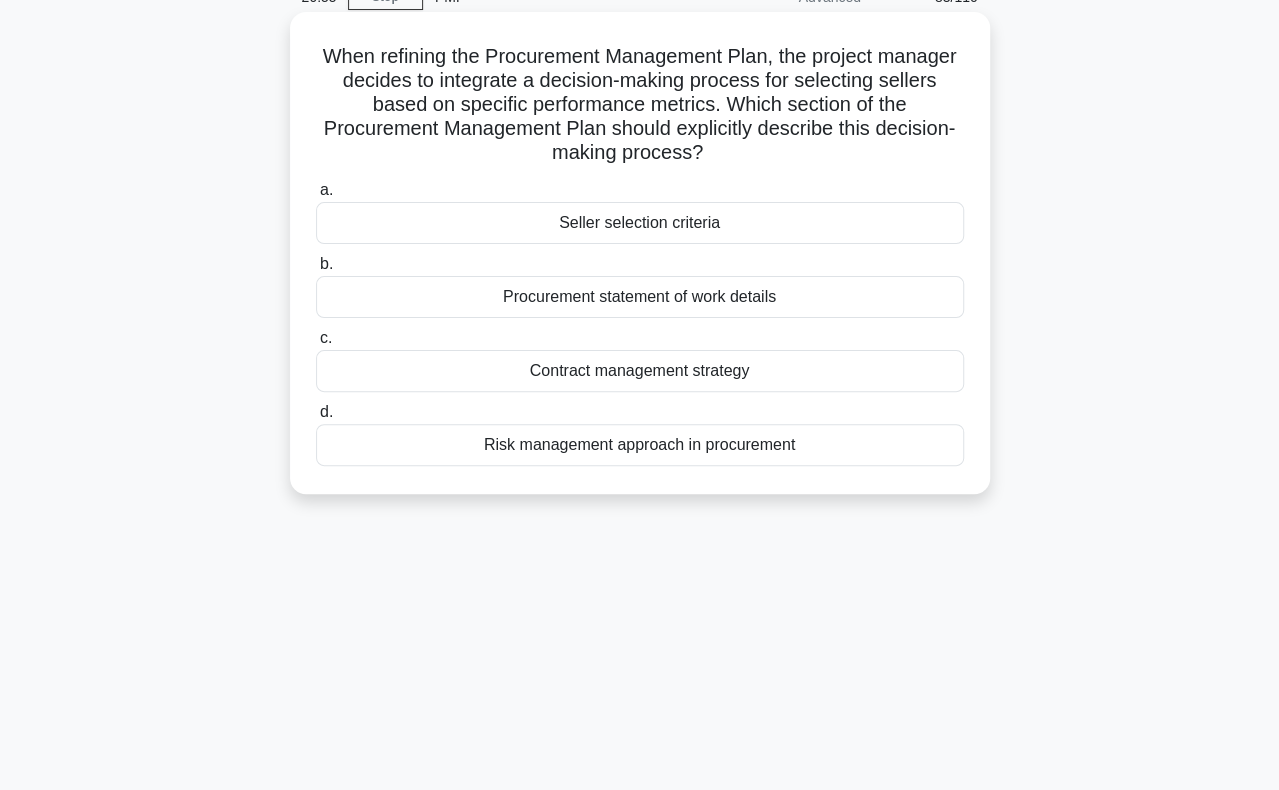 click on "Seller selection criteria" at bounding box center (640, 223) 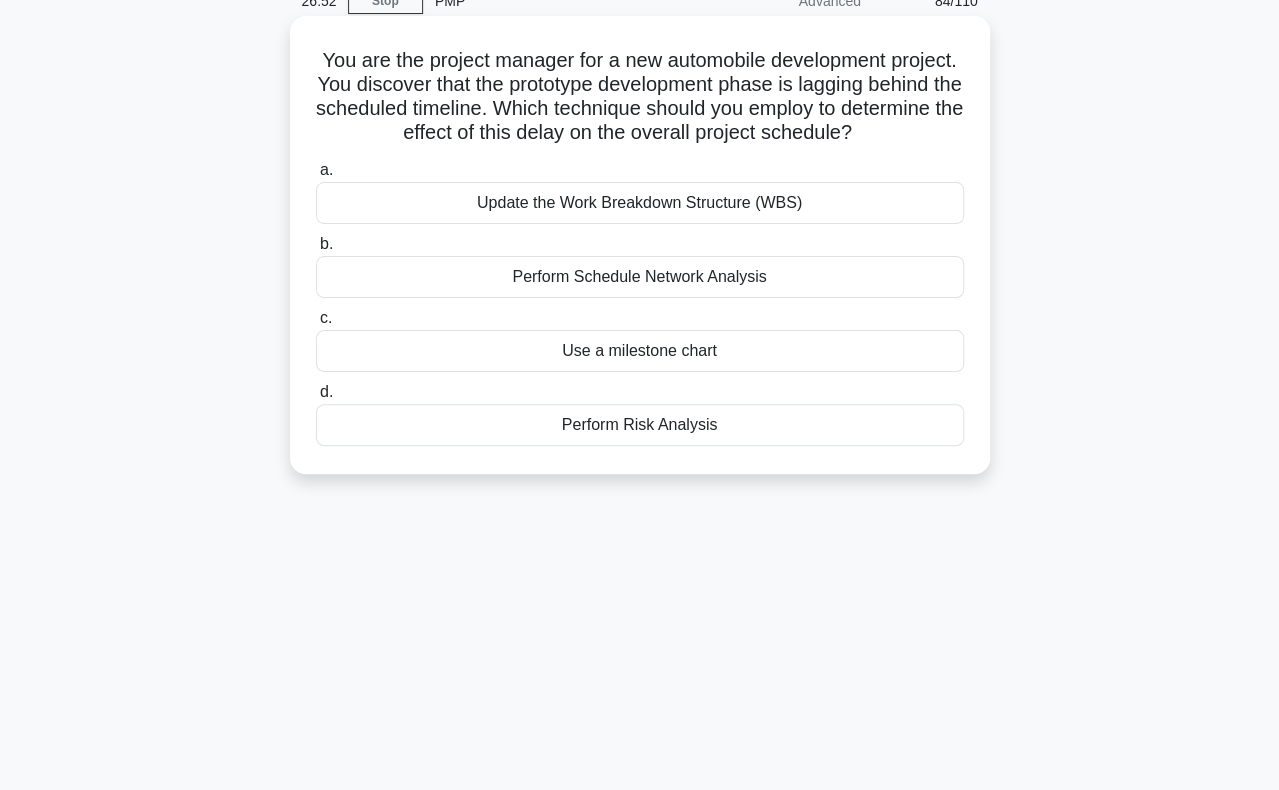 scroll, scrollTop: 100, scrollLeft: 0, axis: vertical 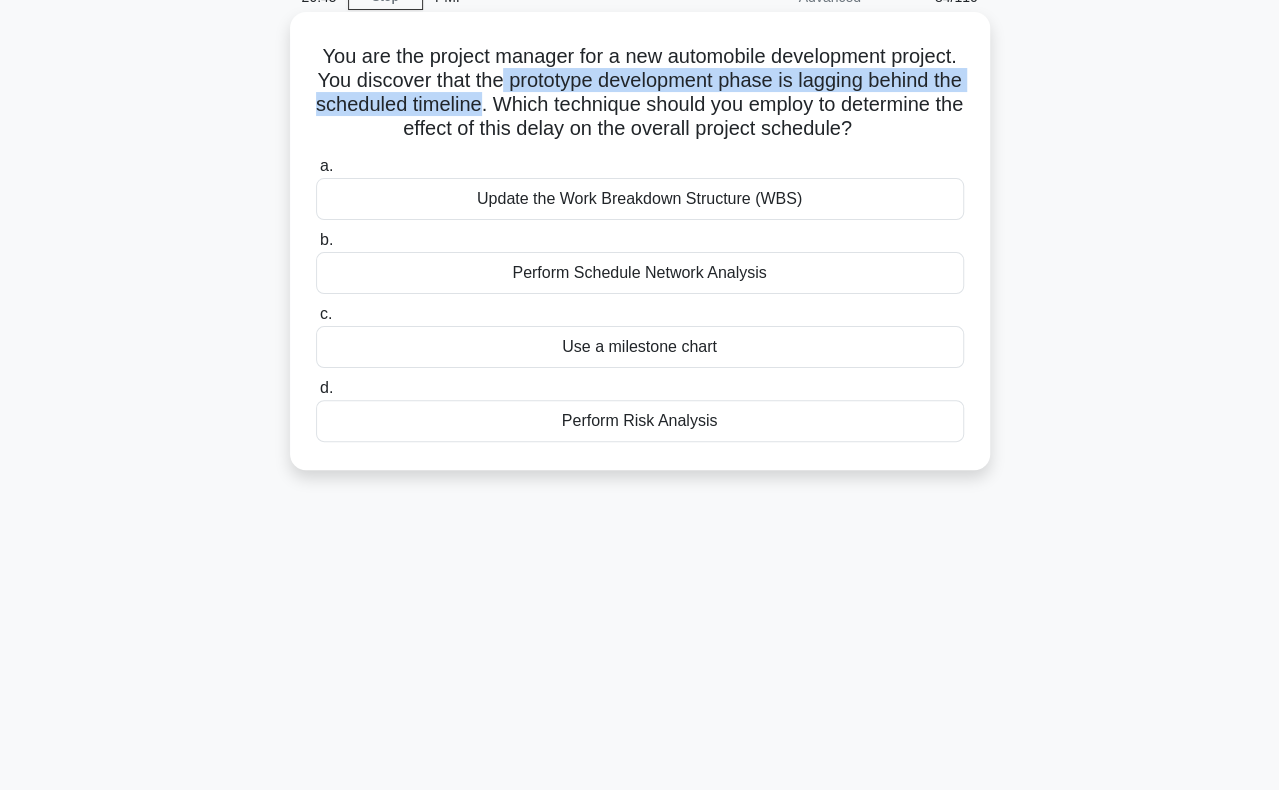 drag, startPoint x: 587, startPoint y: 83, endPoint x: 592, endPoint y: 113, distance: 30.413813 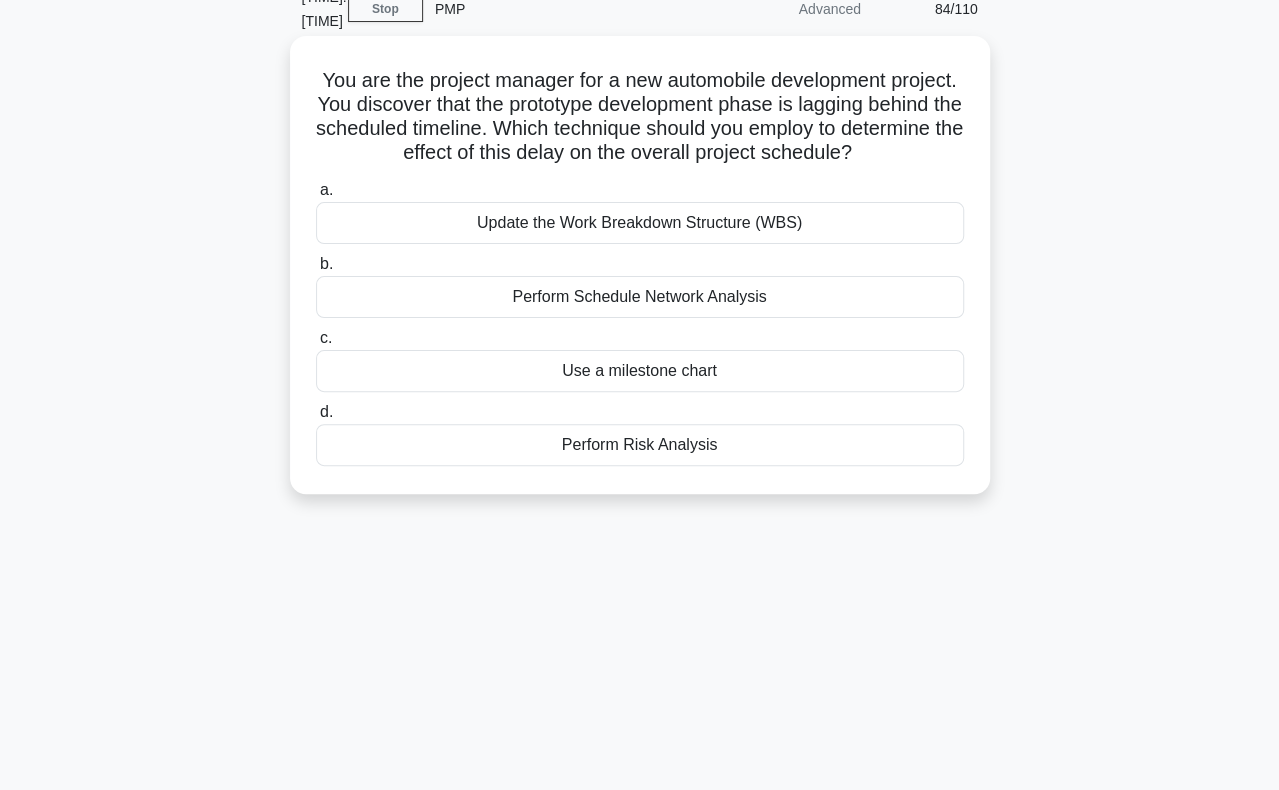 click on "Perform Schedule Network Analysis" at bounding box center (640, 297) 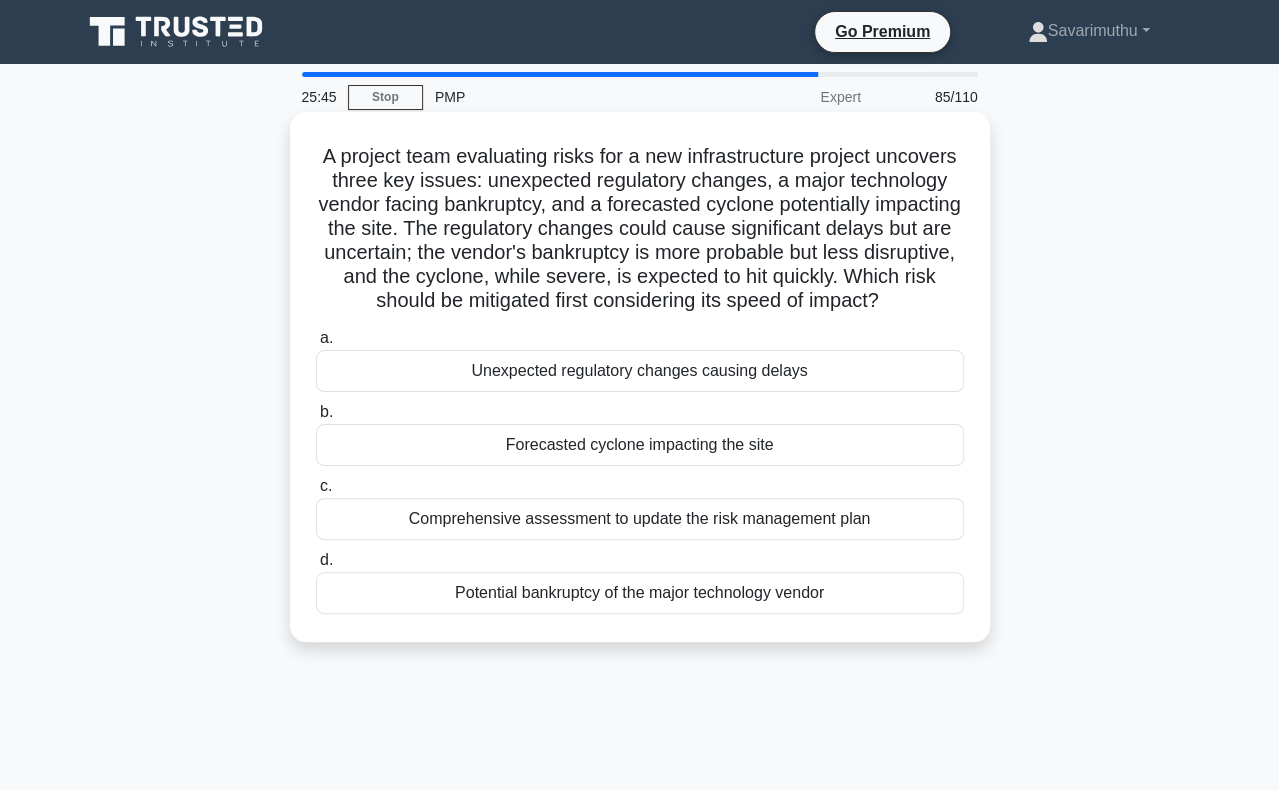 scroll, scrollTop: 100, scrollLeft: 0, axis: vertical 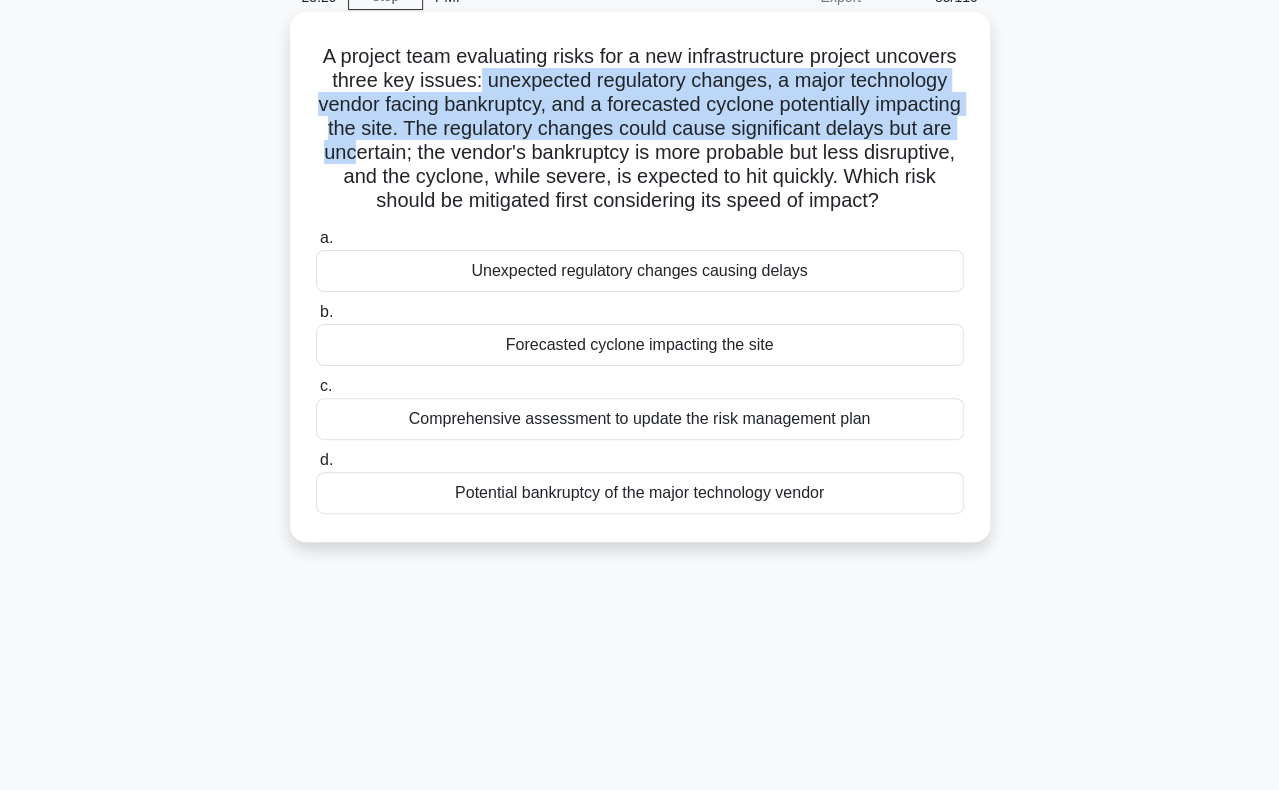 drag, startPoint x: 574, startPoint y: 82, endPoint x: 592, endPoint y: 148, distance: 68.41052 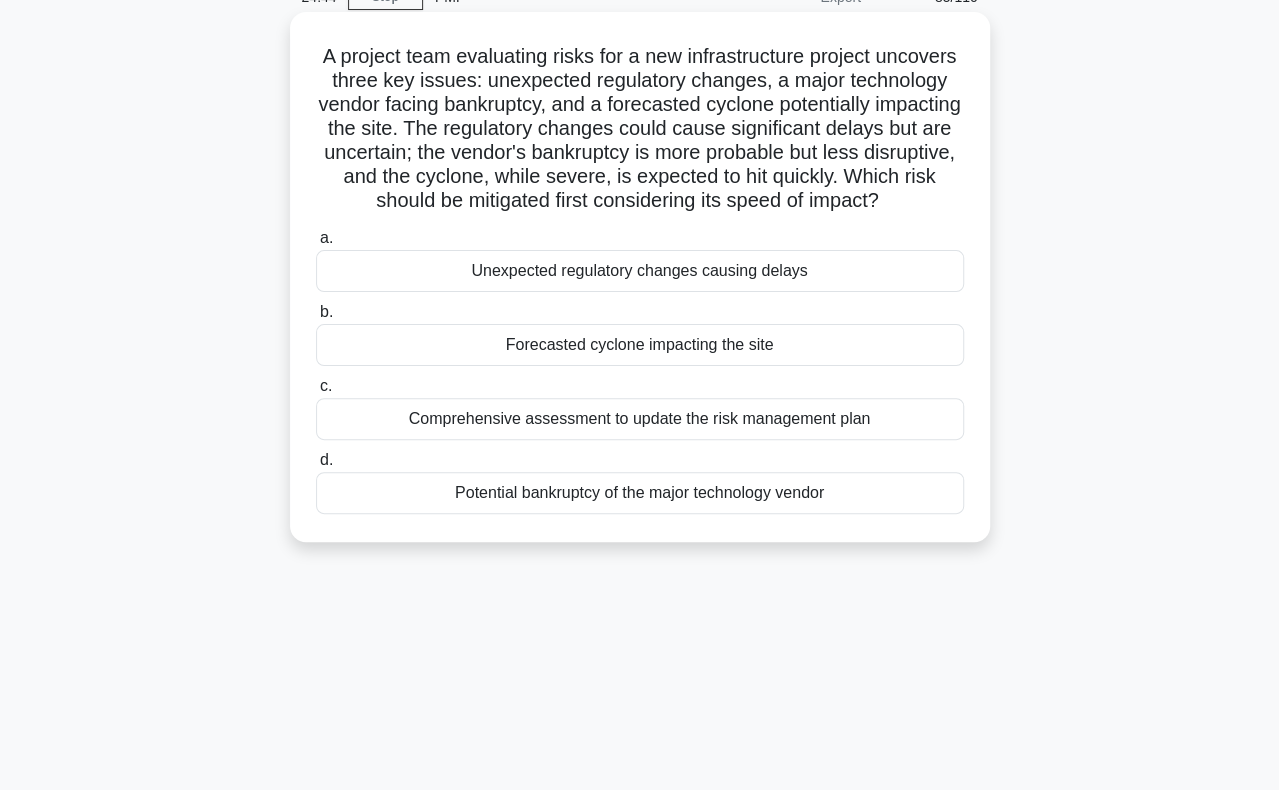 click on "Forecasted cyclone impacting the site" at bounding box center [640, 345] 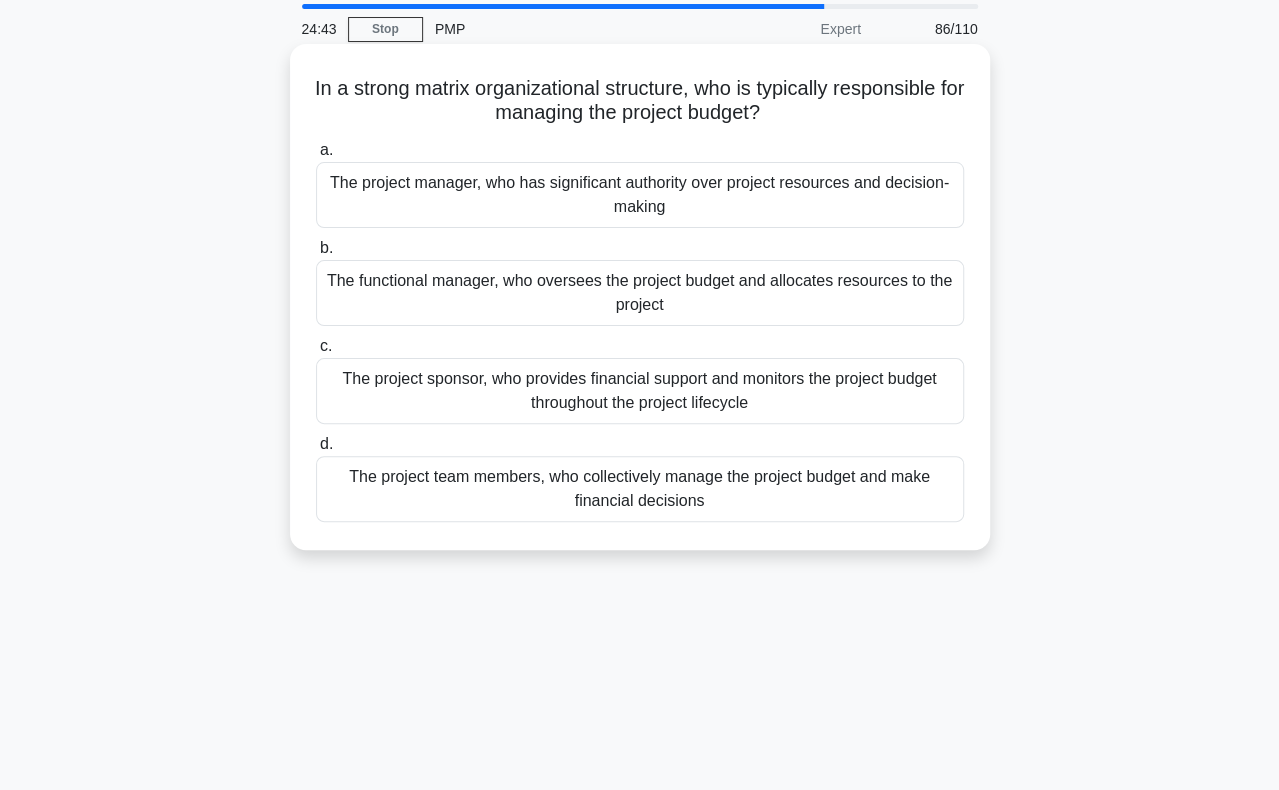 scroll, scrollTop: 100, scrollLeft: 0, axis: vertical 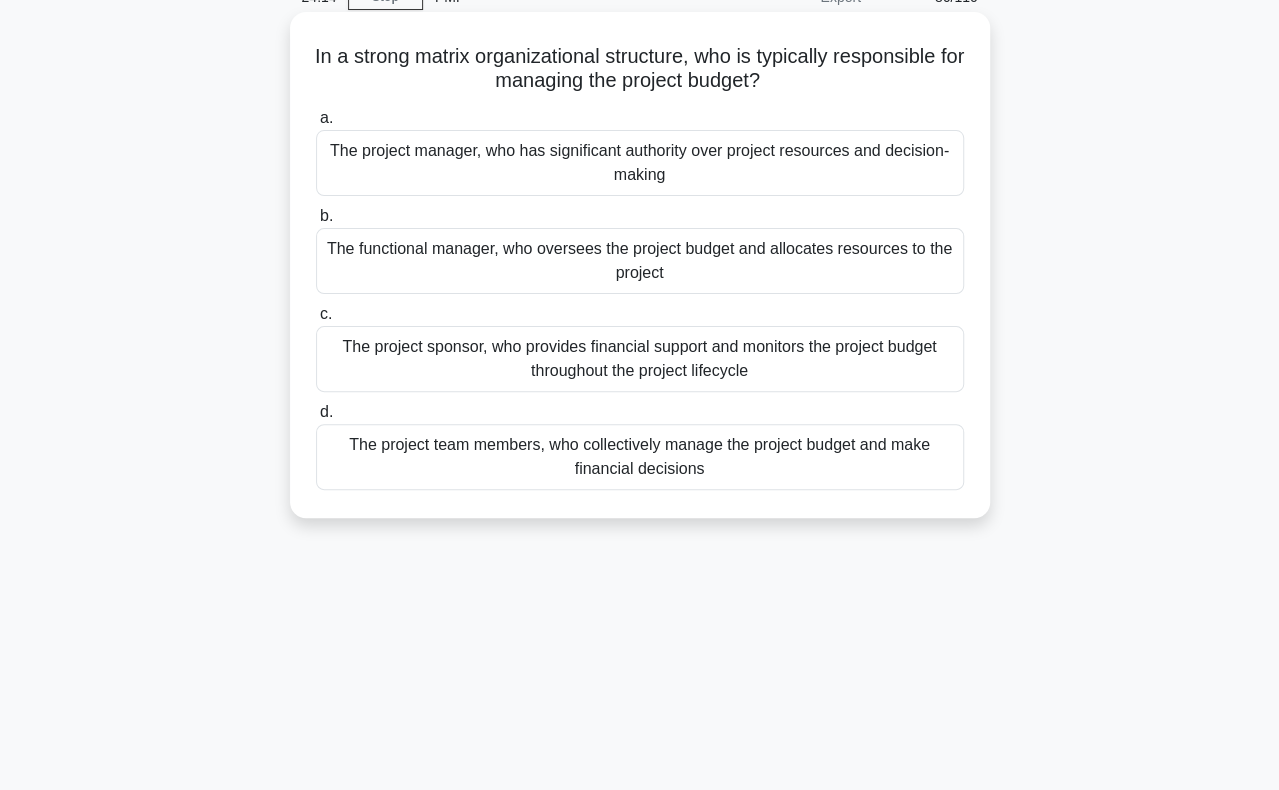 click on "The project sponsor, who provides financial support and monitors the project budget throughout the project lifecycle" at bounding box center (640, 359) 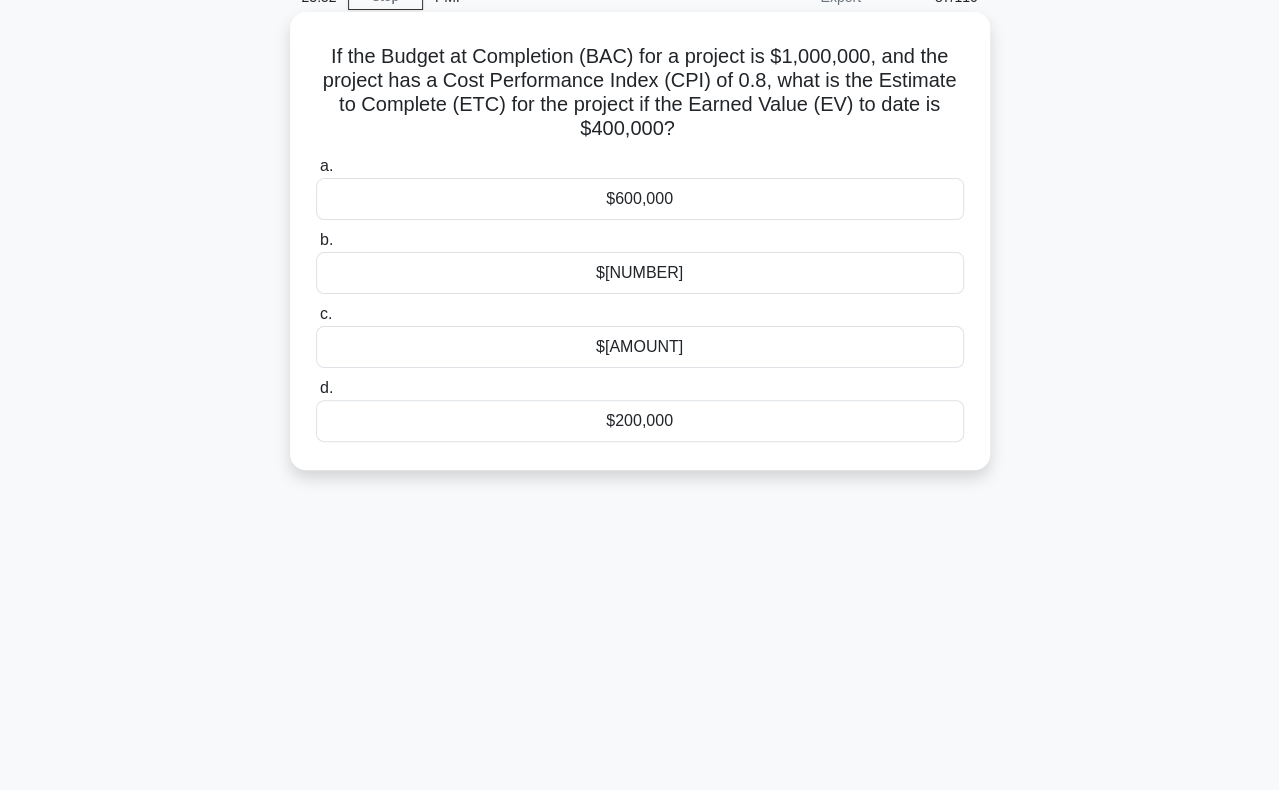 scroll, scrollTop: 0, scrollLeft: 0, axis: both 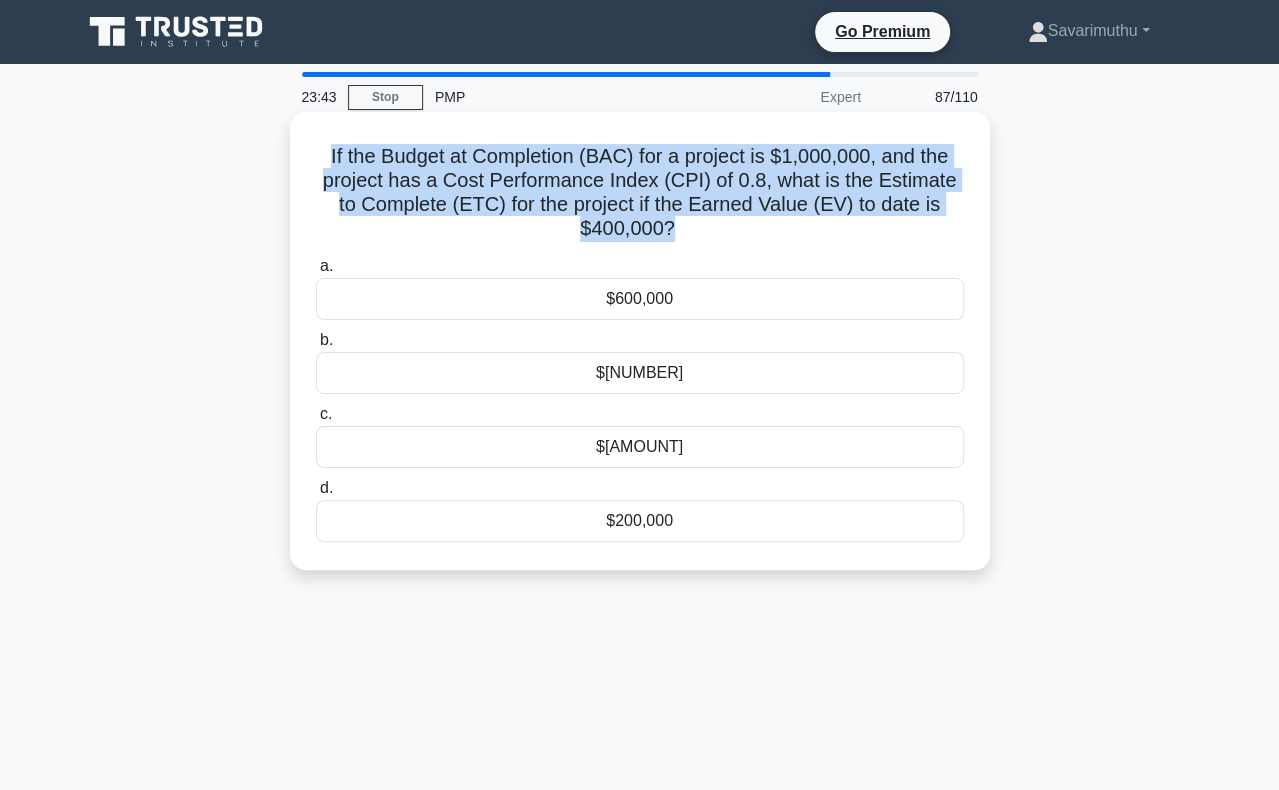 drag, startPoint x: 324, startPoint y: 154, endPoint x: 671, endPoint y: 240, distance: 357.49826 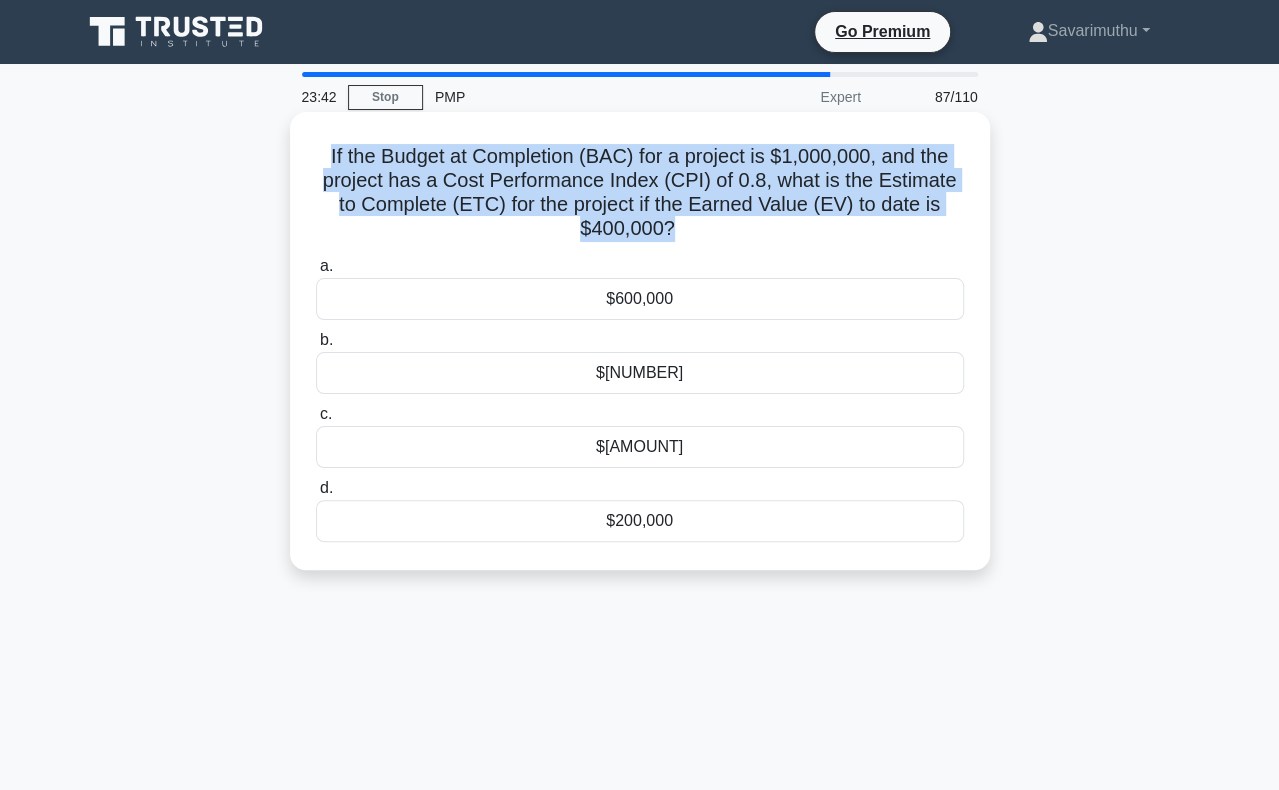 copy on "If the Budget at Completion (BAC) for a project is $1,000,000, and the project has a Cost Performance Index (CPI) of 0.8, what is the Estimate to Complete (ETC) for the project if the Earned Value (EV) to date is $400,000?" 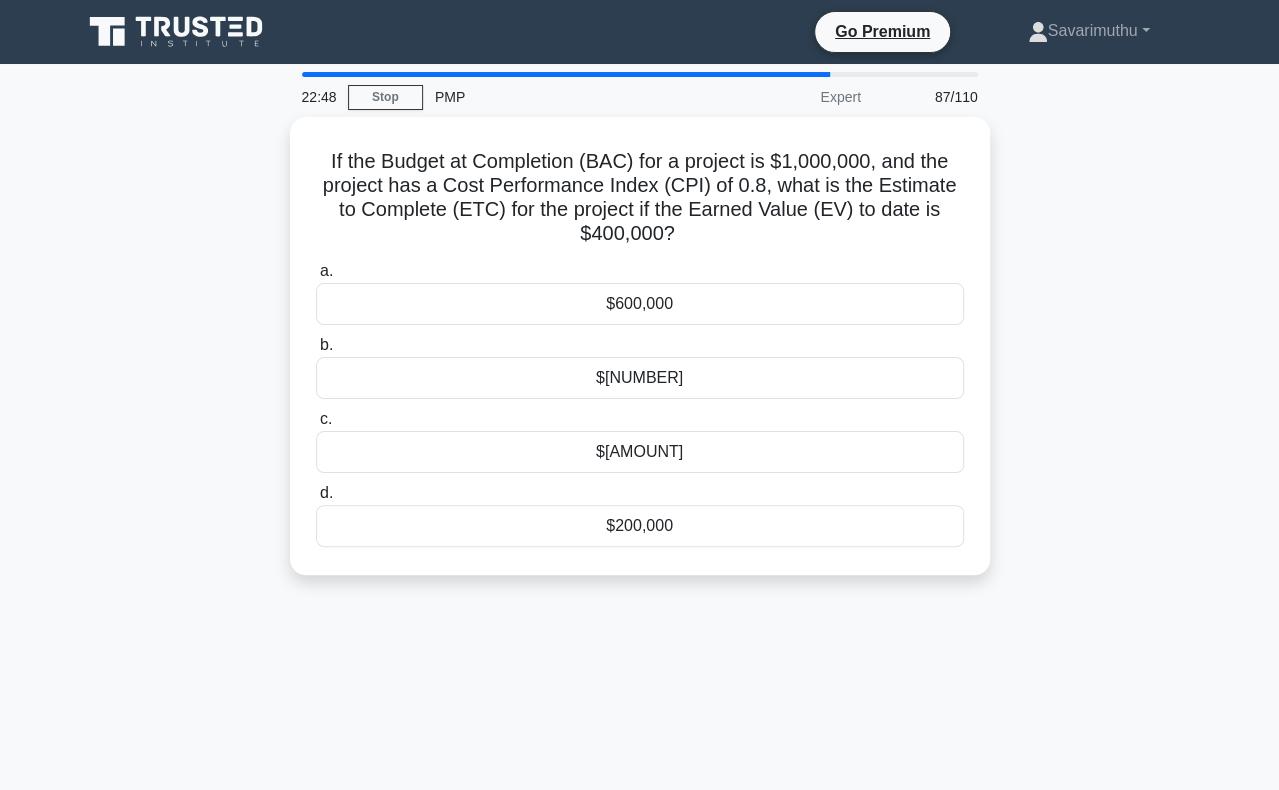 click on "If the Budget at Completion (BAC) for a project is $[CURRENCY][NUMBER], and the project has a Cost Performance Index (CPI) of [NUMBER], what is the Estimate to Complete (ETC) for the project if the Earned Value (EV) to date is $[CURRENCY][NUMBER]?
.spinner_0XTQ{transform-origin:center;animation:spinner_y6GP .75s linear infinite}@keyframes spinner_y6GP{100%{transform:rotate(360deg)}}
a.
$[CURRENCY][NUMBER]" at bounding box center [640, 358] 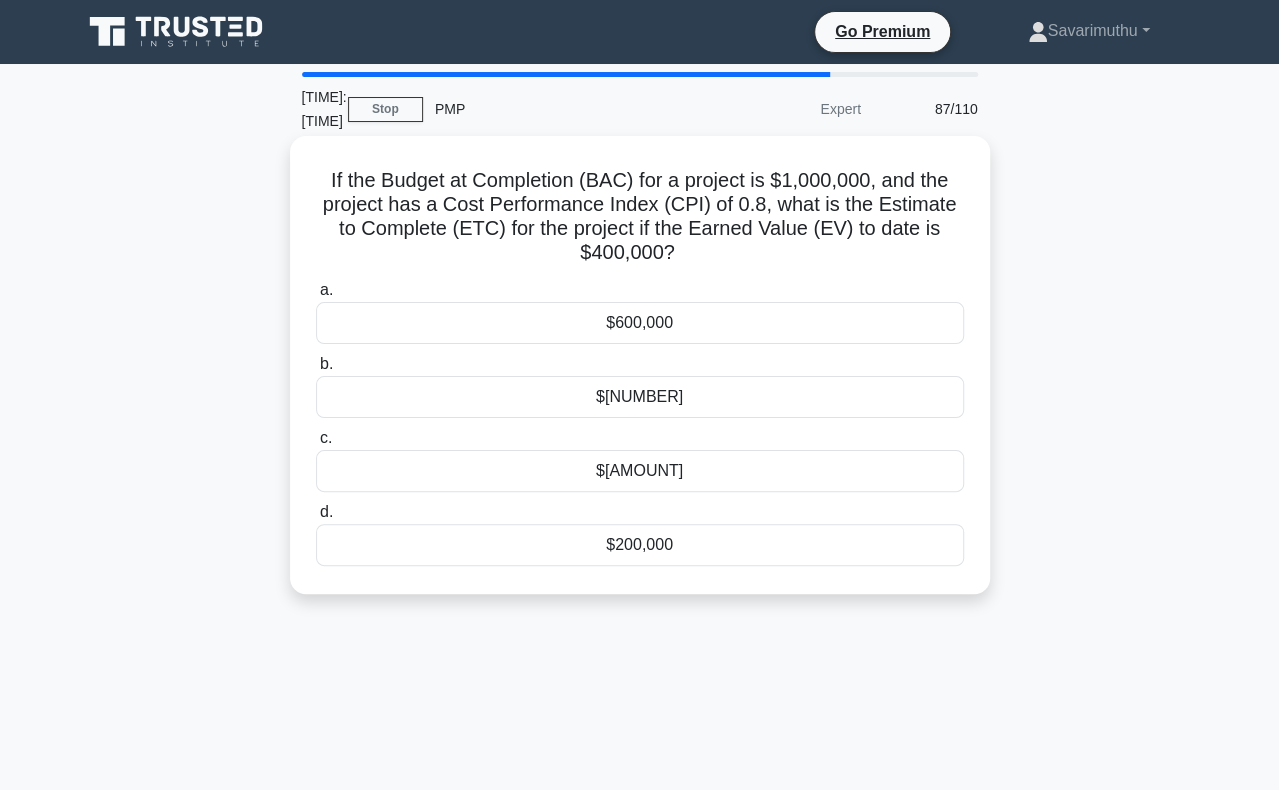 click on "$[AMOUNT]" at bounding box center [640, 471] 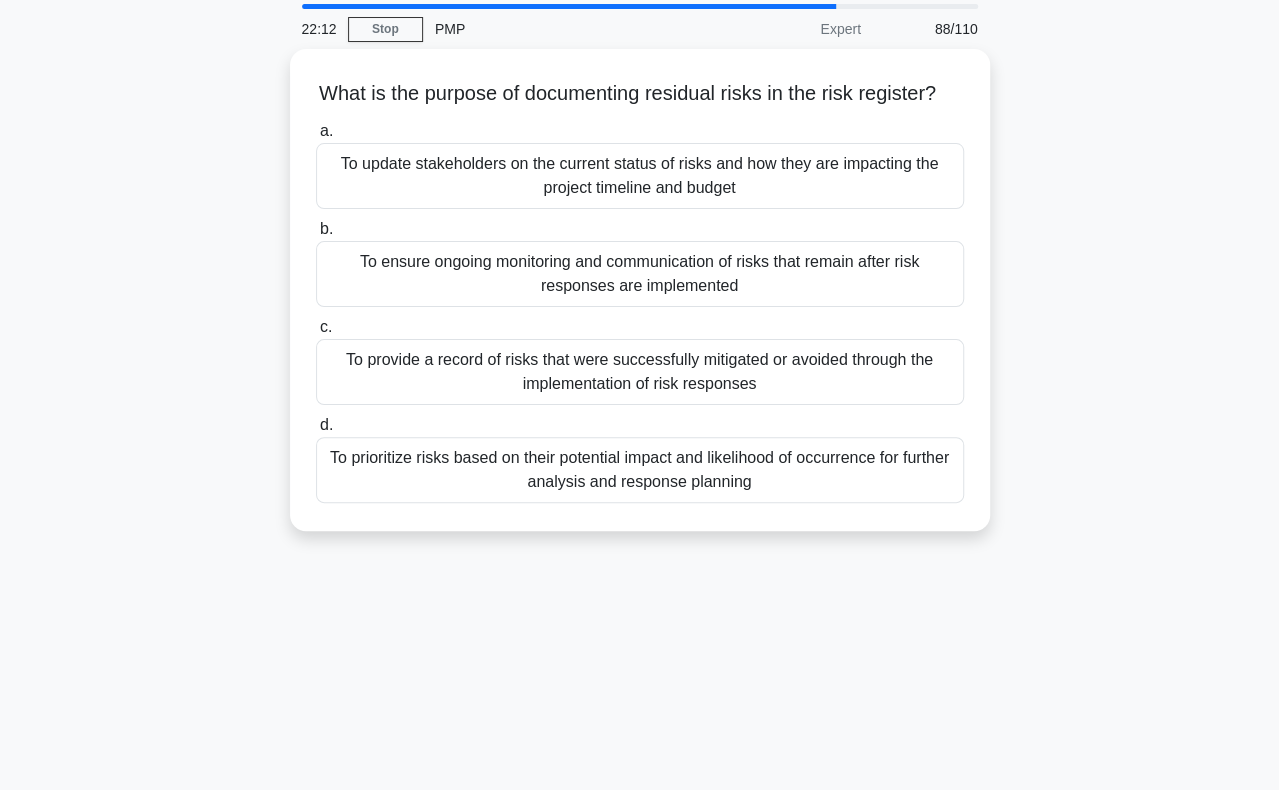 scroll, scrollTop: 100, scrollLeft: 0, axis: vertical 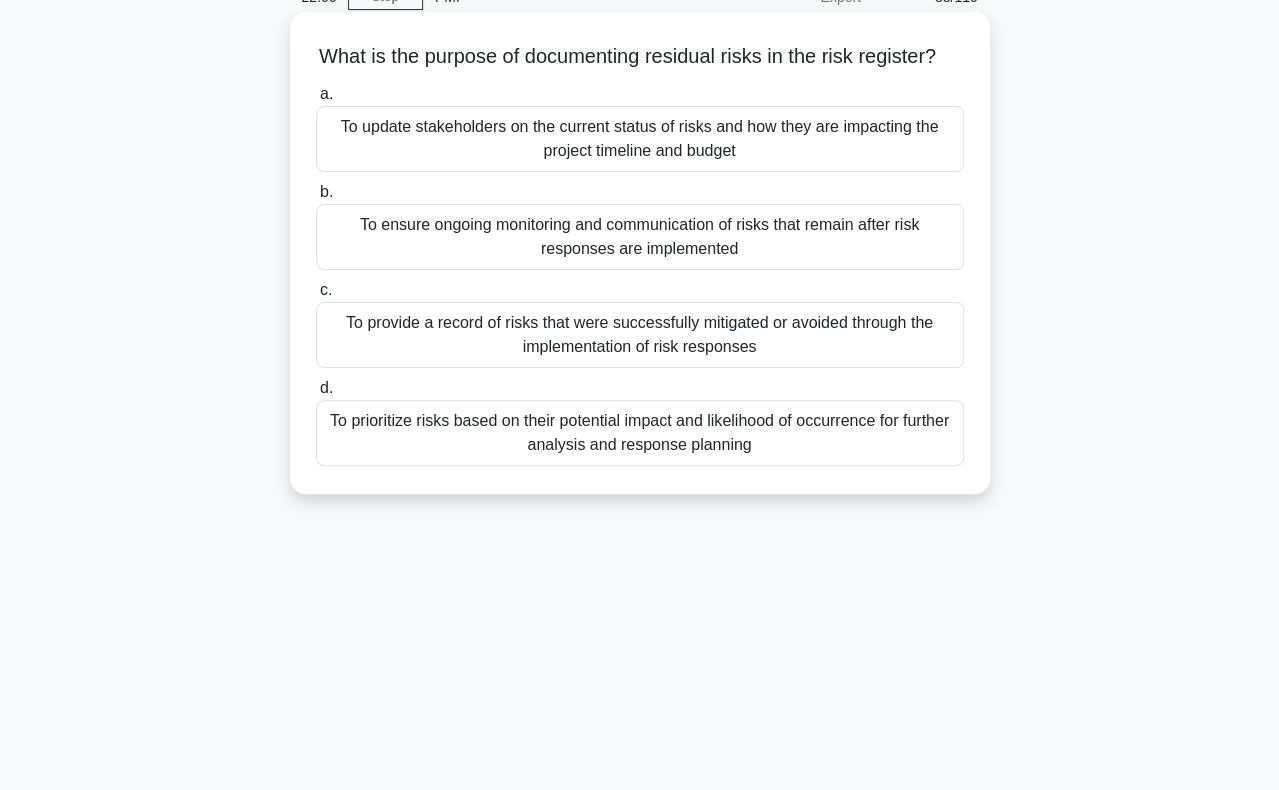 drag, startPoint x: 664, startPoint y: 55, endPoint x: 665, endPoint y: 75, distance: 20.024984 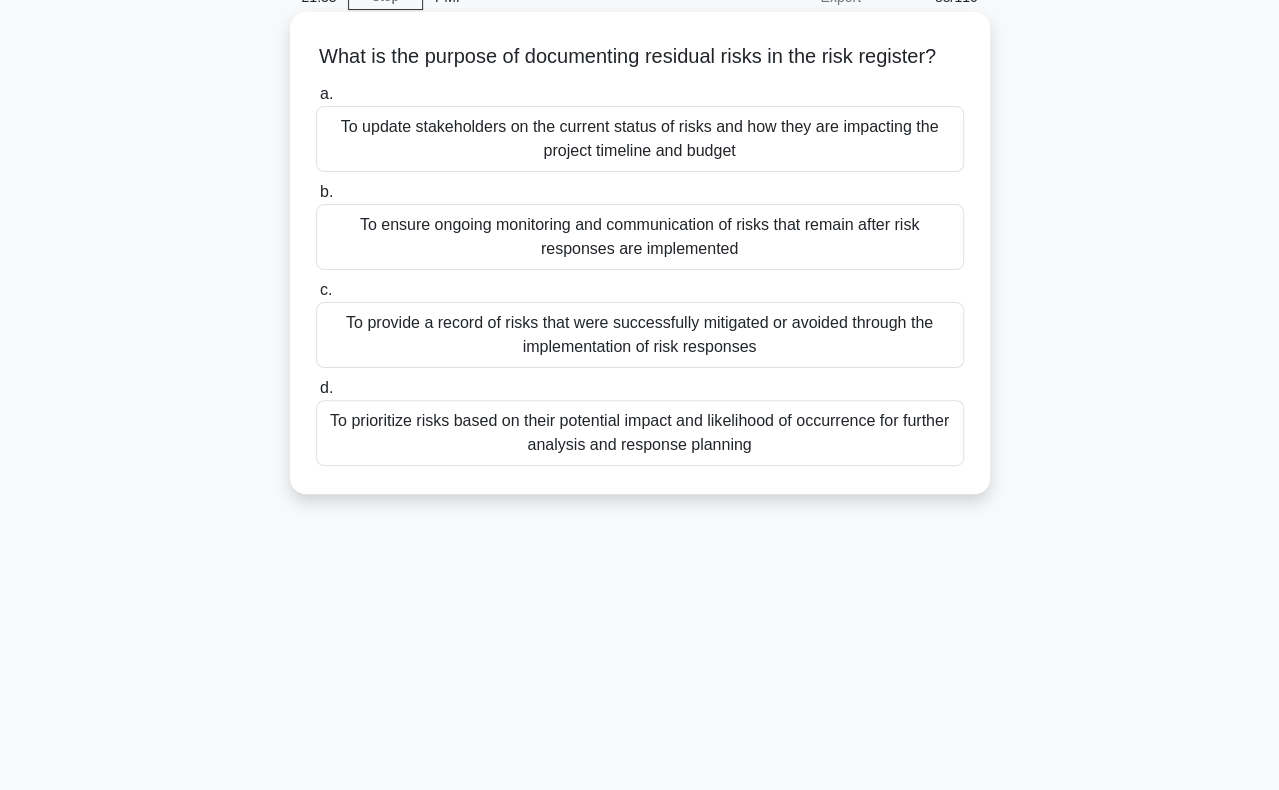 click on "To ensure ongoing monitoring and communication of risks that remain after risk responses are implemented" at bounding box center (640, 237) 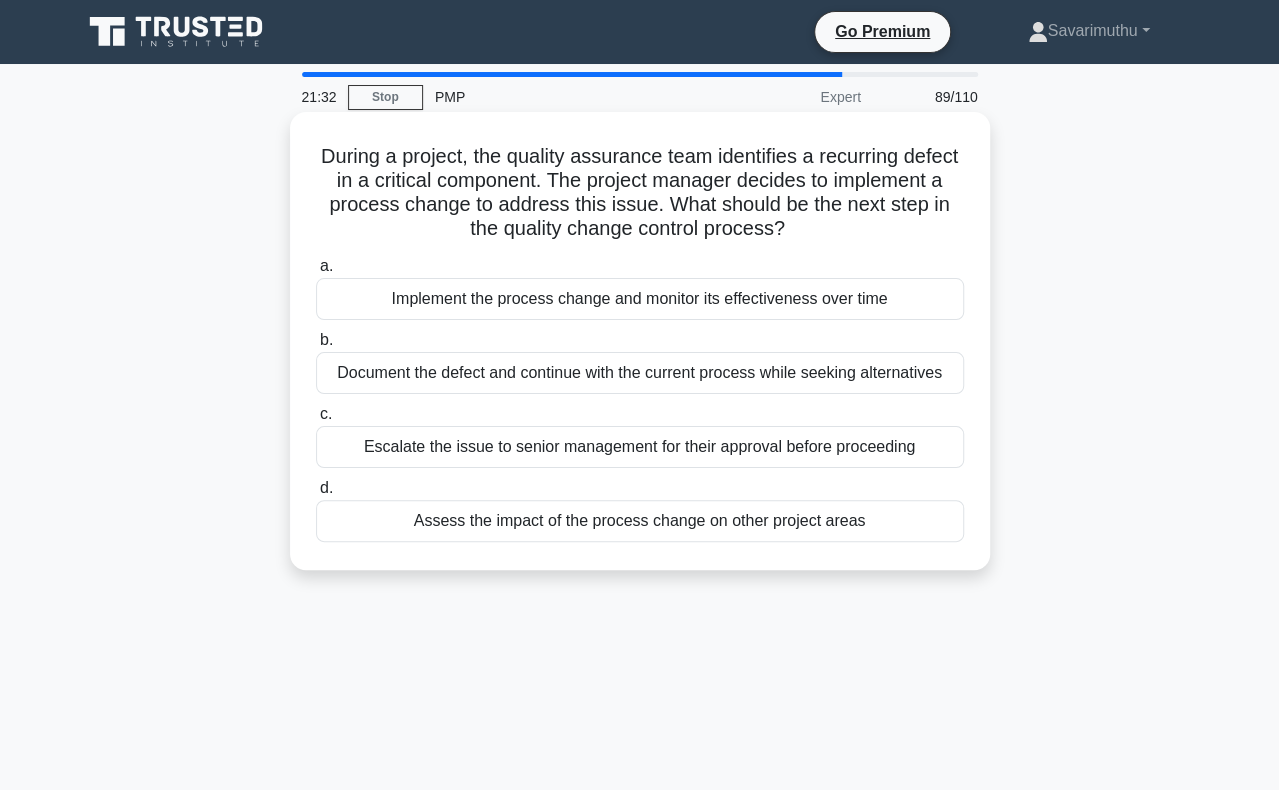 scroll, scrollTop: 100, scrollLeft: 0, axis: vertical 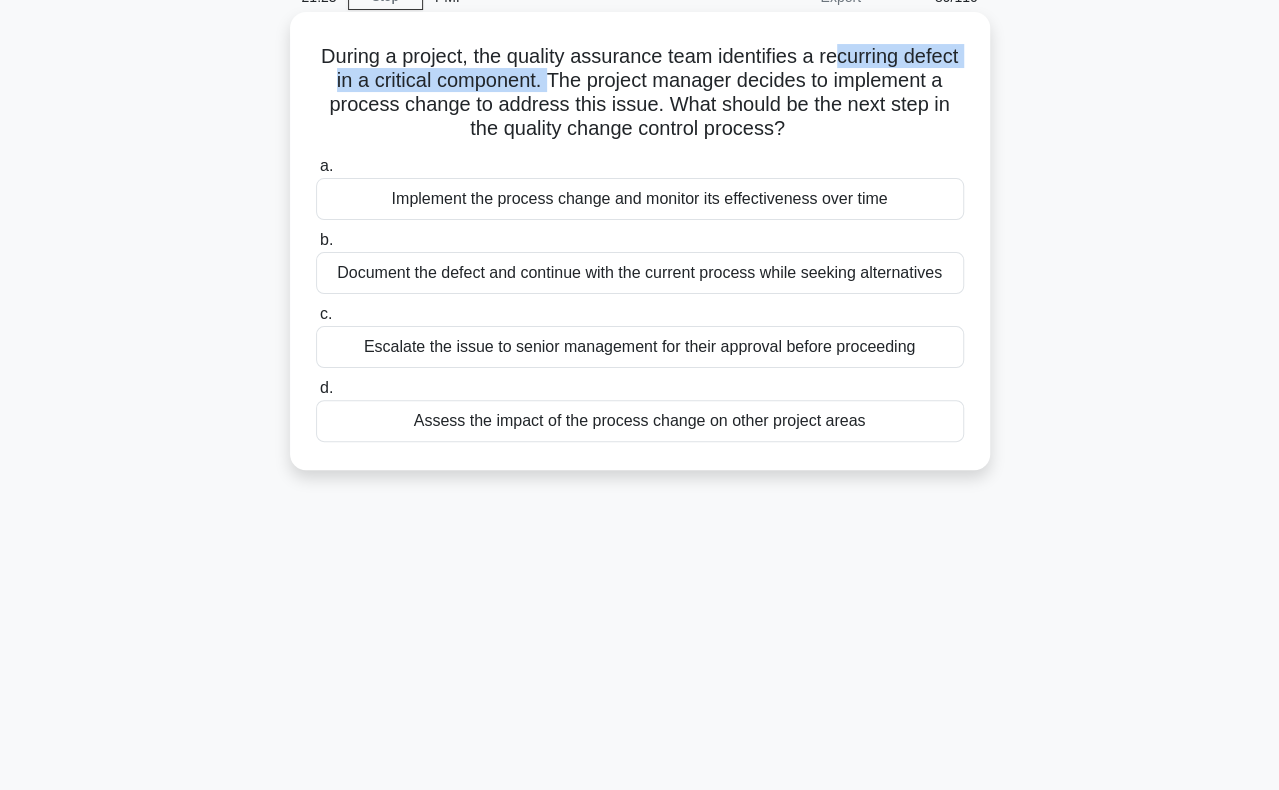 drag, startPoint x: 873, startPoint y: 55, endPoint x: 641, endPoint y: 83, distance: 233.68355 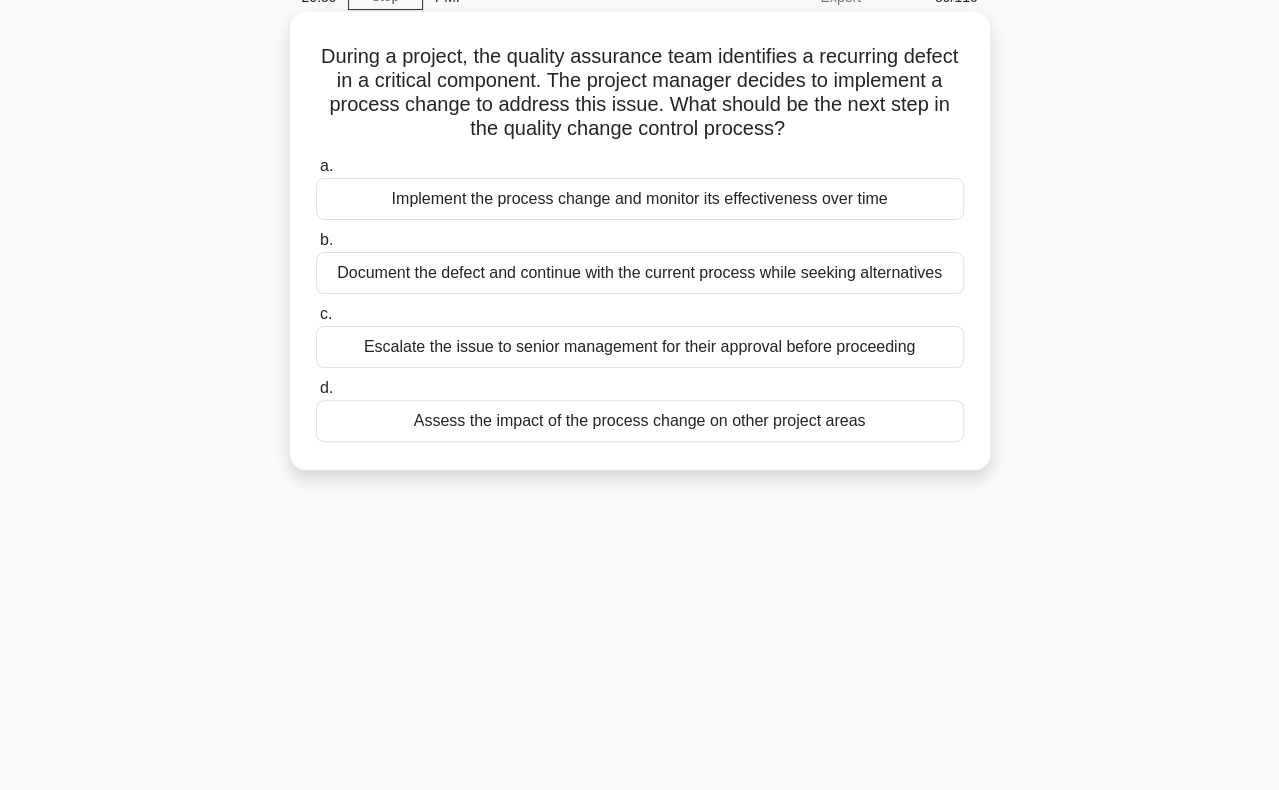 click on "Implement the process change and monitor its effectiveness over time" at bounding box center [640, 199] 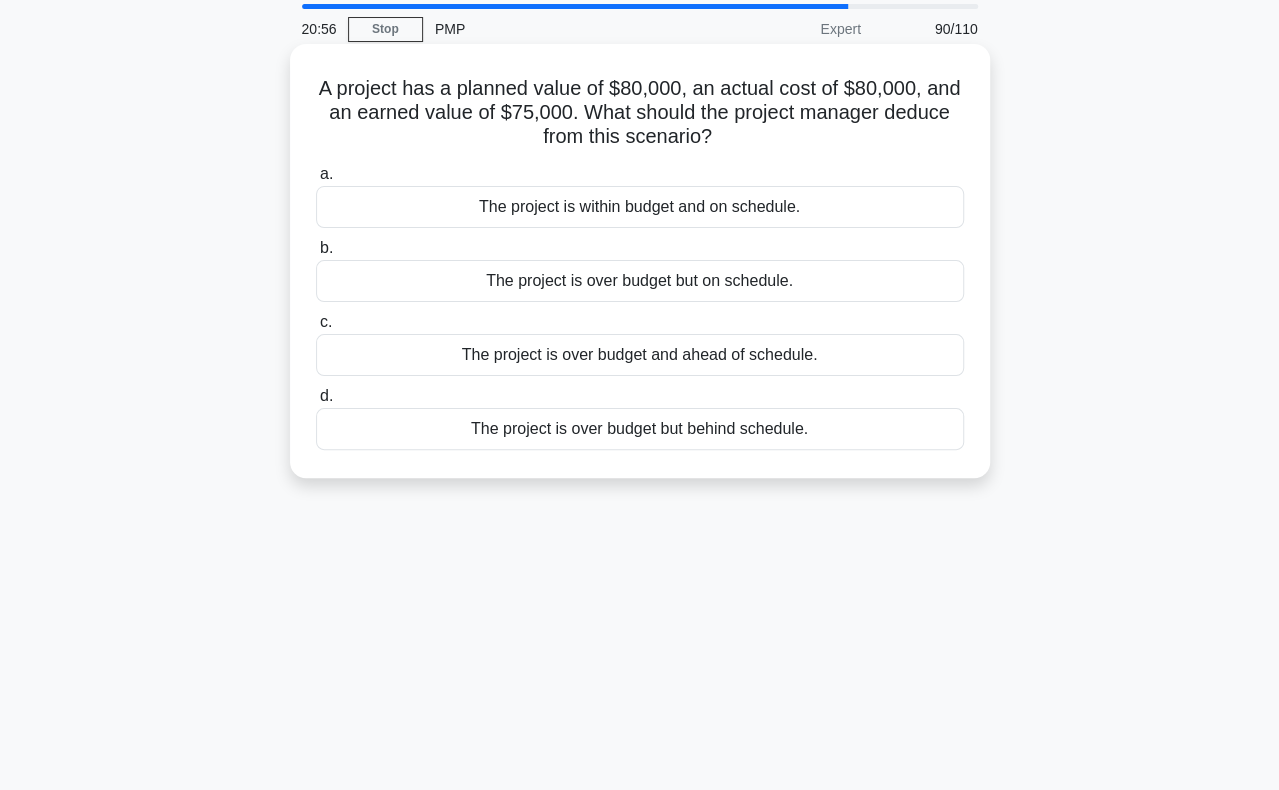 scroll, scrollTop: 100, scrollLeft: 0, axis: vertical 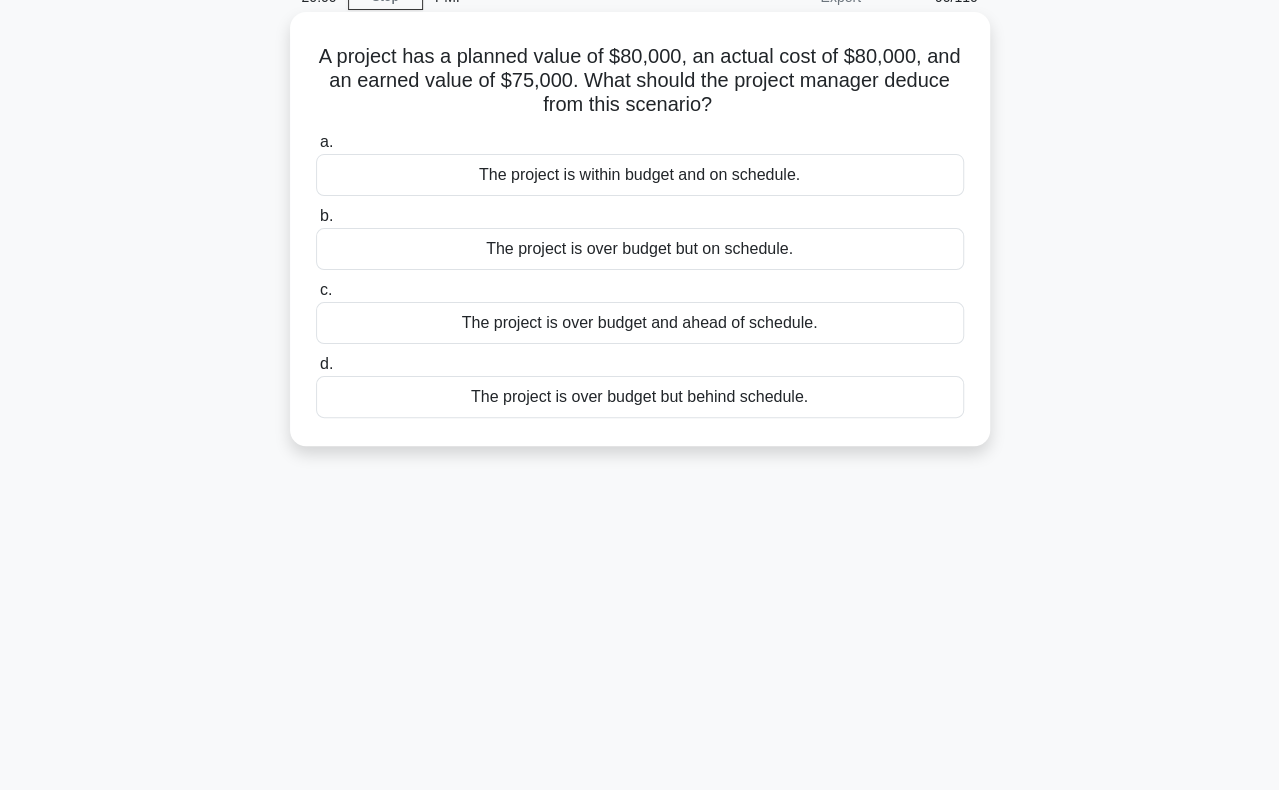 click on "The project is over budget but behind schedule." at bounding box center (640, 397) 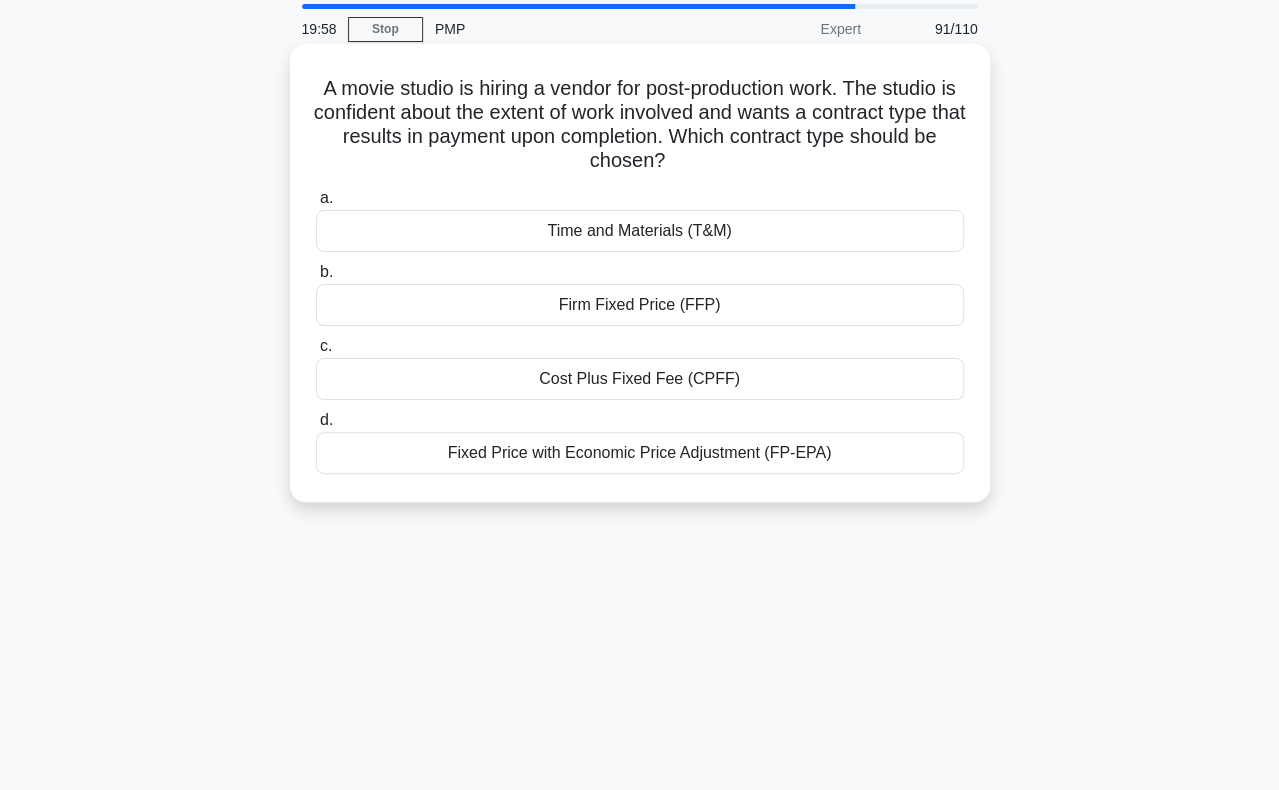 scroll, scrollTop: 100, scrollLeft: 0, axis: vertical 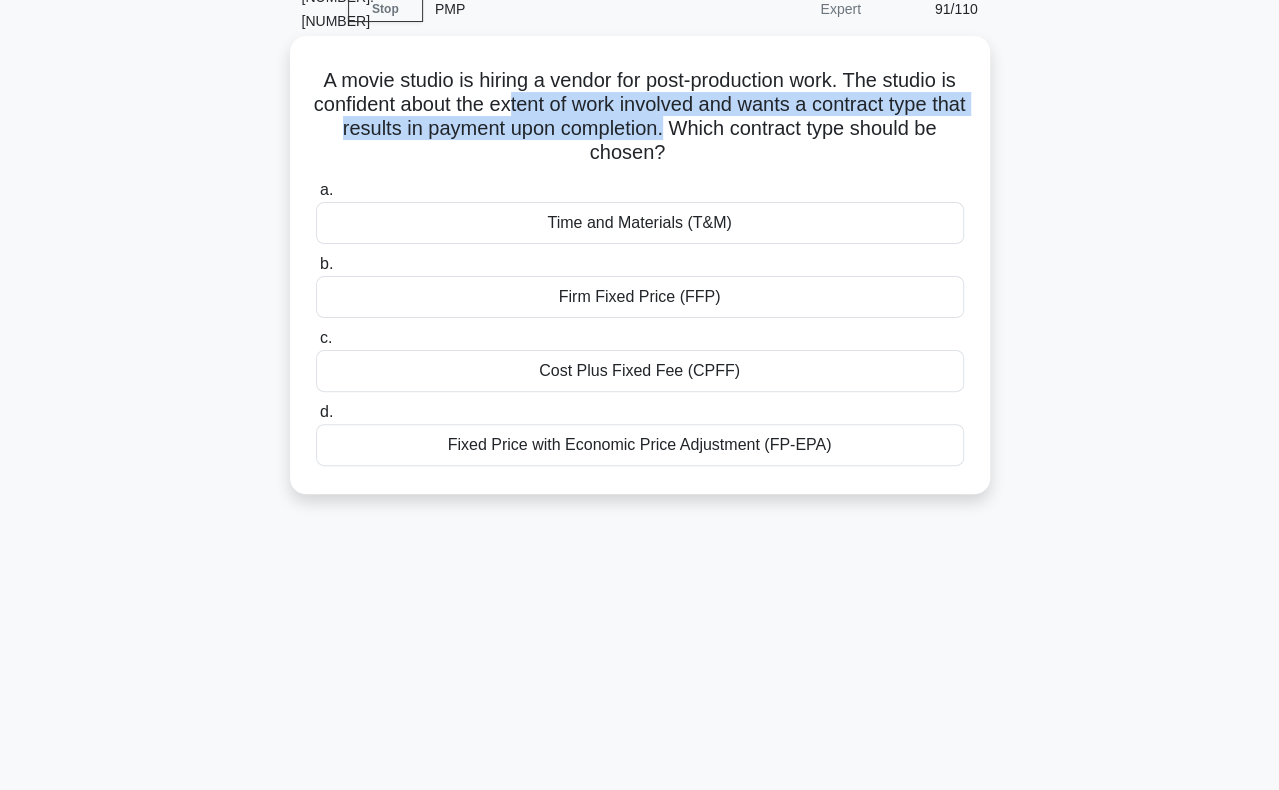 drag, startPoint x: 555, startPoint y: 79, endPoint x: 753, endPoint y: 106, distance: 199.83243 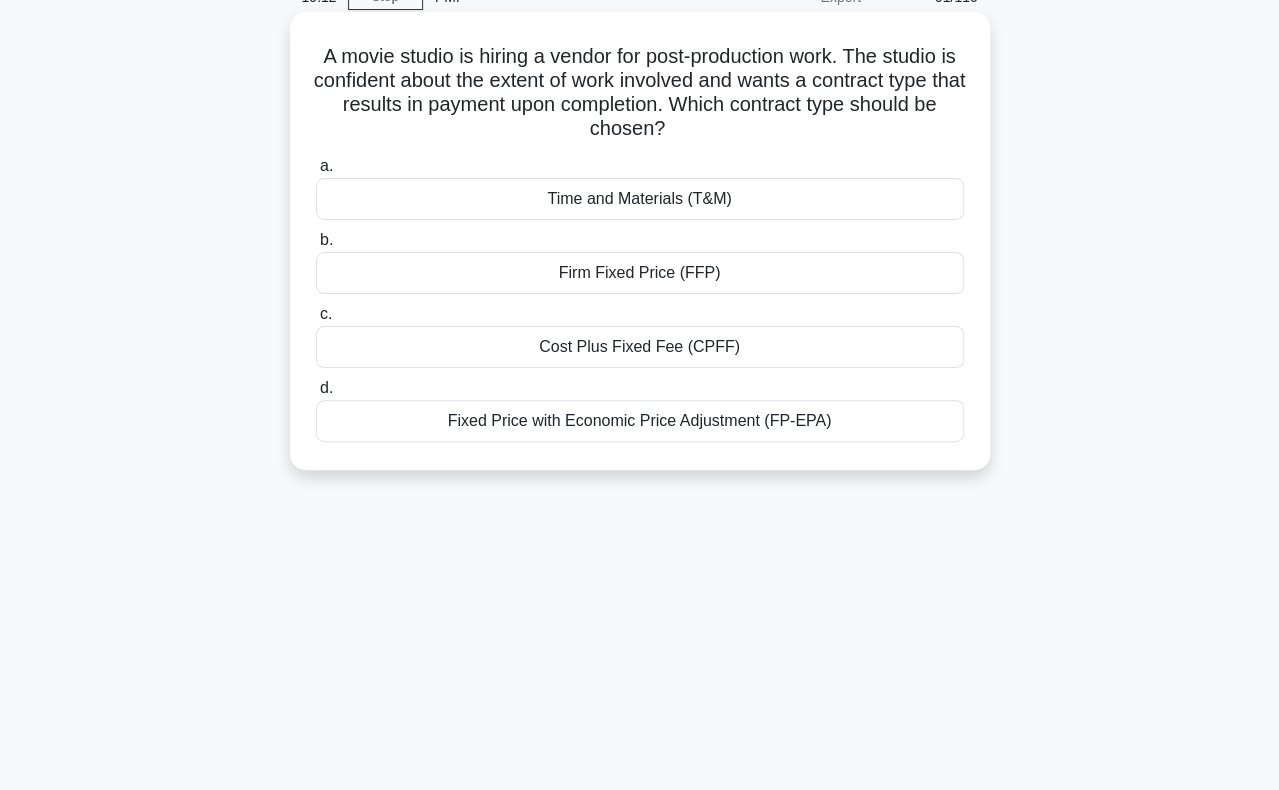 click on "Firm Fixed Price (FFP)" at bounding box center (640, 273) 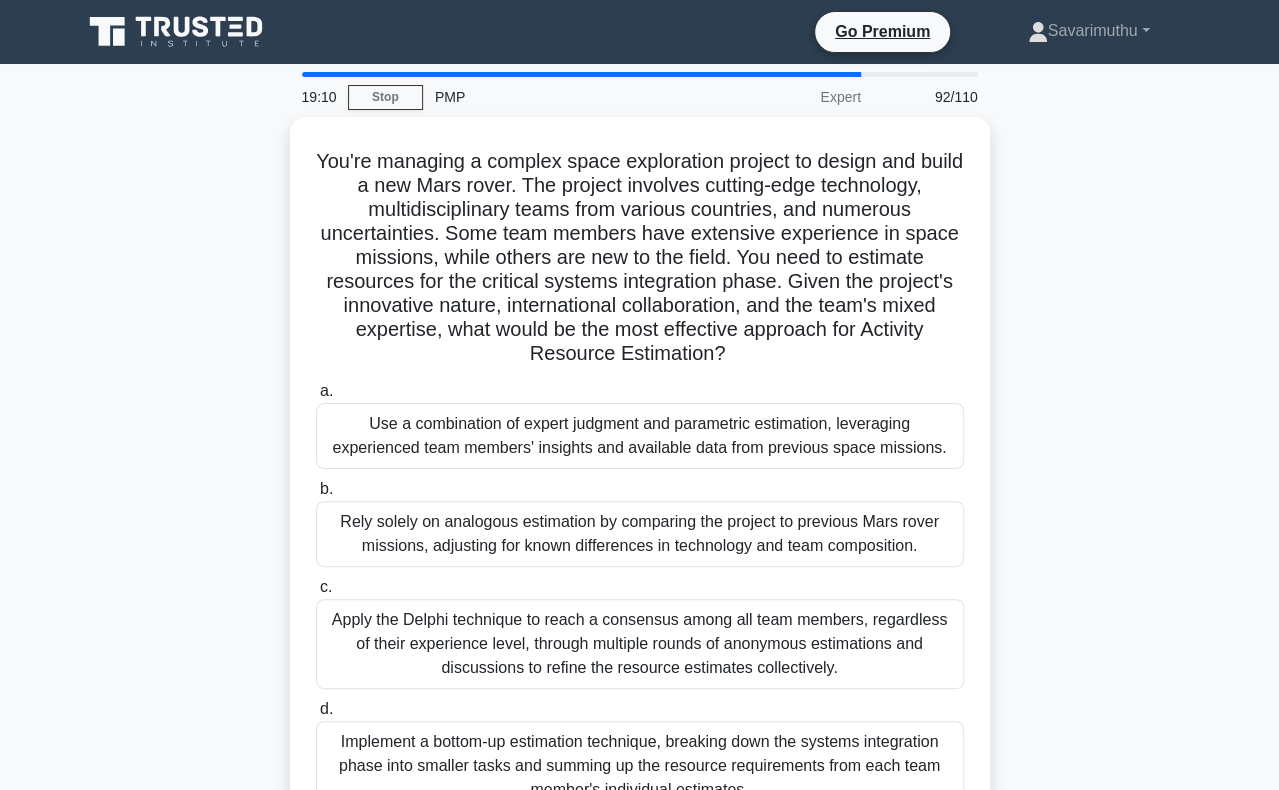 scroll, scrollTop: 100, scrollLeft: 0, axis: vertical 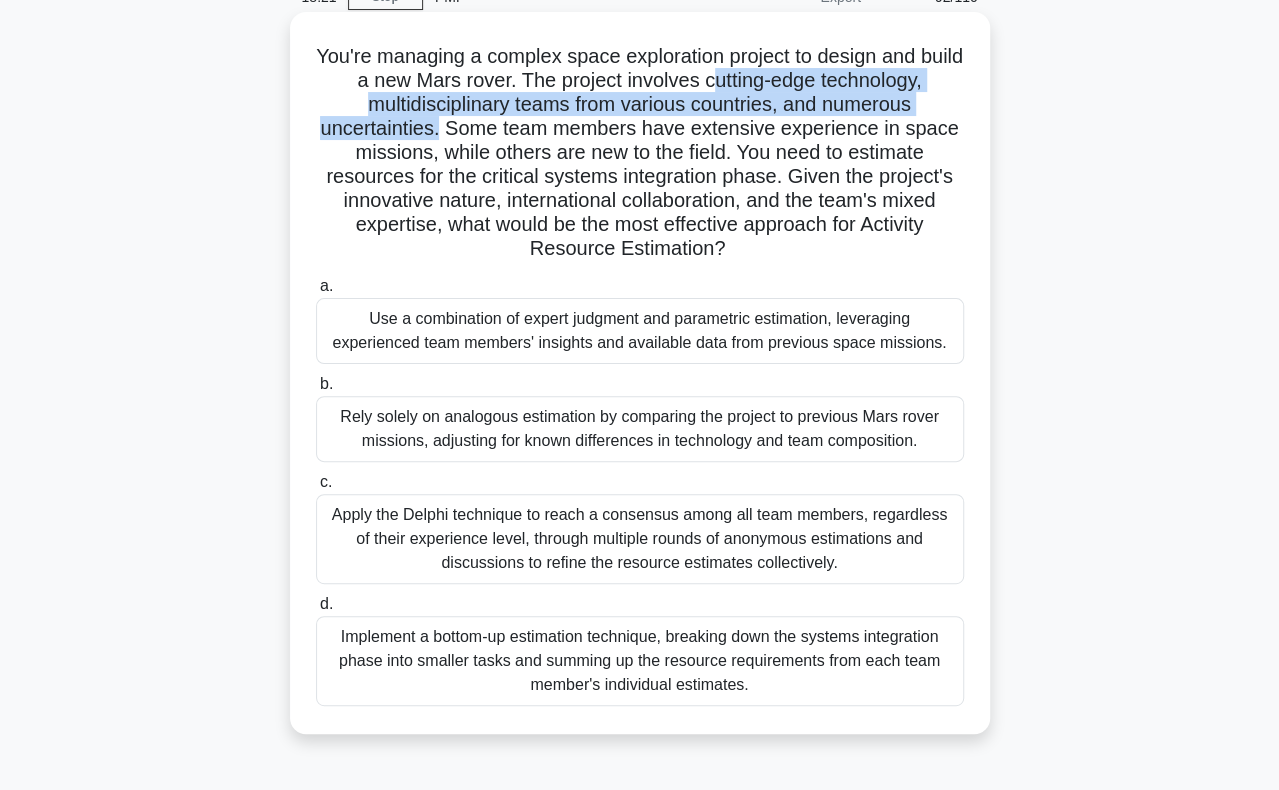 drag, startPoint x: 736, startPoint y: 83, endPoint x: 438, endPoint y: 119, distance: 300.16663 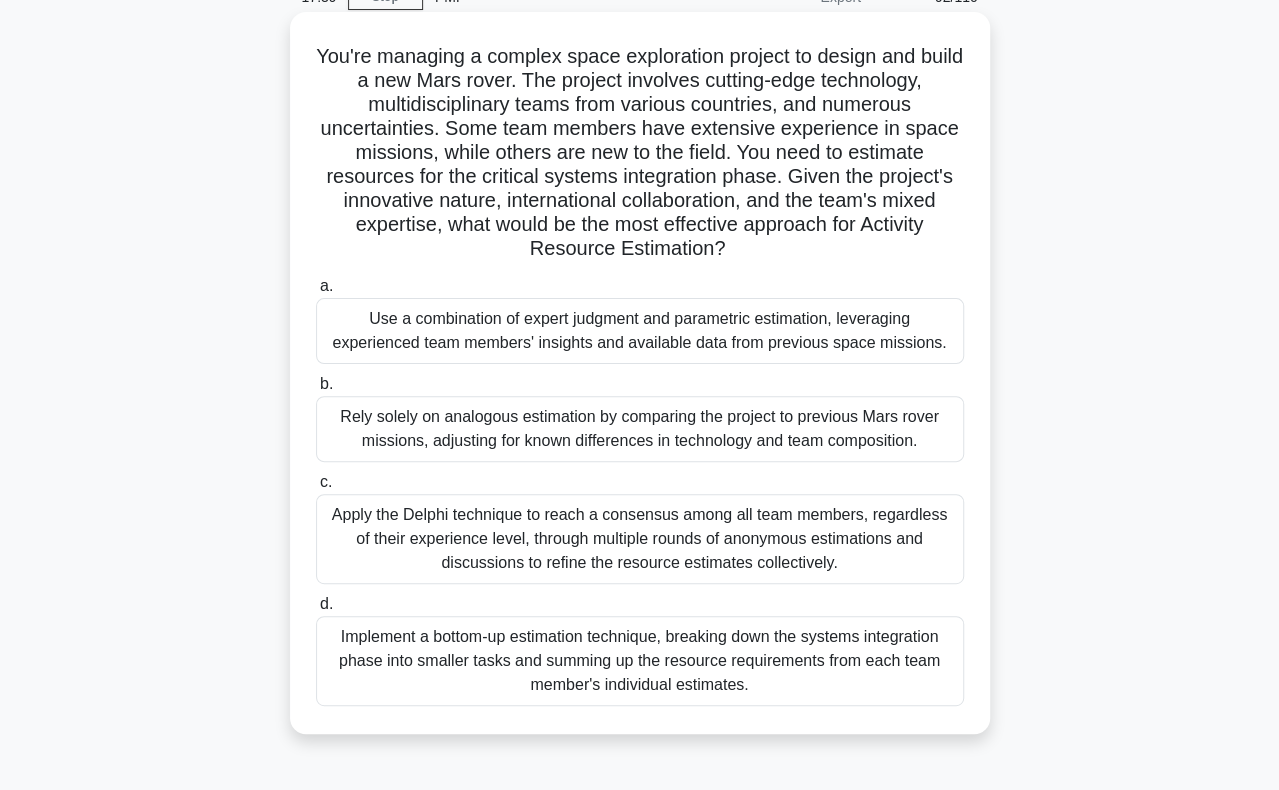 click on "Use a combination of expert judgment and parametric estimation, leveraging experienced team members' insights and available data from previous space missions." at bounding box center [640, 331] 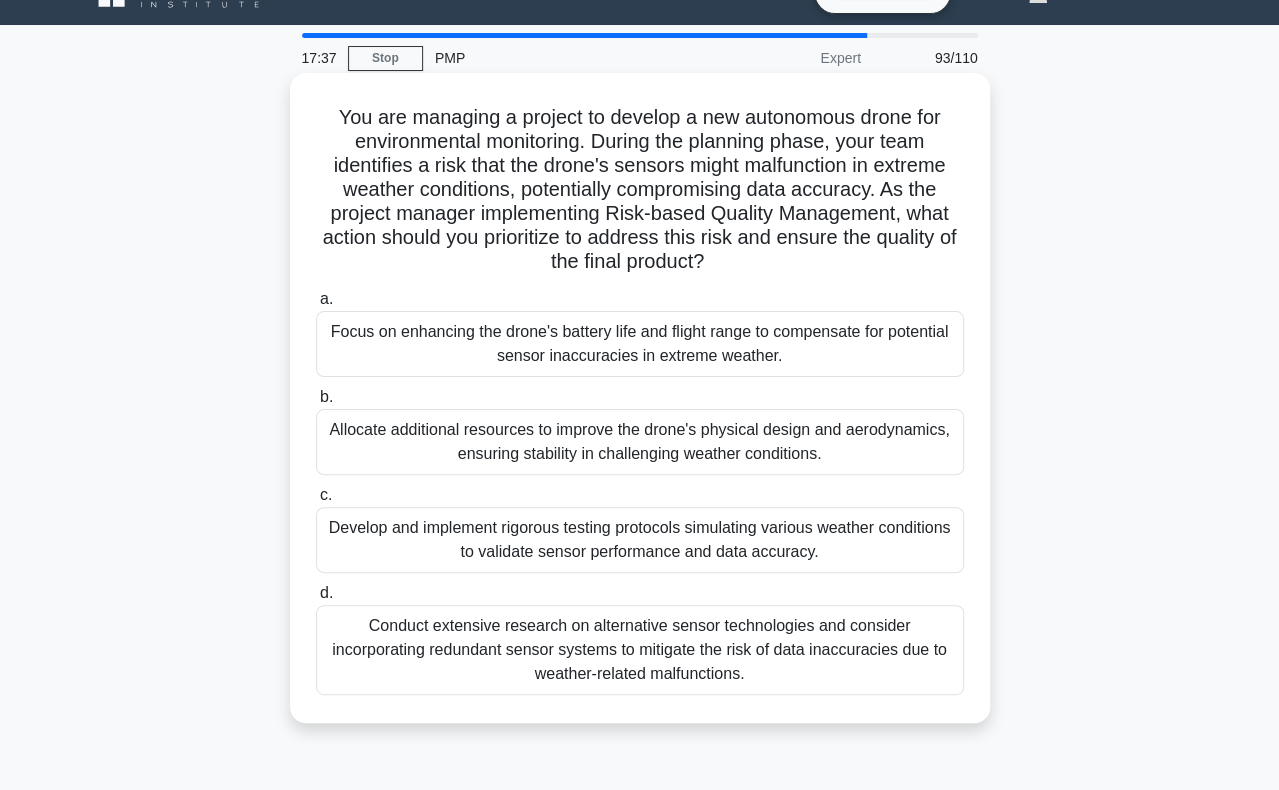 scroll, scrollTop: 100, scrollLeft: 0, axis: vertical 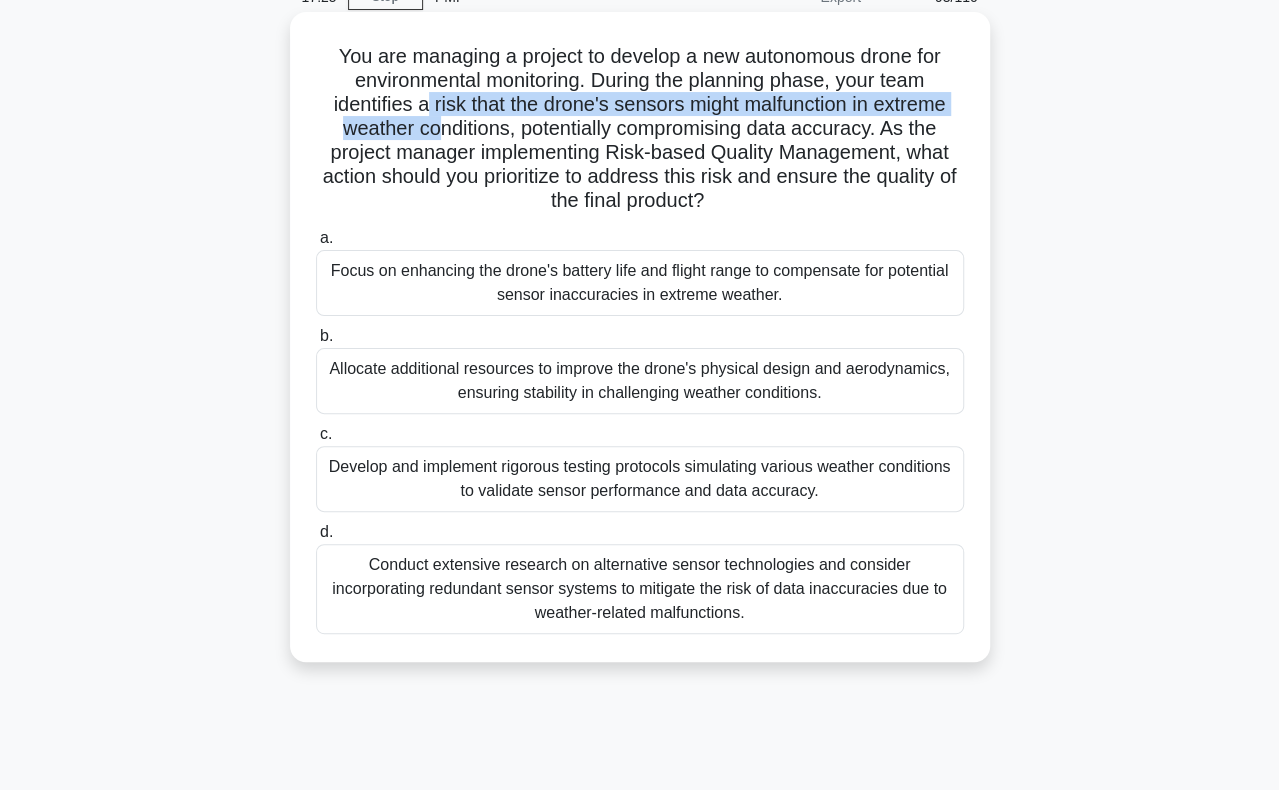 drag, startPoint x: 422, startPoint y: 103, endPoint x: 434, endPoint y: 121, distance: 21.633308 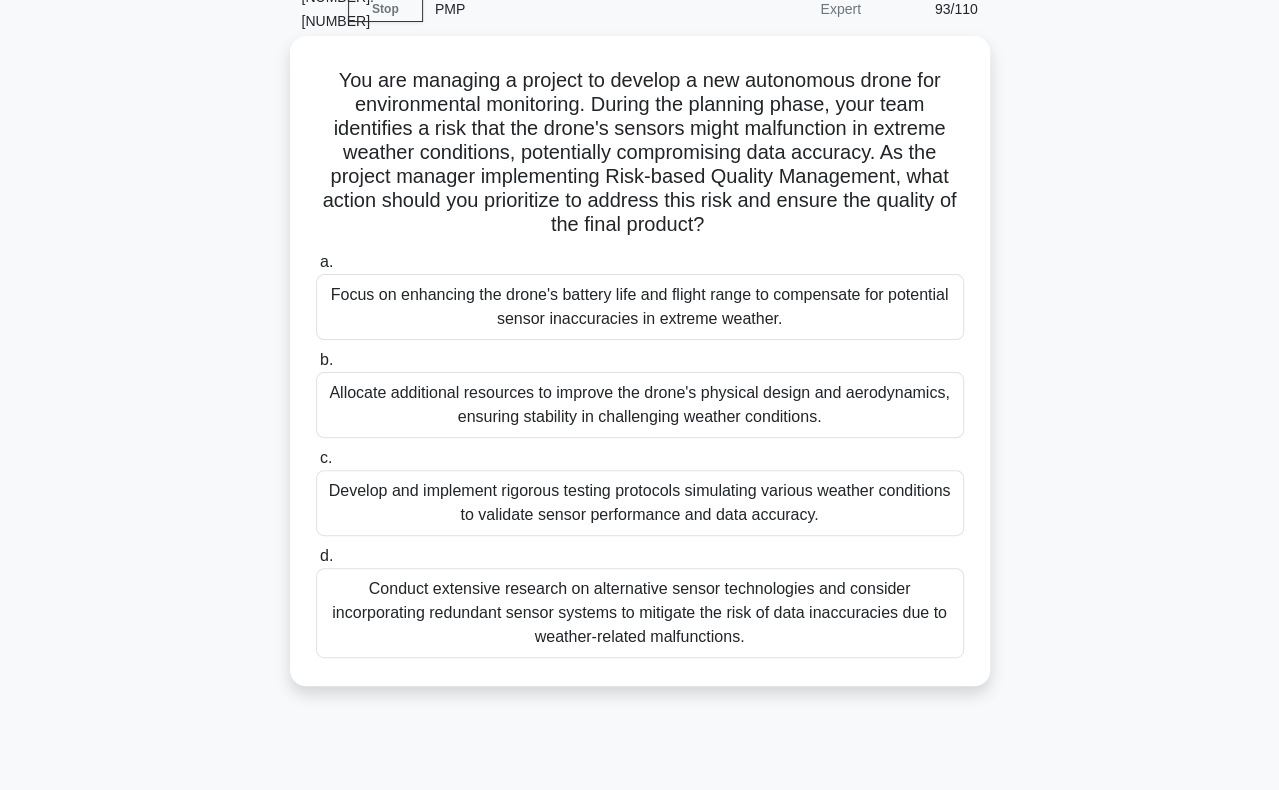 click on "Develop and implement rigorous testing protocols simulating various weather conditions to validate sensor performance and data accuracy." at bounding box center (640, 503) 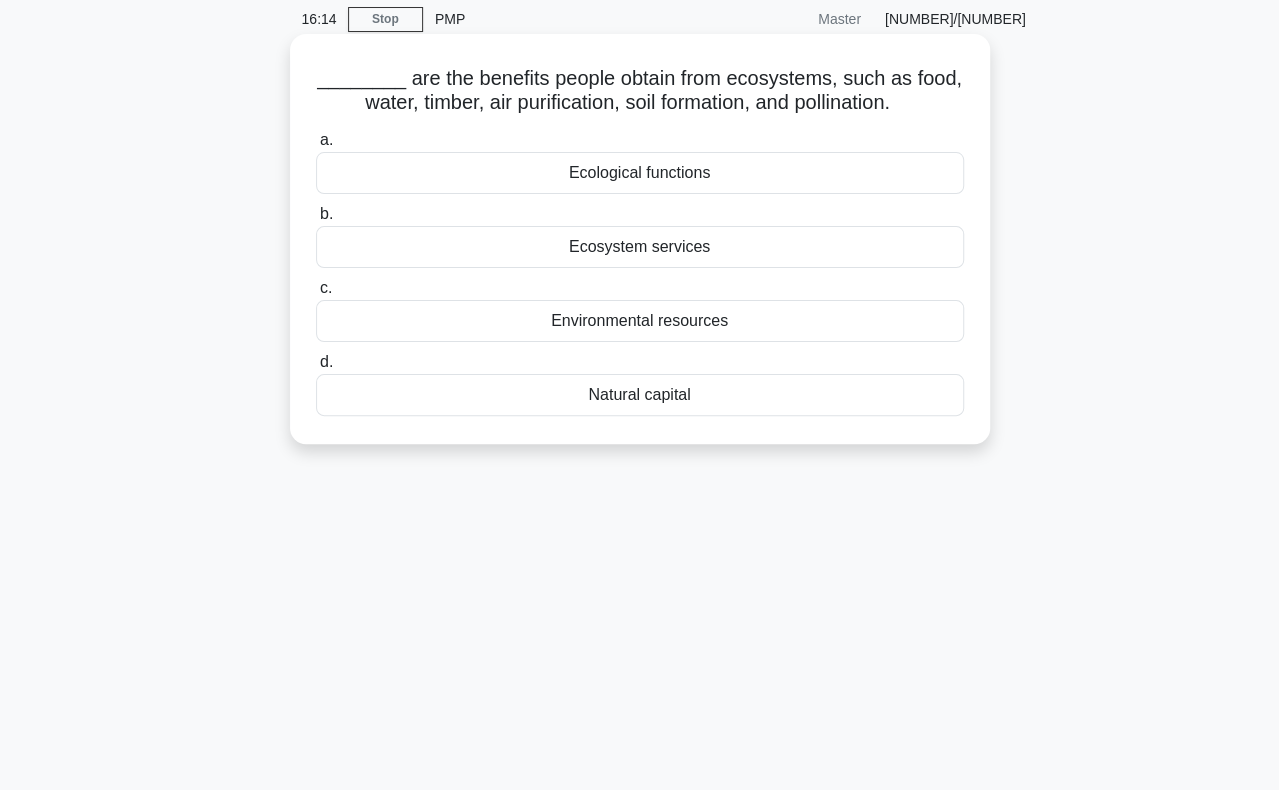 scroll, scrollTop: 0, scrollLeft: 0, axis: both 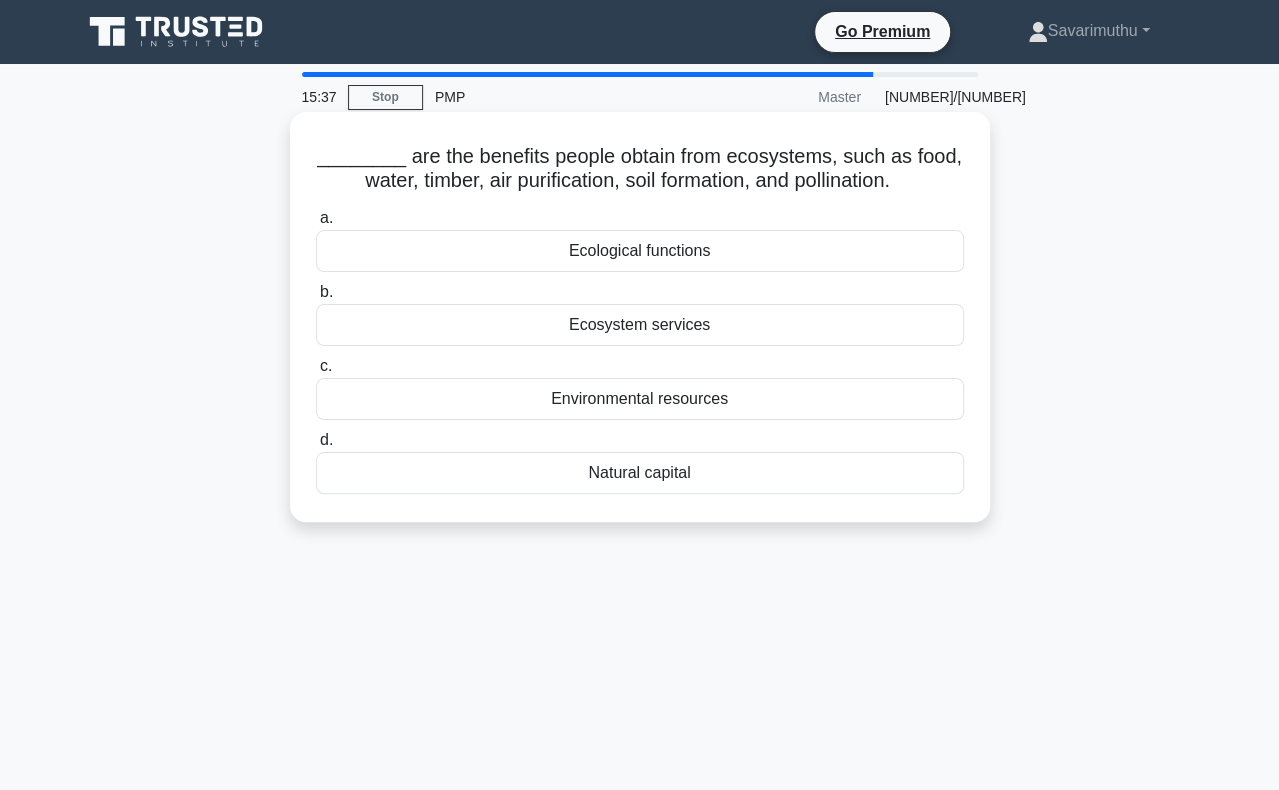 click on "Ecosystem services" at bounding box center [640, 325] 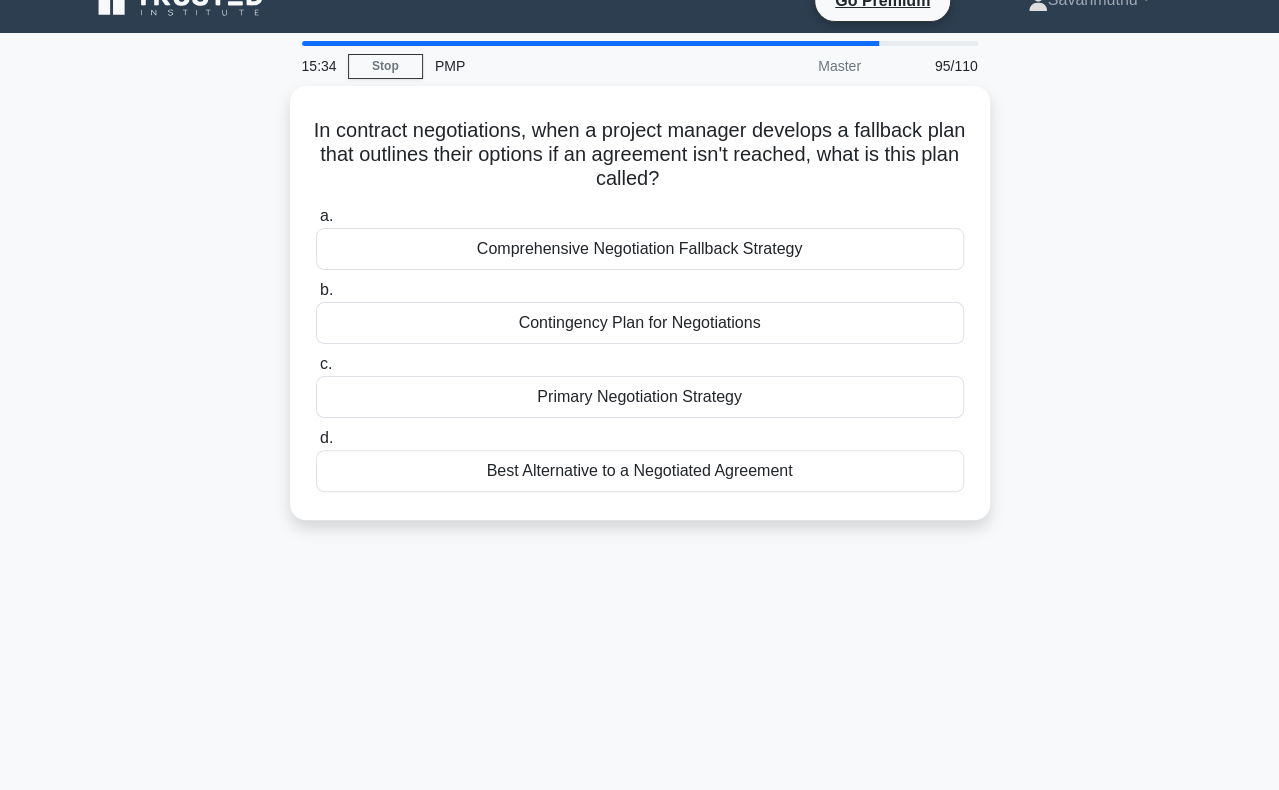 scroll, scrollTop: 0, scrollLeft: 0, axis: both 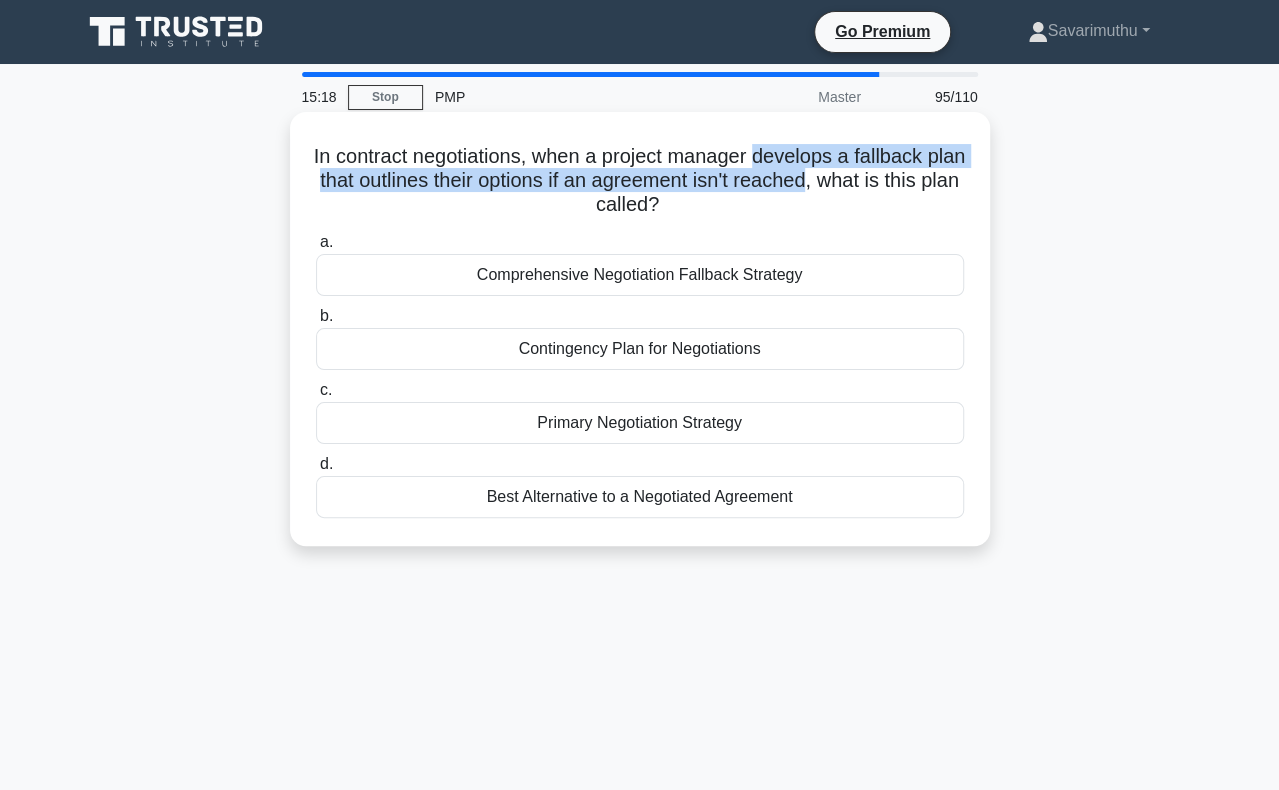 drag, startPoint x: 784, startPoint y: 158, endPoint x: 877, endPoint y: 183, distance: 96.30161 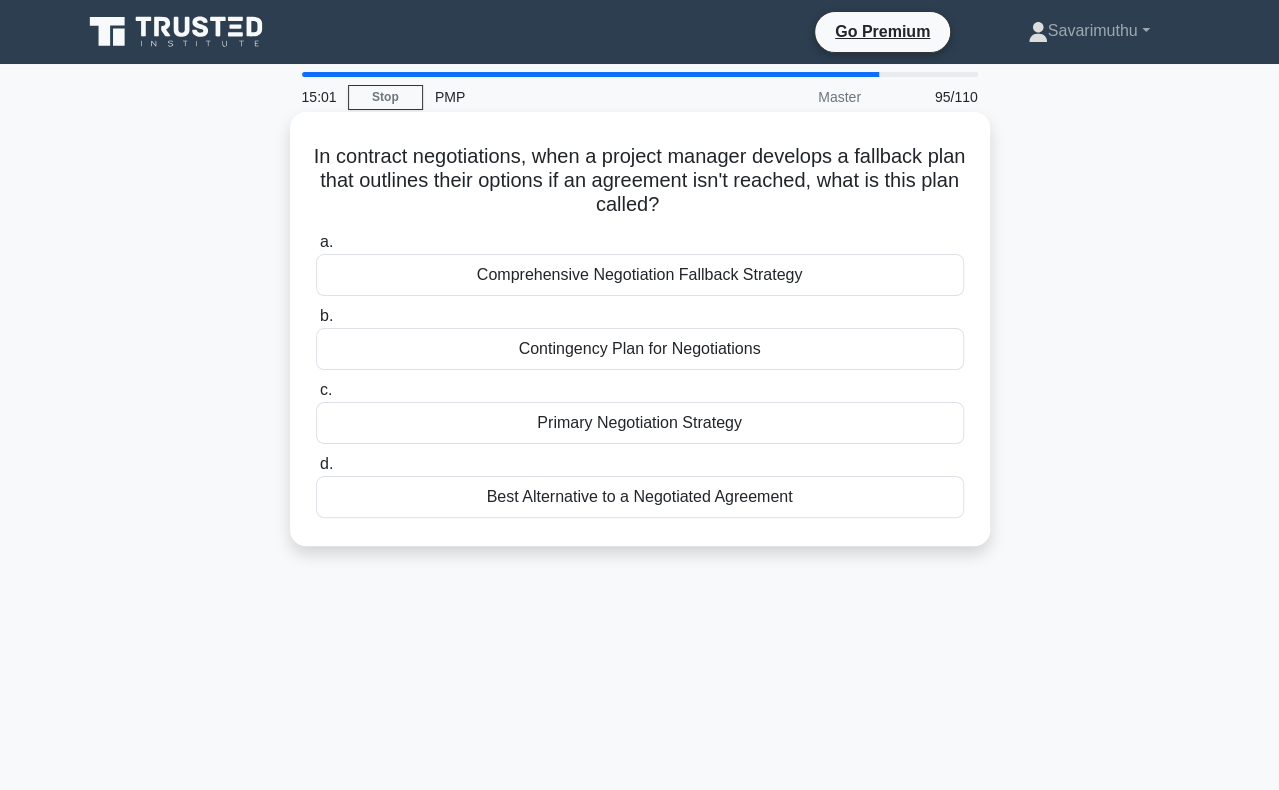 click on "Best Alternative to a Negotiated Agreement" at bounding box center [640, 497] 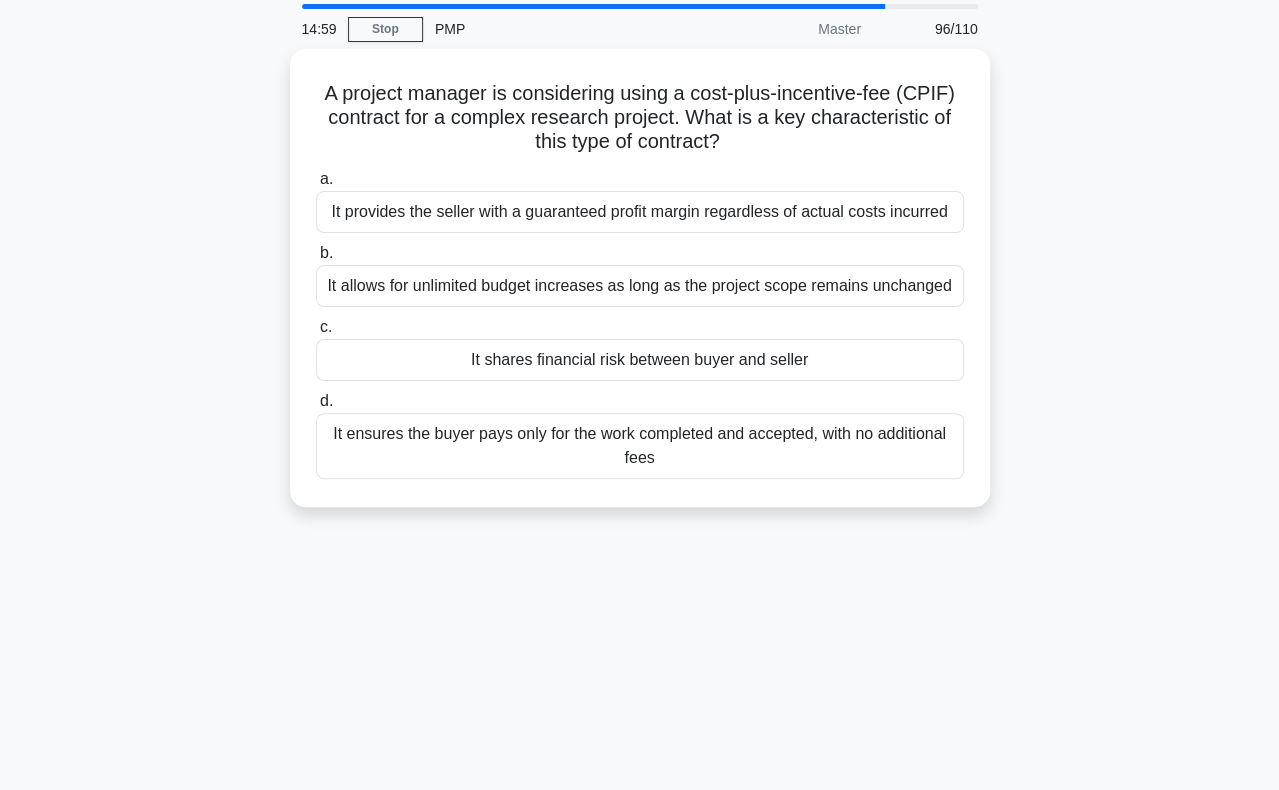 scroll, scrollTop: 100, scrollLeft: 0, axis: vertical 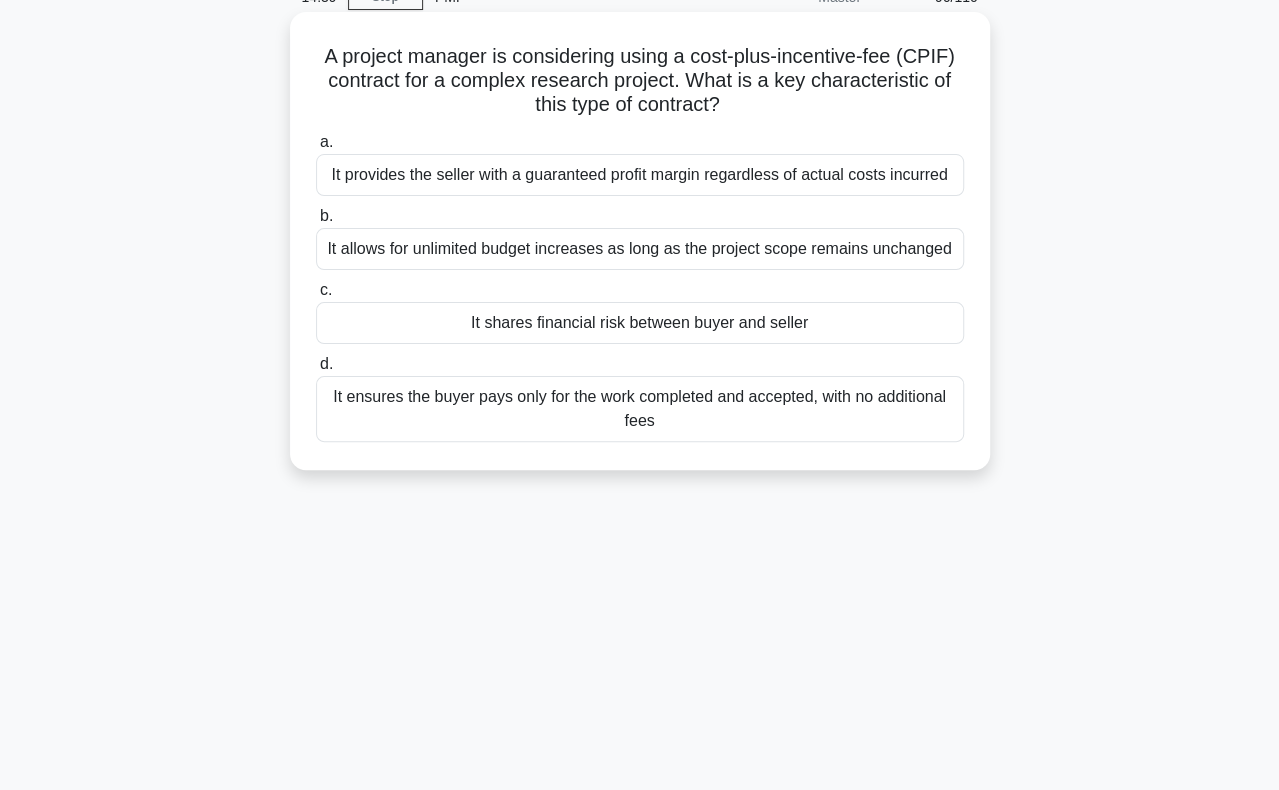 click on "It shares financial risk between buyer and seller" at bounding box center (640, 323) 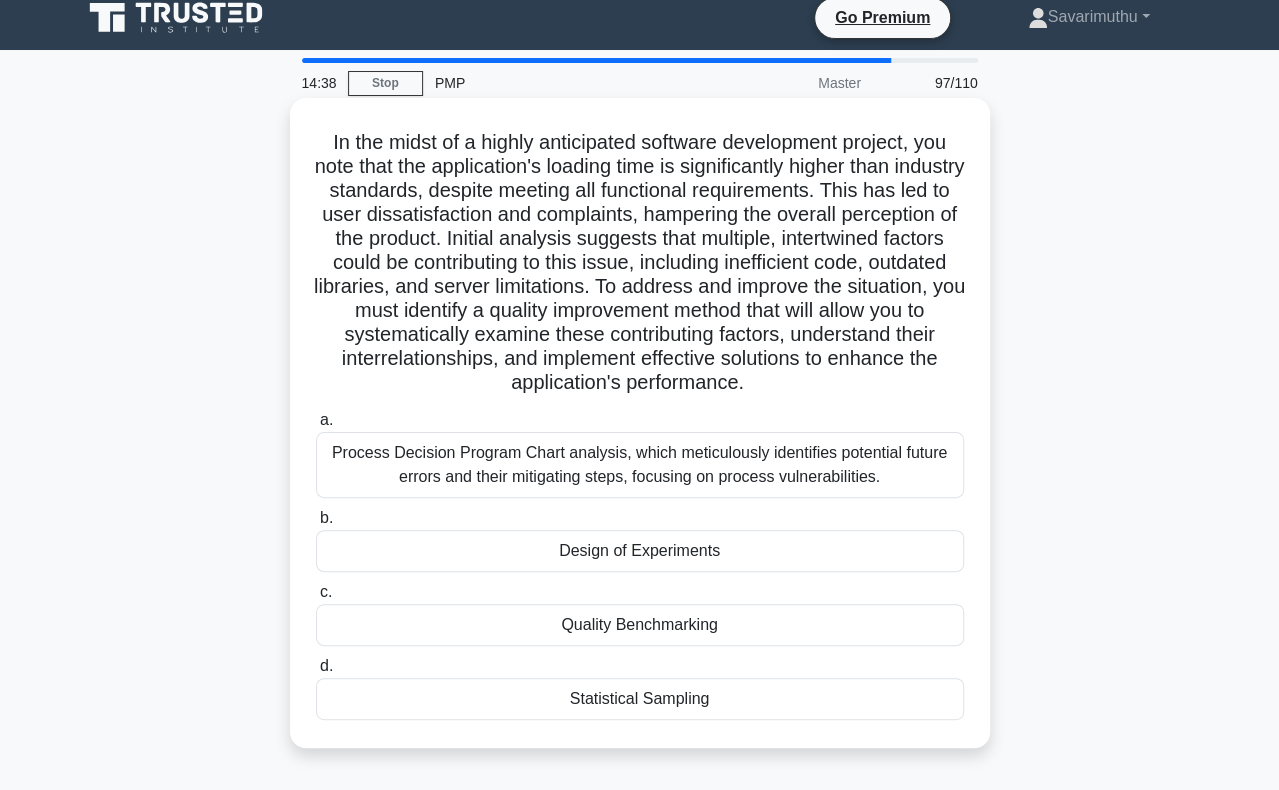 scroll, scrollTop: 100, scrollLeft: 0, axis: vertical 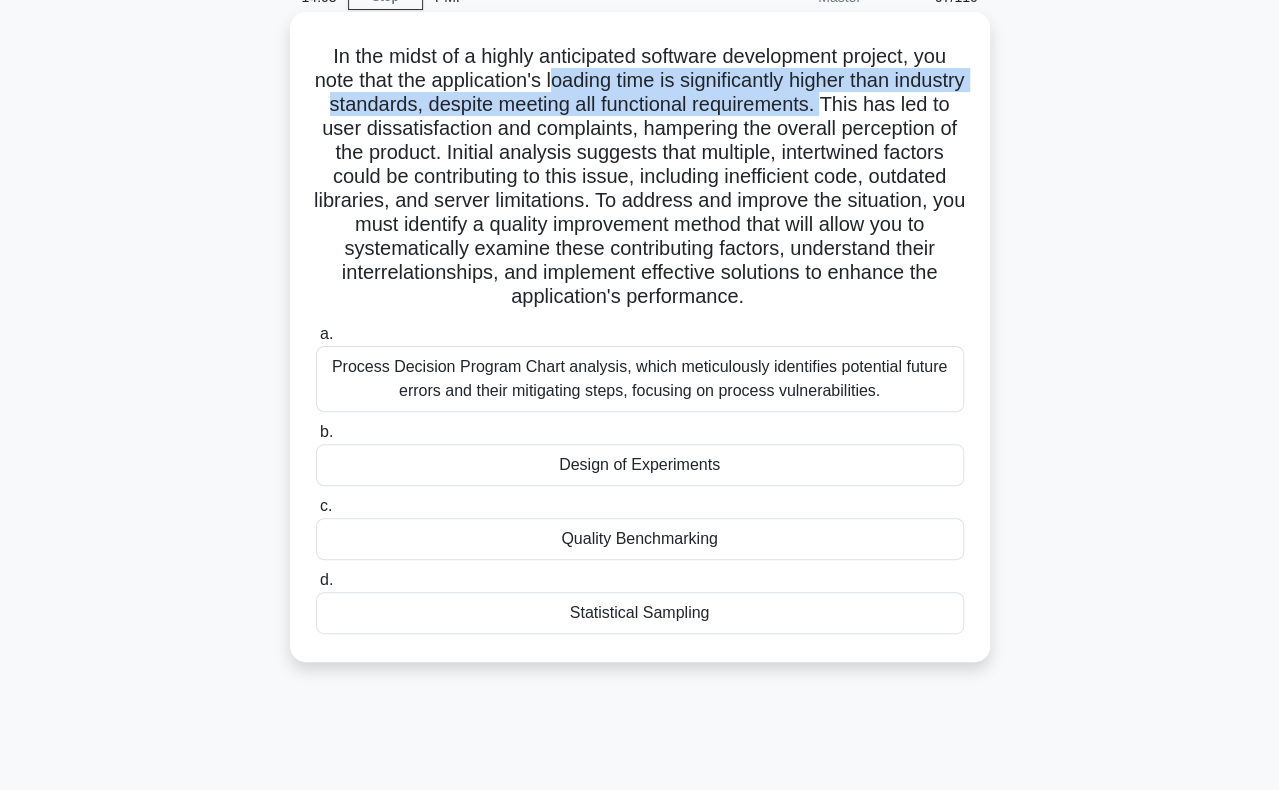 drag, startPoint x: 586, startPoint y: 72, endPoint x: 914, endPoint y: 107, distance: 329.8621 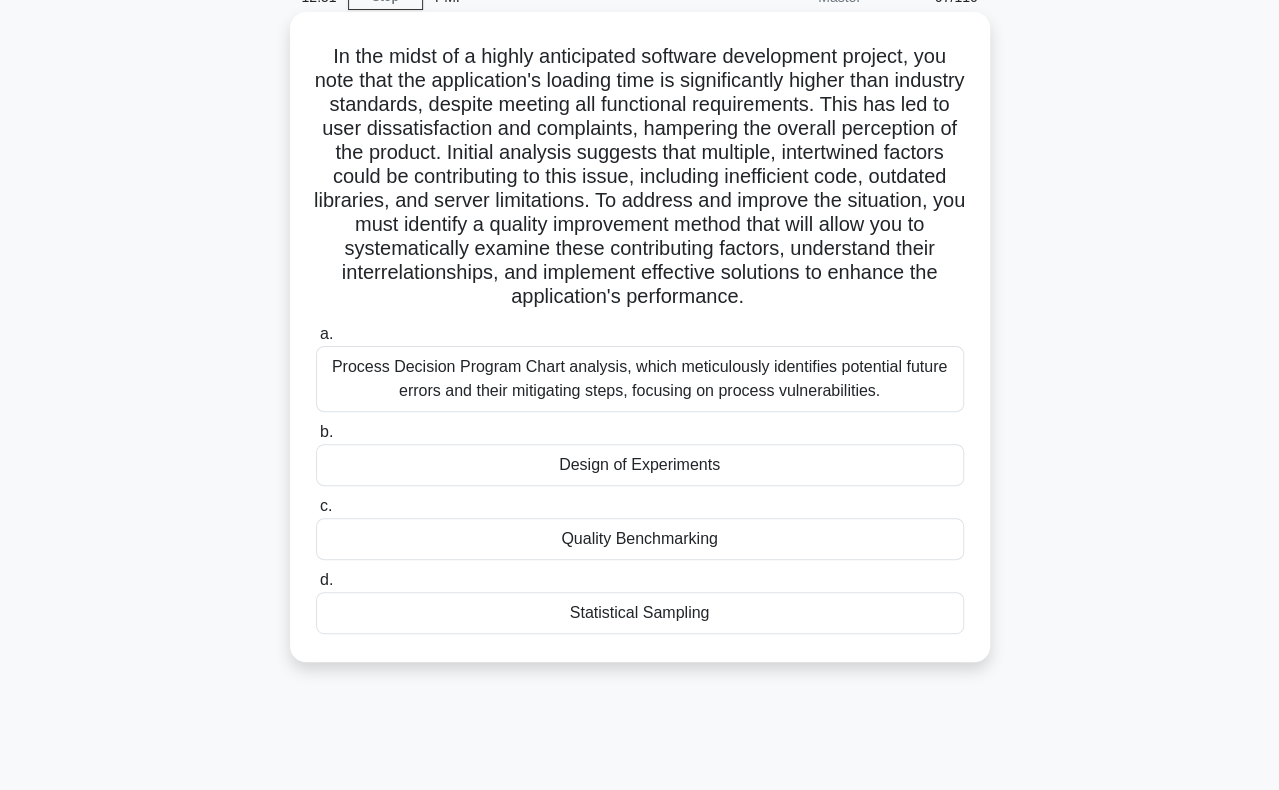 click on "Design of Experiments" at bounding box center (640, 465) 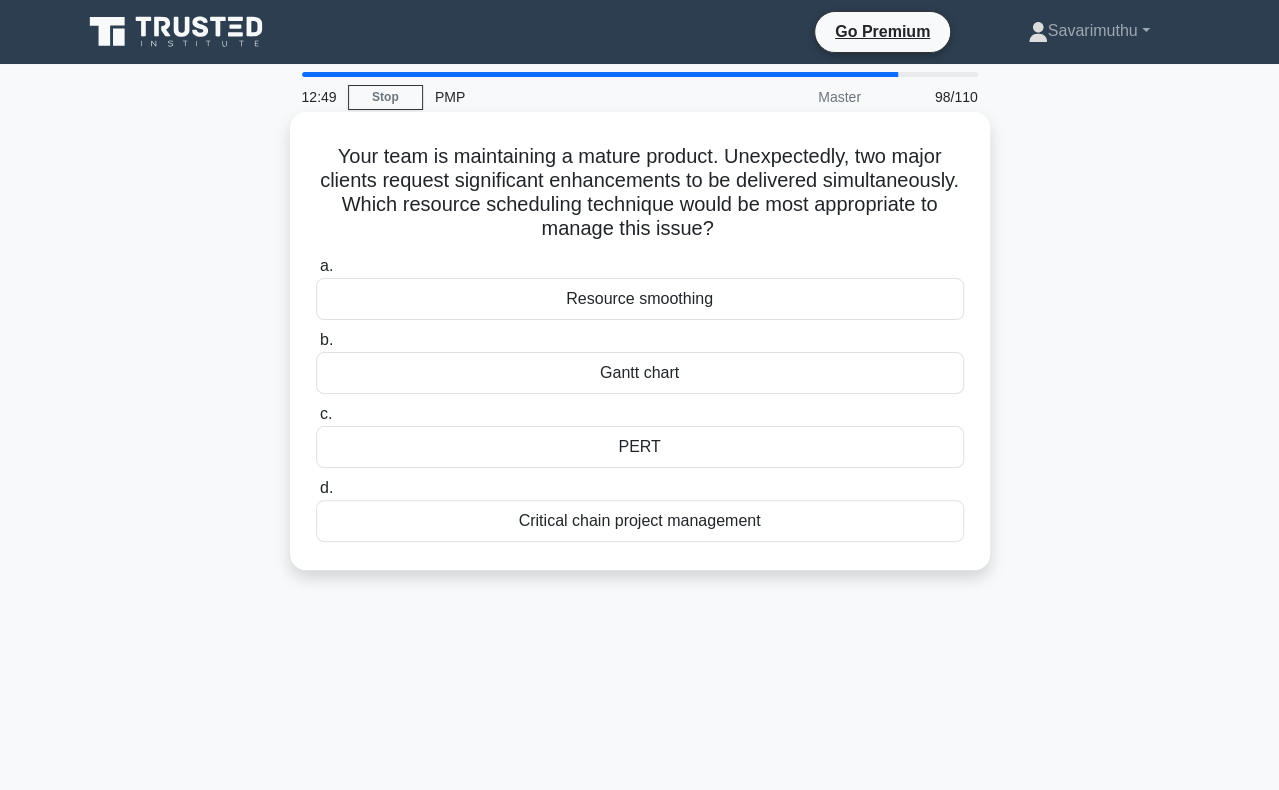 scroll, scrollTop: 100, scrollLeft: 0, axis: vertical 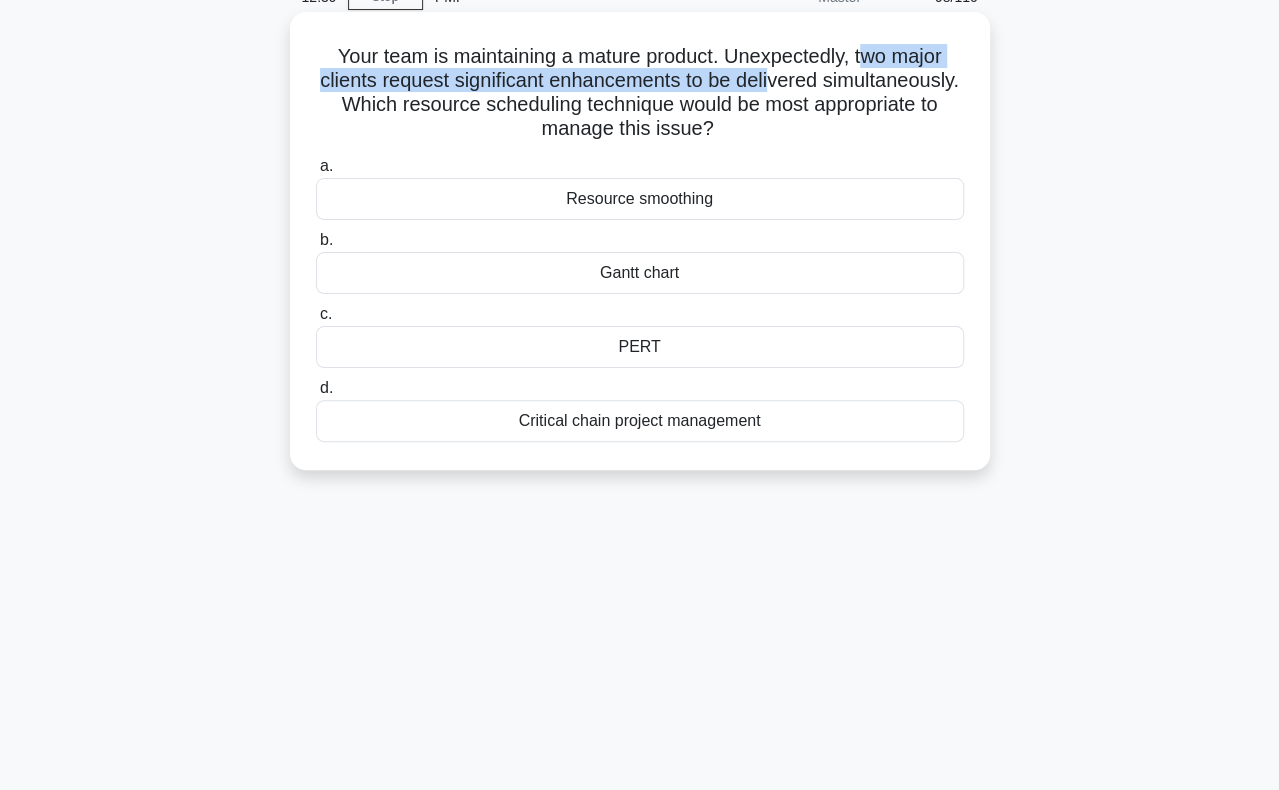 drag, startPoint x: 864, startPoint y: 56, endPoint x: 844, endPoint y: 76, distance: 28.284271 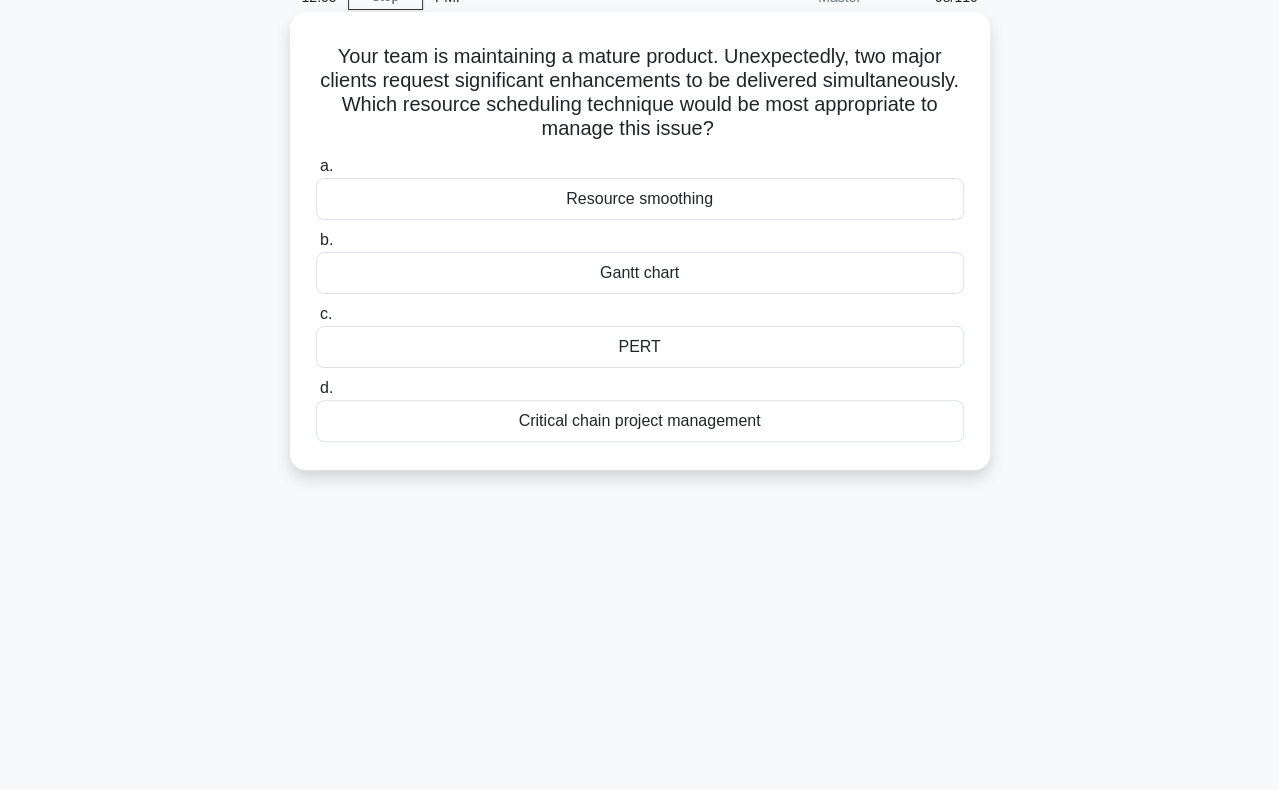 click on "Gantt chart" at bounding box center (640, 273) 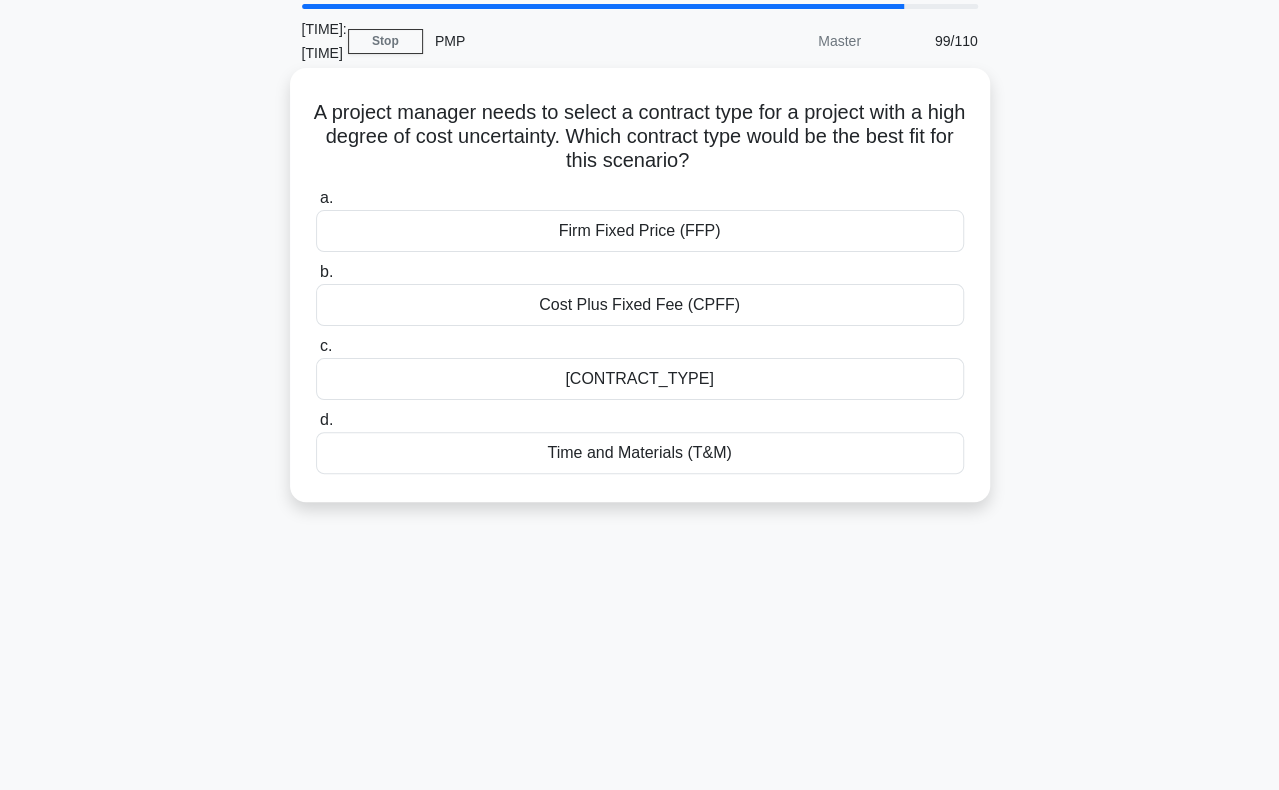 scroll, scrollTop: 100, scrollLeft: 0, axis: vertical 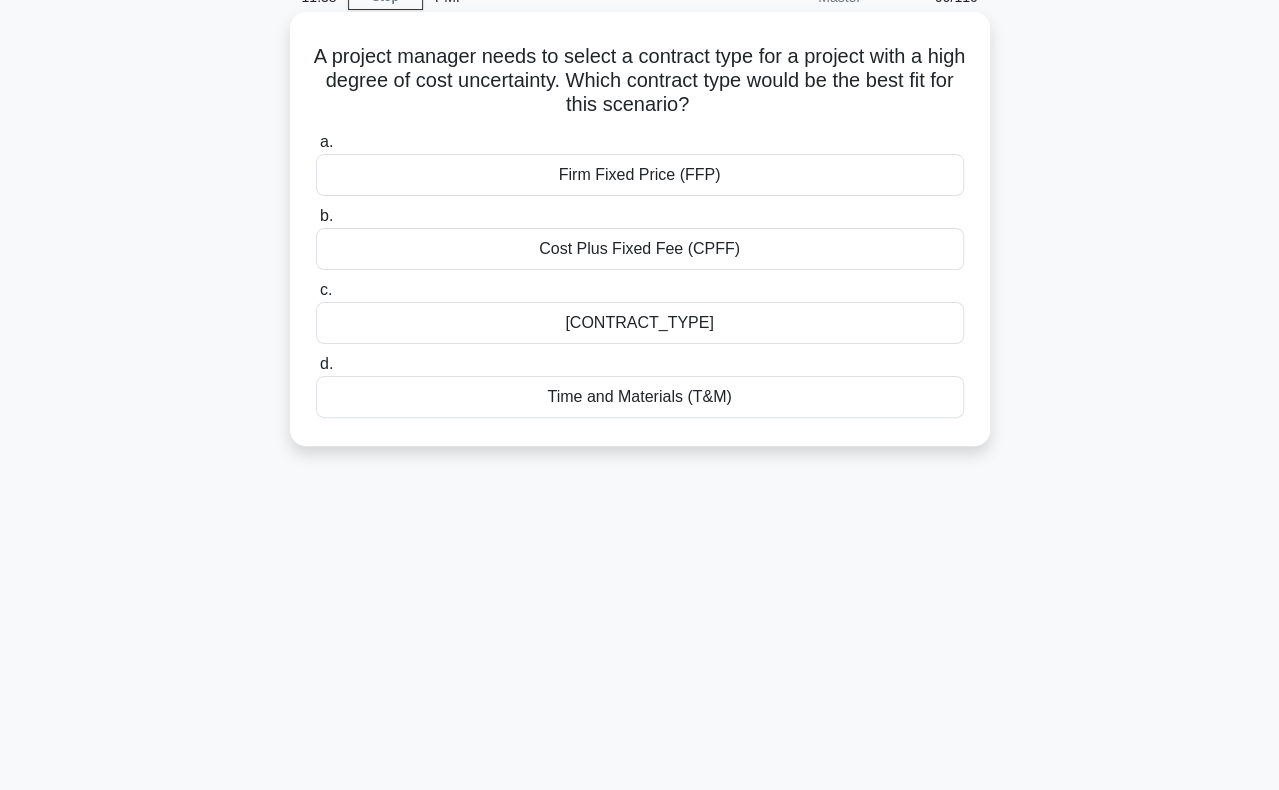 click on "[CONTRACT_TYPE]" at bounding box center (640, 323) 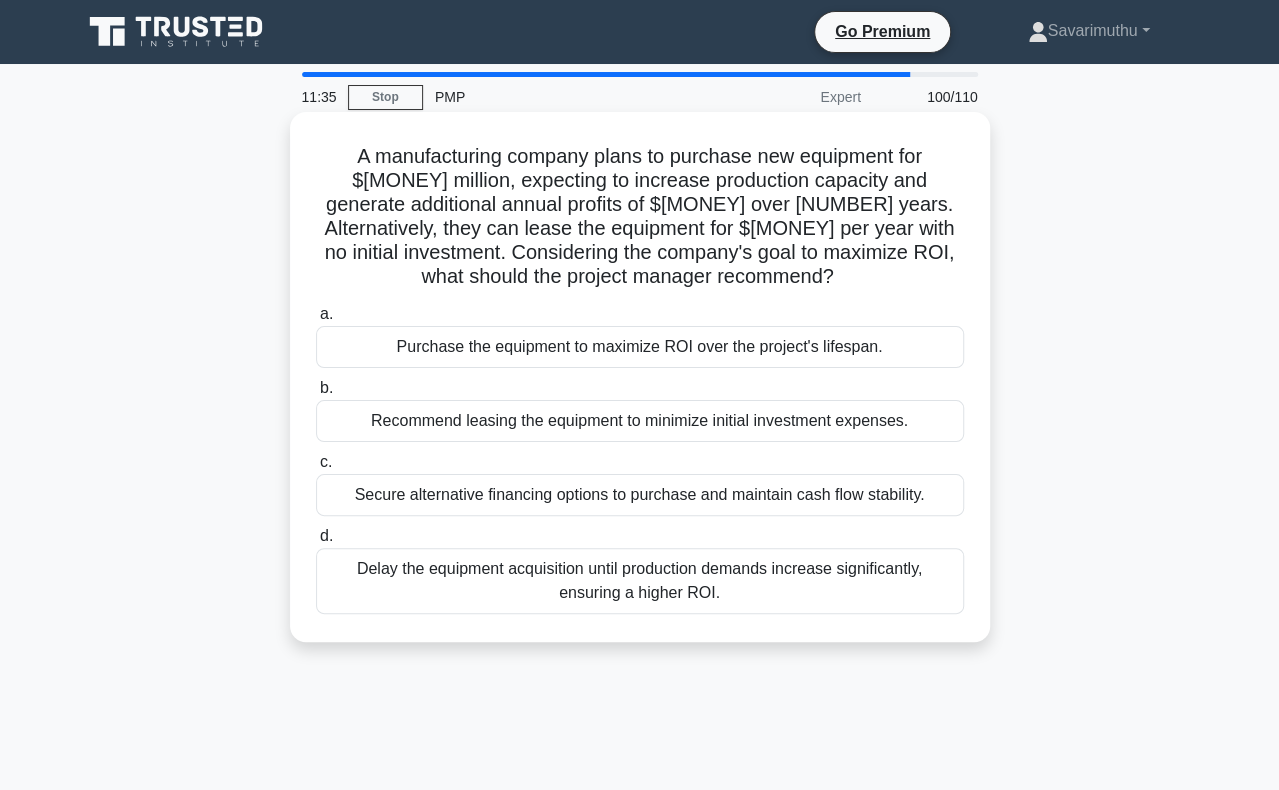 scroll, scrollTop: 100, scrollLeft: 0, axis: vertical 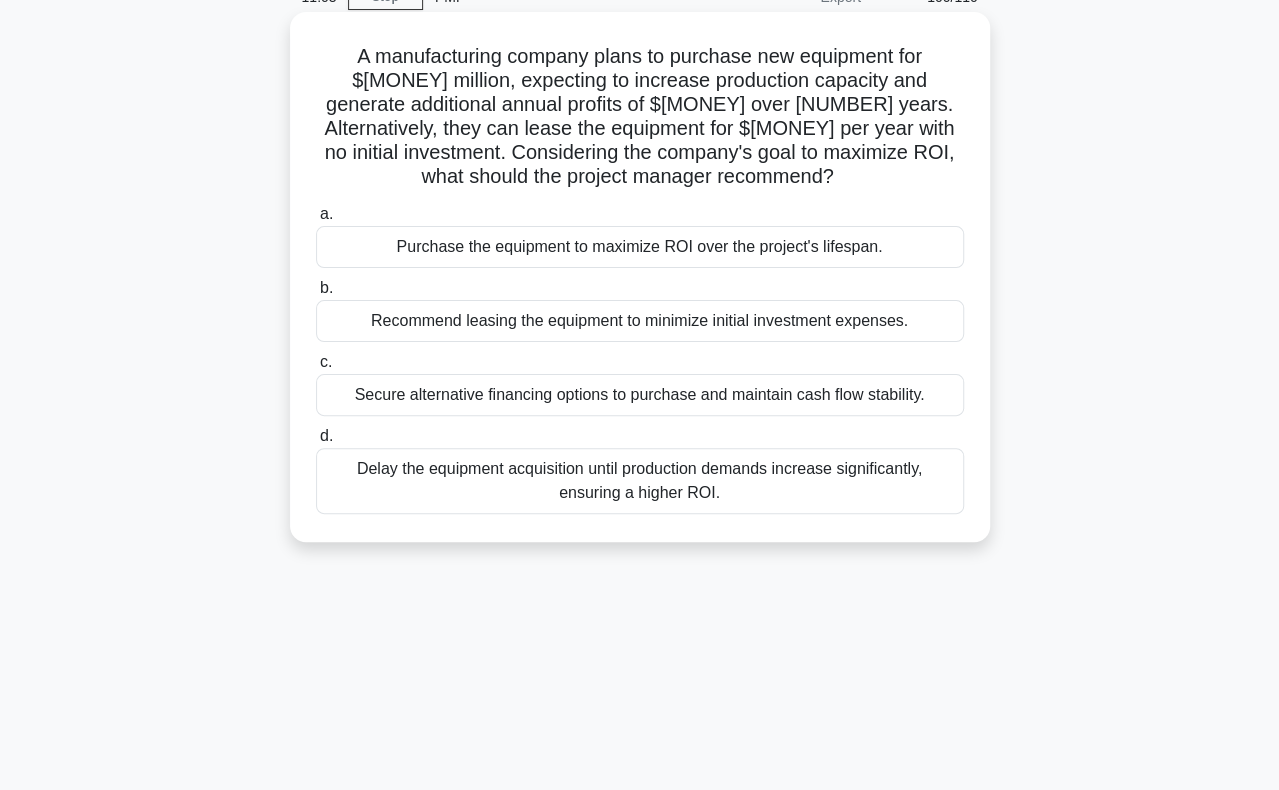 click on "Secure alternative financing options to purchase and maintain cash flow stability." at bounding box center (640, 395) 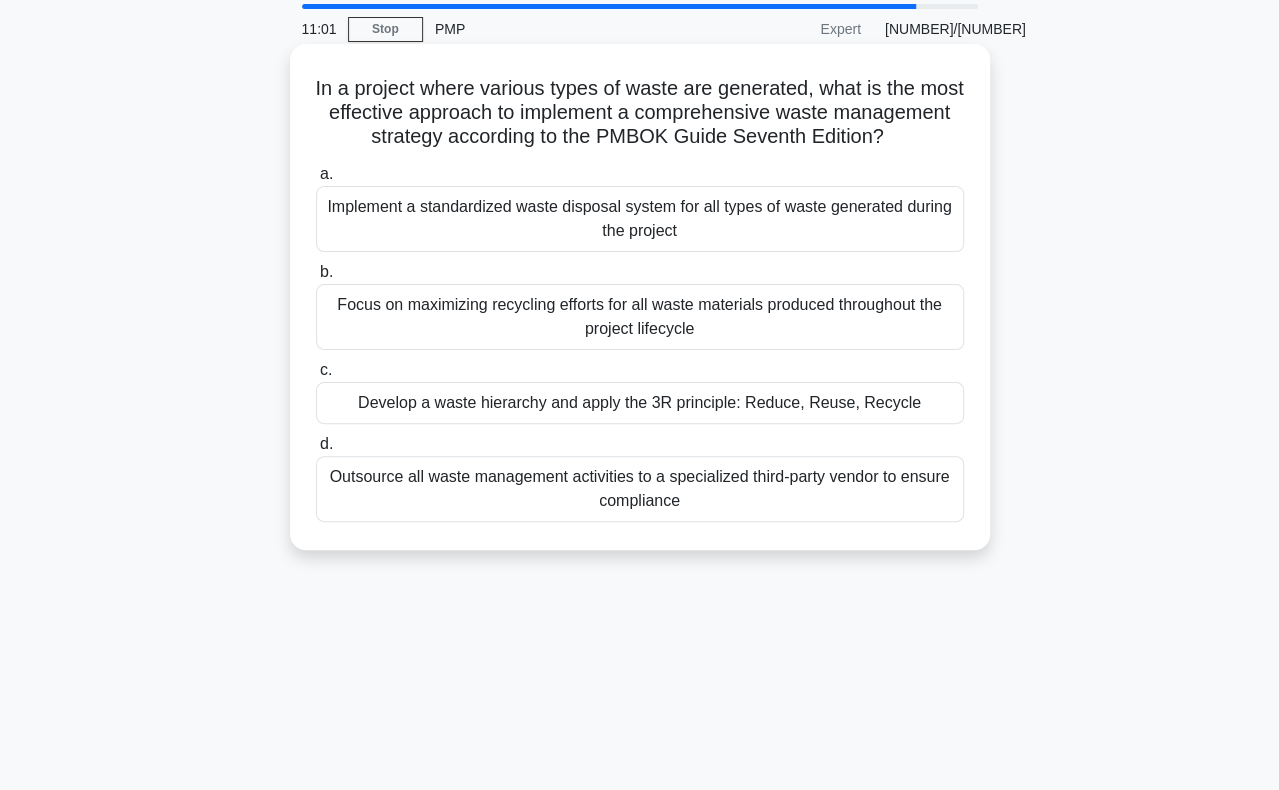 scroll, scrollTop: 100, scrollLeft: 0, axis: vertical 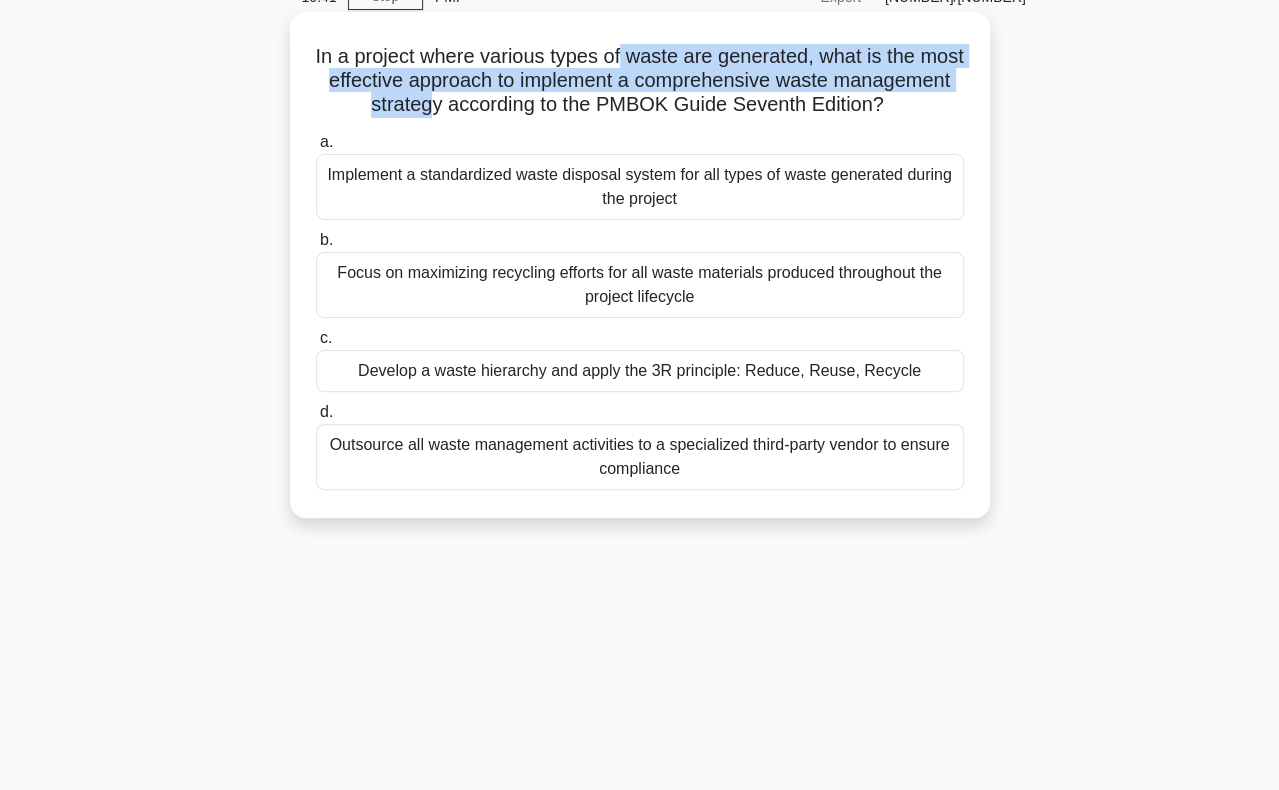 drag, startPoint x: 646, startPoint y: 50, endPoint x: 504, endPoint y: 103, distance: 151.56847 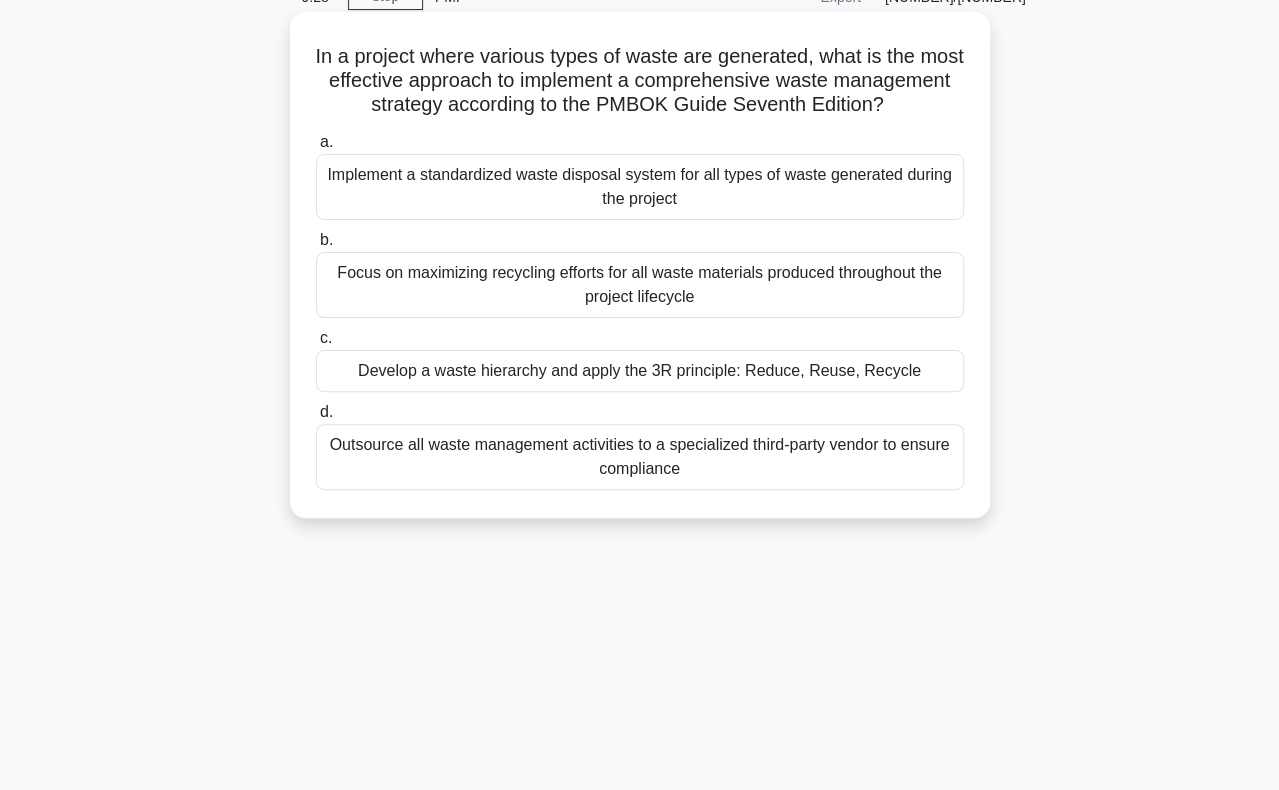 click on "Develop a waste hierarchy and apply the 3R principle: Reduce, Reuse, Recycle" at bounding box center [640, 371] 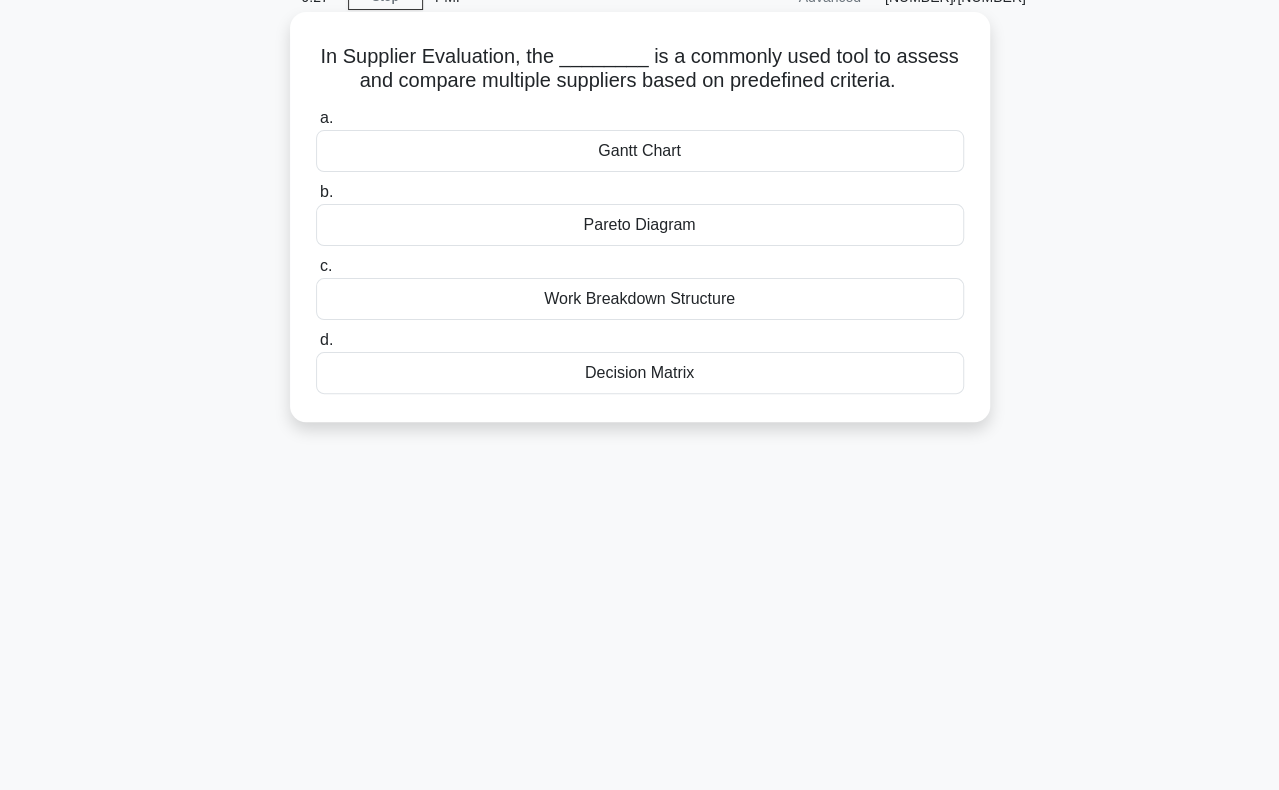 scroll, scrollTop: 0, scrollLeft: 0, axis: both 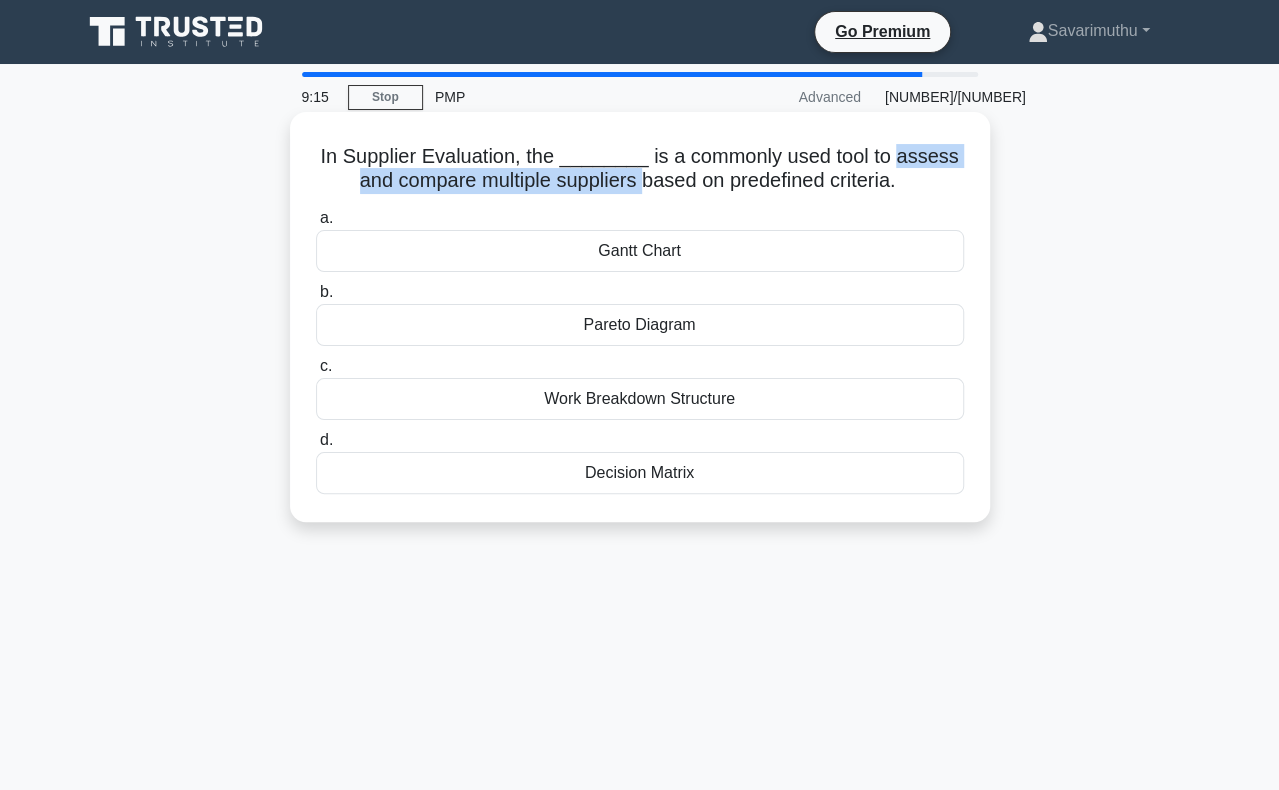 drag, startPoint x: 896, startPoint y: 156, endPoint x: 640, endPoint y: 185, distance: 257.63733 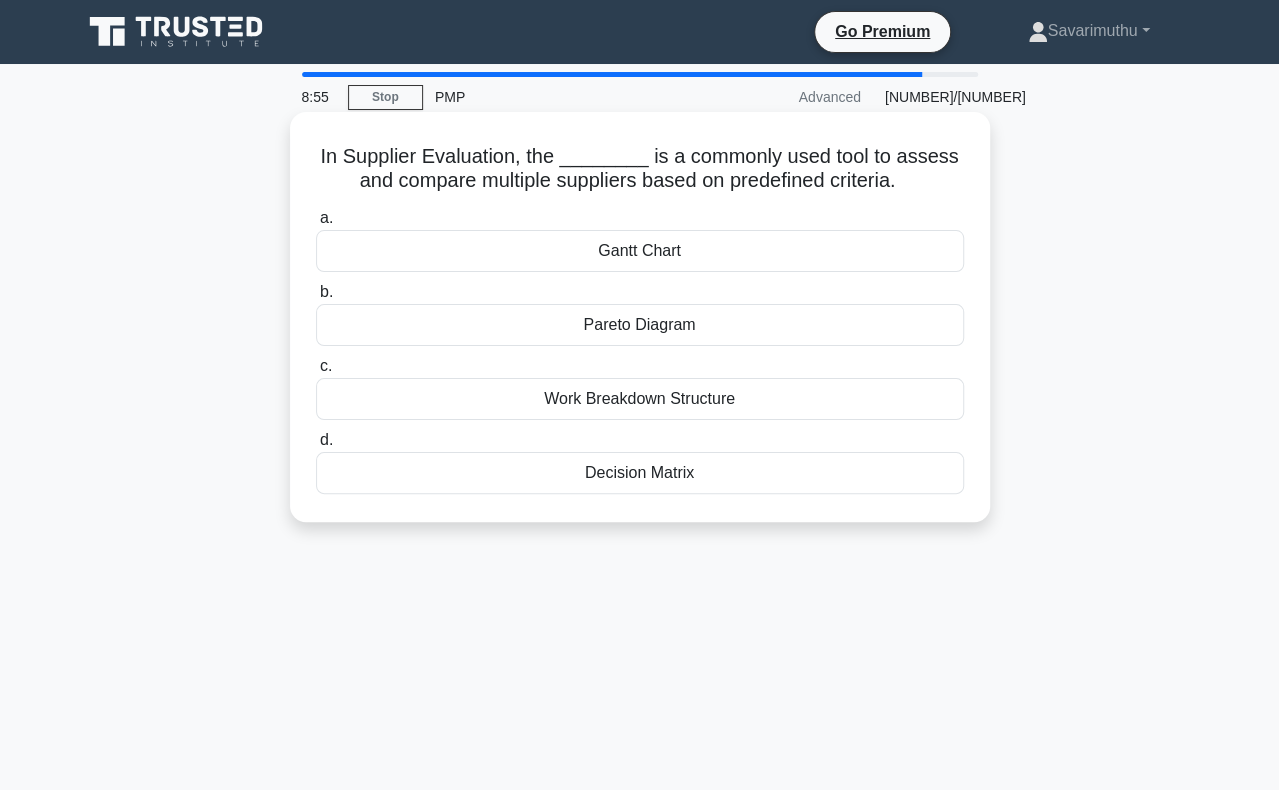 click on "Decision Matrix" at bounding box center (640, 473) 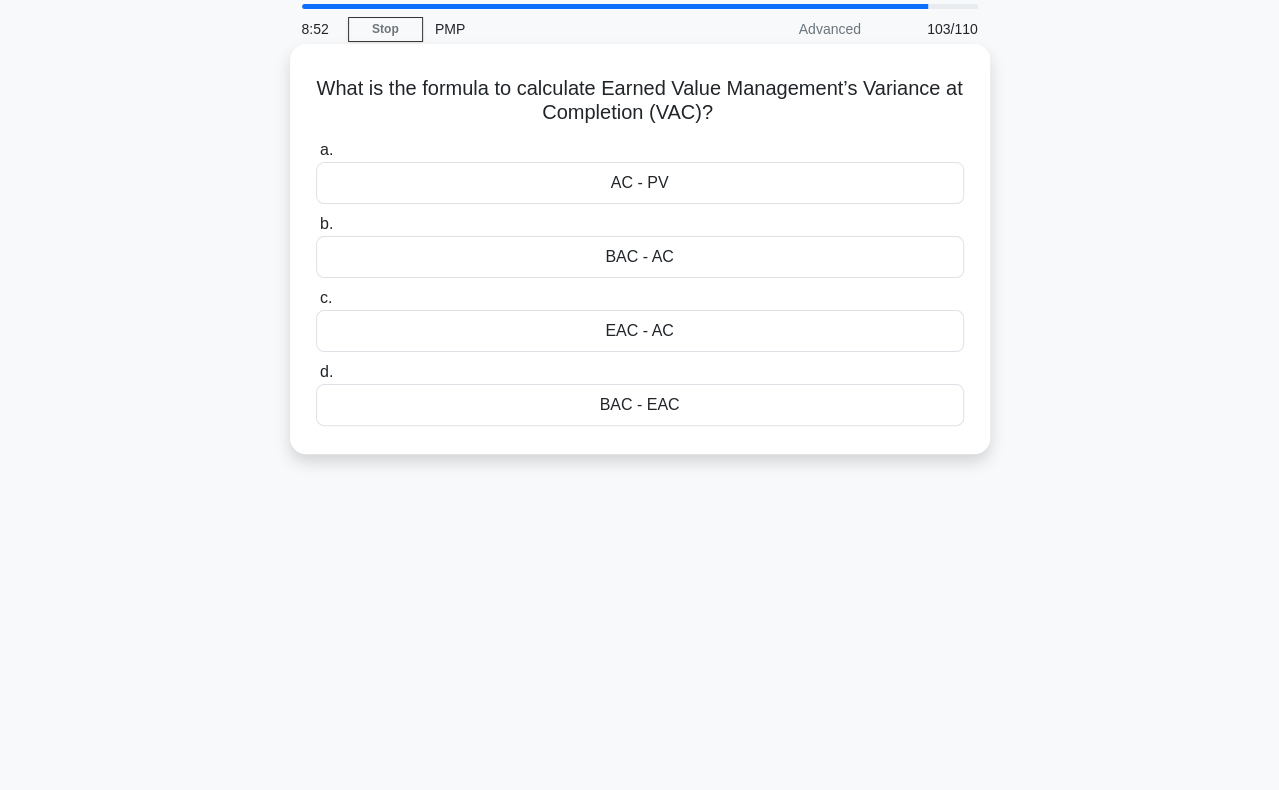 scroll, scrollTop: 100, scrollLeft: 0, axis: vertical 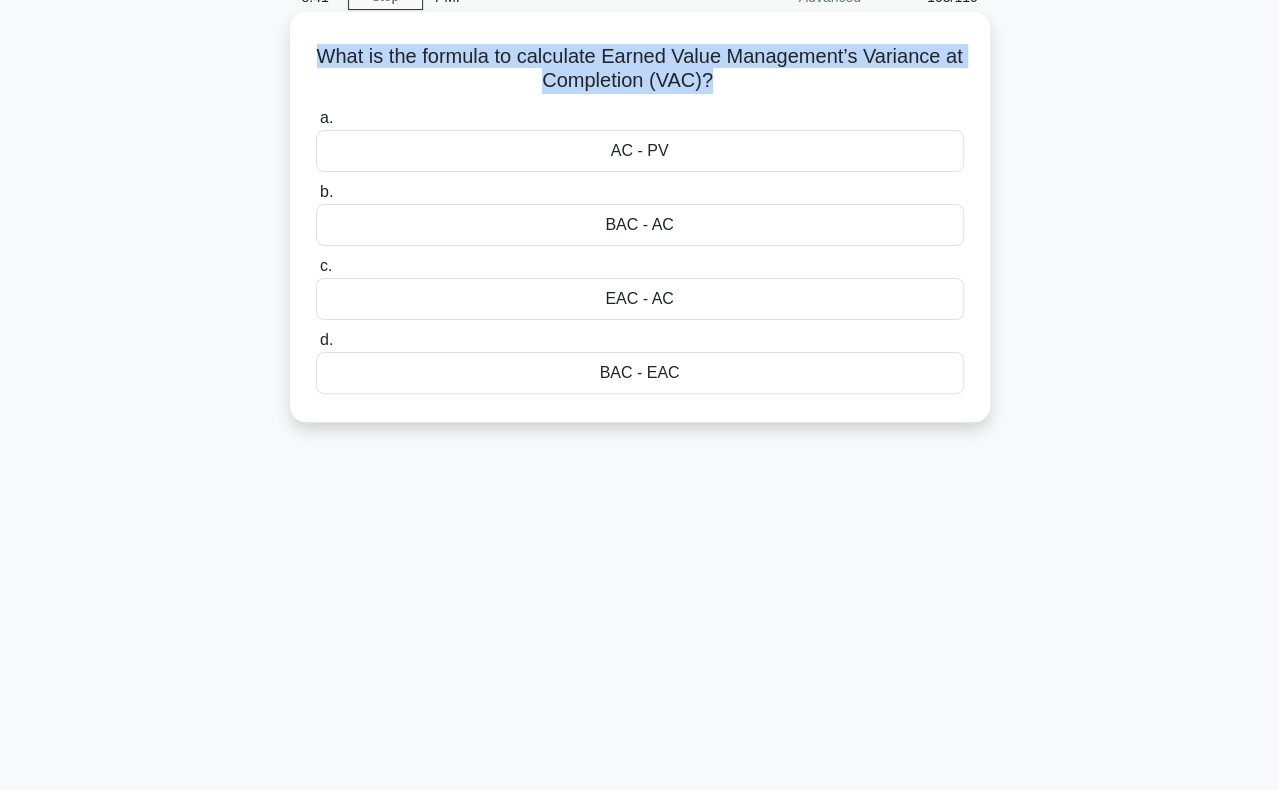 drag, startPoint x: 320, startPoint y: 49, endPoint x: 723, endPoint y: 77, distance: 403.97153 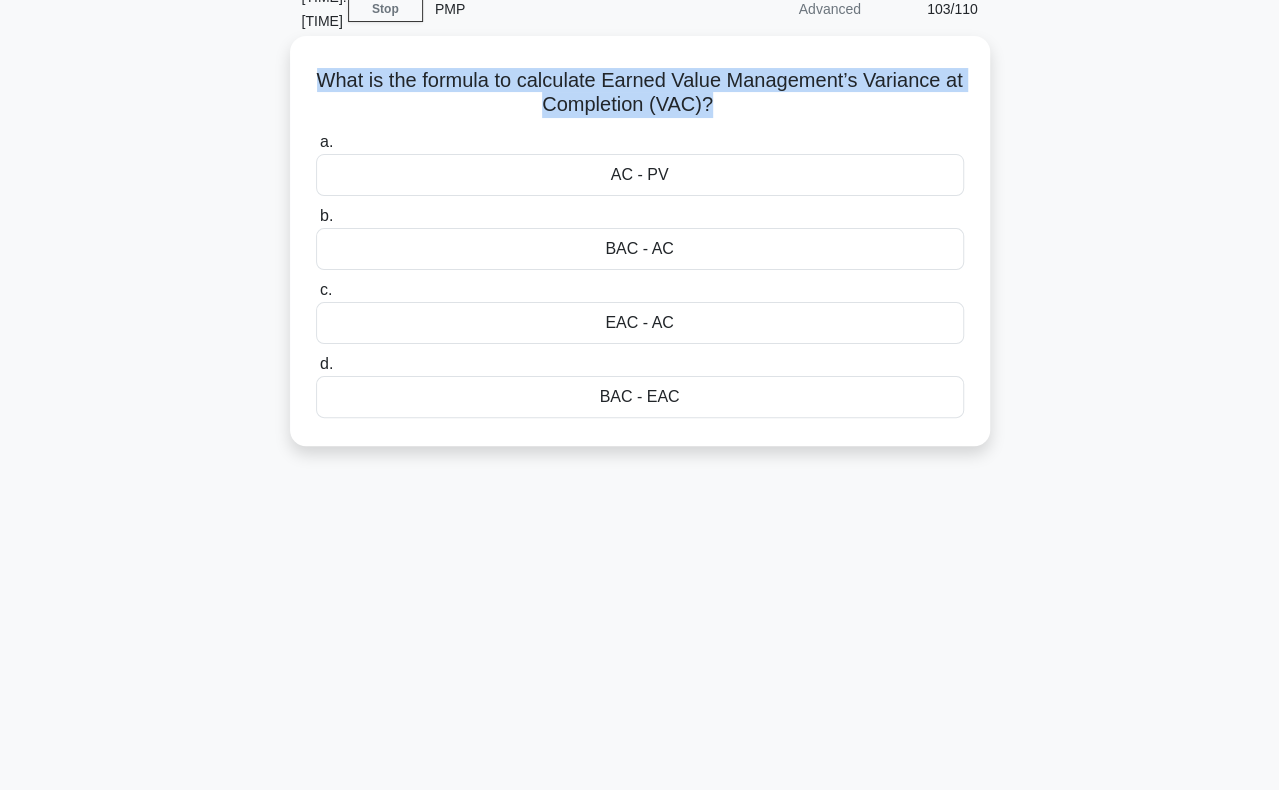 copy on "What is the formula to calculate Earned Value Management’s Variance at Completion (VAC)?" 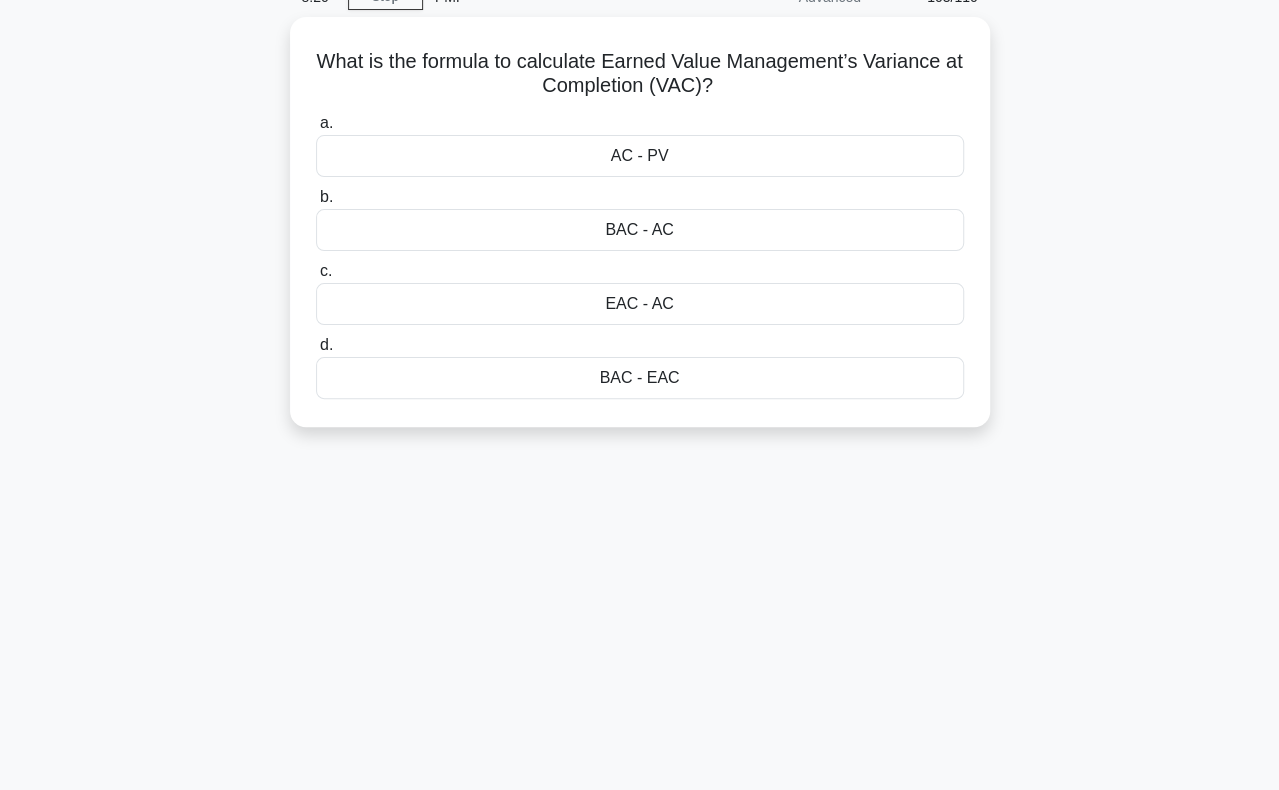 click on "What is the formula to calculate Earned Value Management’s Variance at Completion (VAC)?
.spinner_0XTQ{transform-origin:center;animation:spinner_y6GP .75s linear infinite}@keyframes spinner_y6GP{100%{transform:rotate(360deg)}}
a.
AC - PV
b. c. d." at bounding box center [640, 234] 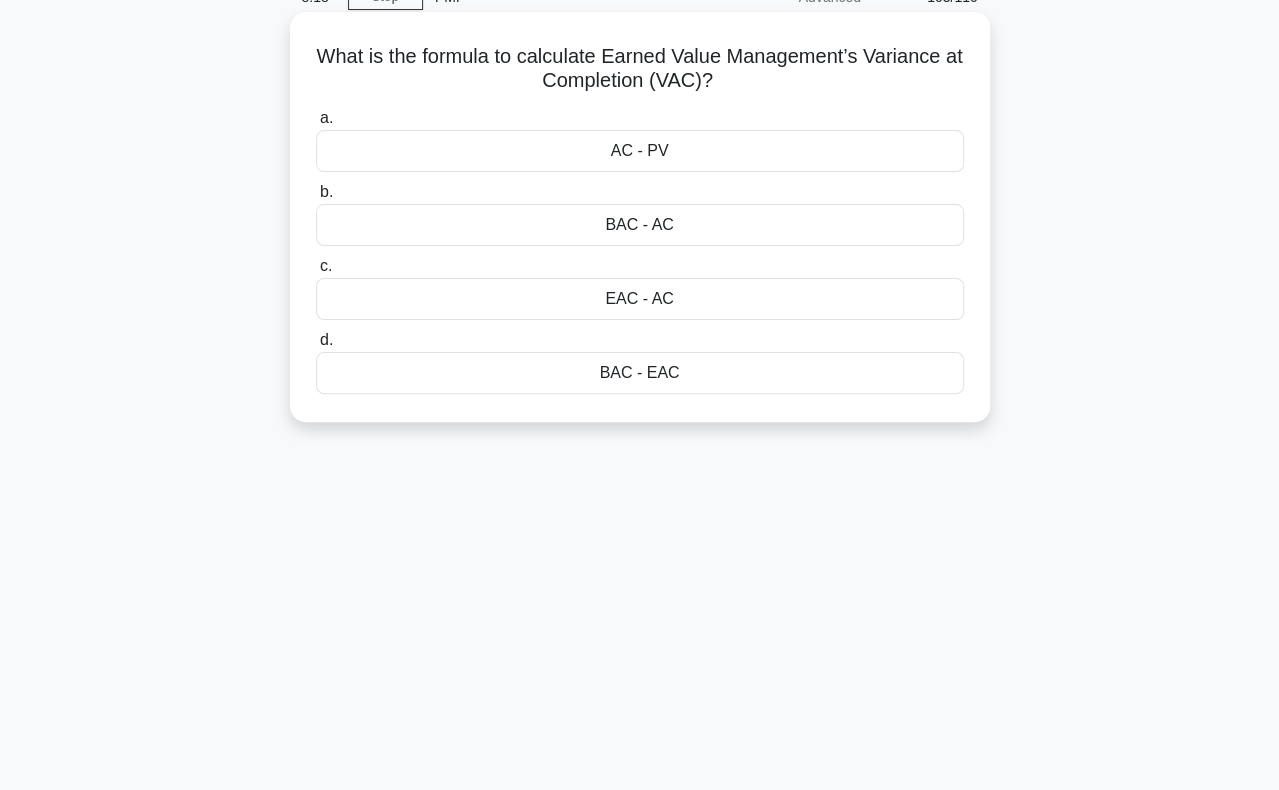 click on "BAC - EAC" at bounding box center [640, 373] 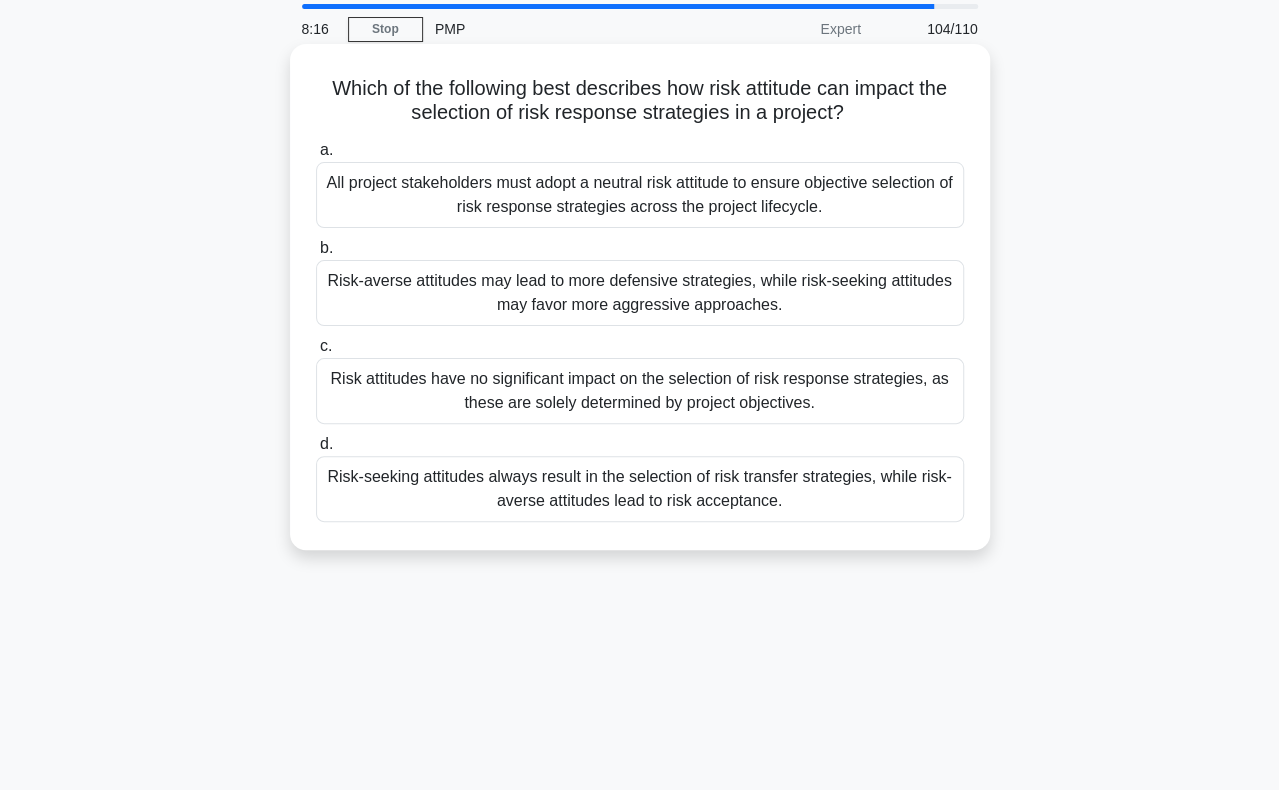 scroll, scrollTop: 100, scrollLeft: 0, axis: vertical 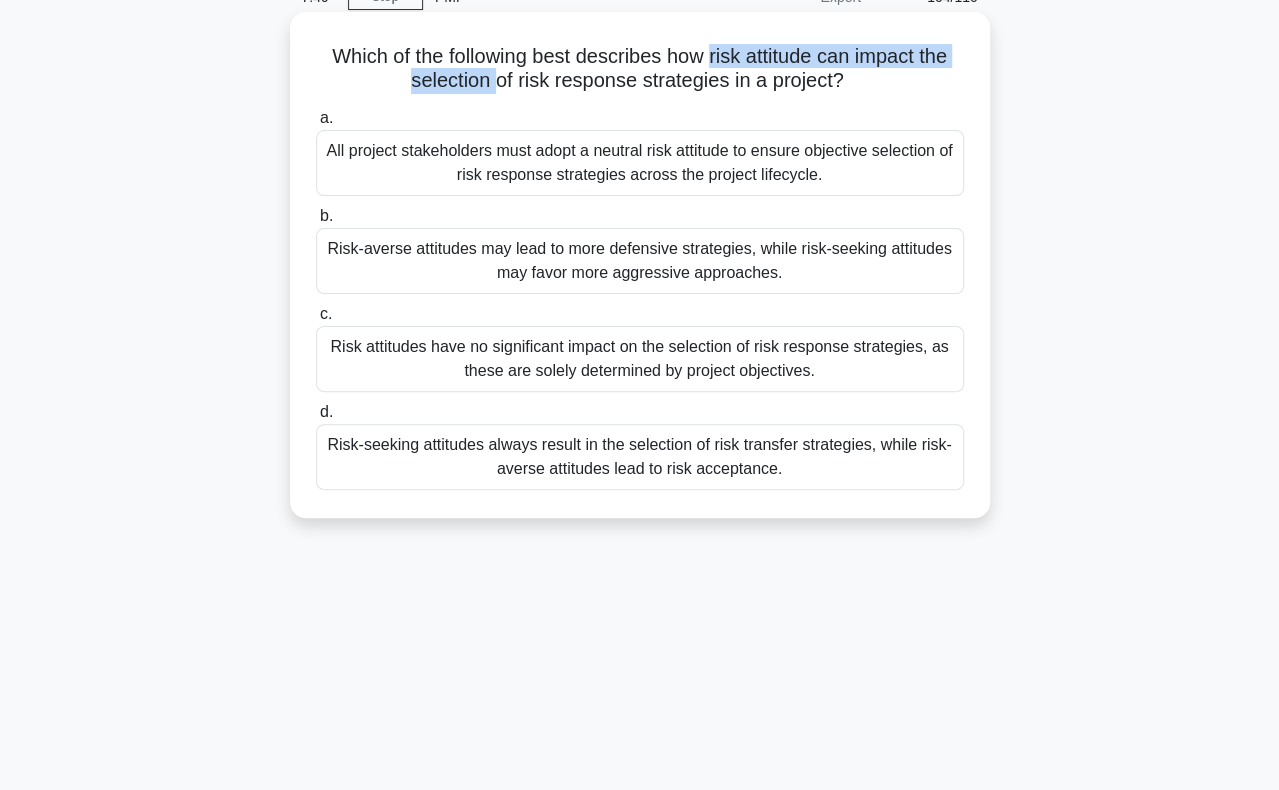 drag, startPoint x: 708, startPoint y: 59, endPoint x: 496, endPoint y: 90, distance: 214.25452 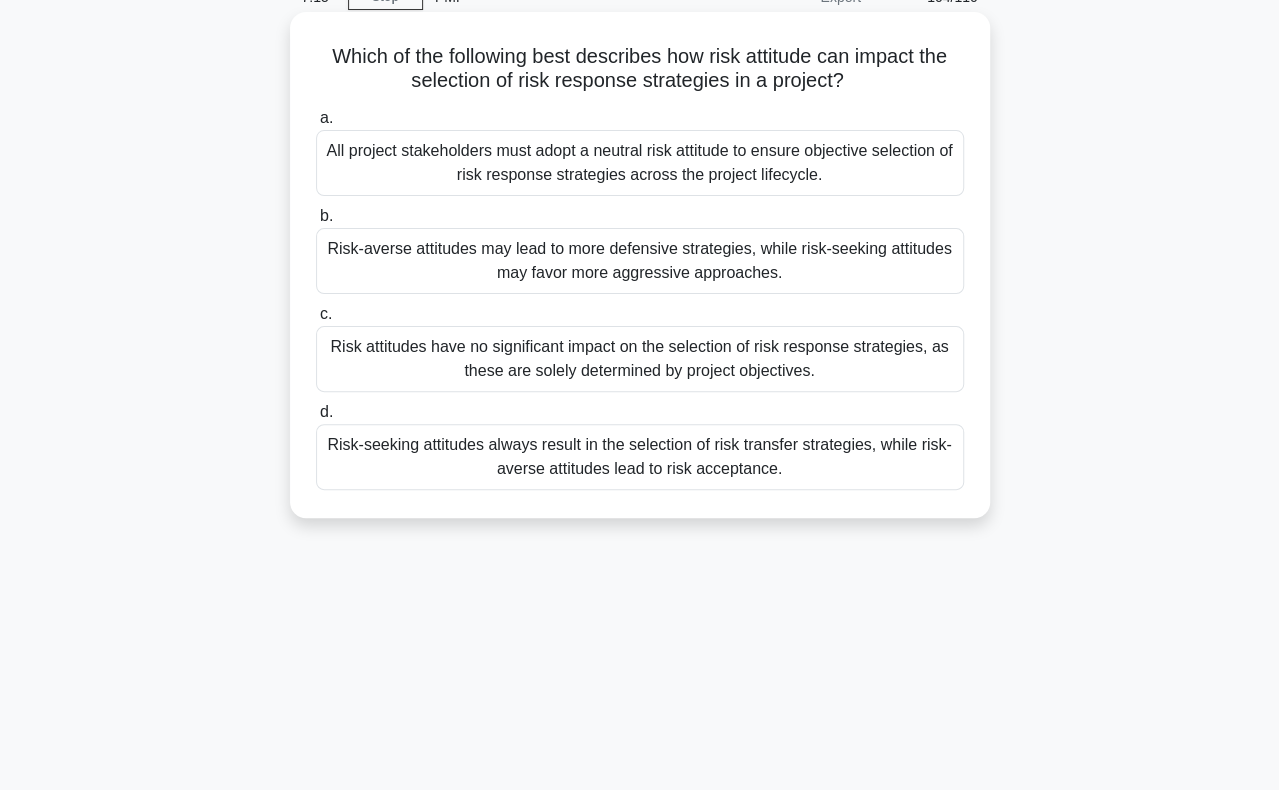 click on "Risk-averse attitudes may lead to more defensive strategies, while risk-seeking attitudes may favor more aggressive approaches." at bounding box center (640, 261) 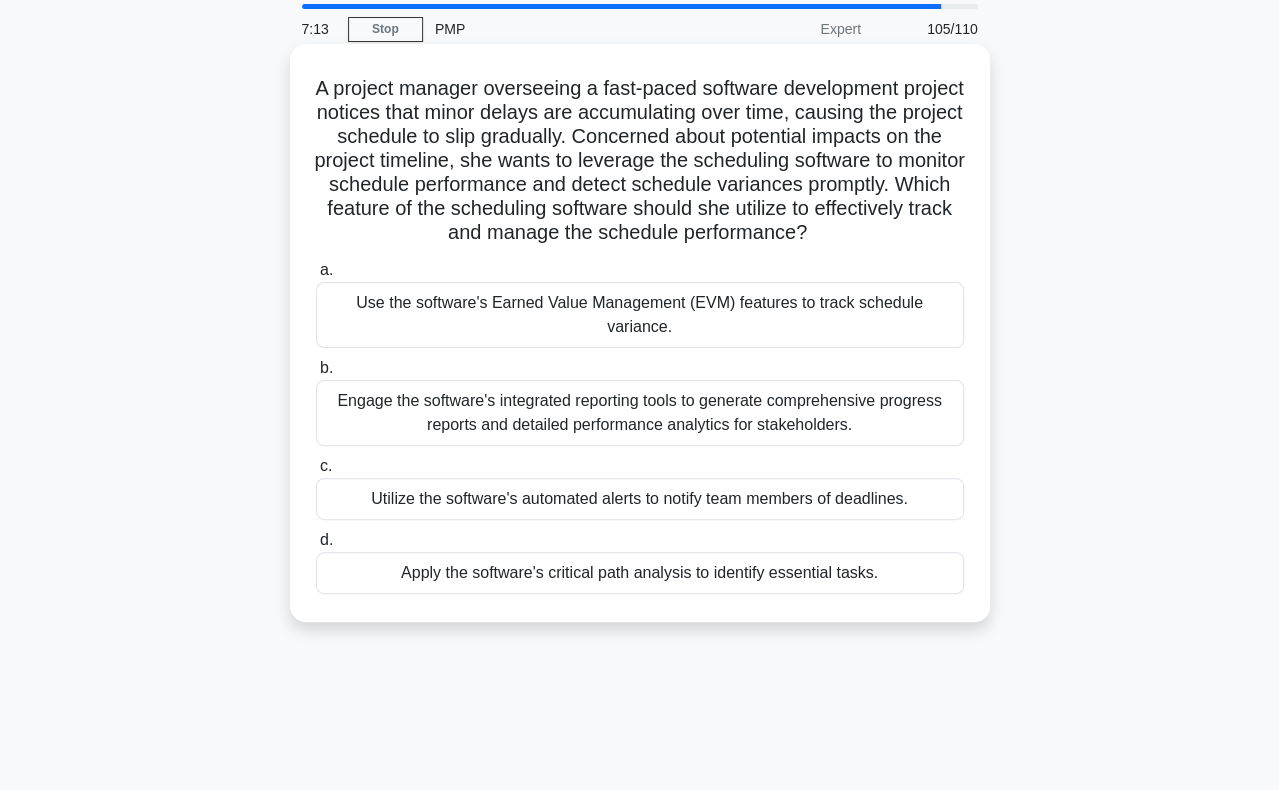 scroll, scrollTop: 100, scrollLeft: 0, axis: vertical 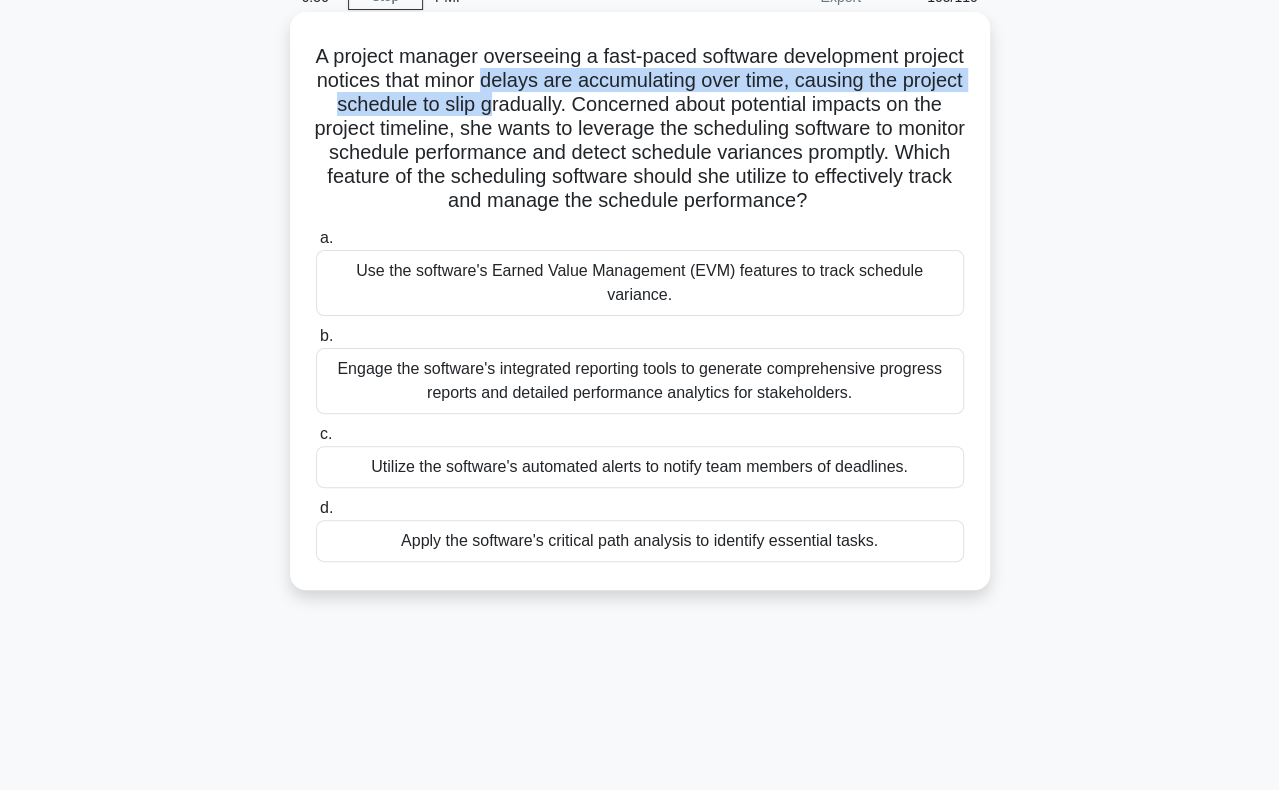 drag, startPoint x: 566, startPoint y: 85, endPoint x: 608, endPoint y: 103, distance: 45.694637 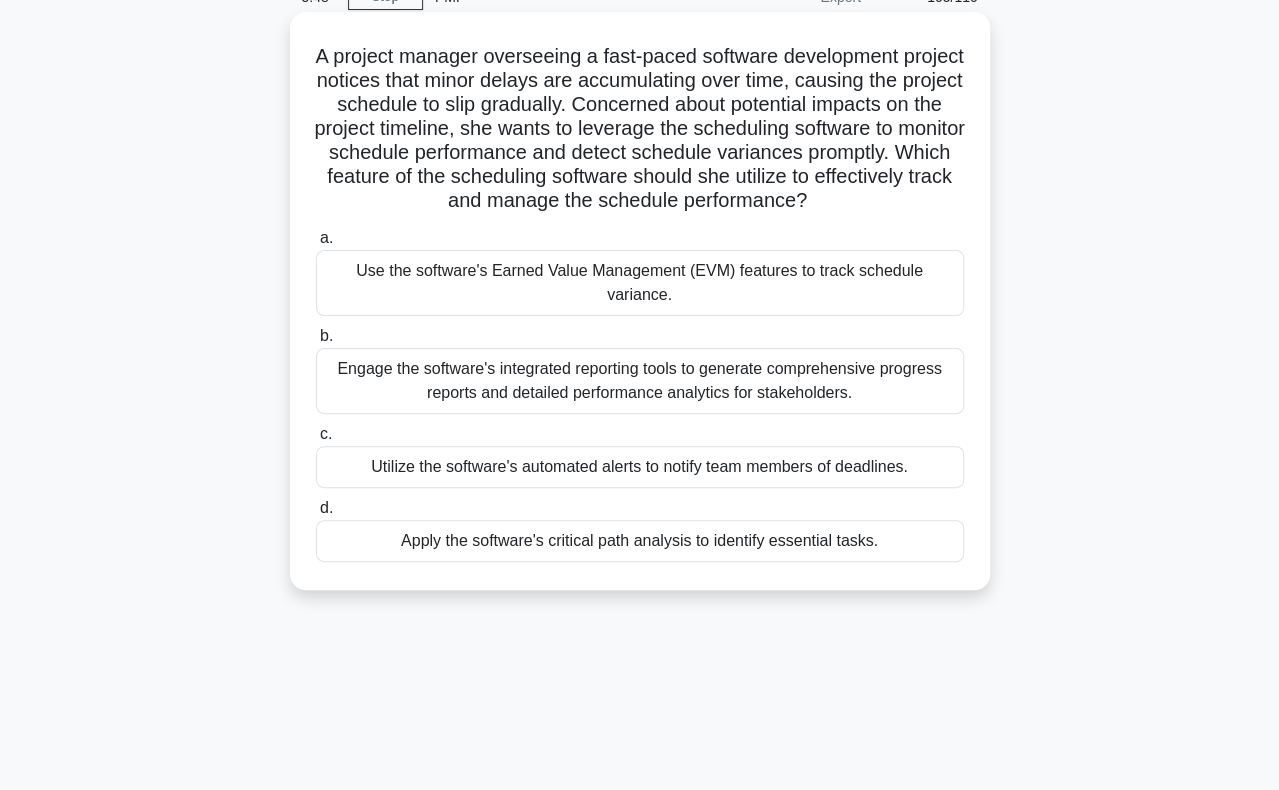 click on "Use the software's Earned Value Management (EVM) features to track schedule variance." at bounding box center (640, 283) 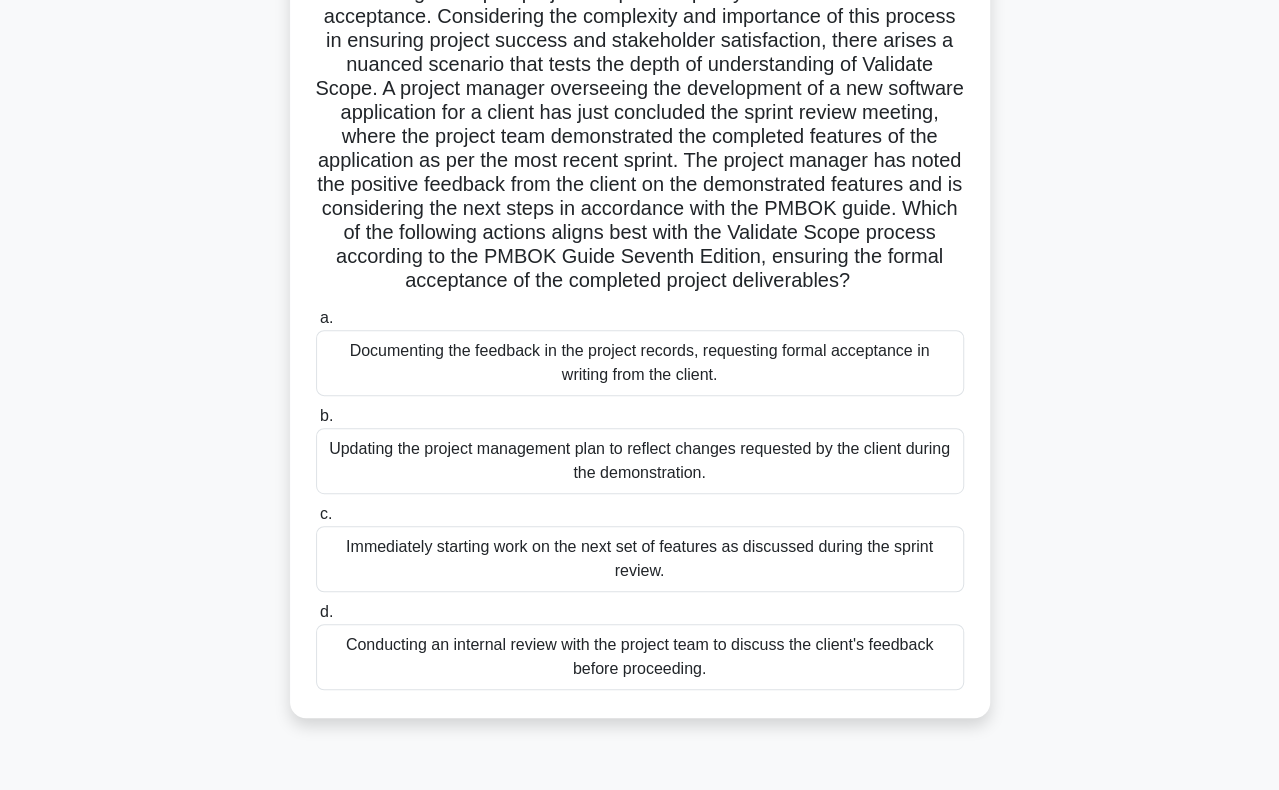 scroll, scrollTop: 290, scrollLeft: 0, axis: vertical 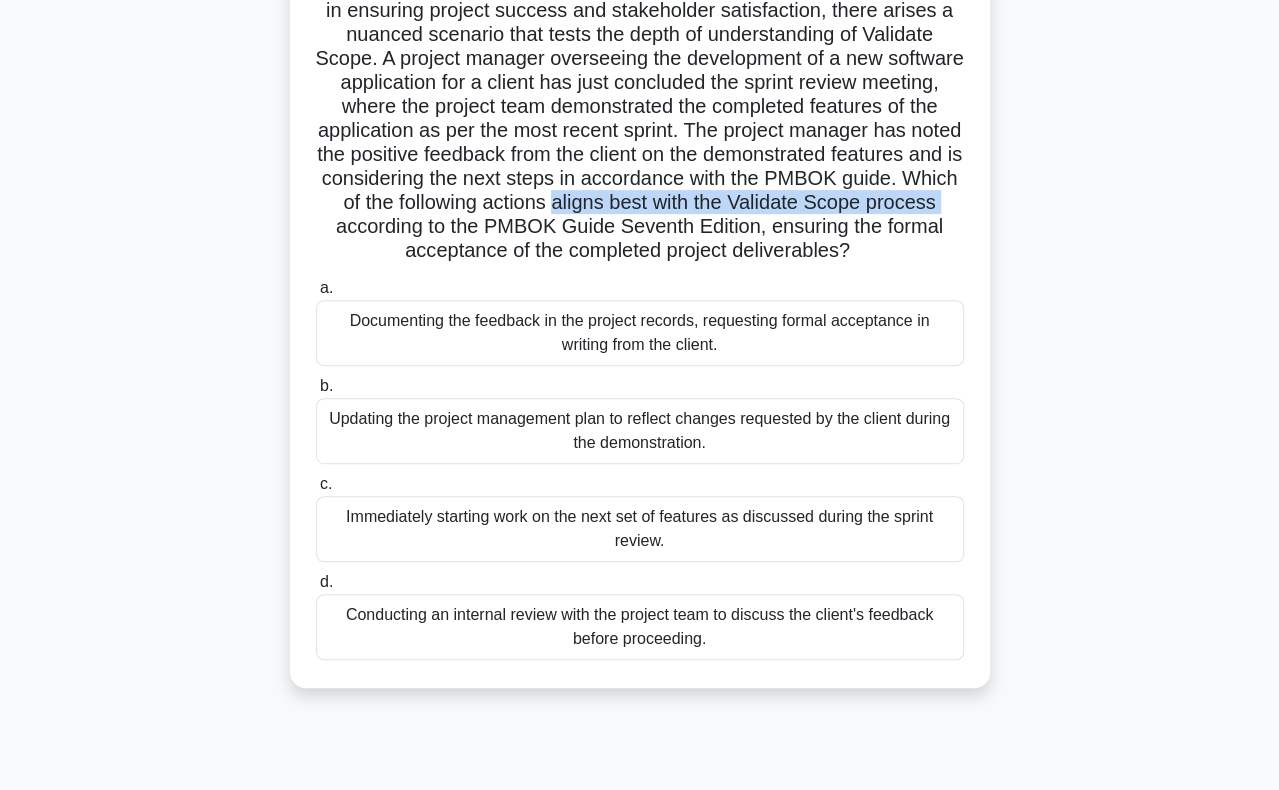 drag, startPoint x: 817, startPoint y: 204, endPoint x: 582, endPoint y: 223, distance: 235.76683 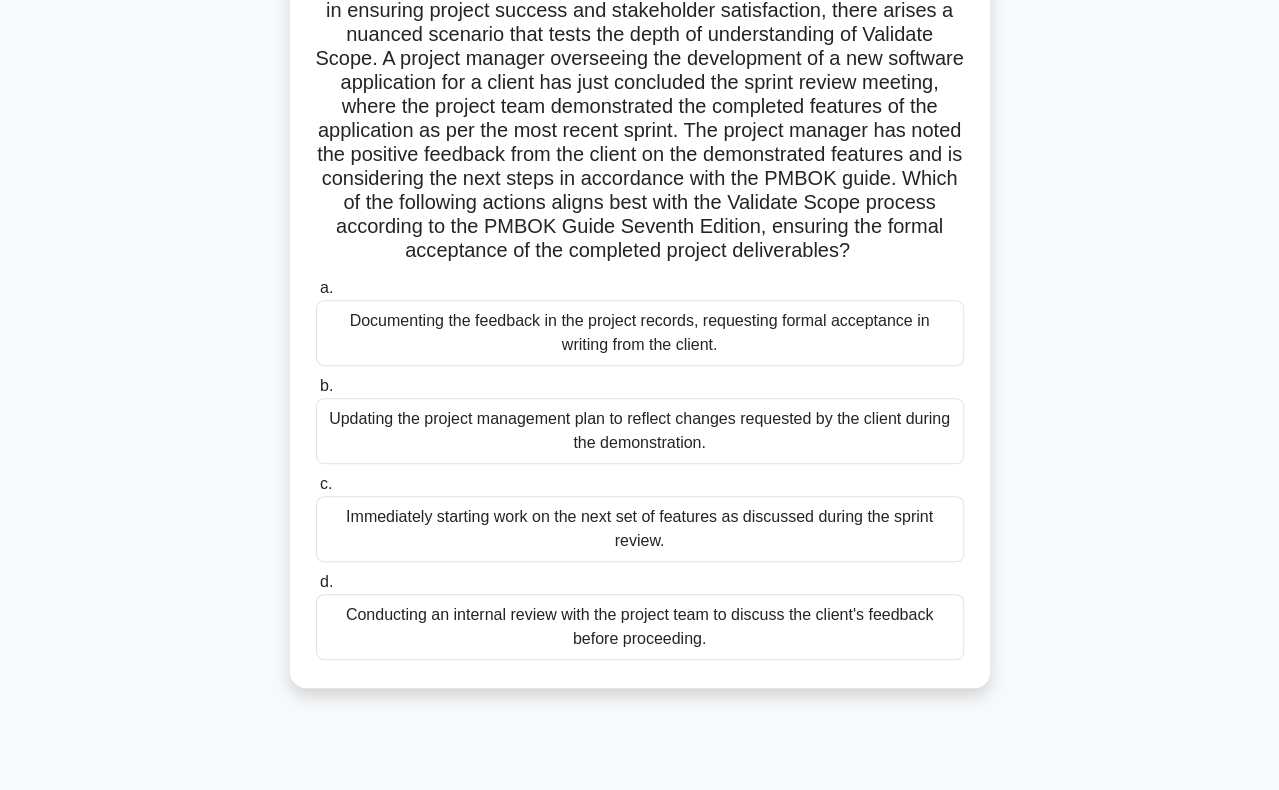 click on "Documenting the feedback in the project records, requesting formal acceptance in writing from the client." at bounding box center (640, 333) 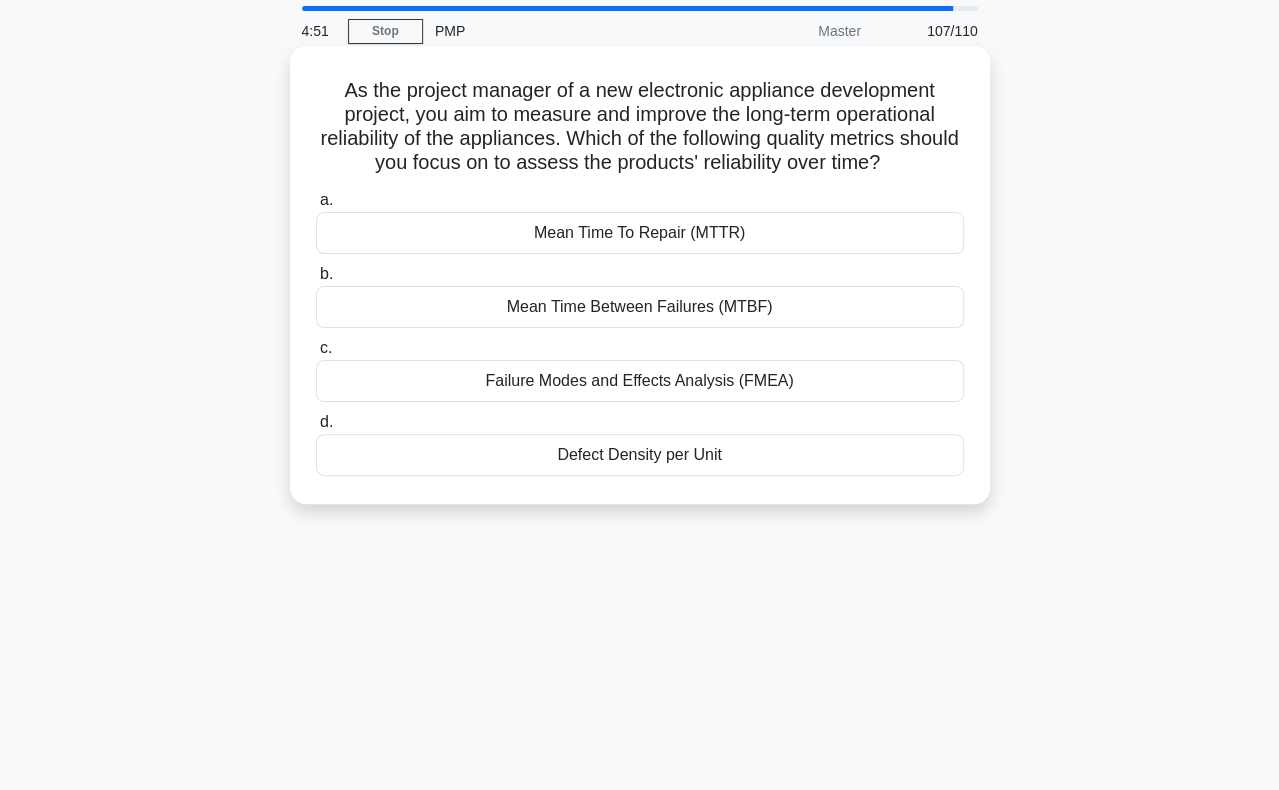 scroll, scrollTop: 0, scrollLeft: 0, axis: both 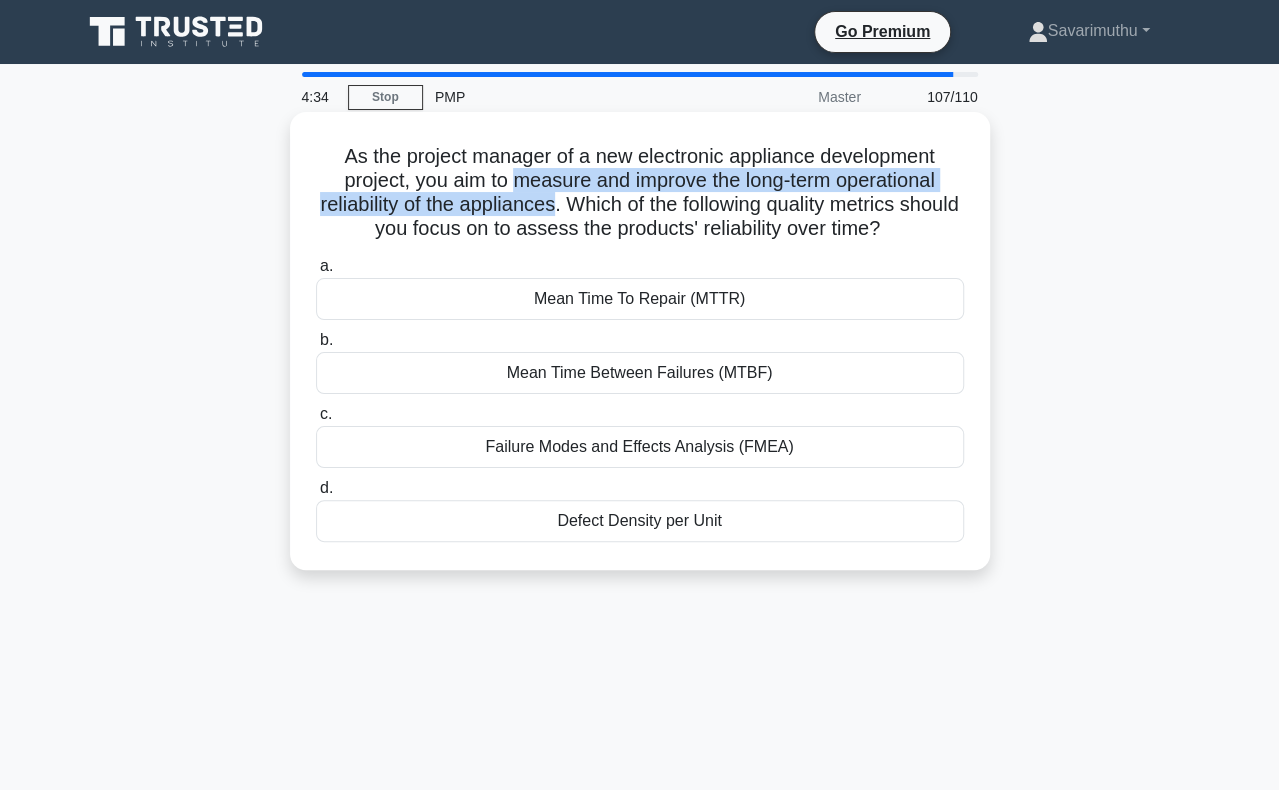 drag, startPoint x: 514, startPoint y: 179, endPoint x: 584, endPoint y: 201, distance: 73.37575 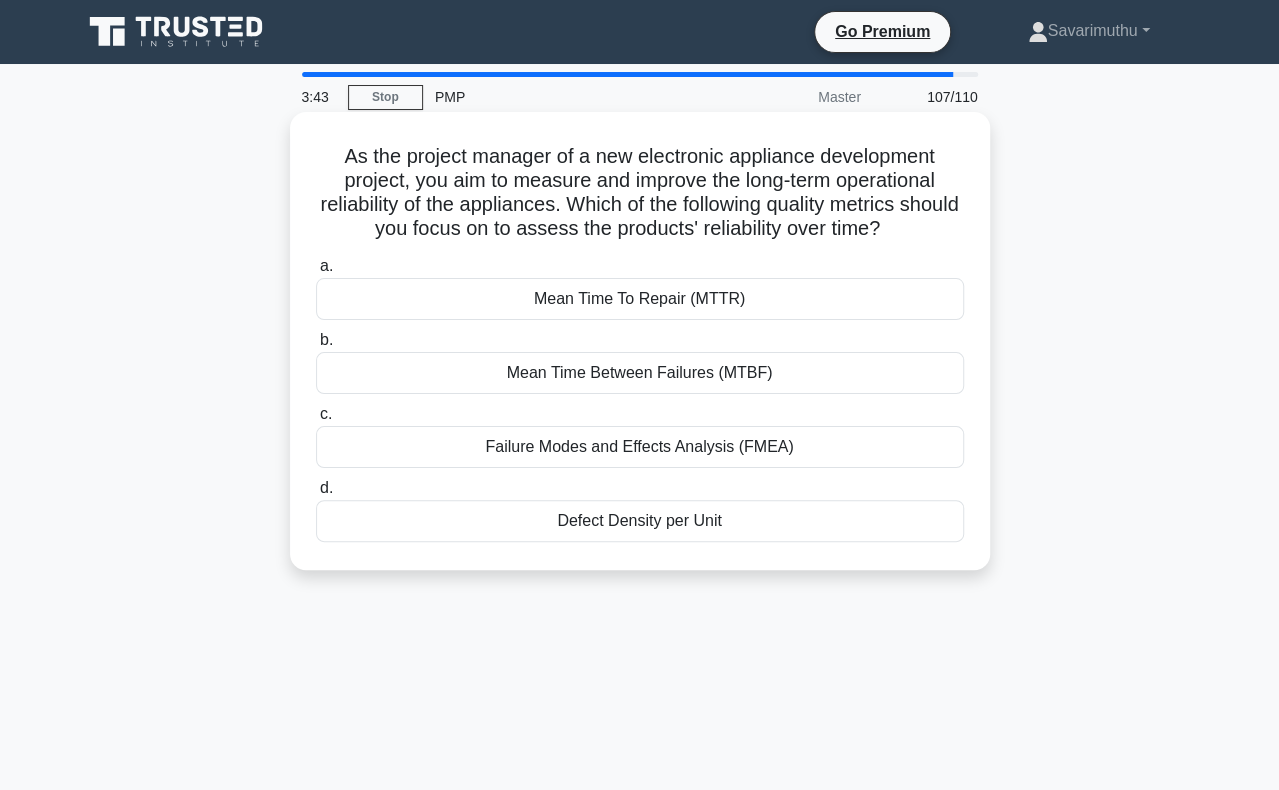 click on "Mean Time Between Failures (MTBF)" at bounding box center (640, 373) 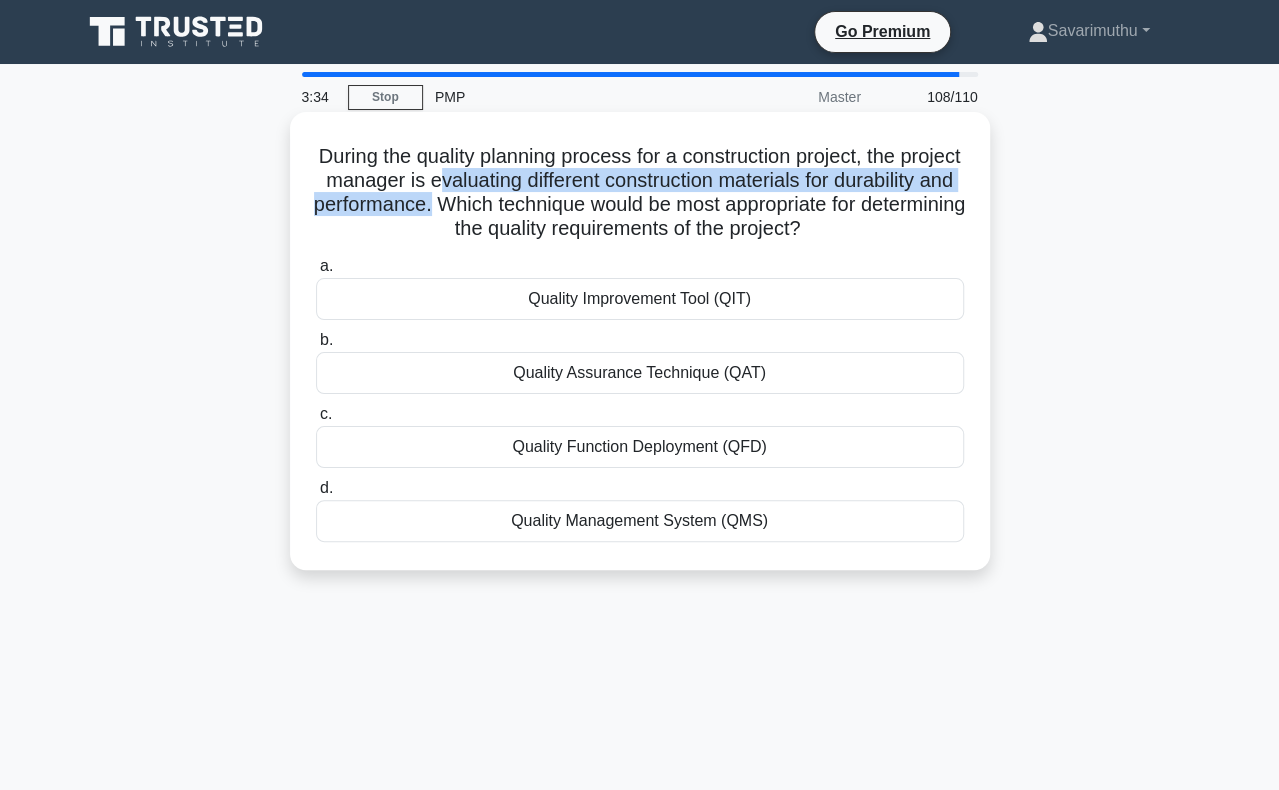 drag, startPoint x: 525, startPoint y: 180, endPoint x: 616, endPoint y: 204, distance: 94.11163 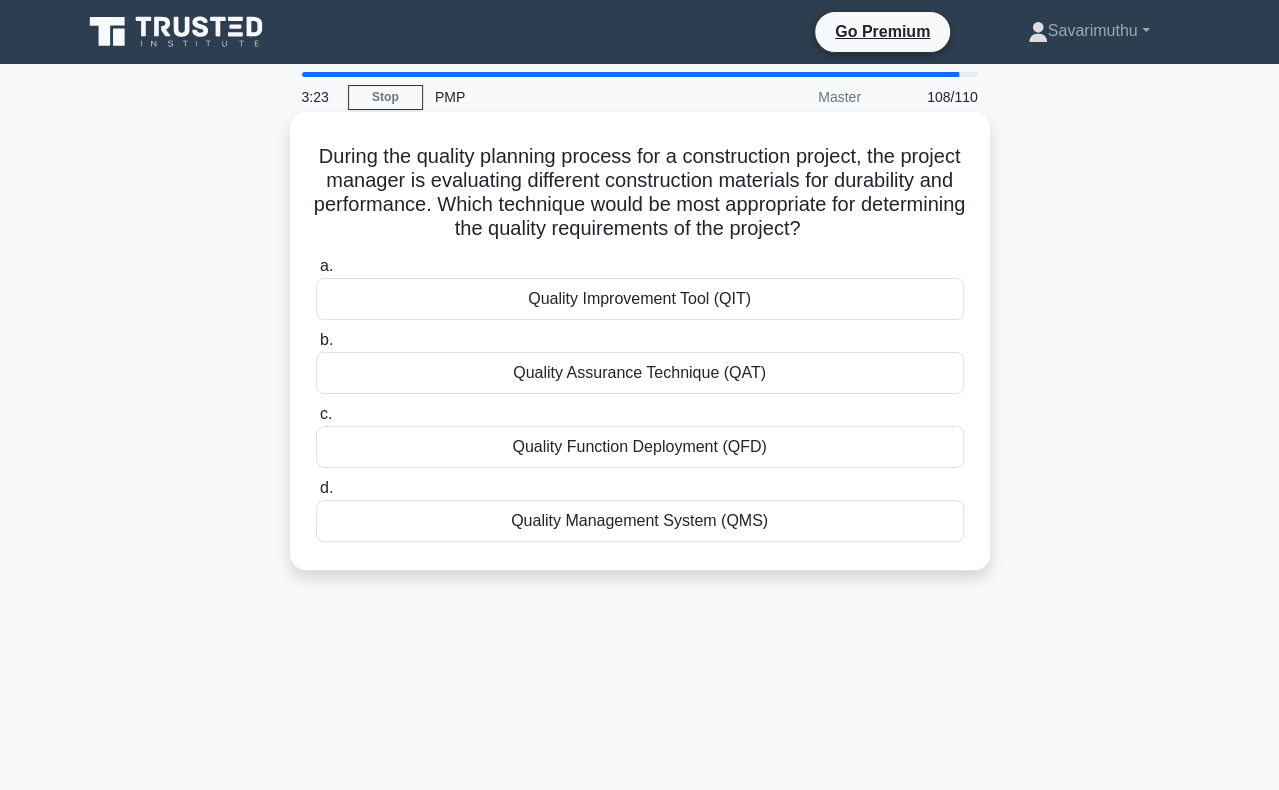 click on "Quality Assurance Technique (QAT)" at bounding box center (640, 373) 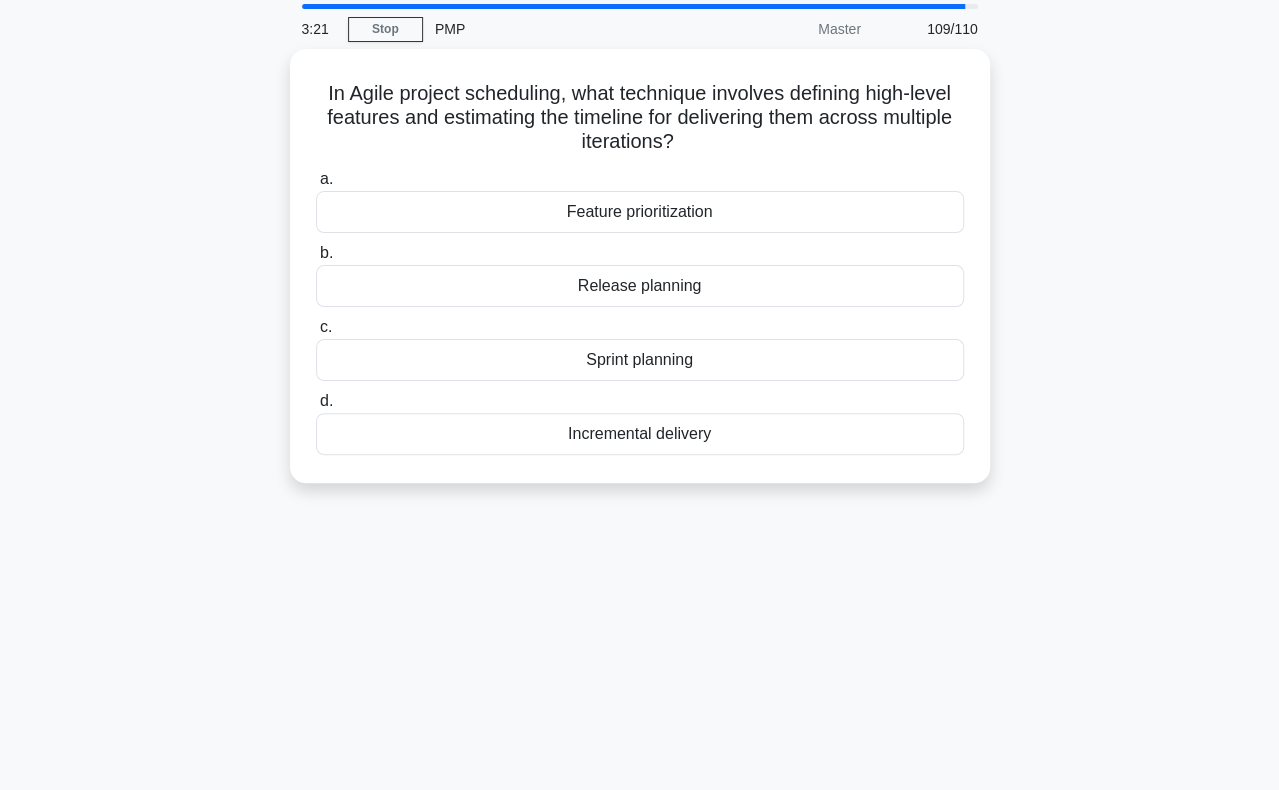 scroll, scrollTop: 100, scrollLeft: 0, axis: vertical 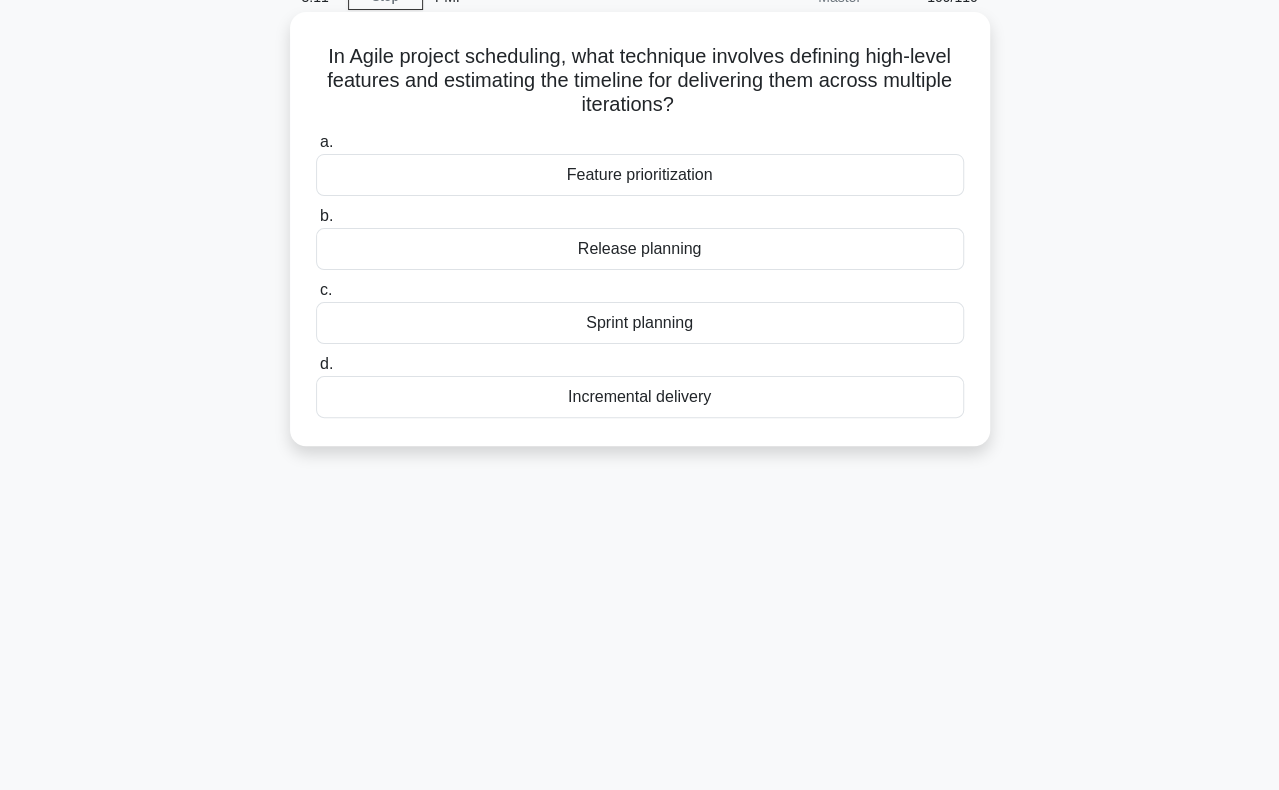 drag, startPoint x: 870, startPoint y: 56, endPoint x: 750, endPoint y: 98, distance: 127.13772 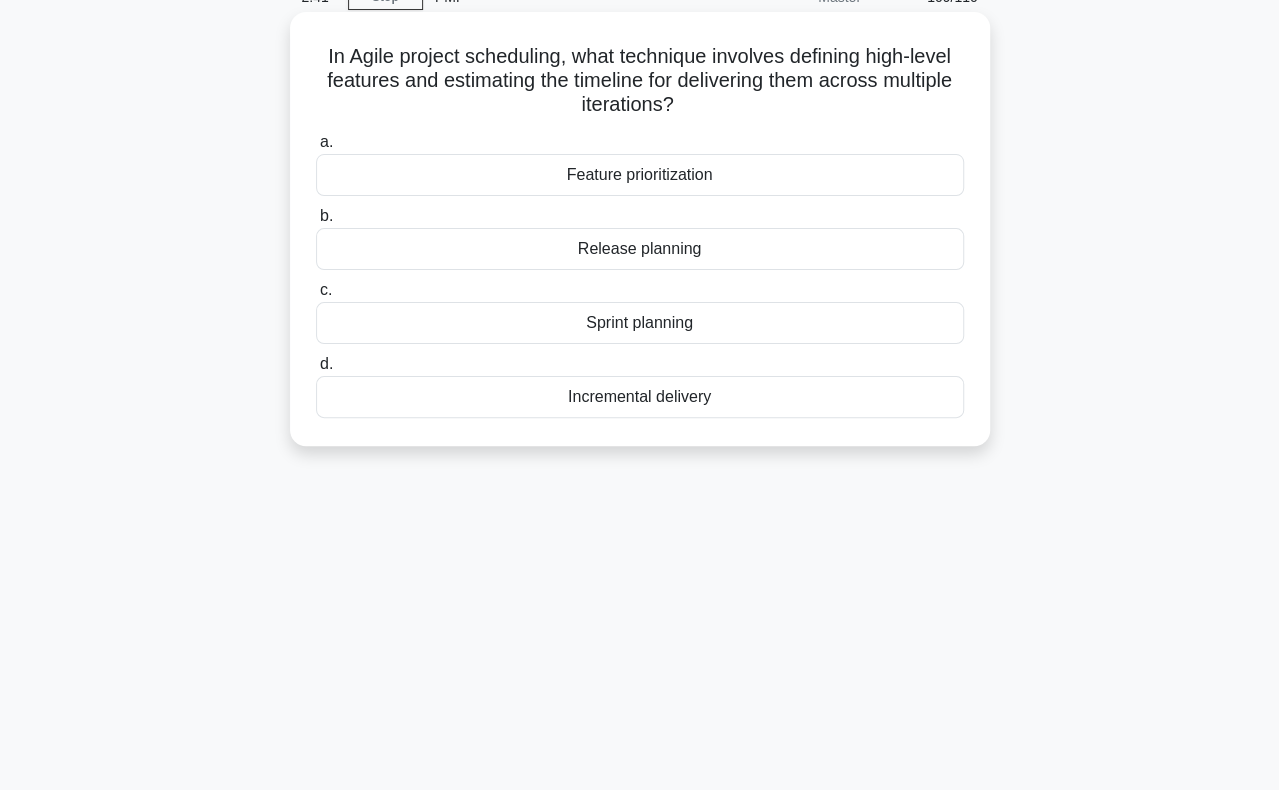 click on "Sprint planning" at bounding box center [640, 323] 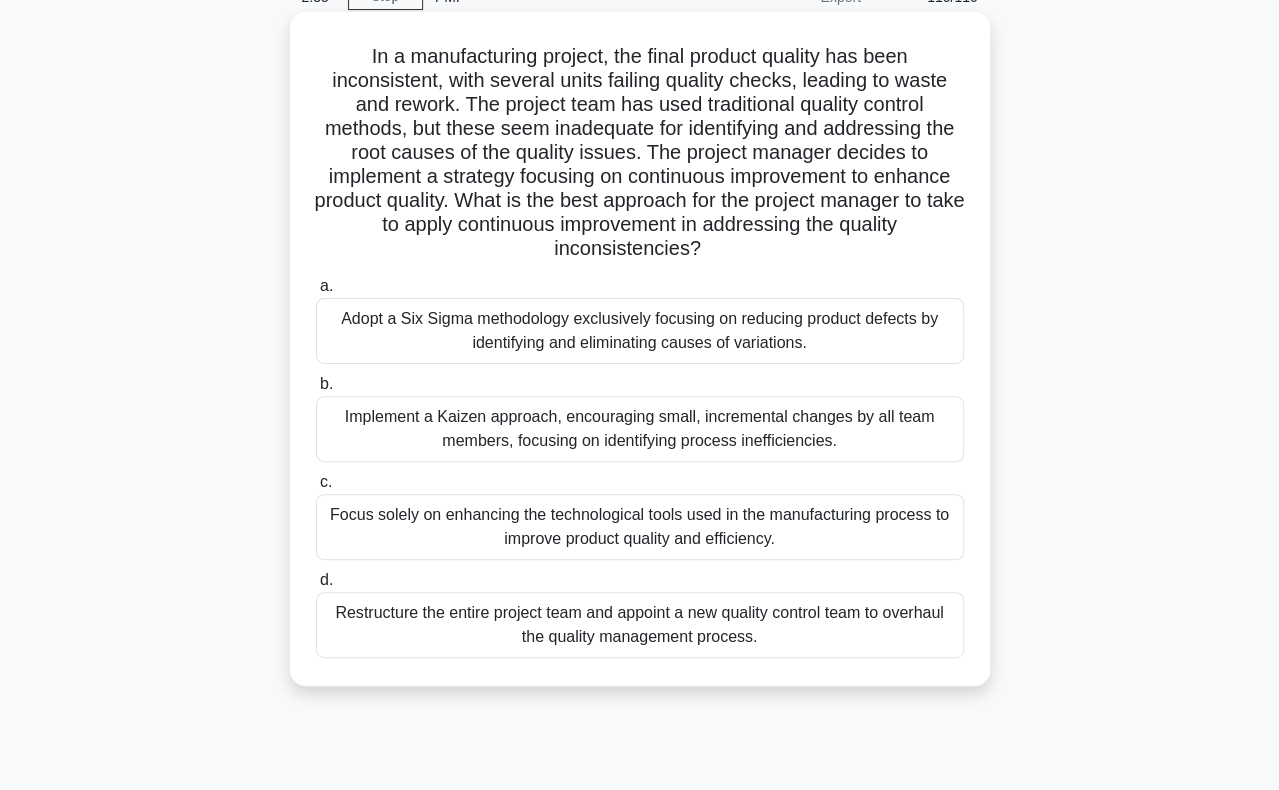 scroll, scrollTop: 0, scrollLeft: 0, axis: both 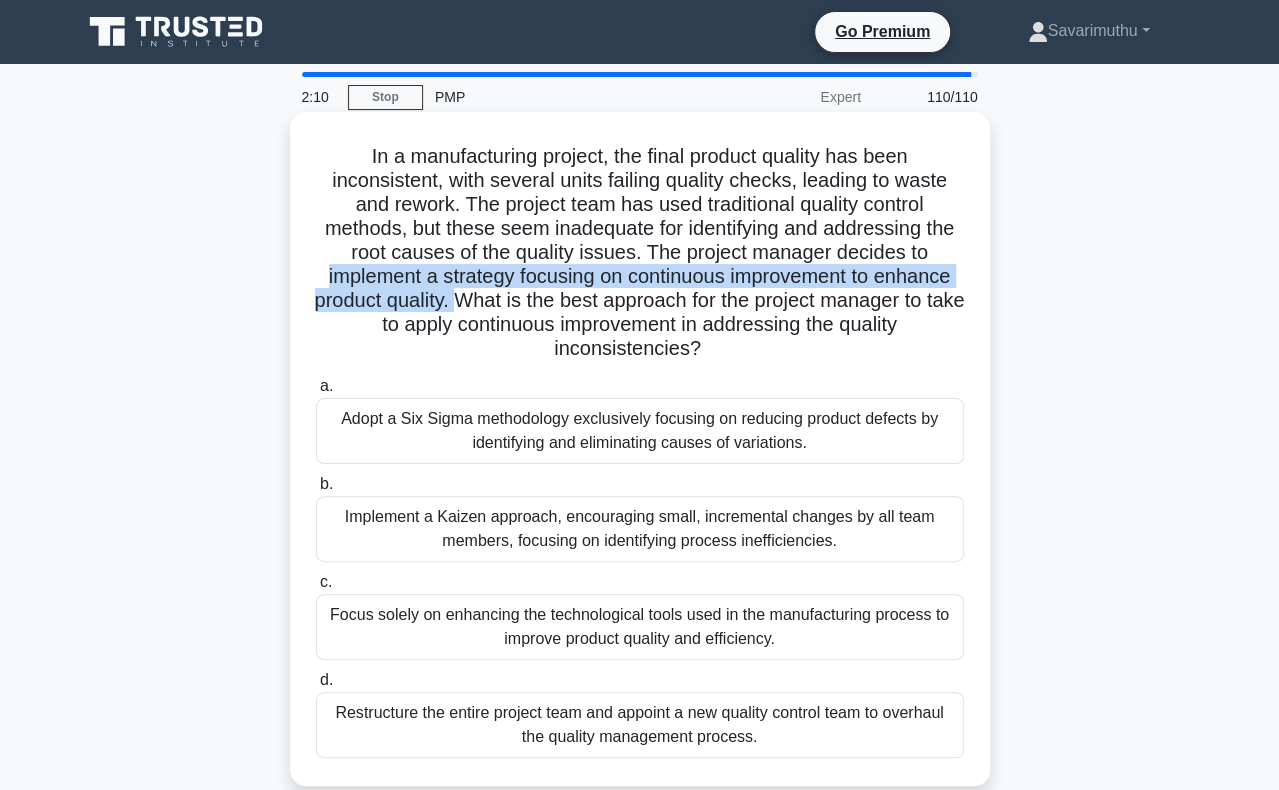 drag, startPoint x: 314, startPoint y: 270, endPoint x: 475, endPoint y: 299, distance: 163.59096 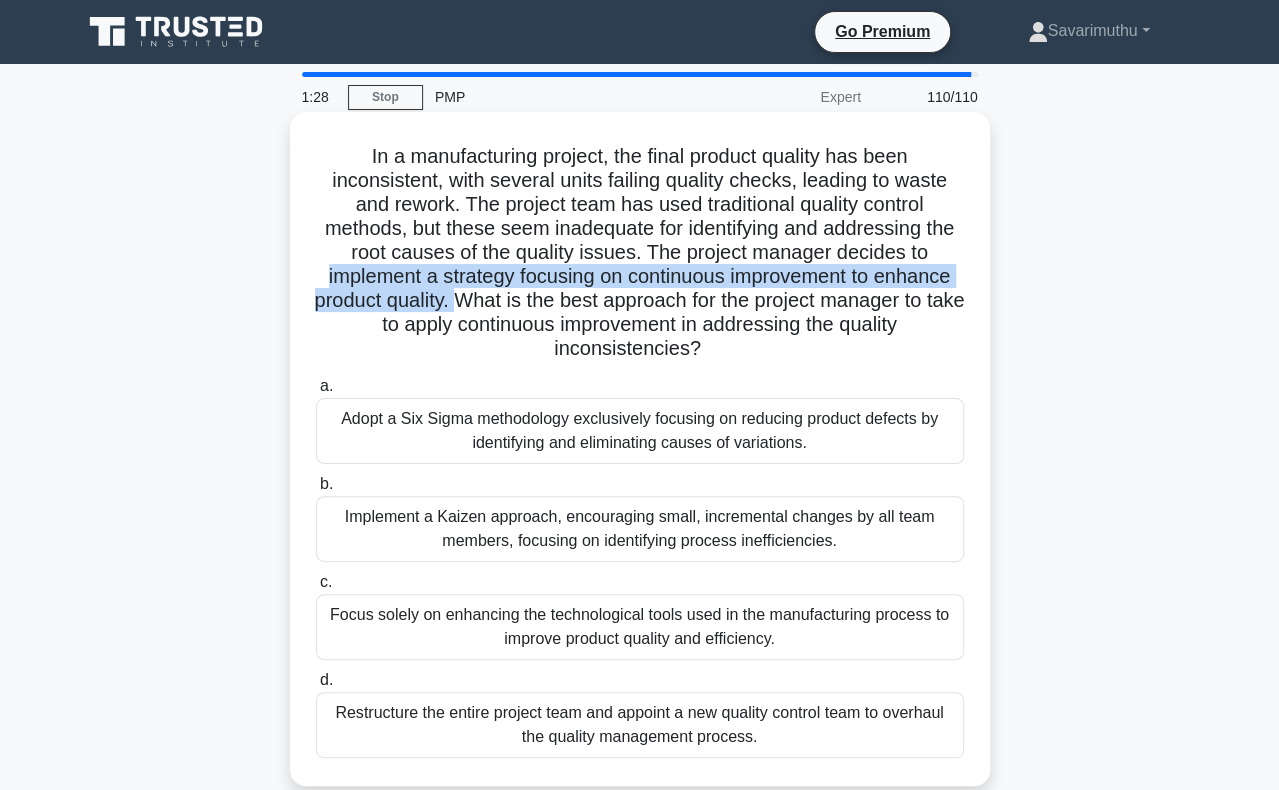 scroll, scrollTop: 100, scrollLeft: 0, axis: vertical 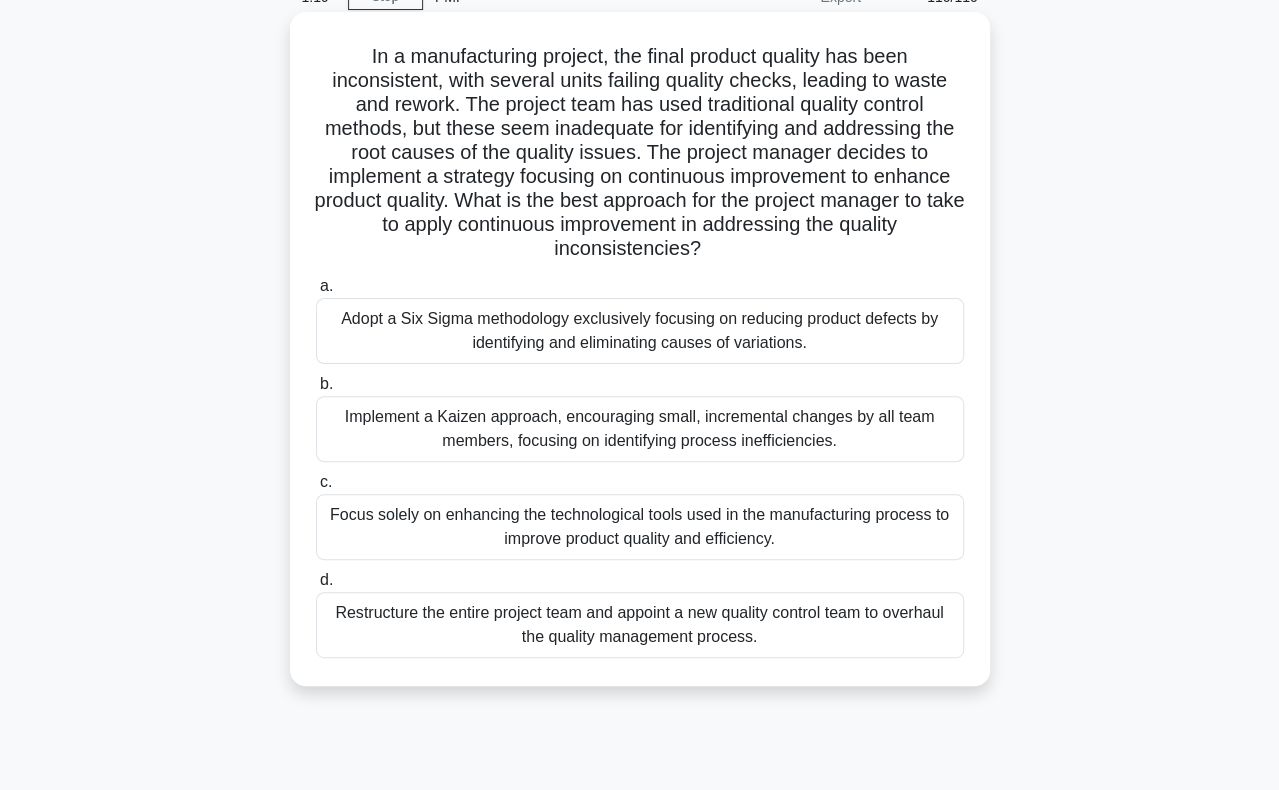 click on "Implement a Kaizen approach, encouraging small, incremental changes by all team members, focusing on identifying process inefficiencies." at bounding box center [640, 429] 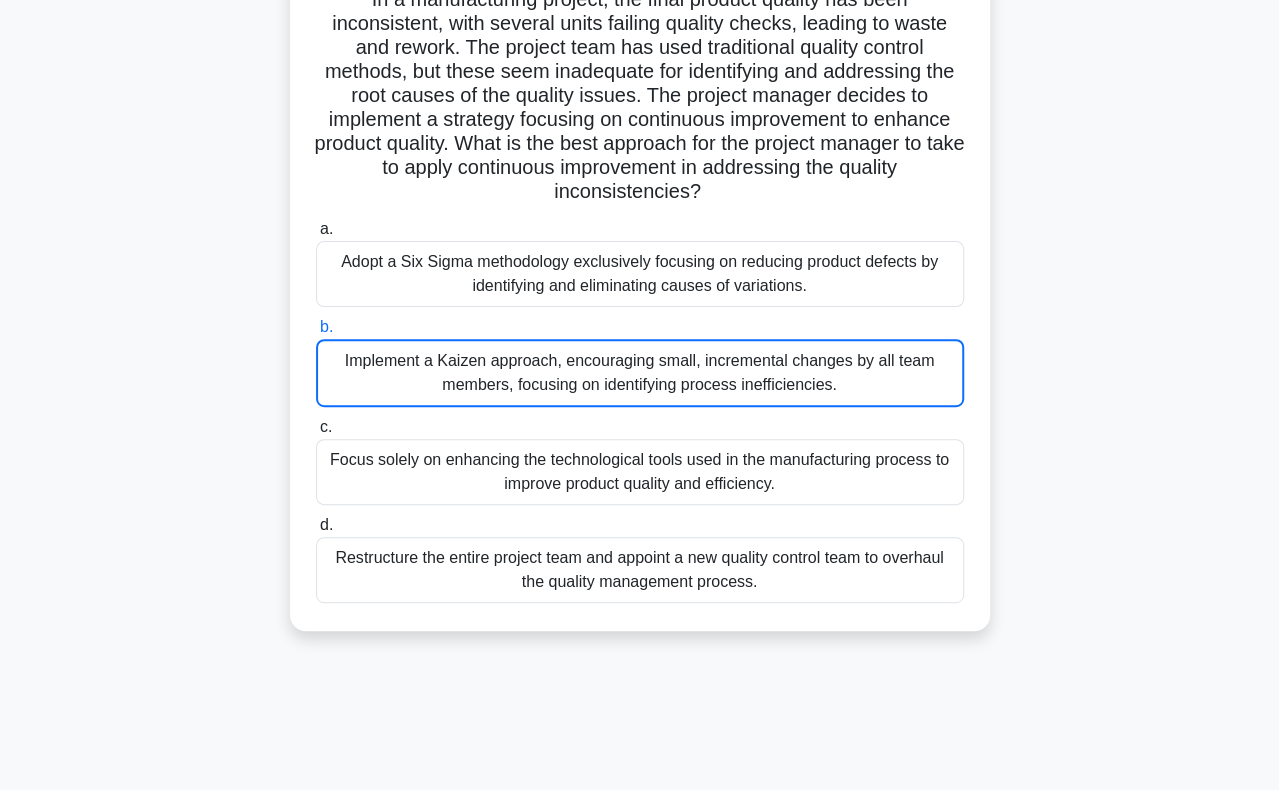 scroll, scrollTop: 0, scrollLeft: 0, axis: both 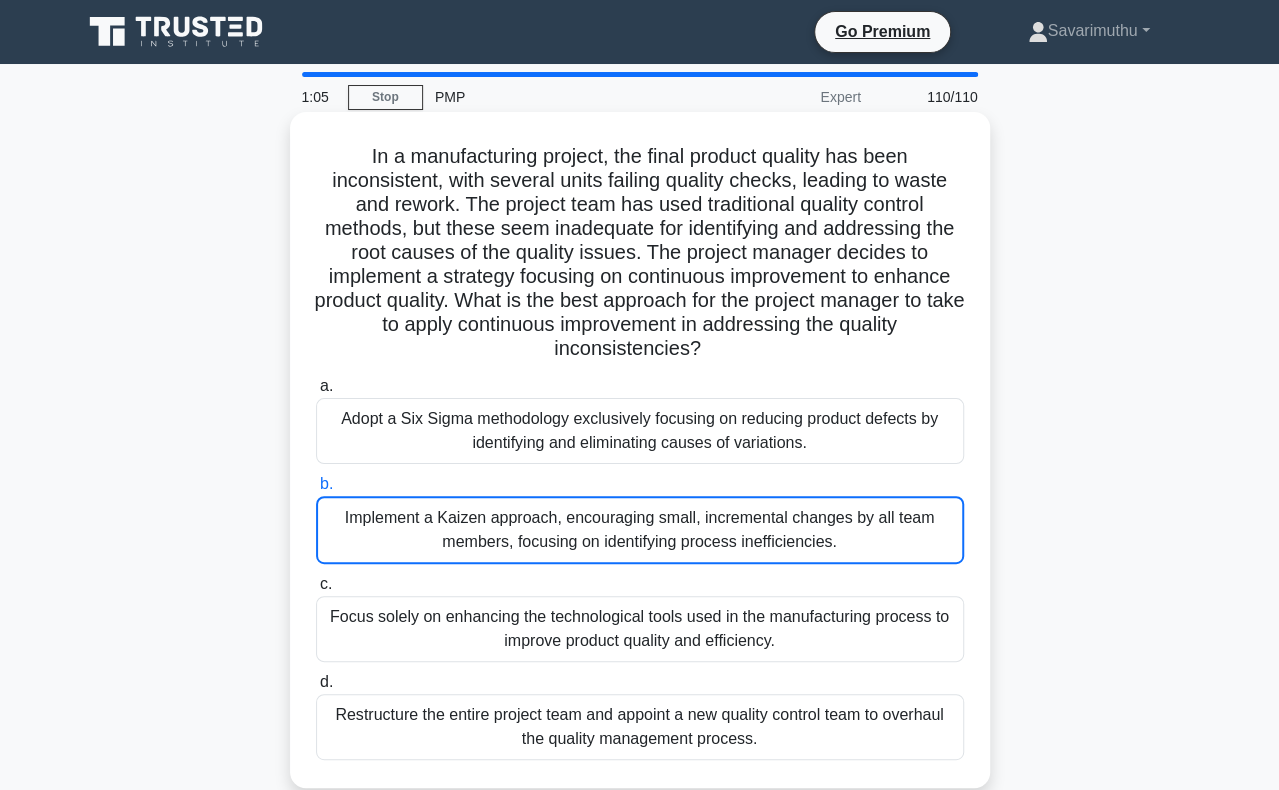 click on "Implement a Kaizen approach, encouraging small, incremental changes by all team members, focusing on identifying process inefficiencies." at bounding box center (640, 530) 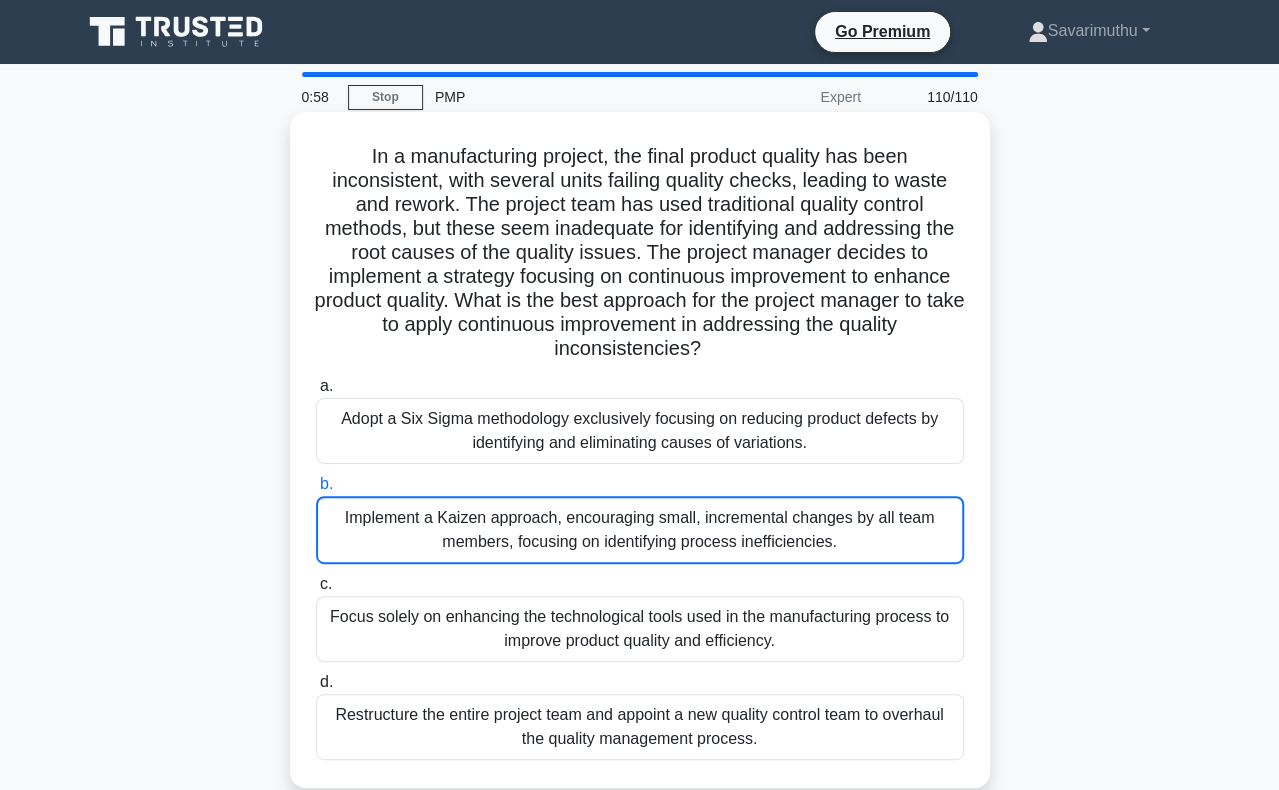 click on "Implement a Kaizen approach, encouraging small, incremental changes by all team members, focusing on identifying process inefficiencies." at bounding box center [640, 530] 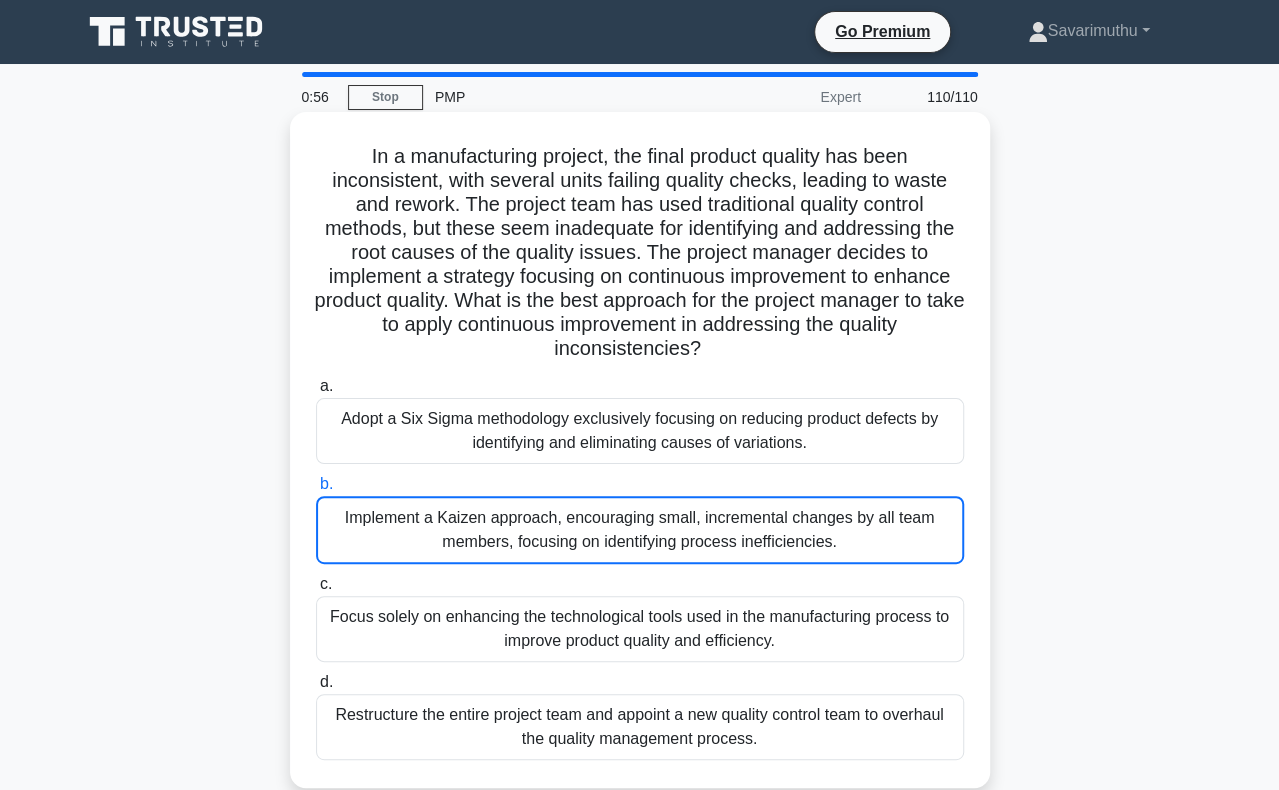scroll, scrollTop: 290, scrollLeft: 0, axis: vertical 